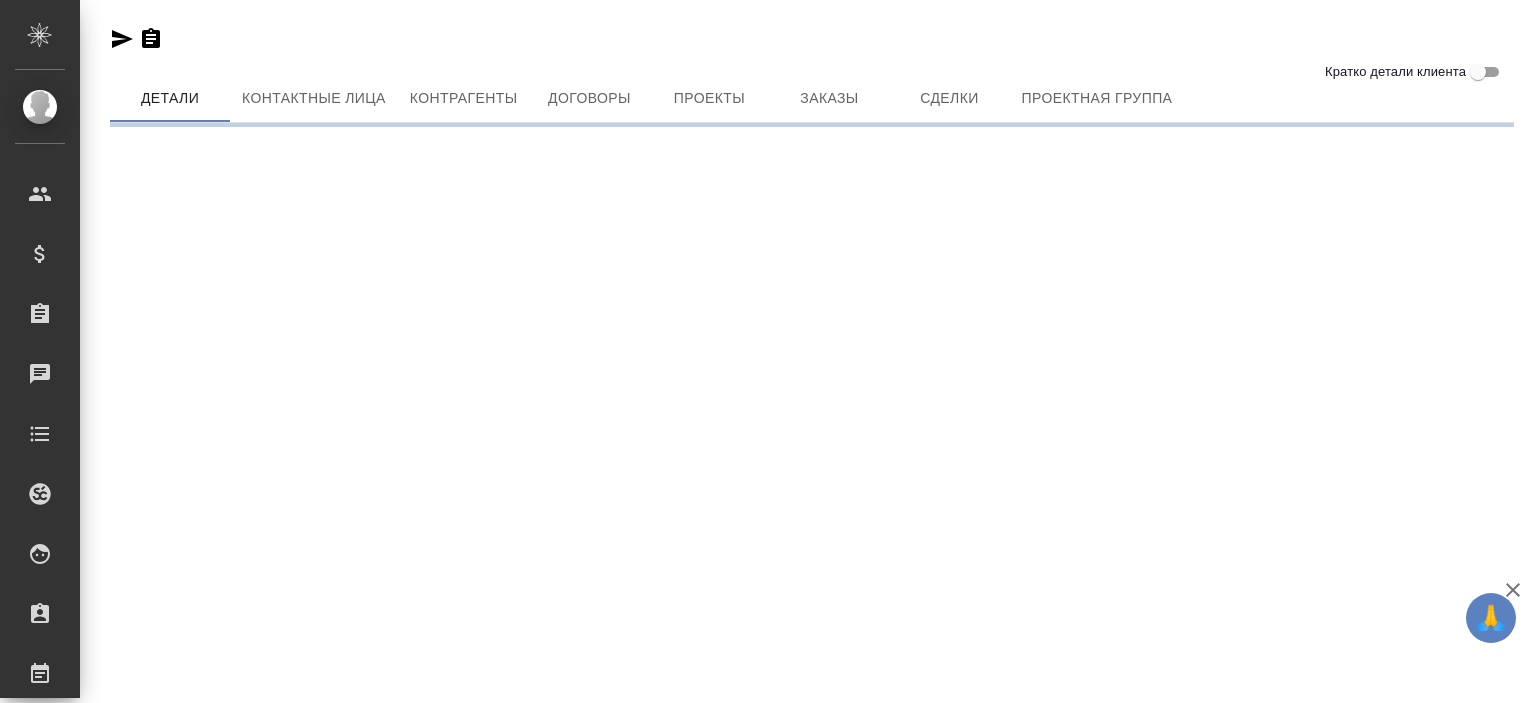 scroll, scrollTop: 0, scrollLeft: 0, axis: both 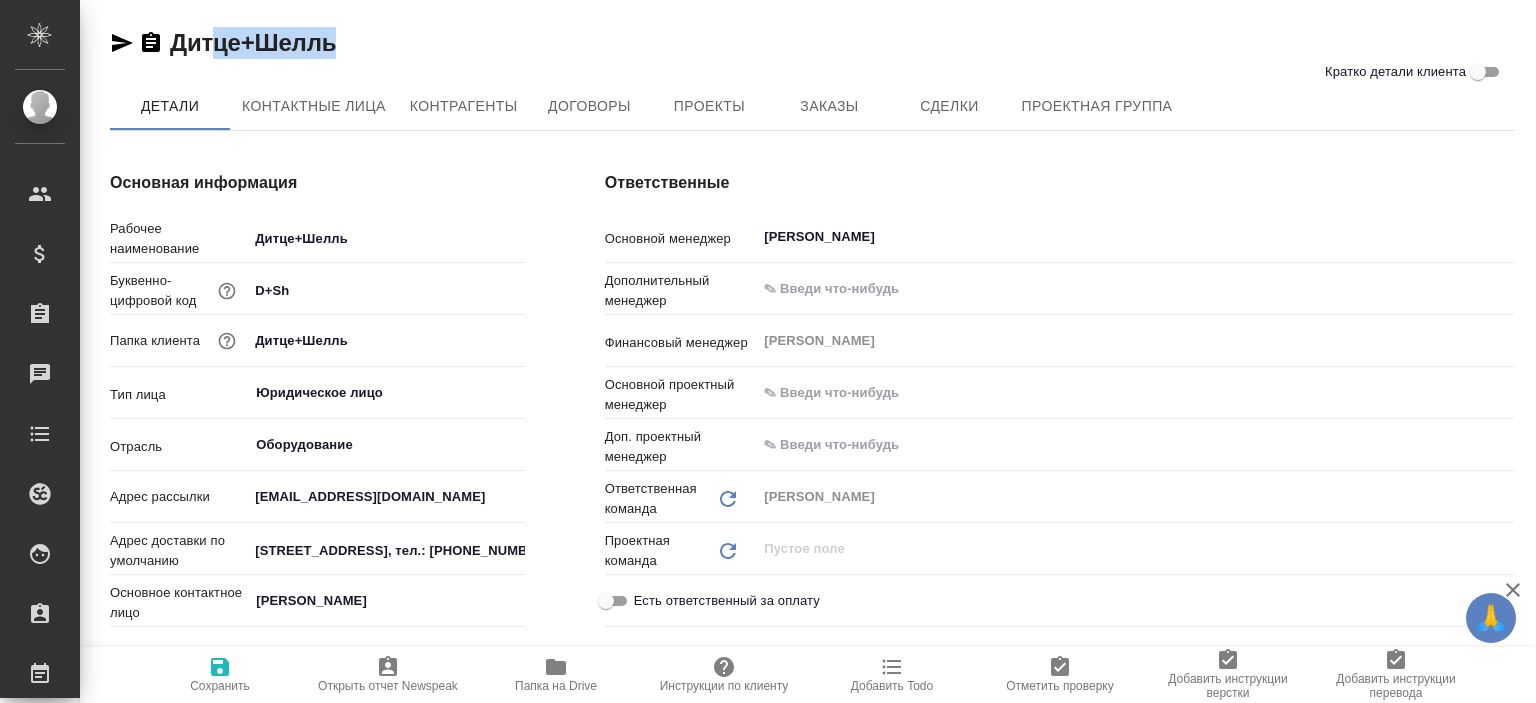 type on "x" 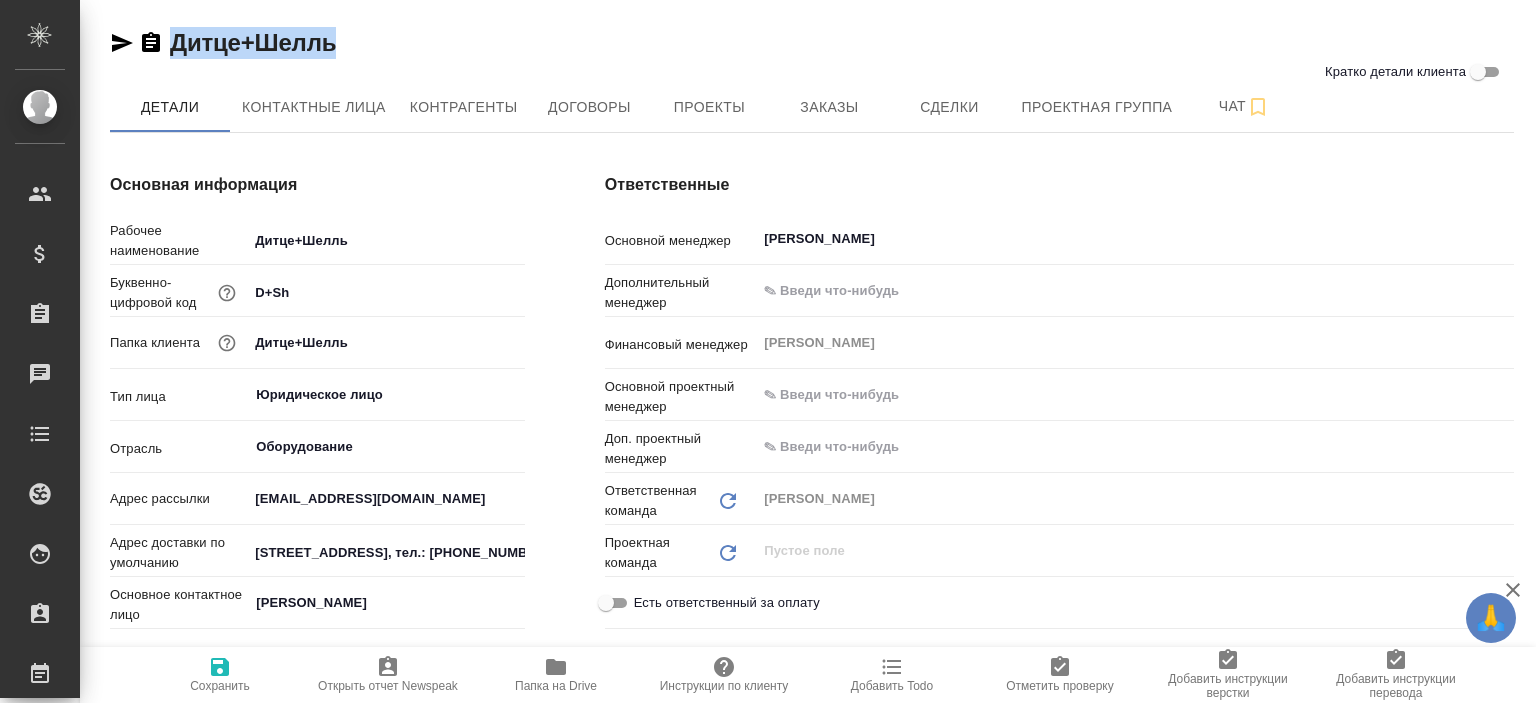 drag, startPoint x: 239, startPoint y: 46, endPoint x: 171, endPoint y: 47, distance: 68.007355 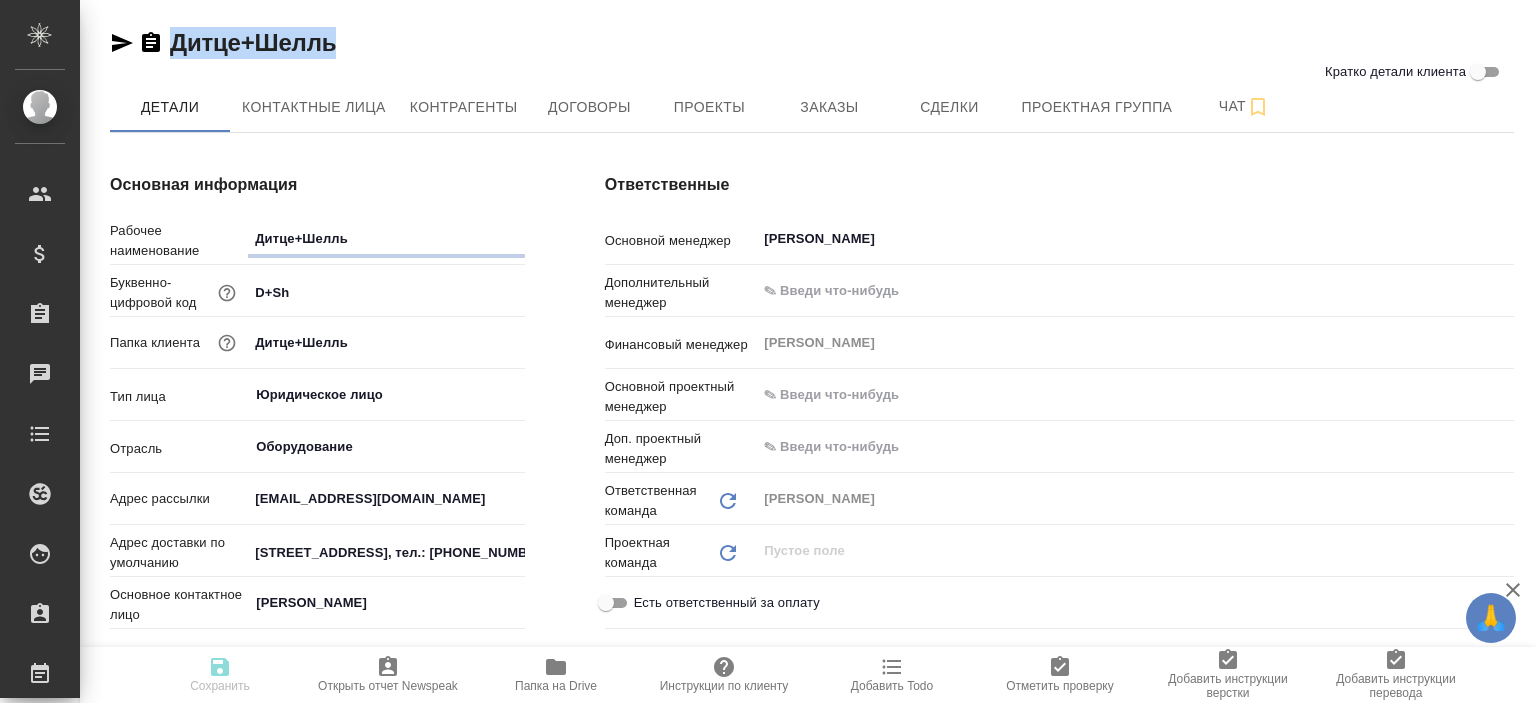 type on "x" 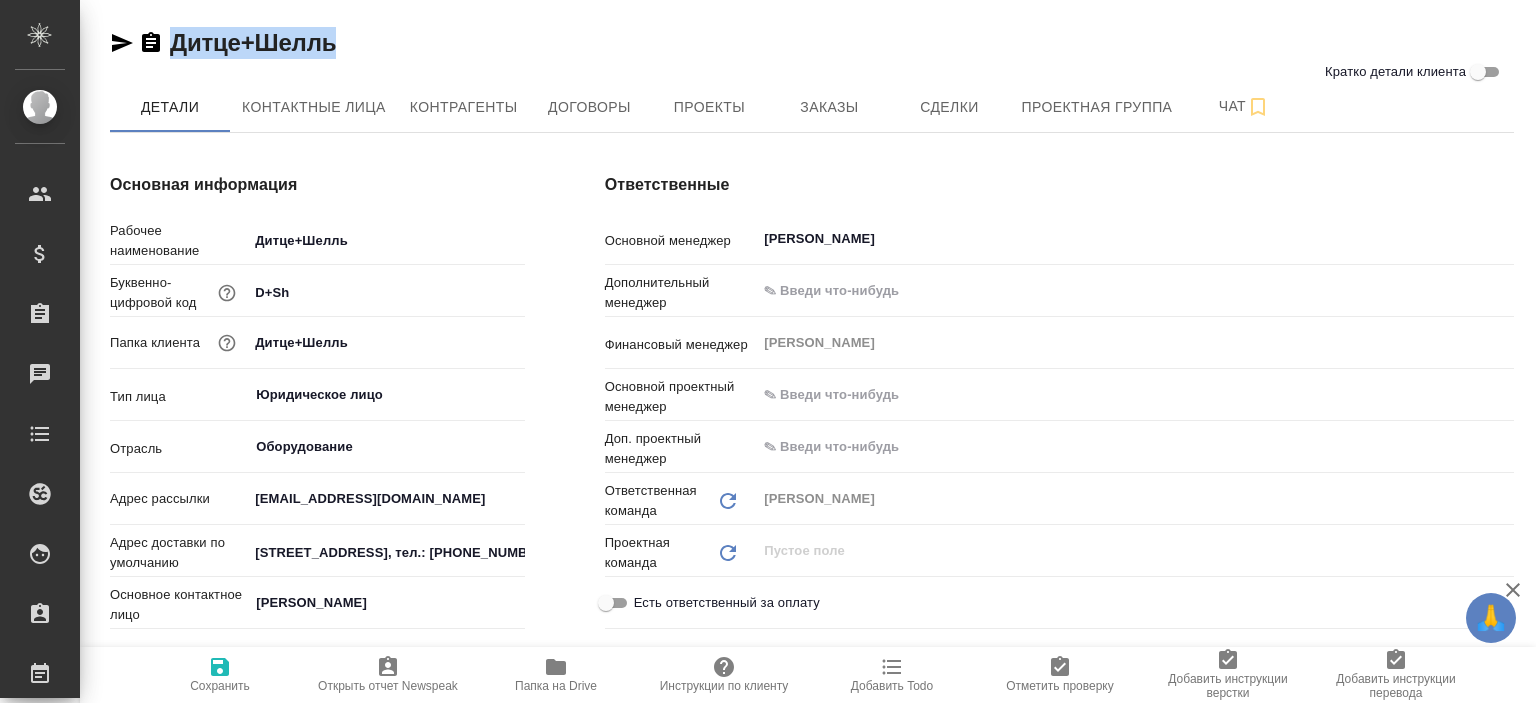 type on "x" 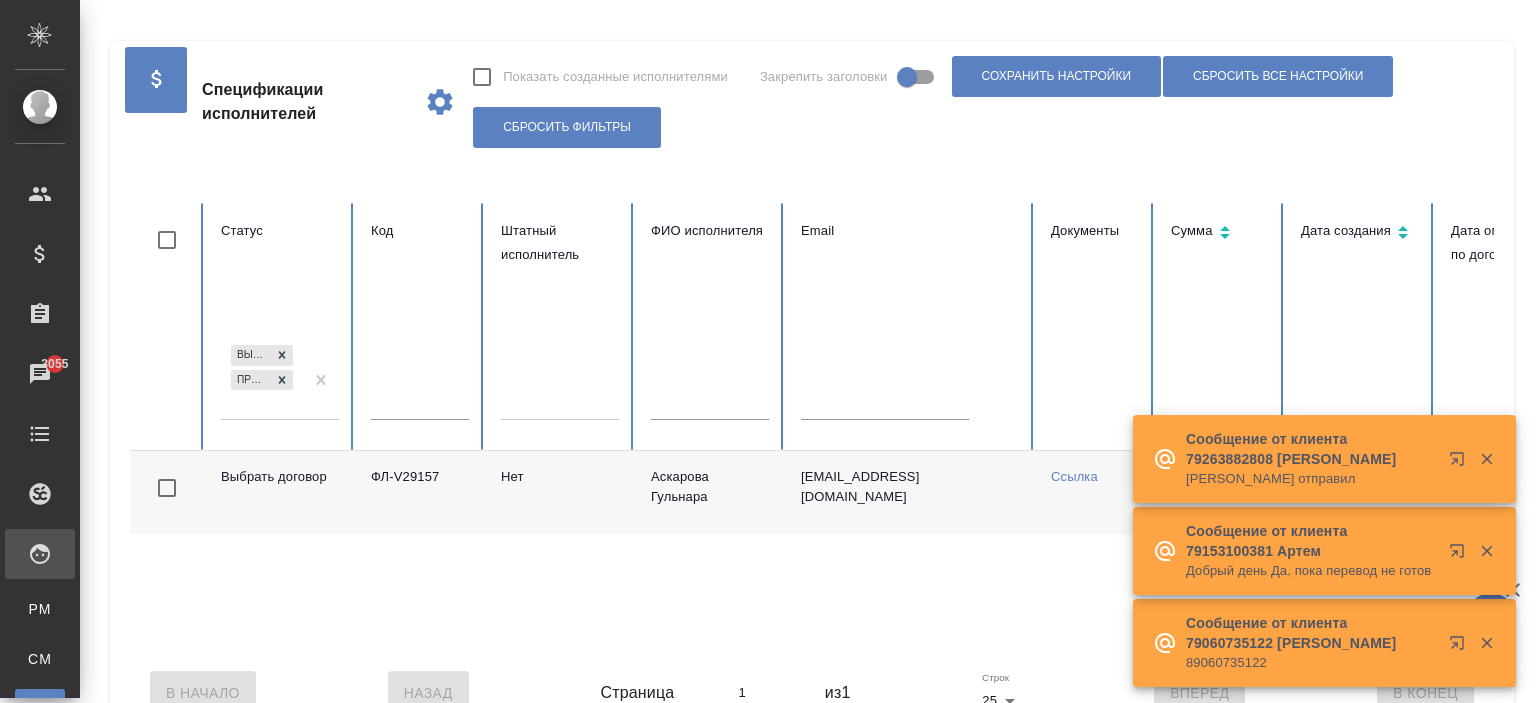 scroll, scrollTop: 0, scrollLeft: 0, axis: both 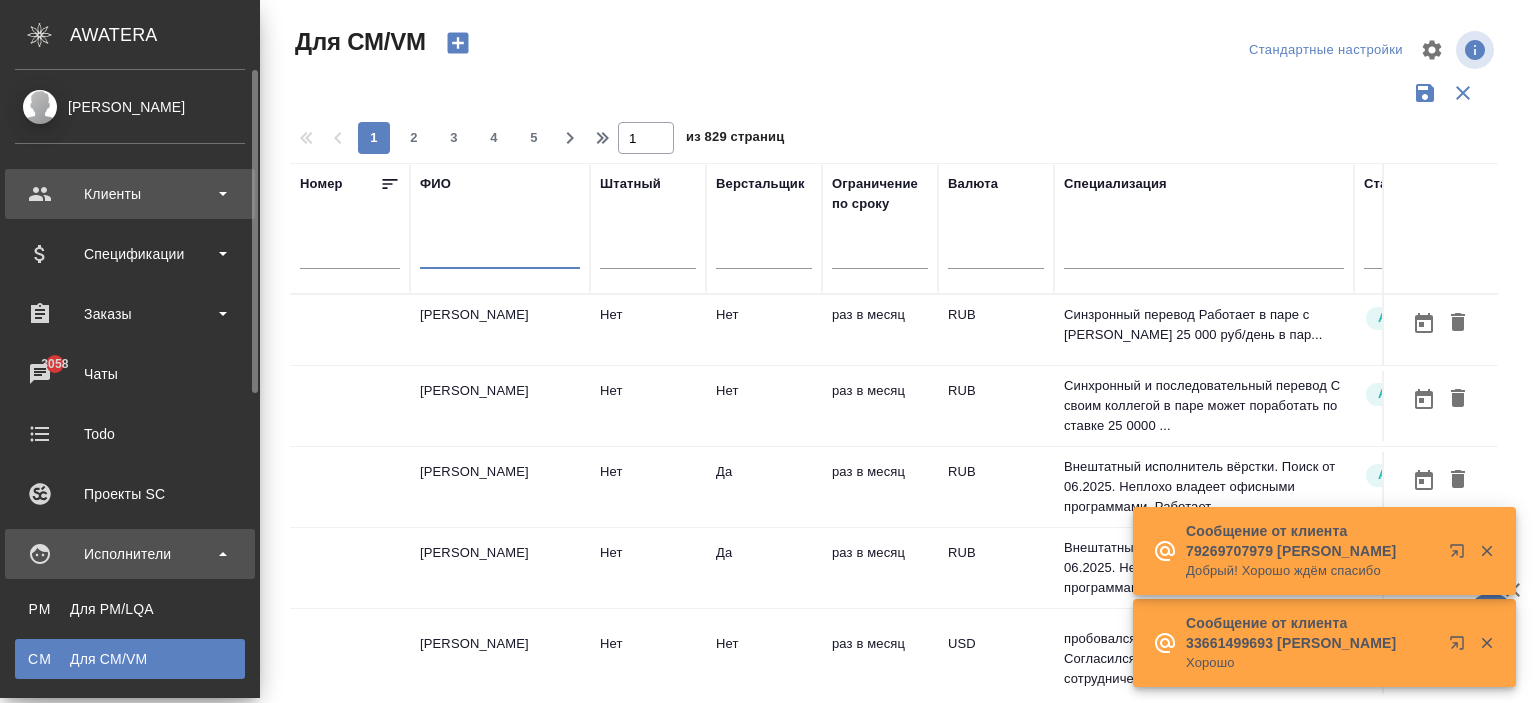 click on "Клиенты" at bounding box center [130, 194] 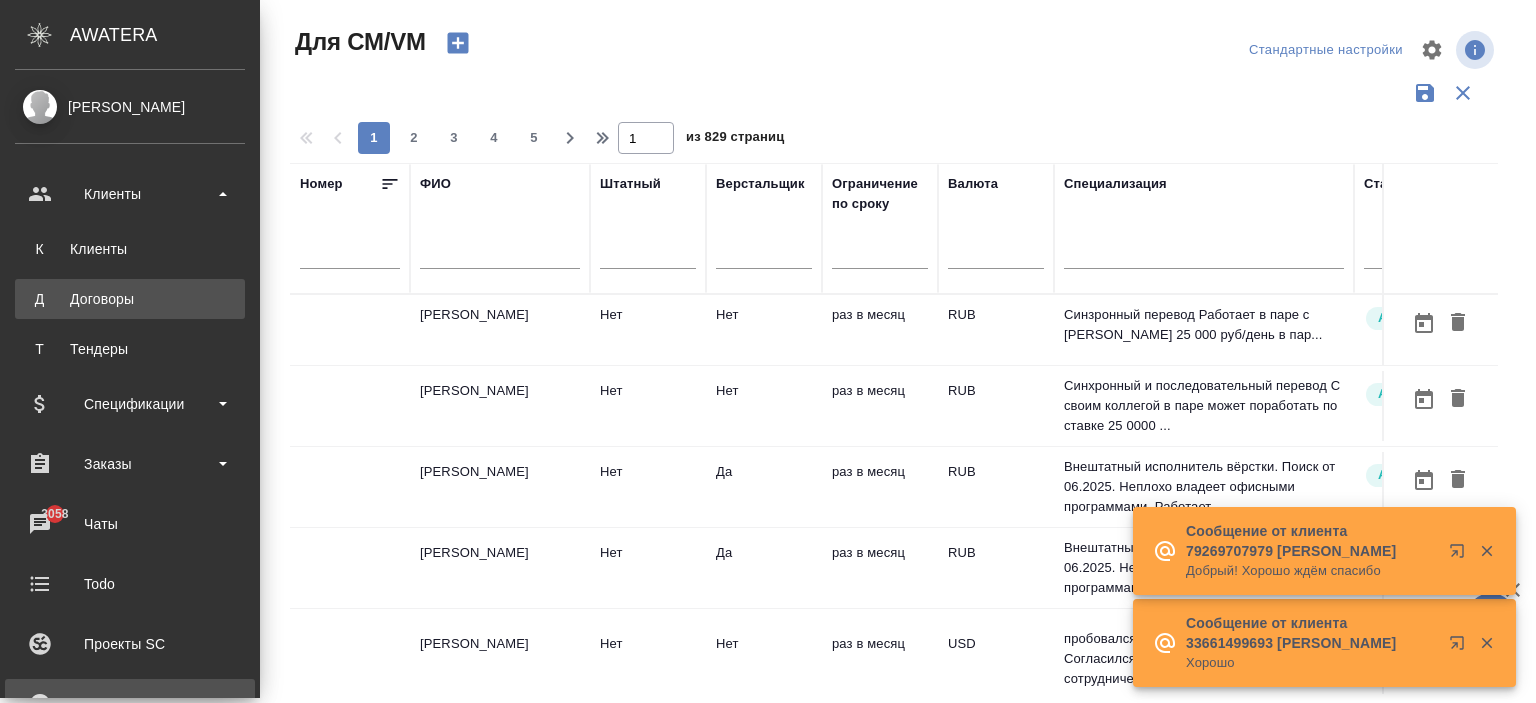 click on "Д Договоры" at bounding box center (130, 299) 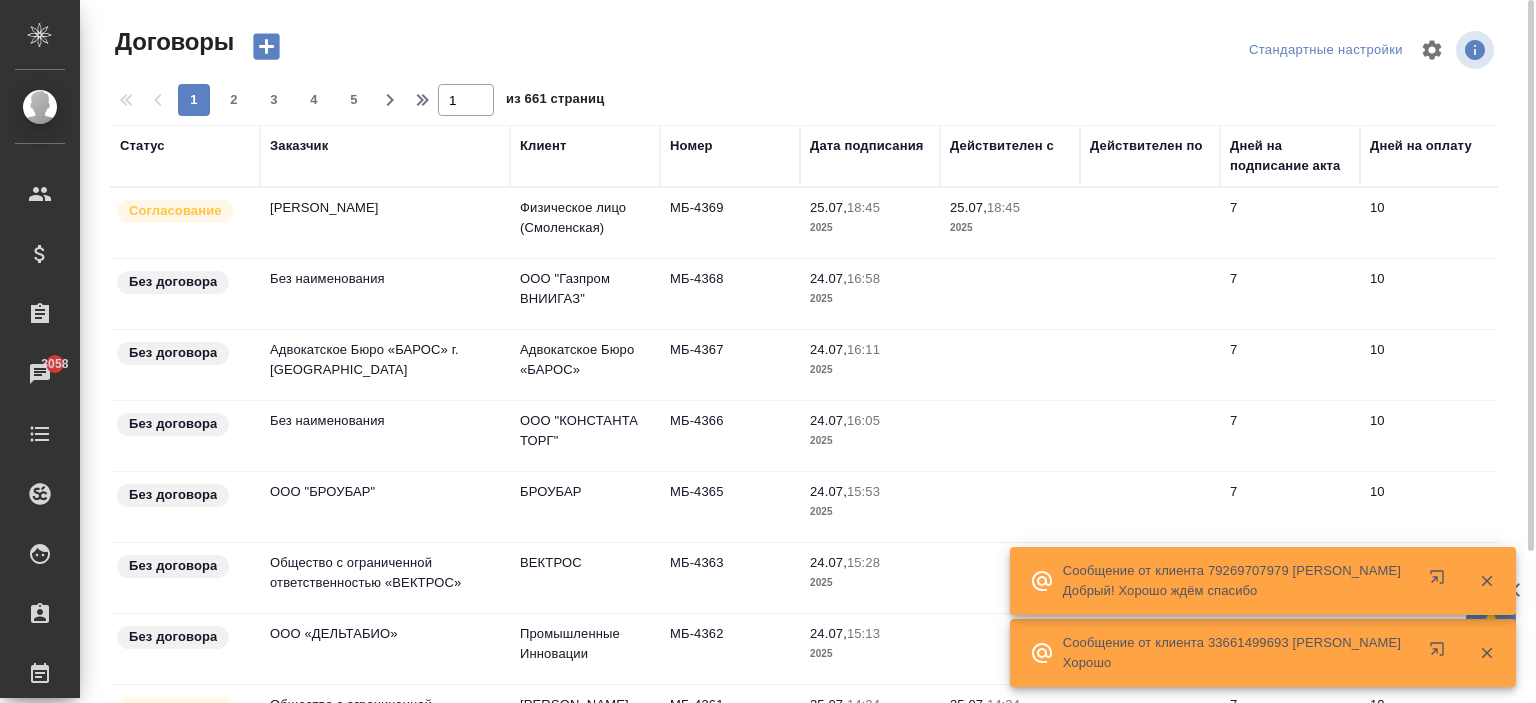 click on "Номер" at bounding box center [691, 146] 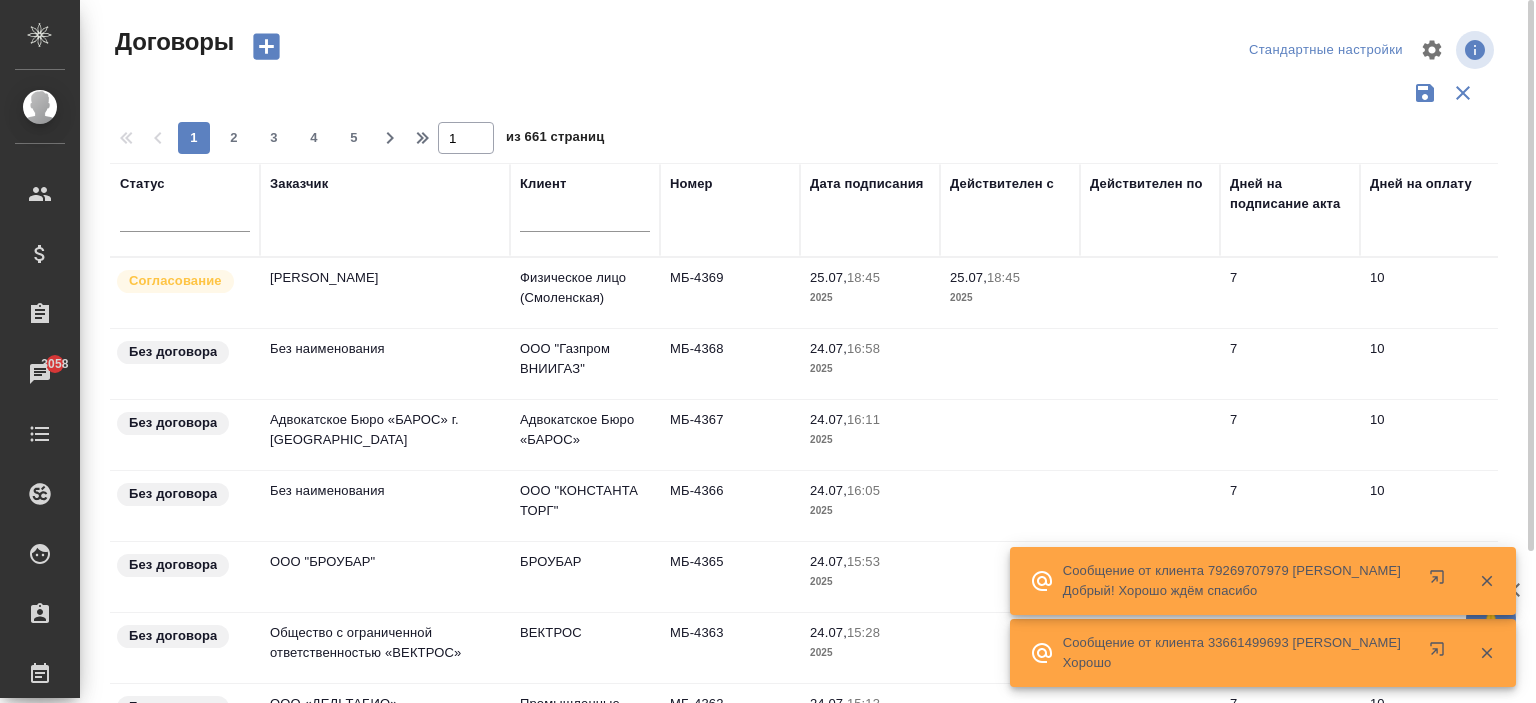 click on "Номер" at bounding box center (730, 210) 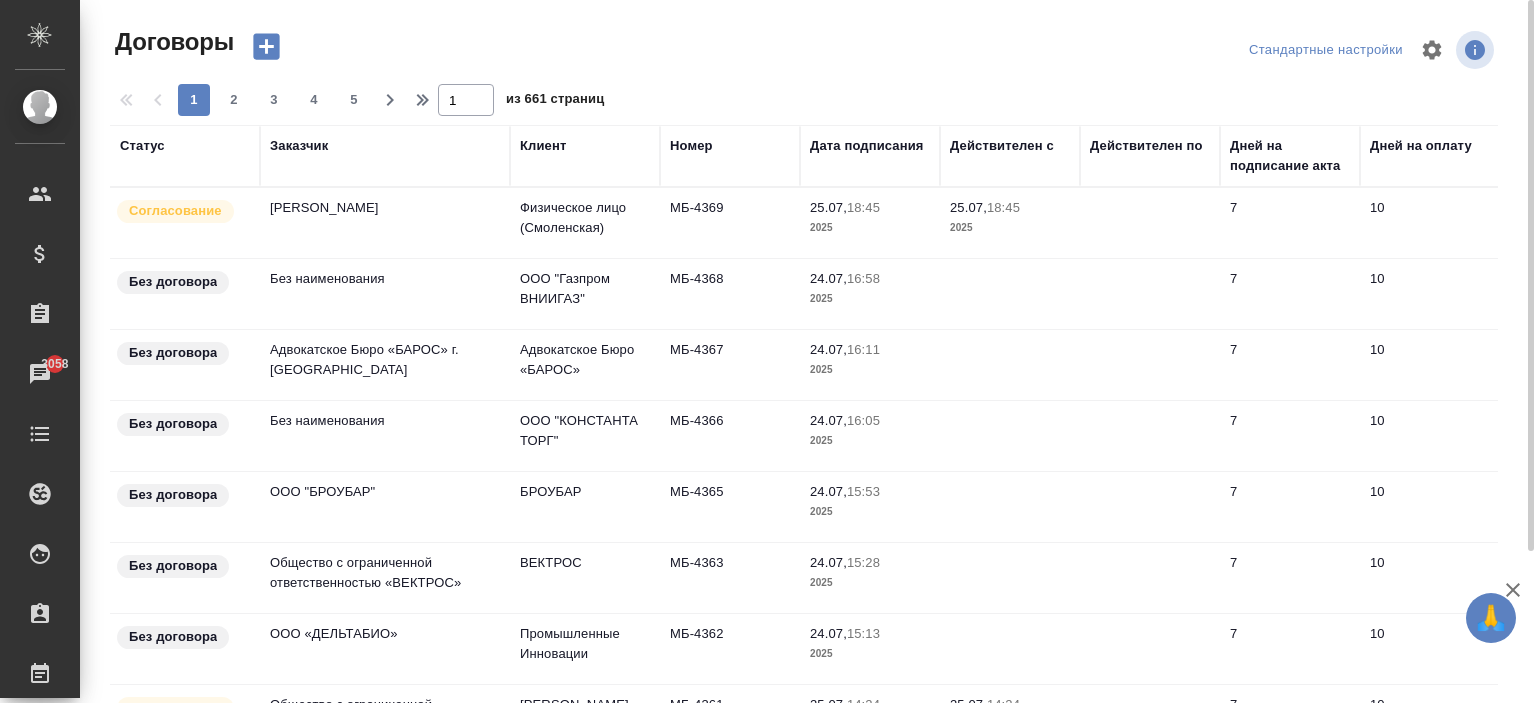 click on "Номер" at bounding box center (691, 146) 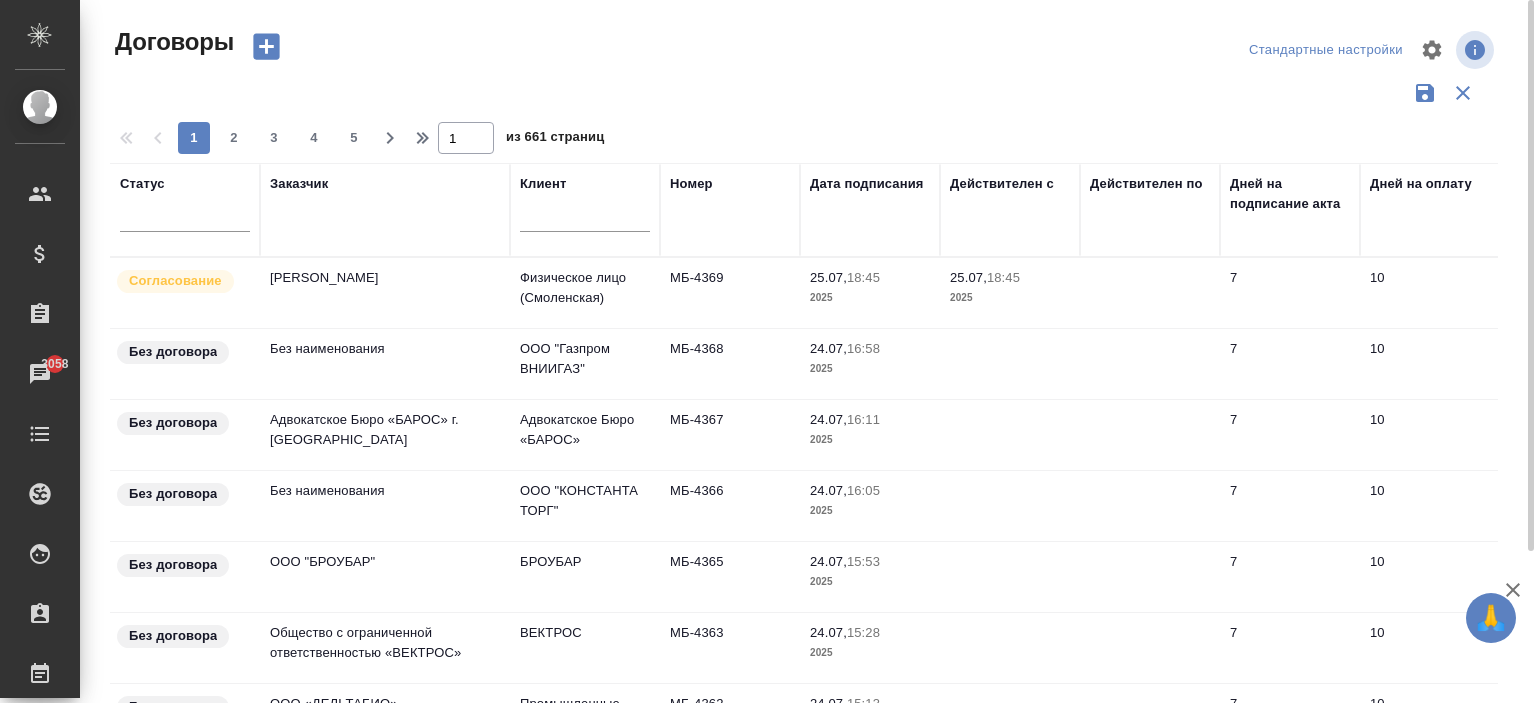 click on "Номер" at bounding box center (730, 210) 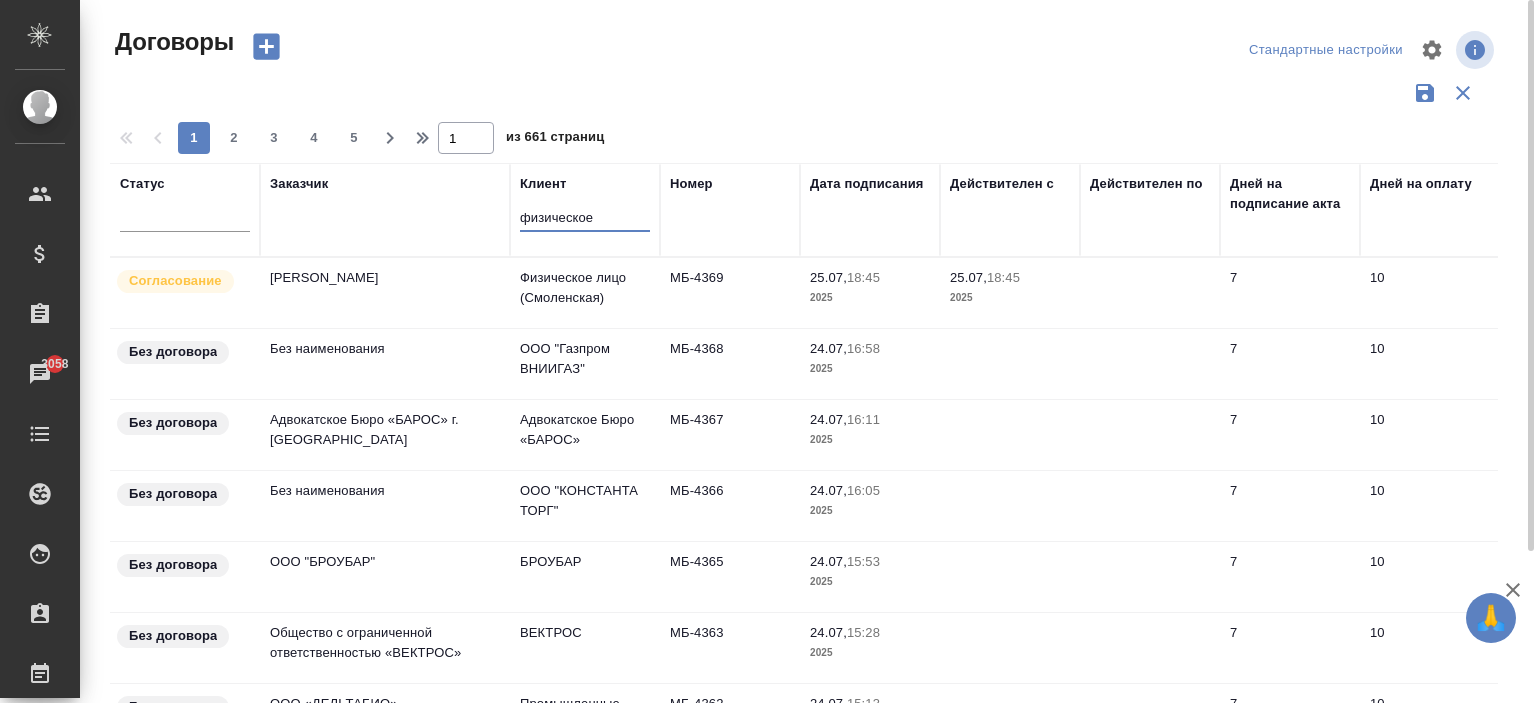 type on "физическое" 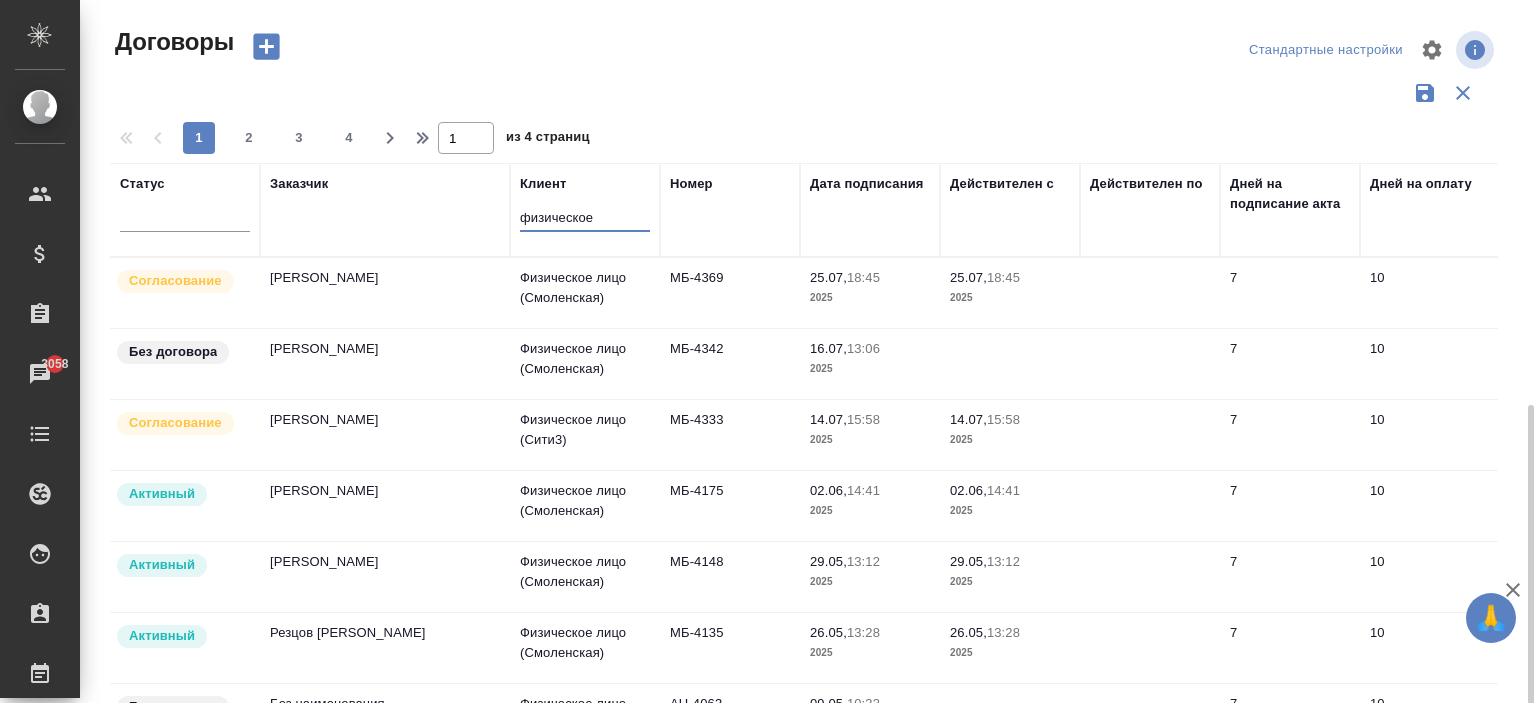 scroll, scrollTop: 231, scrollLeft: 0, axis: vertical 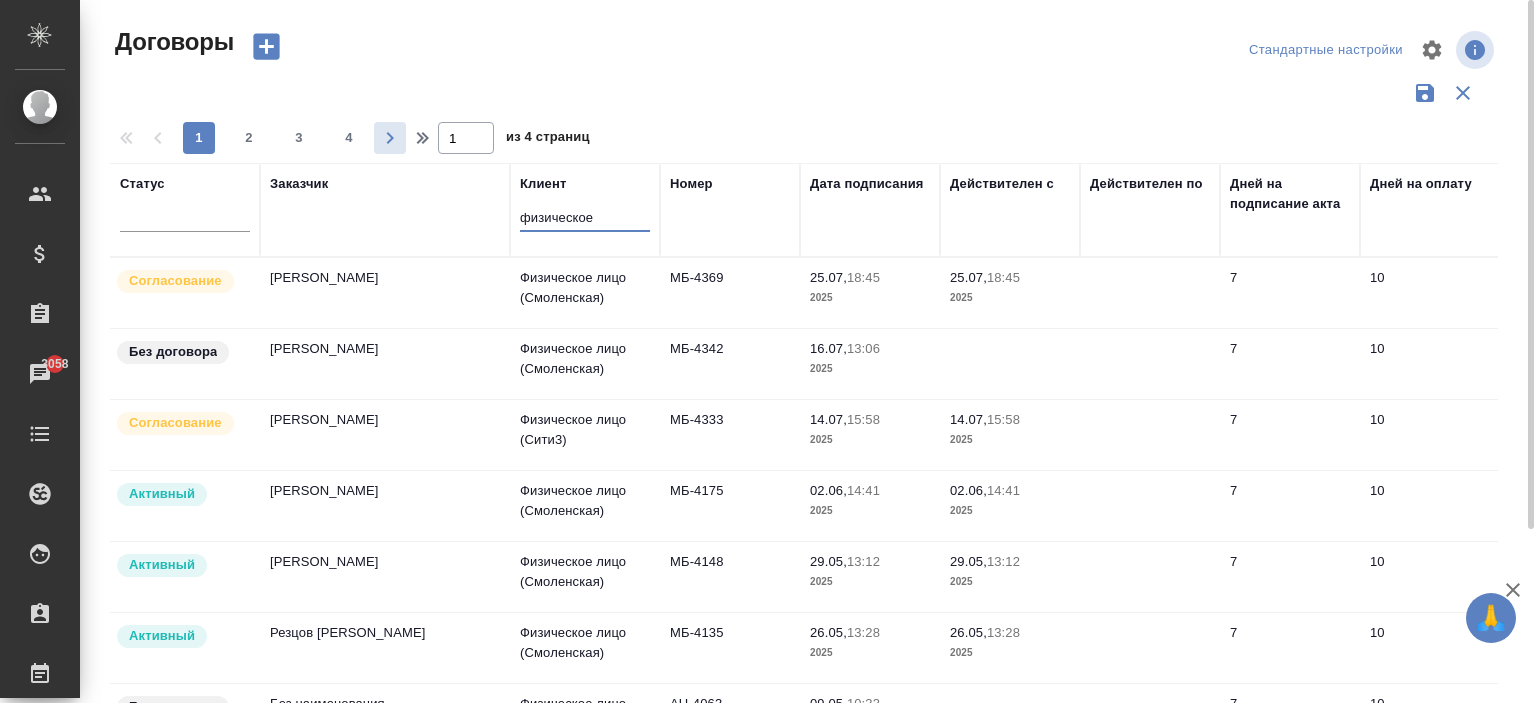 click 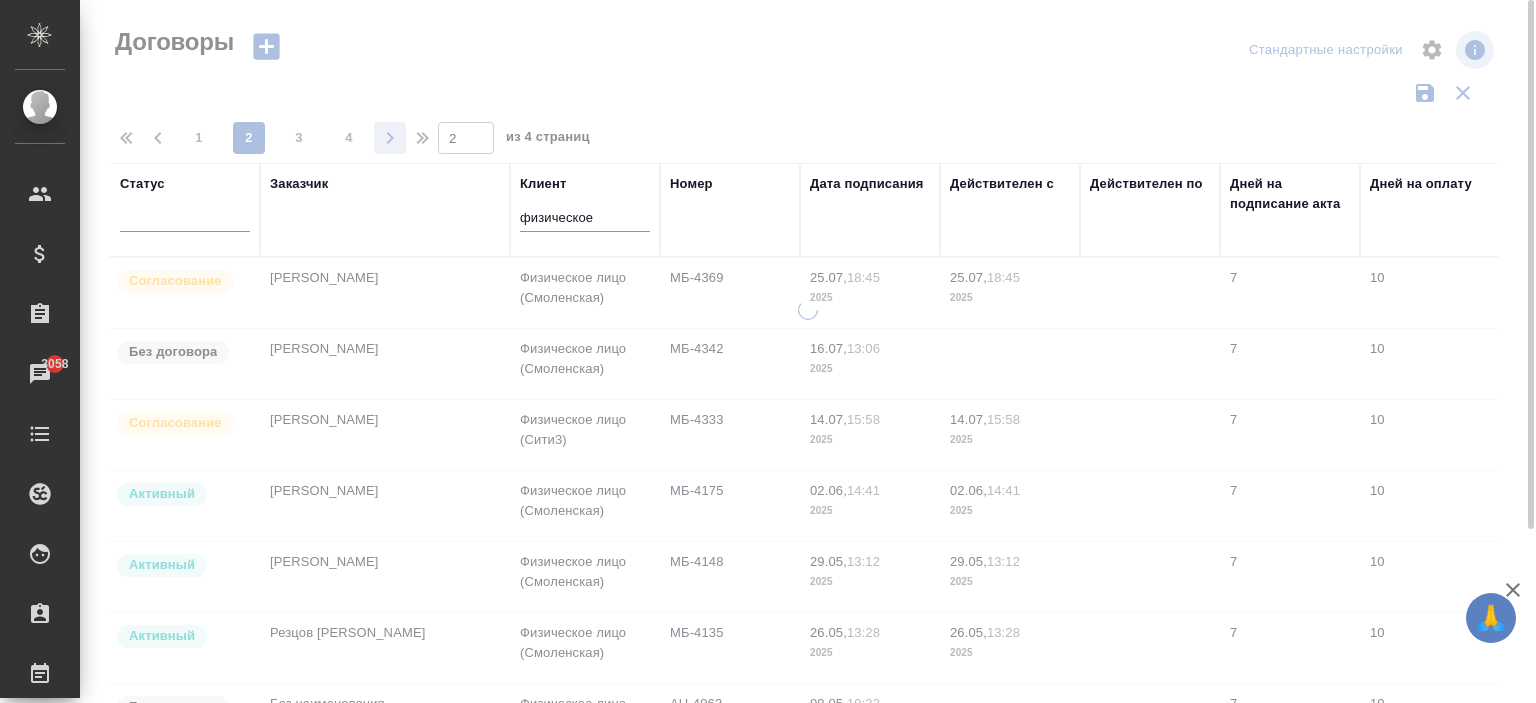 click at bounding box center (808, 351) 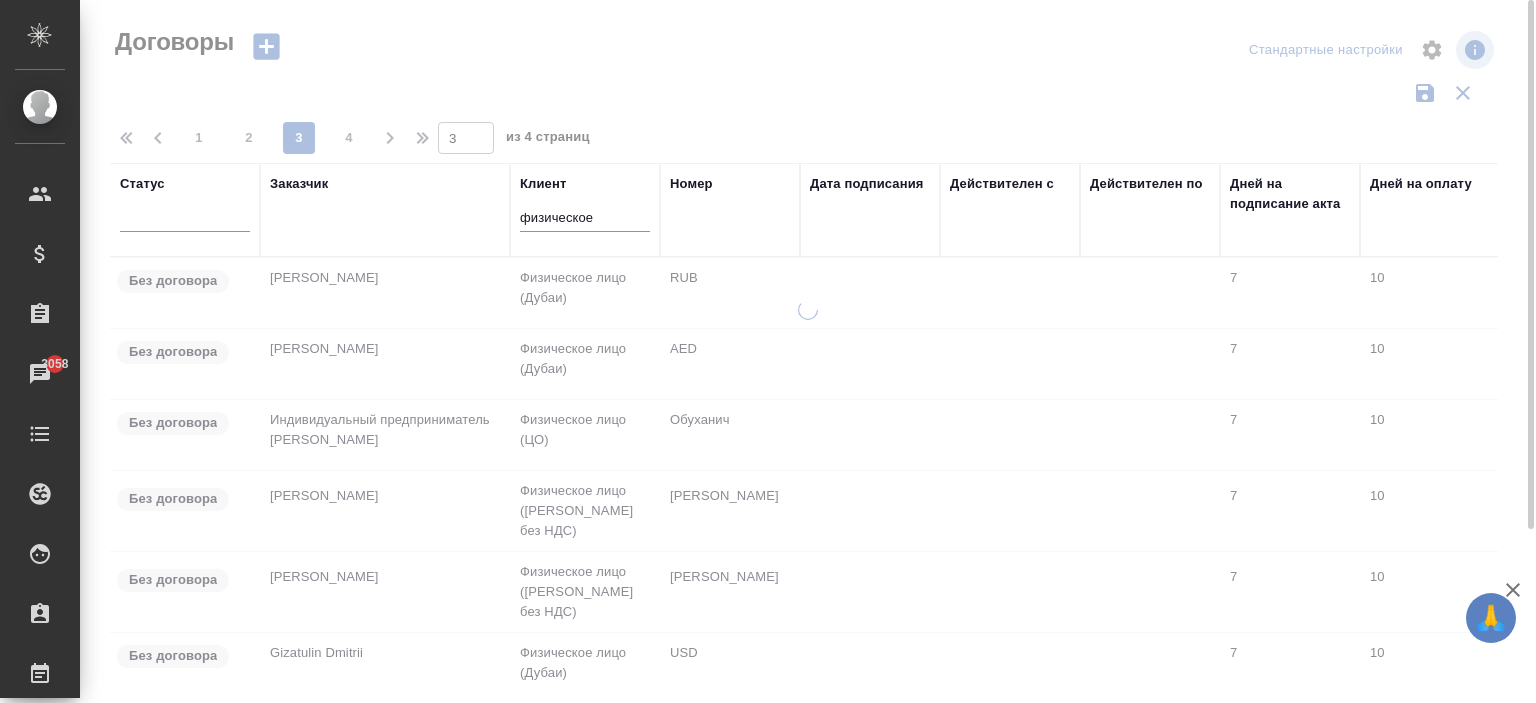 click at bounding box center (808, 351) 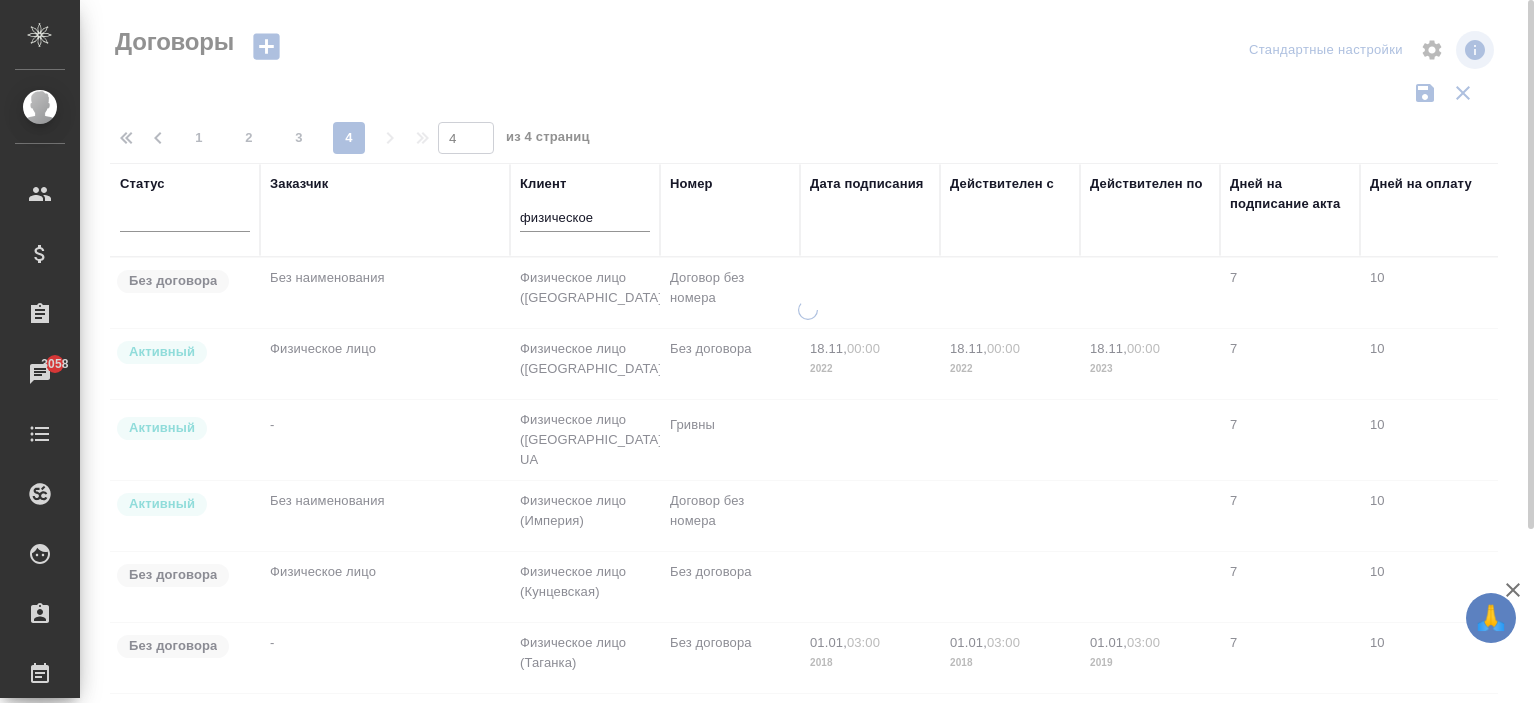click at bounding box center (808, 351) 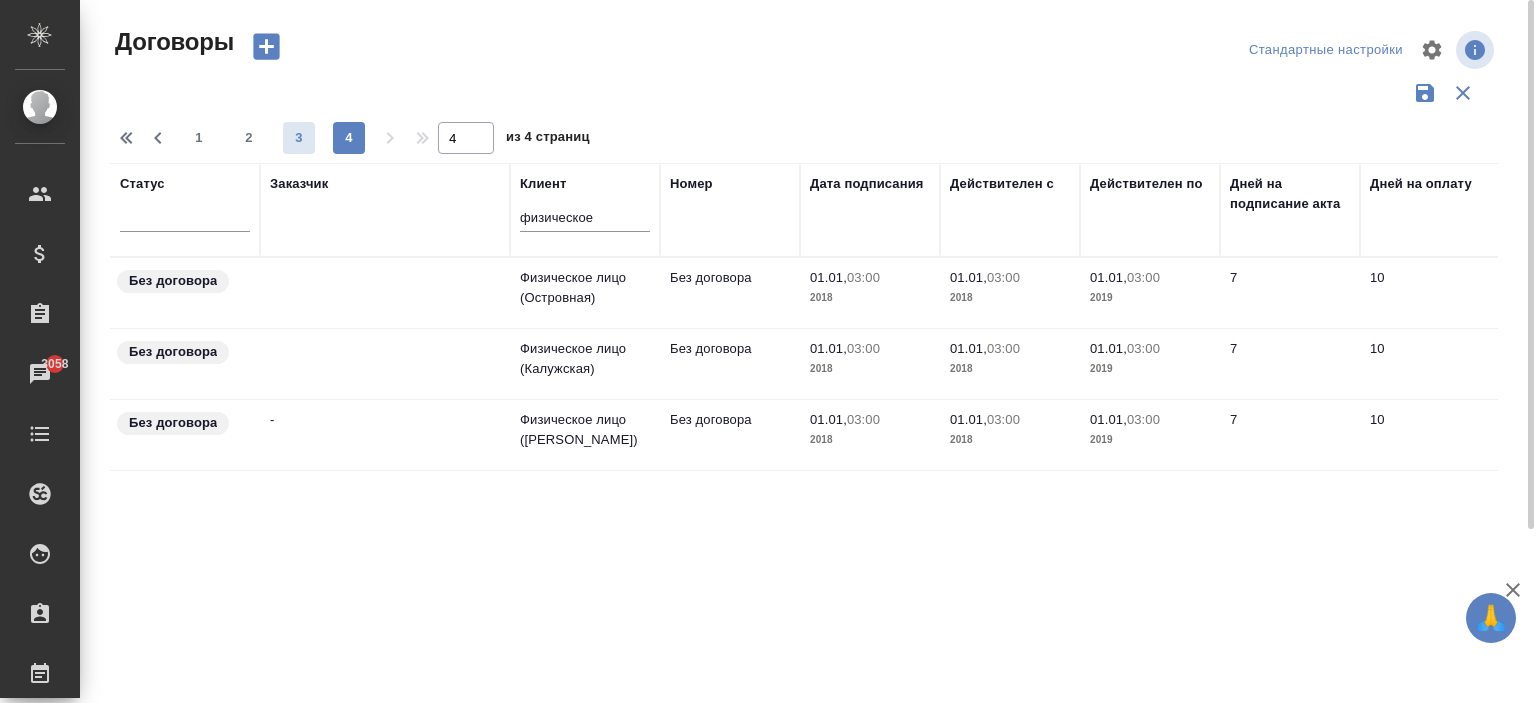 click on "3" at bounding box center [299, 138] 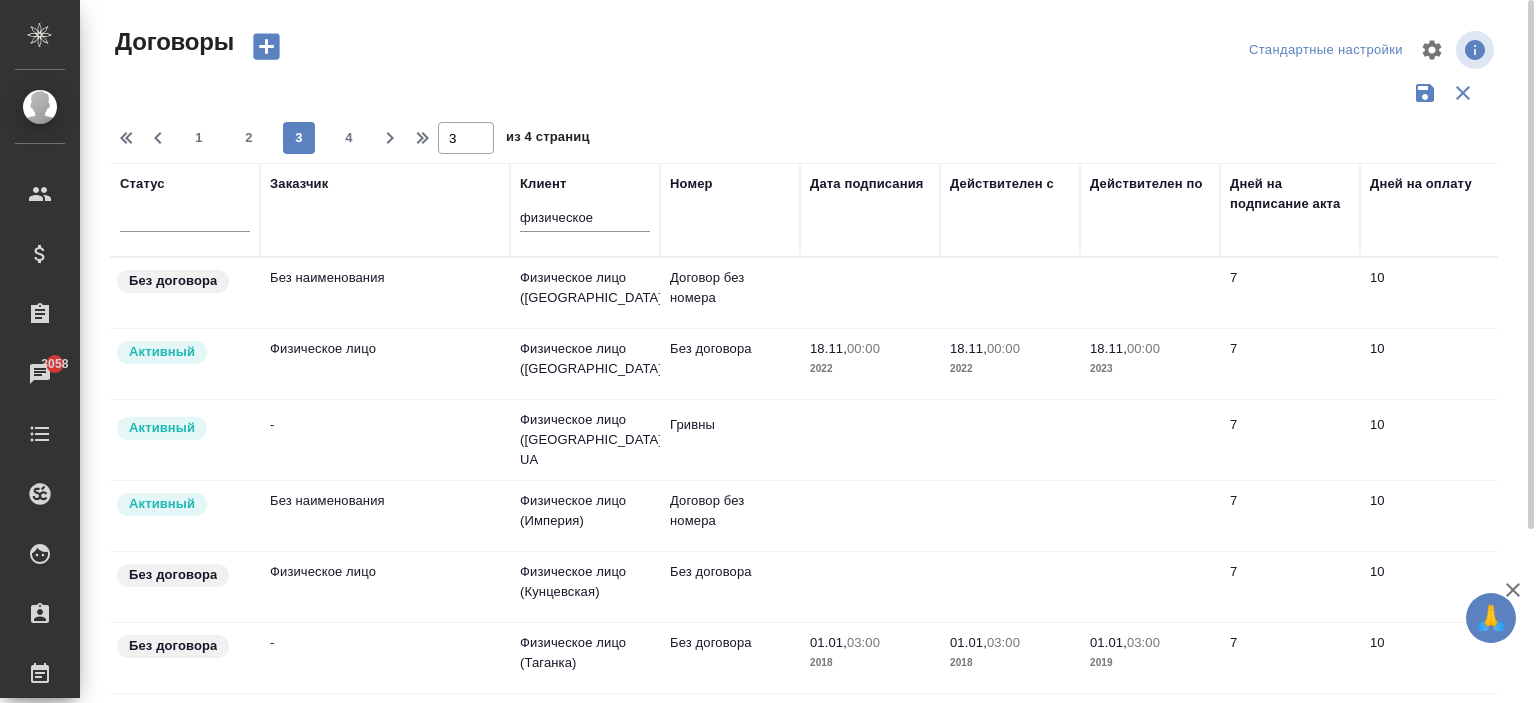 scroll, scrollTop: 231, scrollLeft: 0, axis: vertical 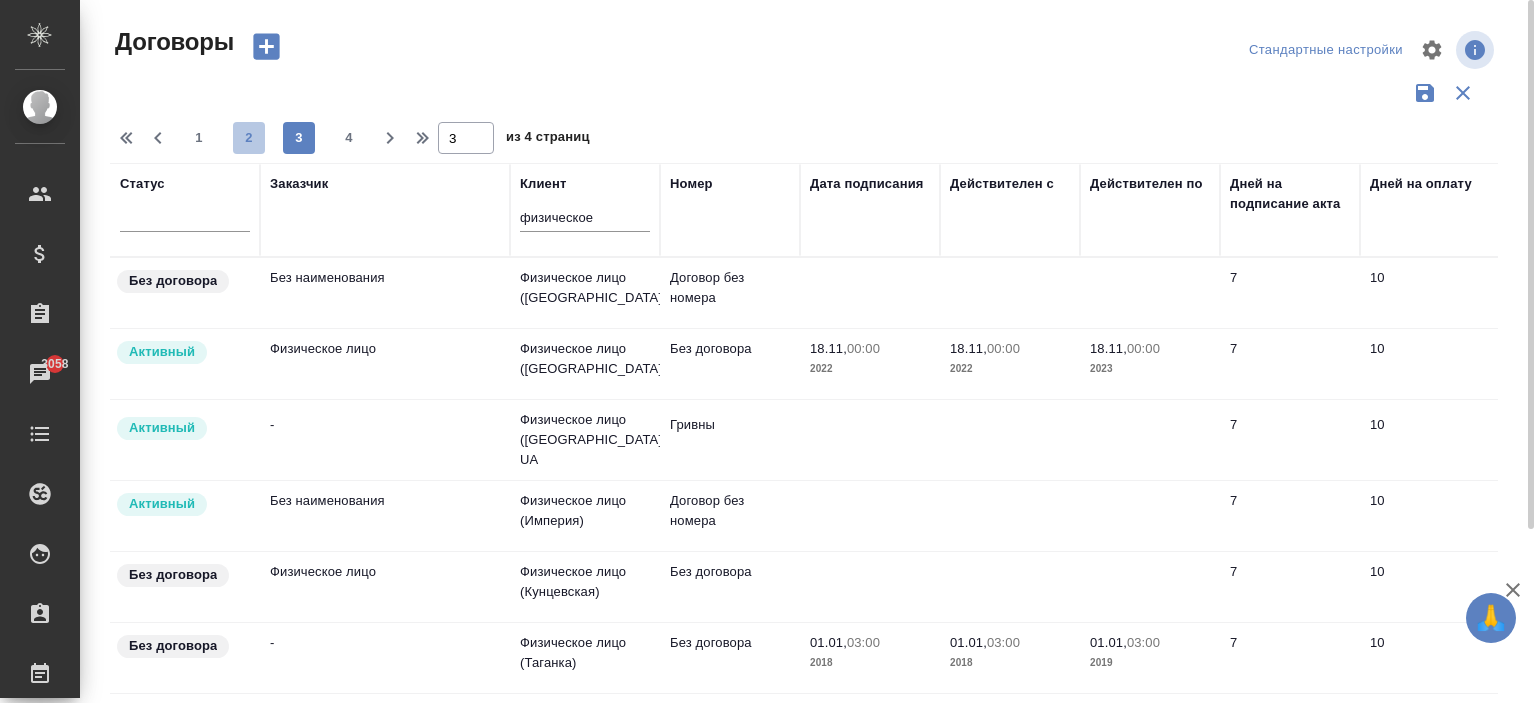 click on "2" at bounding box center [249, 138] 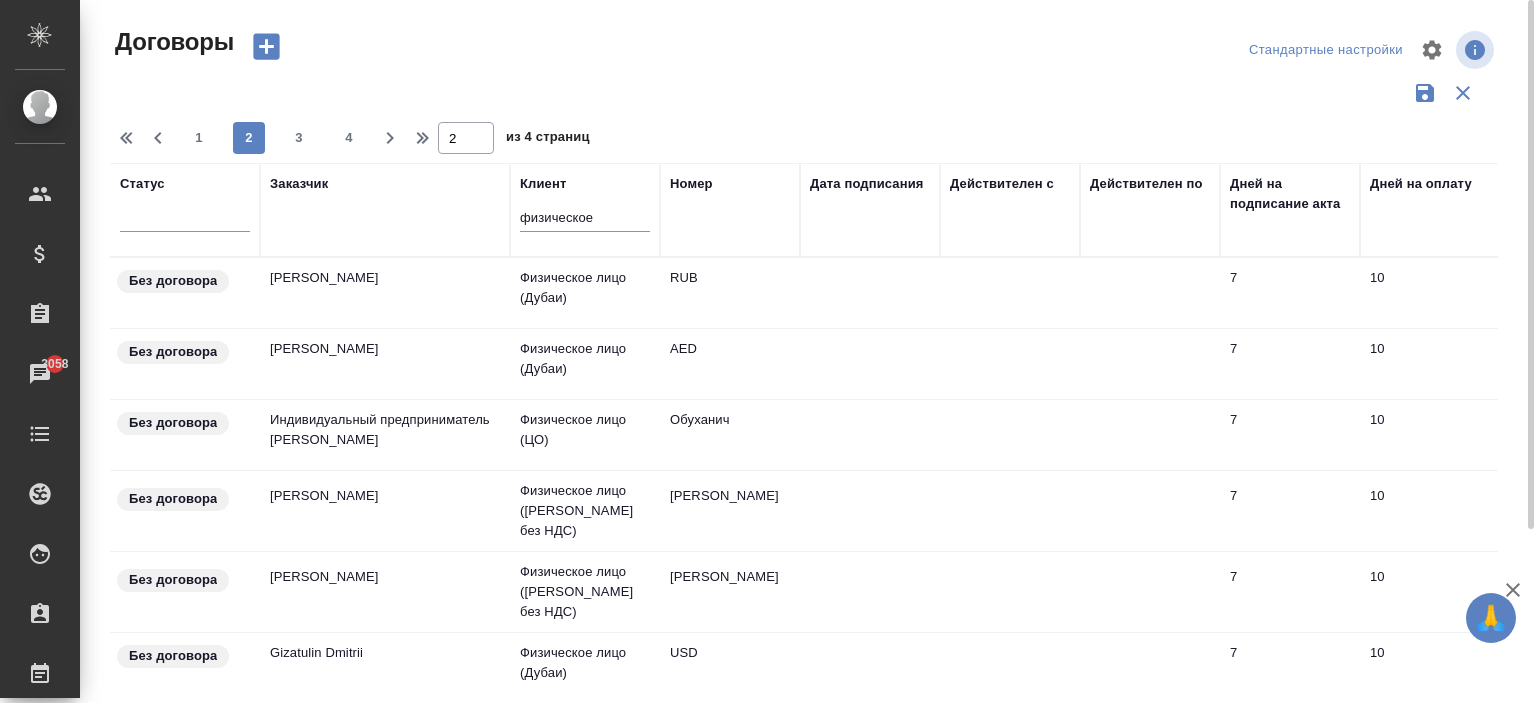 scroll, scrollTop: 231, scrollLeft: 0, axis: vertical 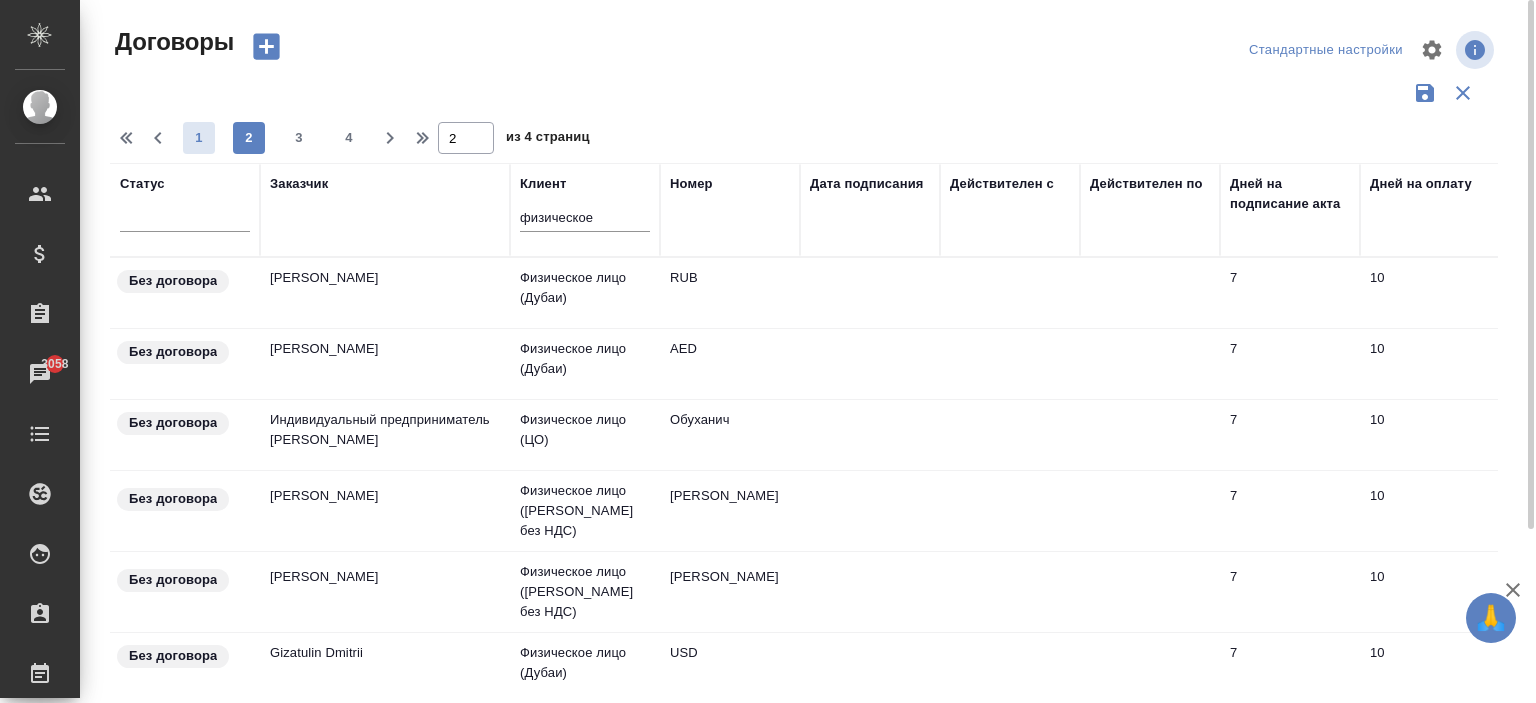 click on "1" at bounding box center [199, 138] 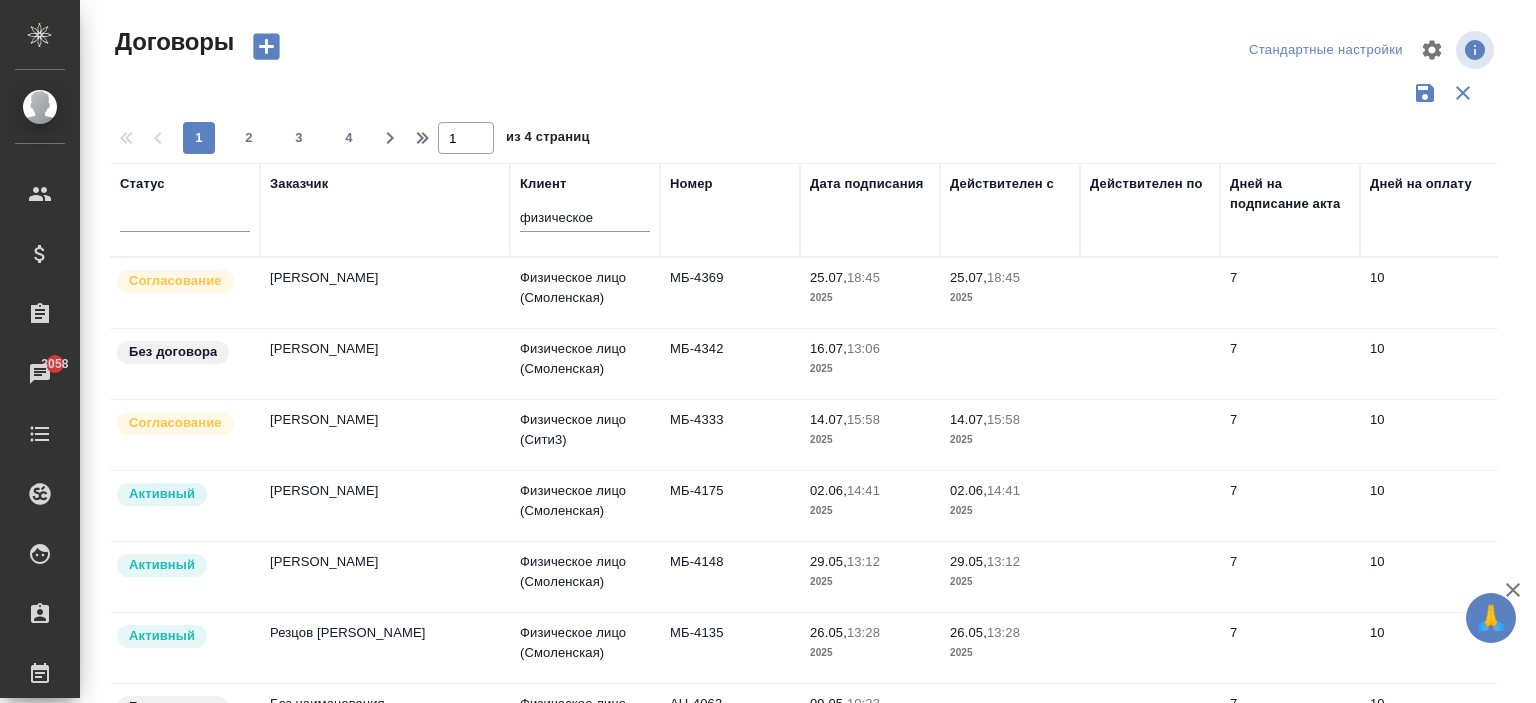 scroll, scrollTop: 231, scrollLeft: 0, axis: vertical 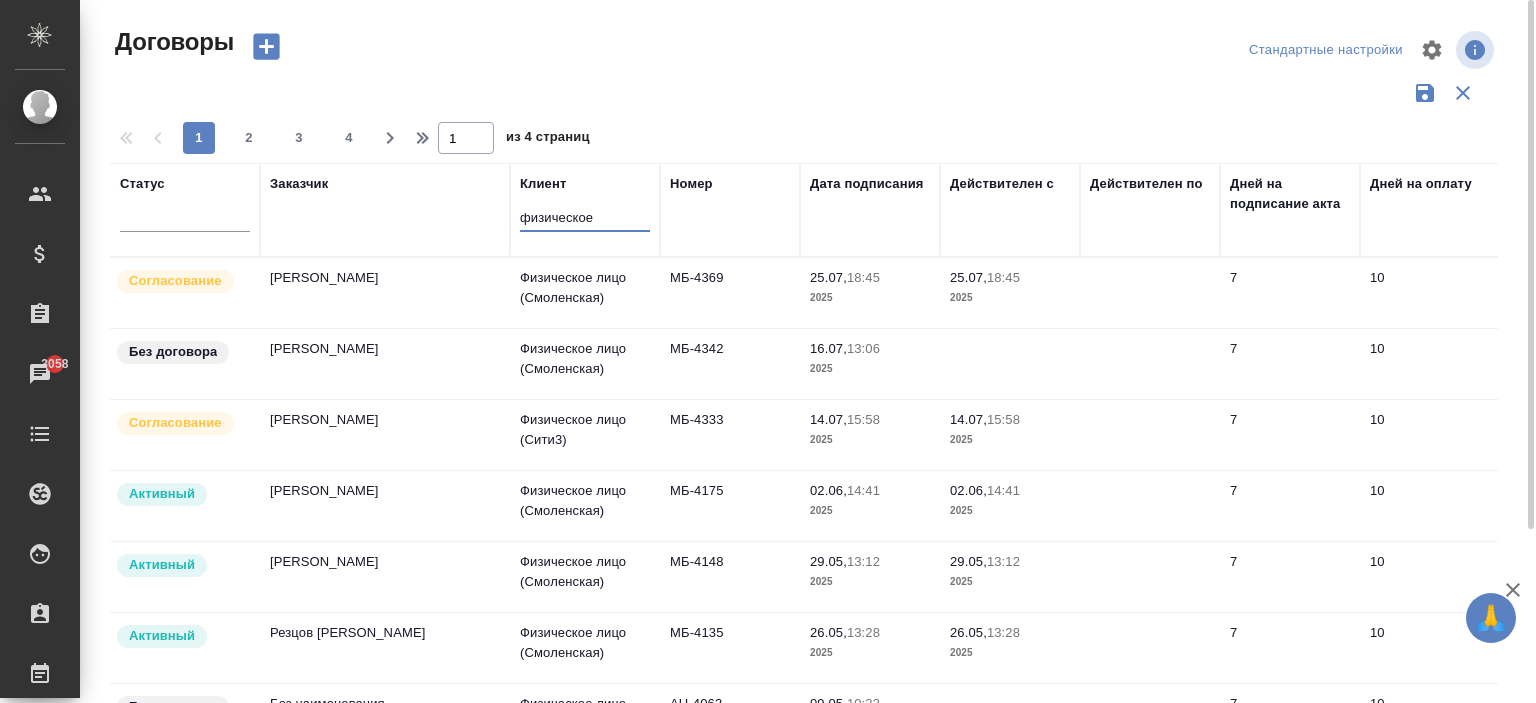 drag, startPoint x: 613, startPoint y: 207, endPoint x: 316, endPoint y: 209, distance: 297.00674 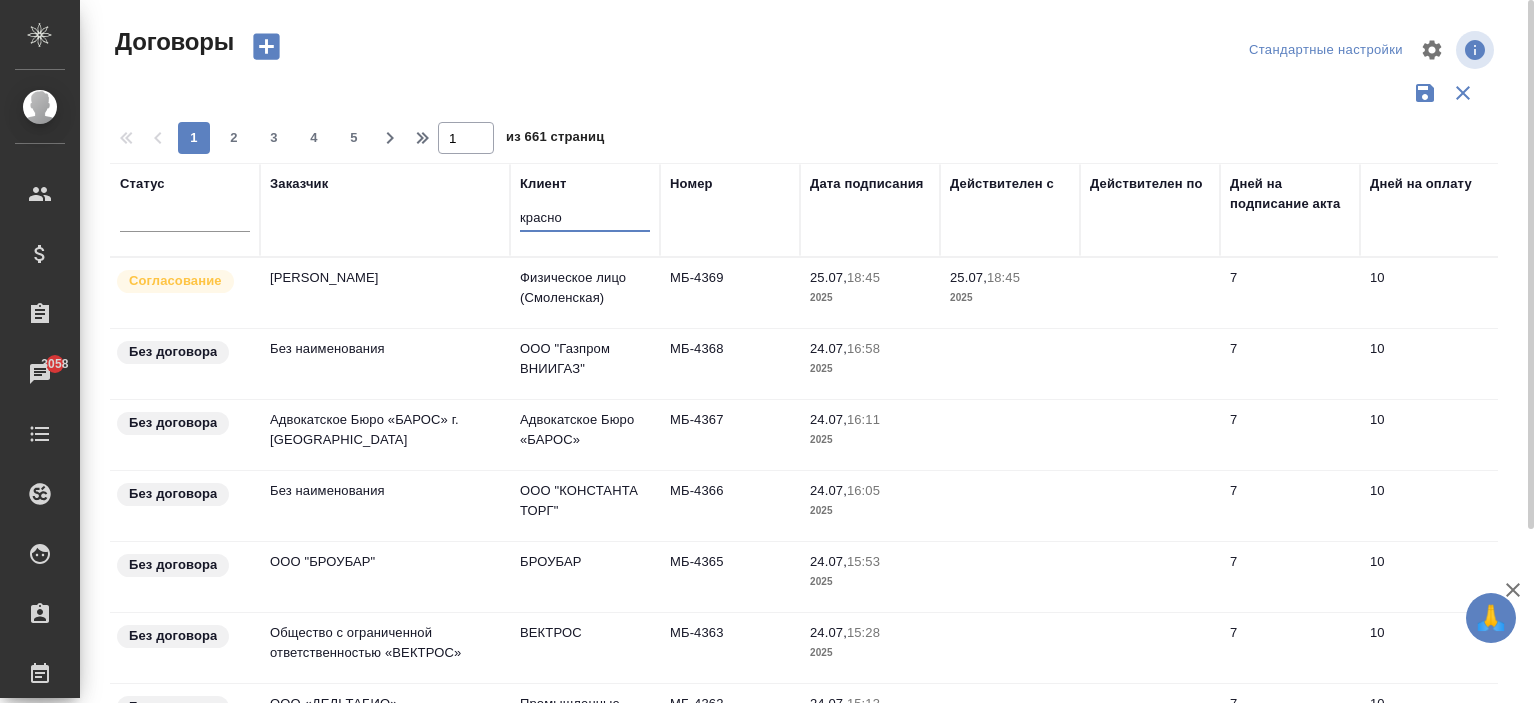 type on "краснов" 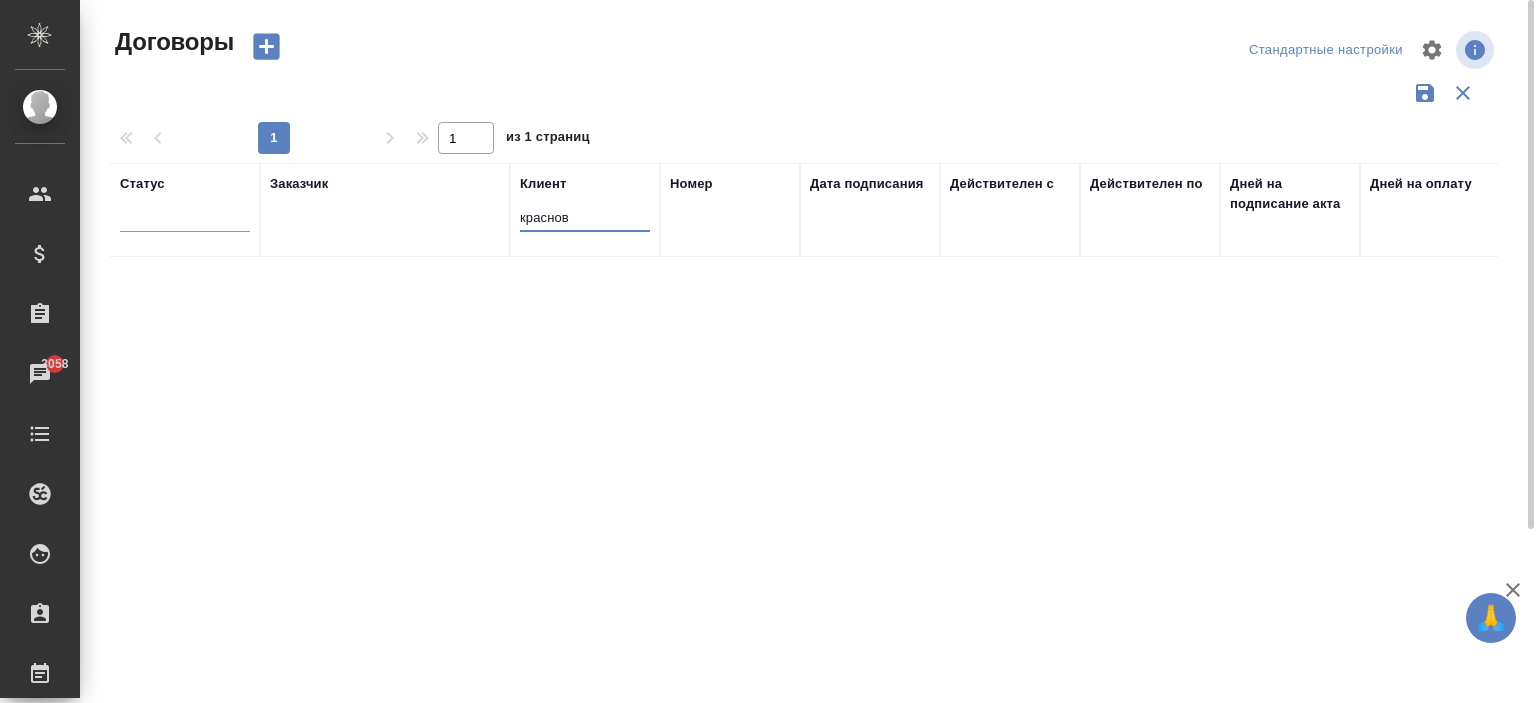 drag, startPoint x: 609, startPoint y: 208, endPoint x: 432, endPoint y: 209, distance: 177.00282 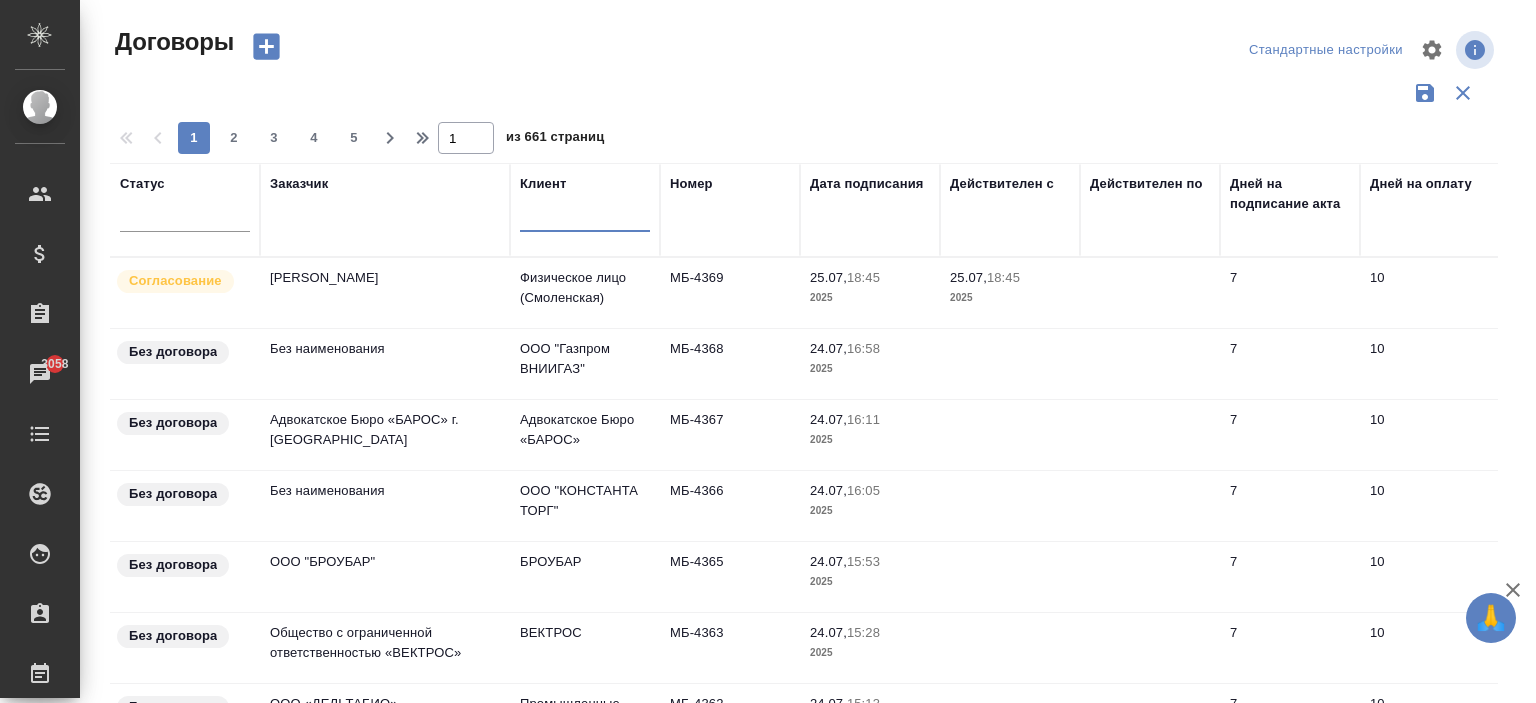 type 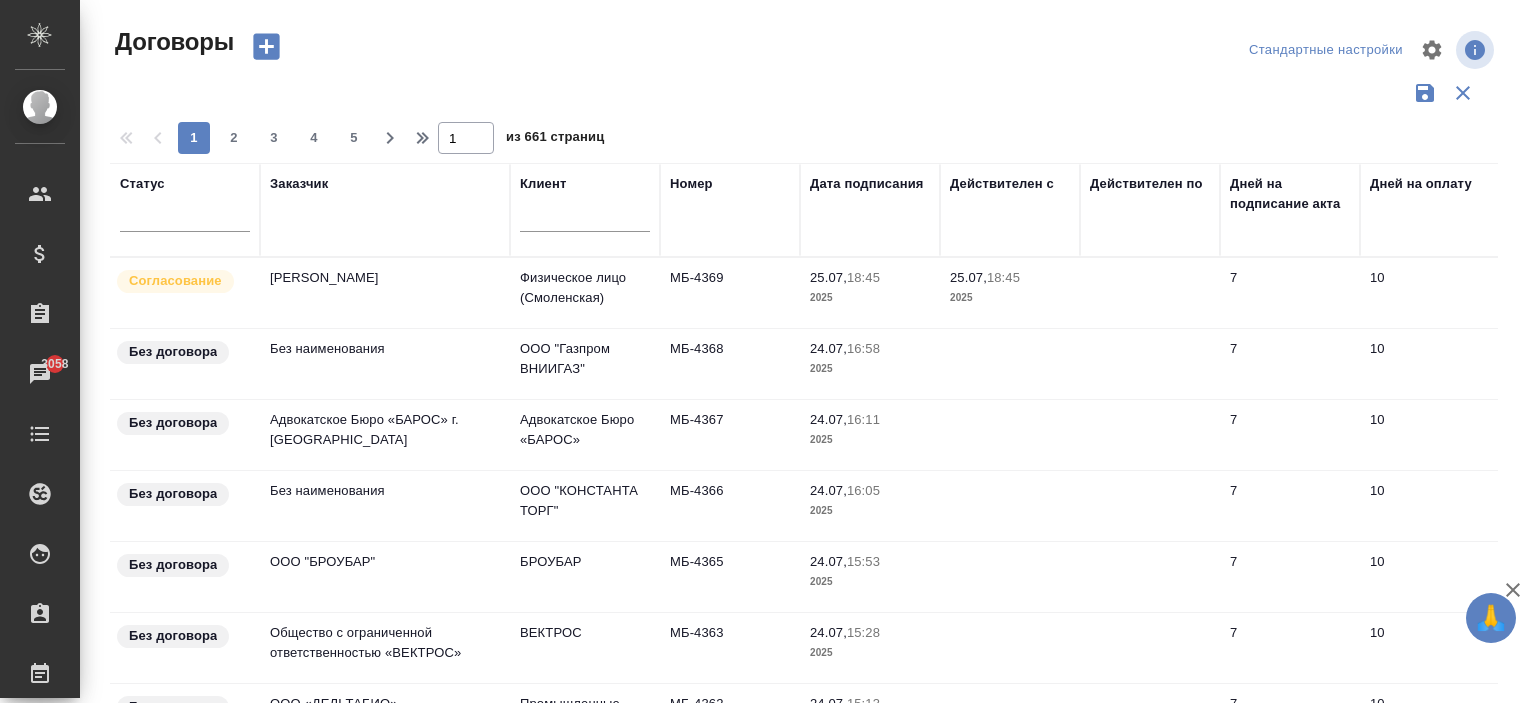 click on "Номер" at bounding box center (691, 184) 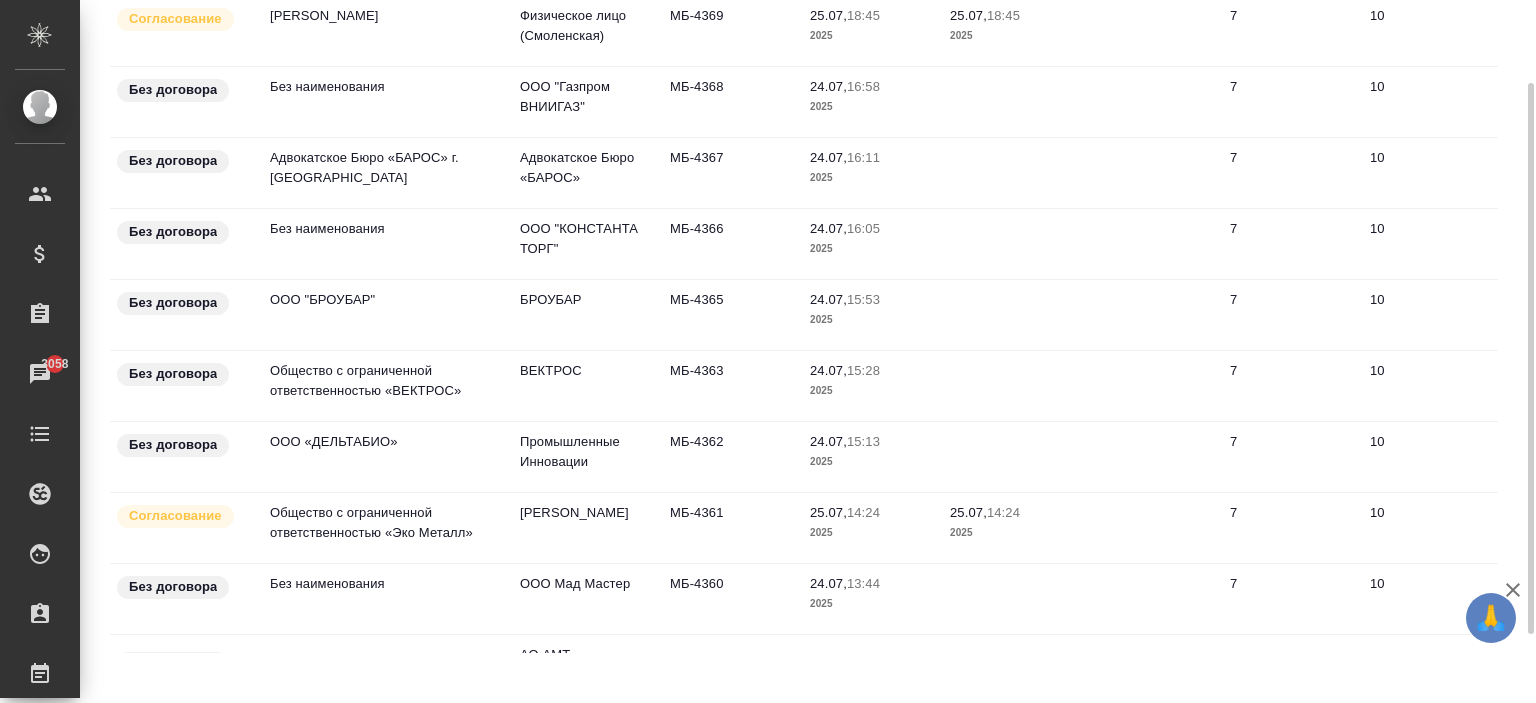 scroll, scrollTop: 0, scrollLeft: 0, axis: both 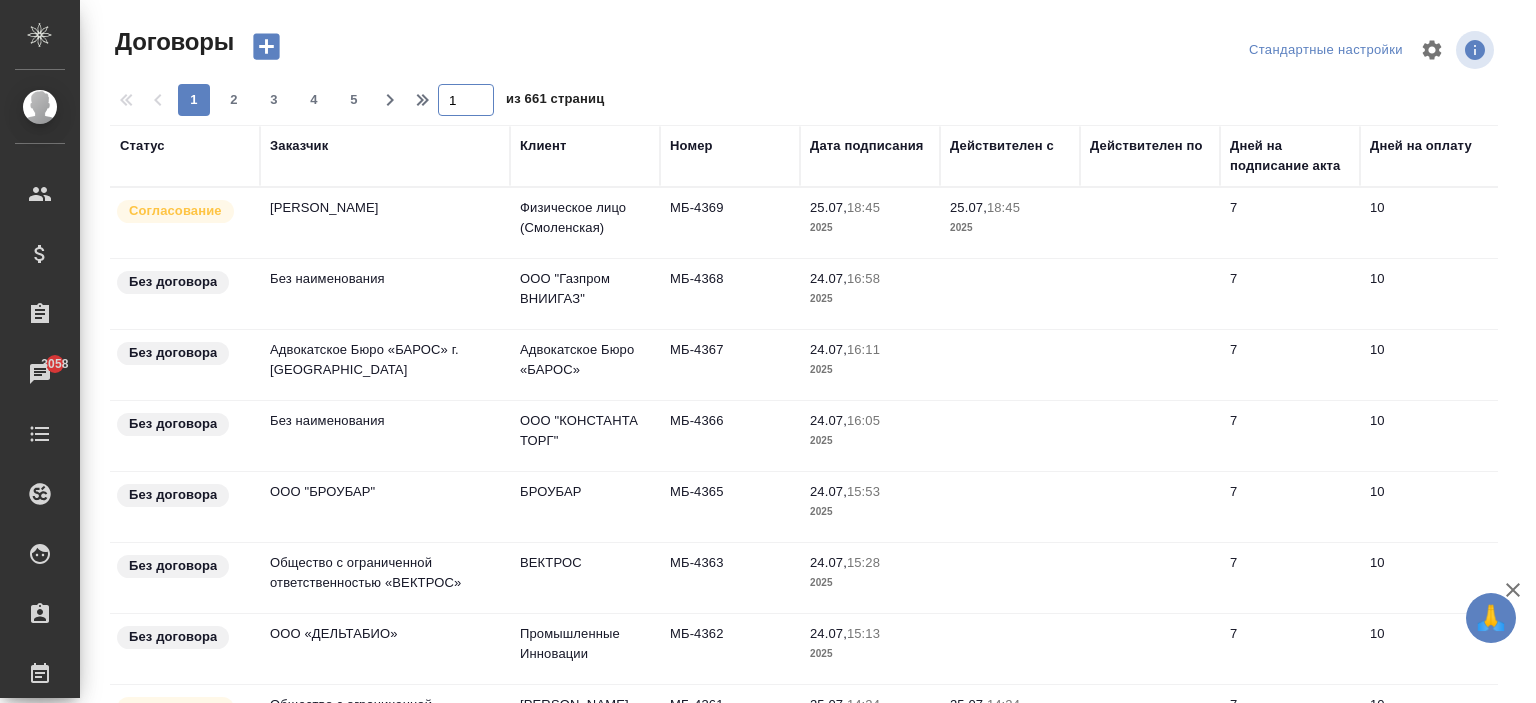 click on "1" at bounding box center (466, 100) 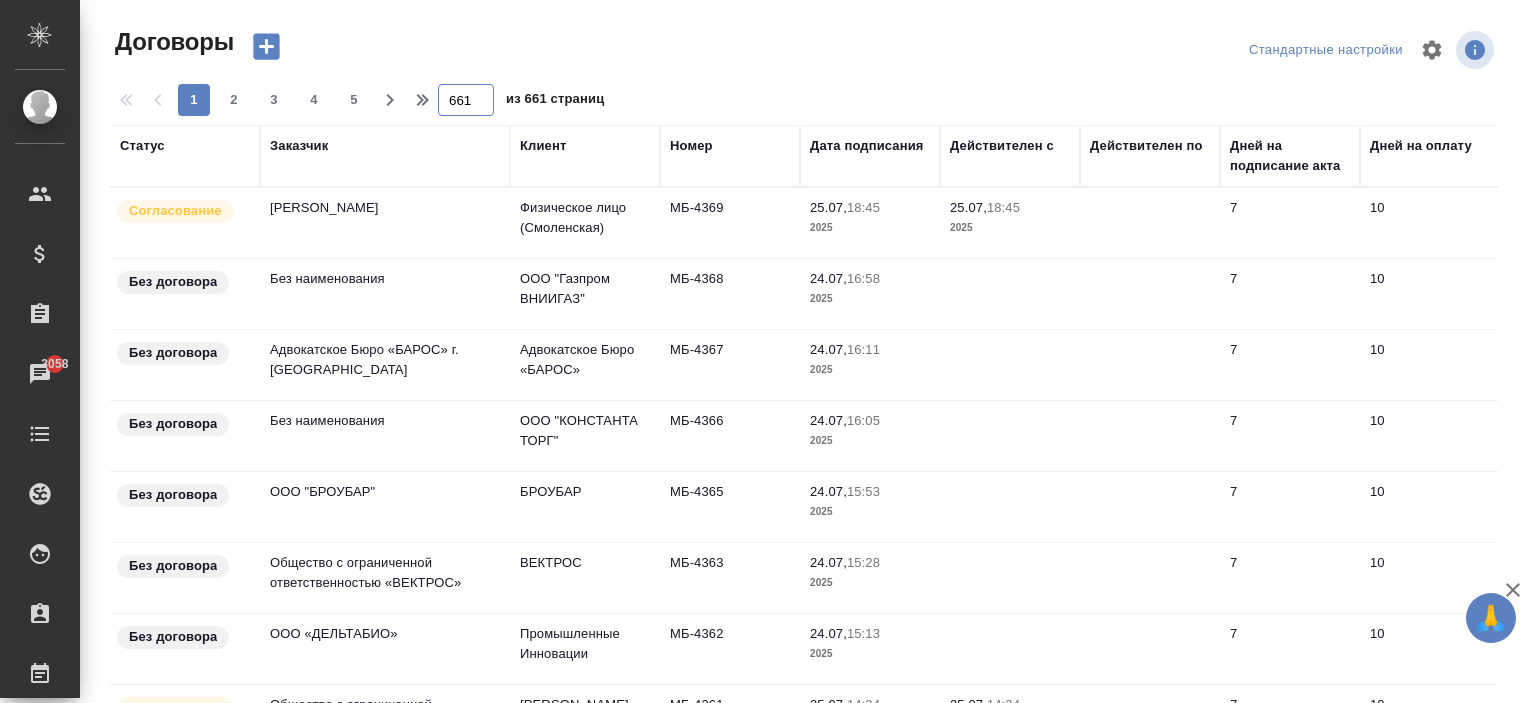 type on "661" 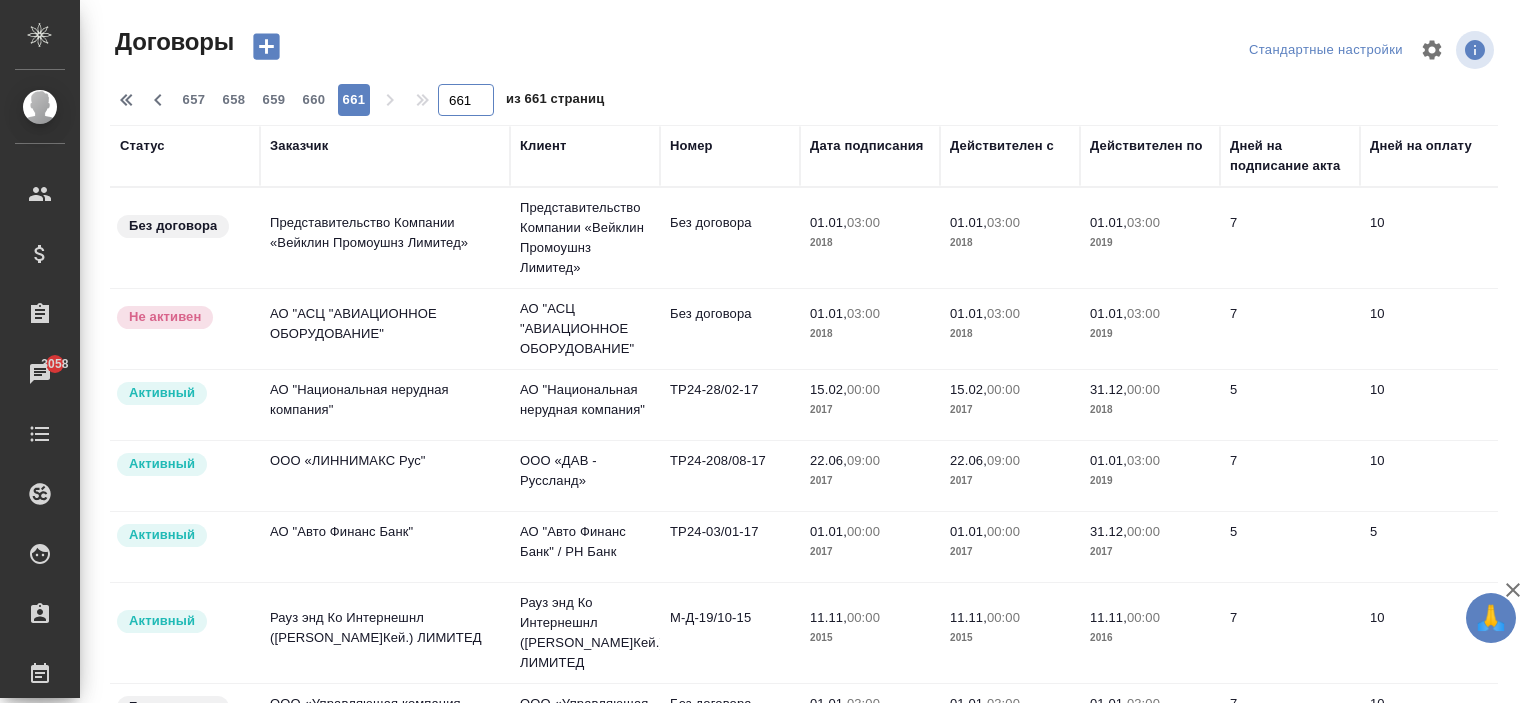 scroll, scrollTop: 192, scrollLeft: 0, axis: vertical 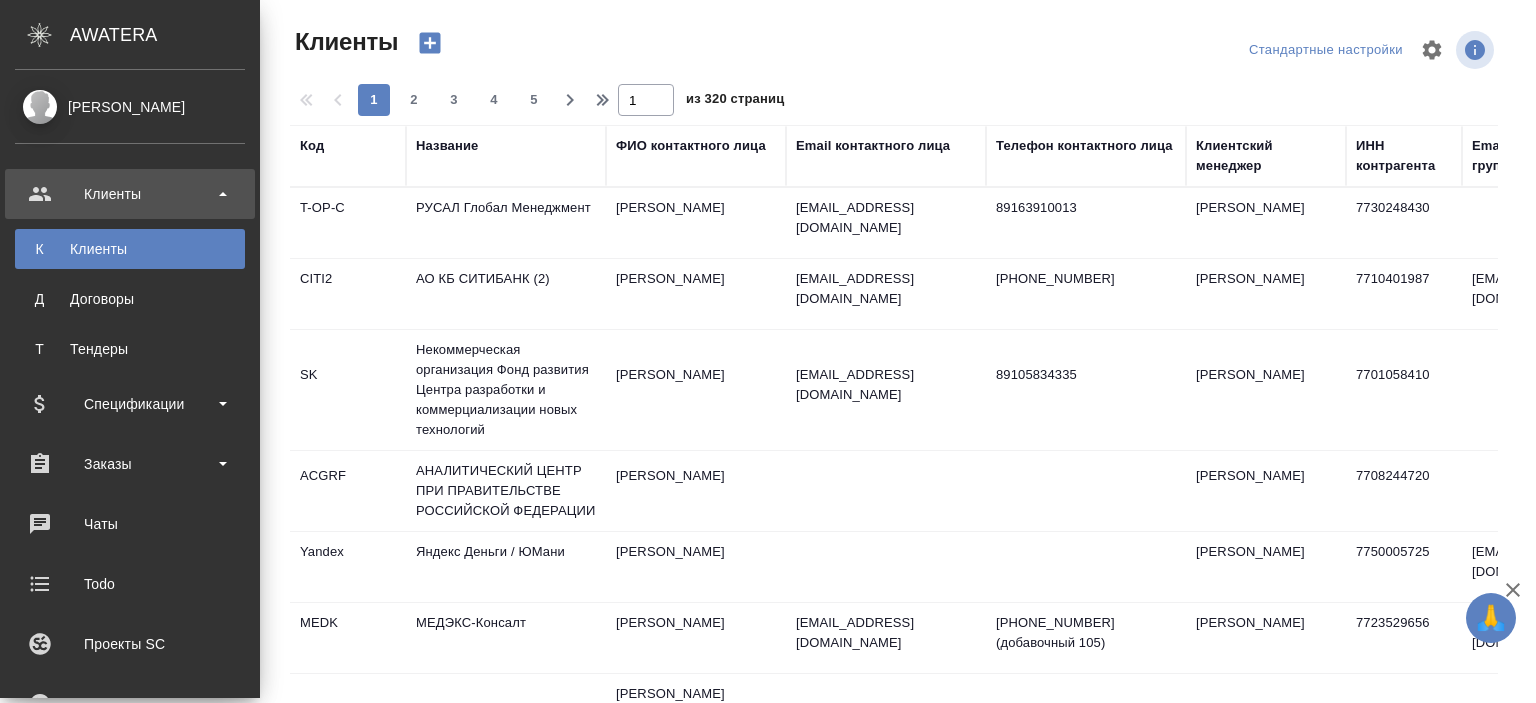 select on "RU" 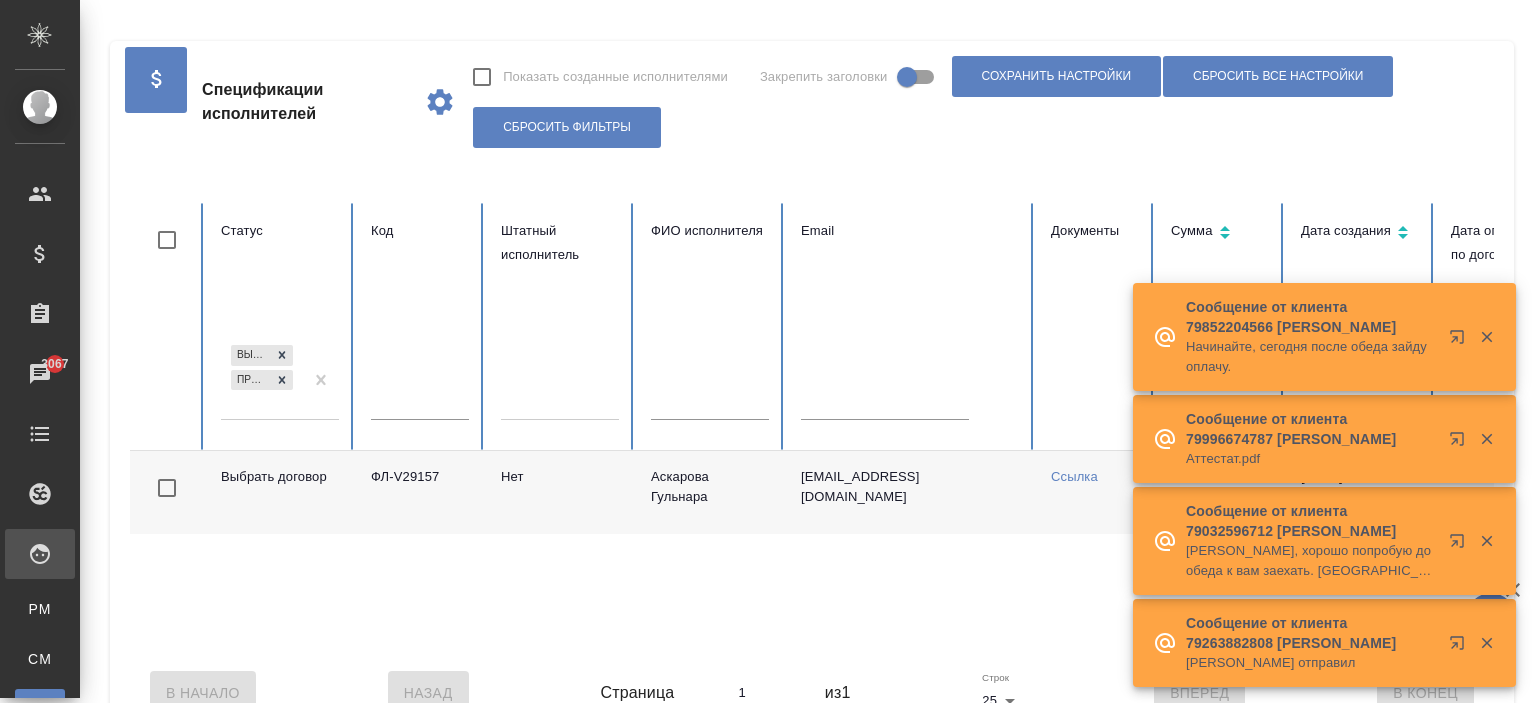 scroll, scrollTop: 0, scrollLeft: 0, axis: both 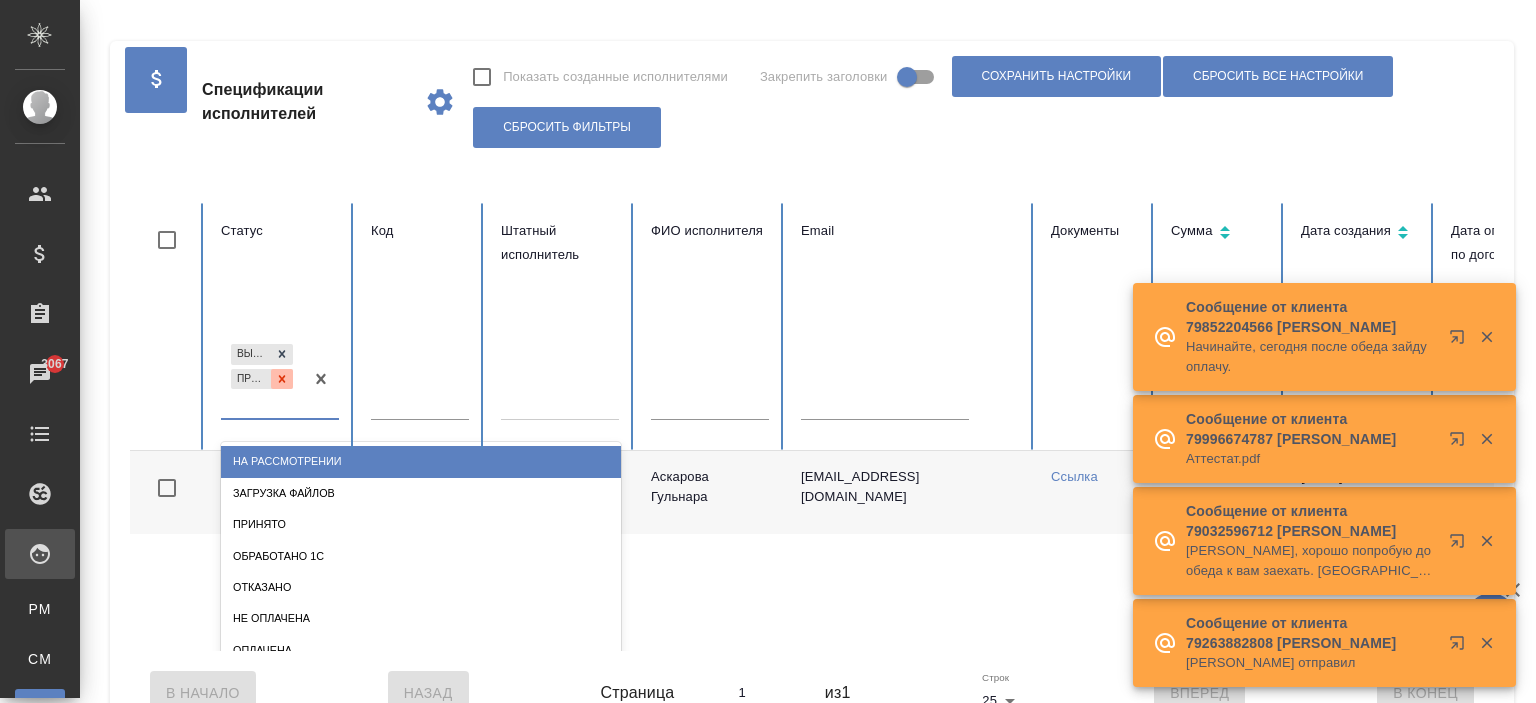 click 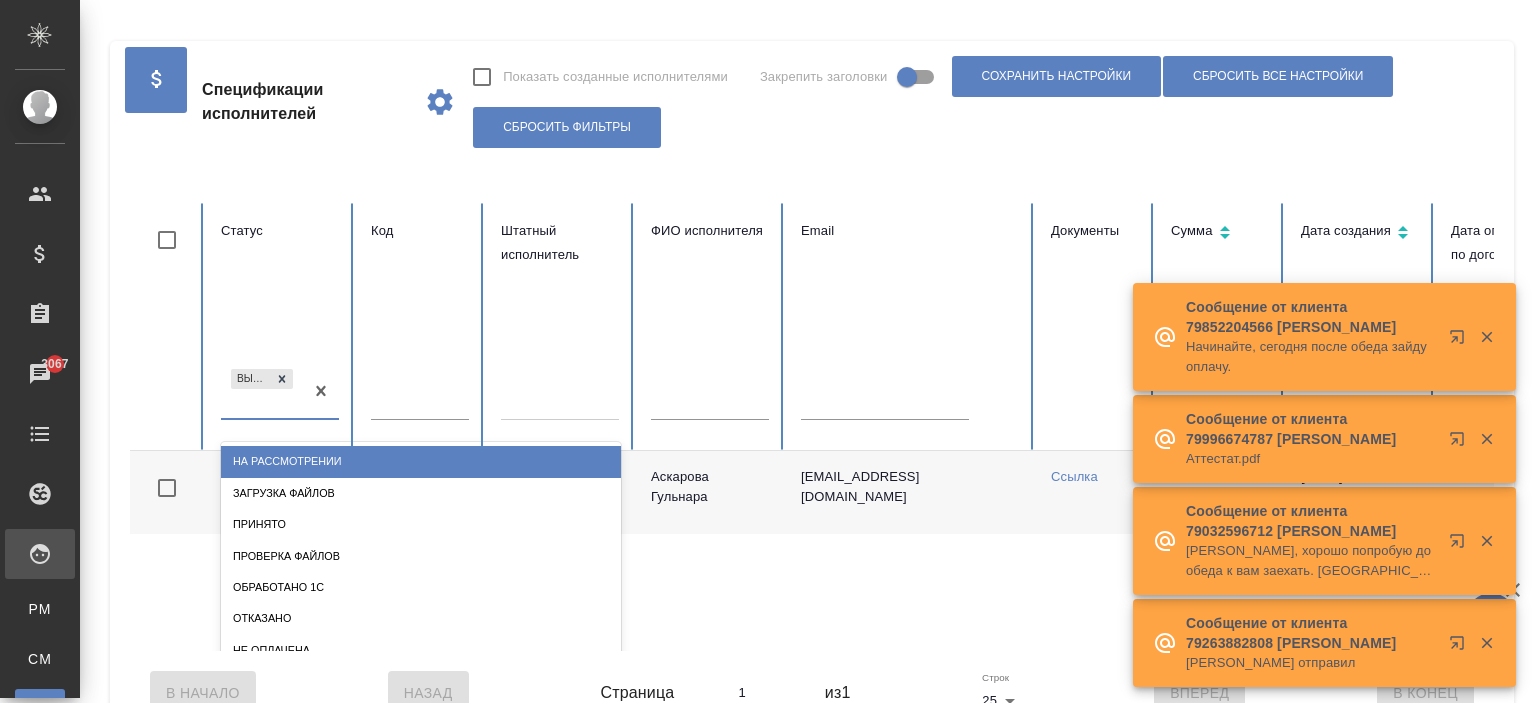 click on "option На рассмотрении focused, 1 of 10. 9 results available. Use Up and Down to choose options, press Enter to select the currently focused option, press Escape to exit the menu, press Tab to select the option and exit the menu. Выбрать договор На рассмотрении Загрузка файлов Принято Проверка файлов Обработано 1С Отказано Не оплачена Оплачена Списан" at bounding box center [280, 400] 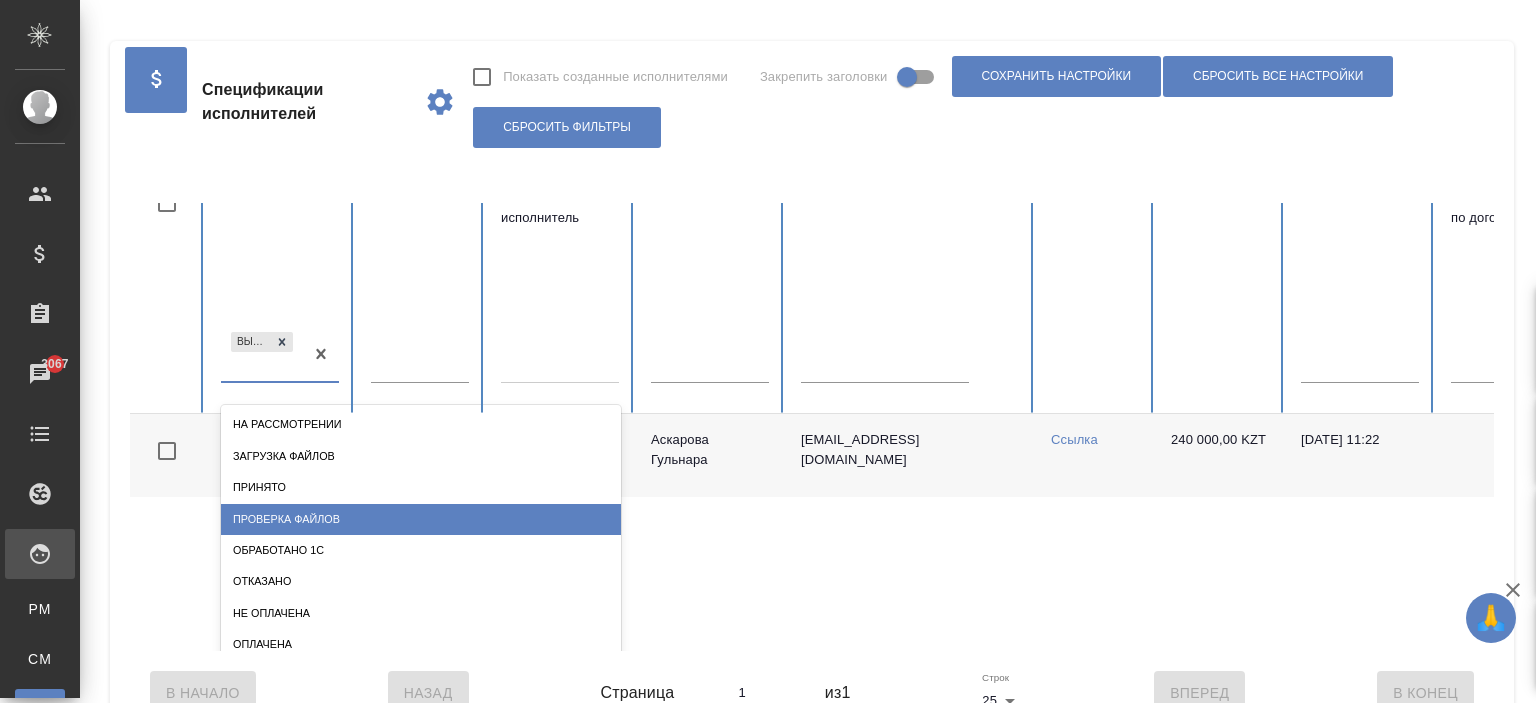 click on "Проверка файлов" at bounding box center [421, 519] 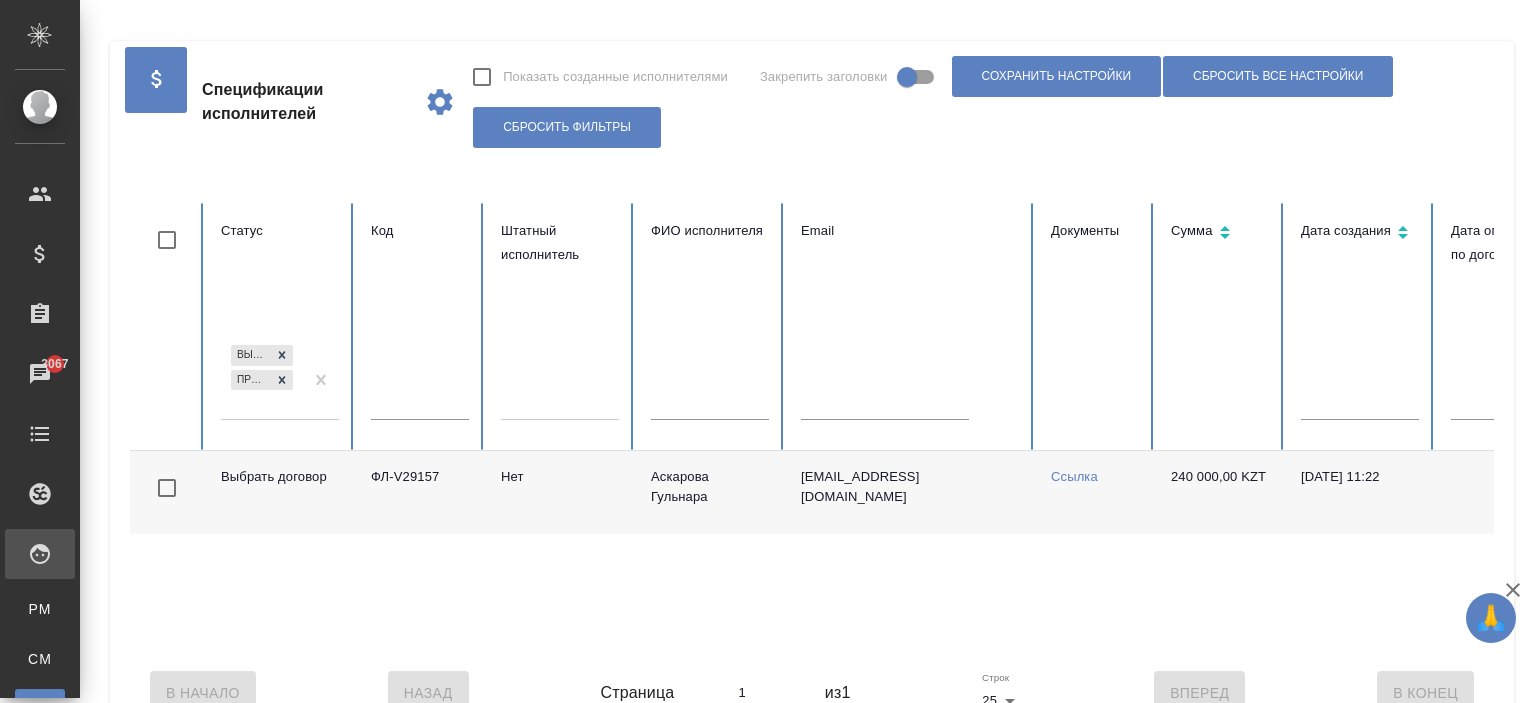 scroll, scrollTop: 0, scrollLeft: 0, axis: both 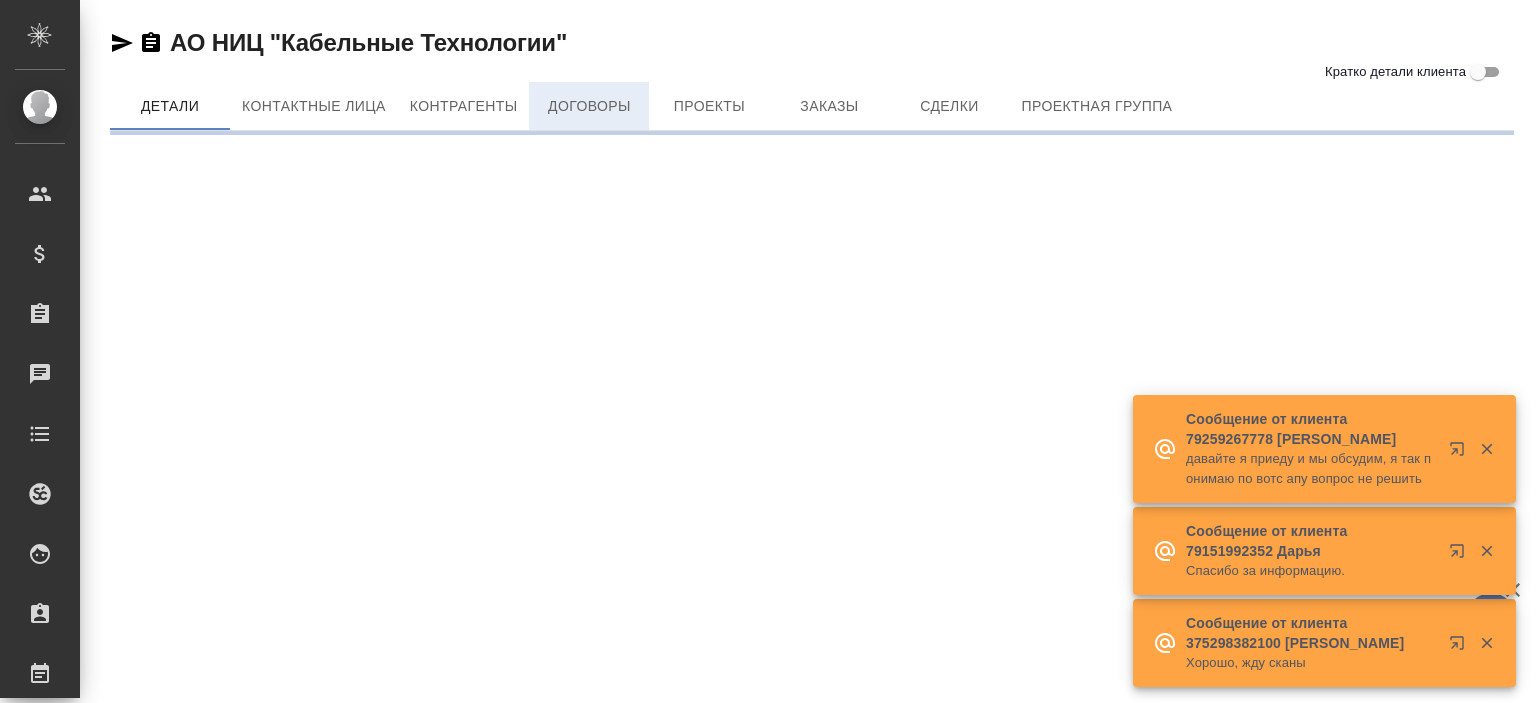 click on "Договоры" at bounding box center (589, 106) 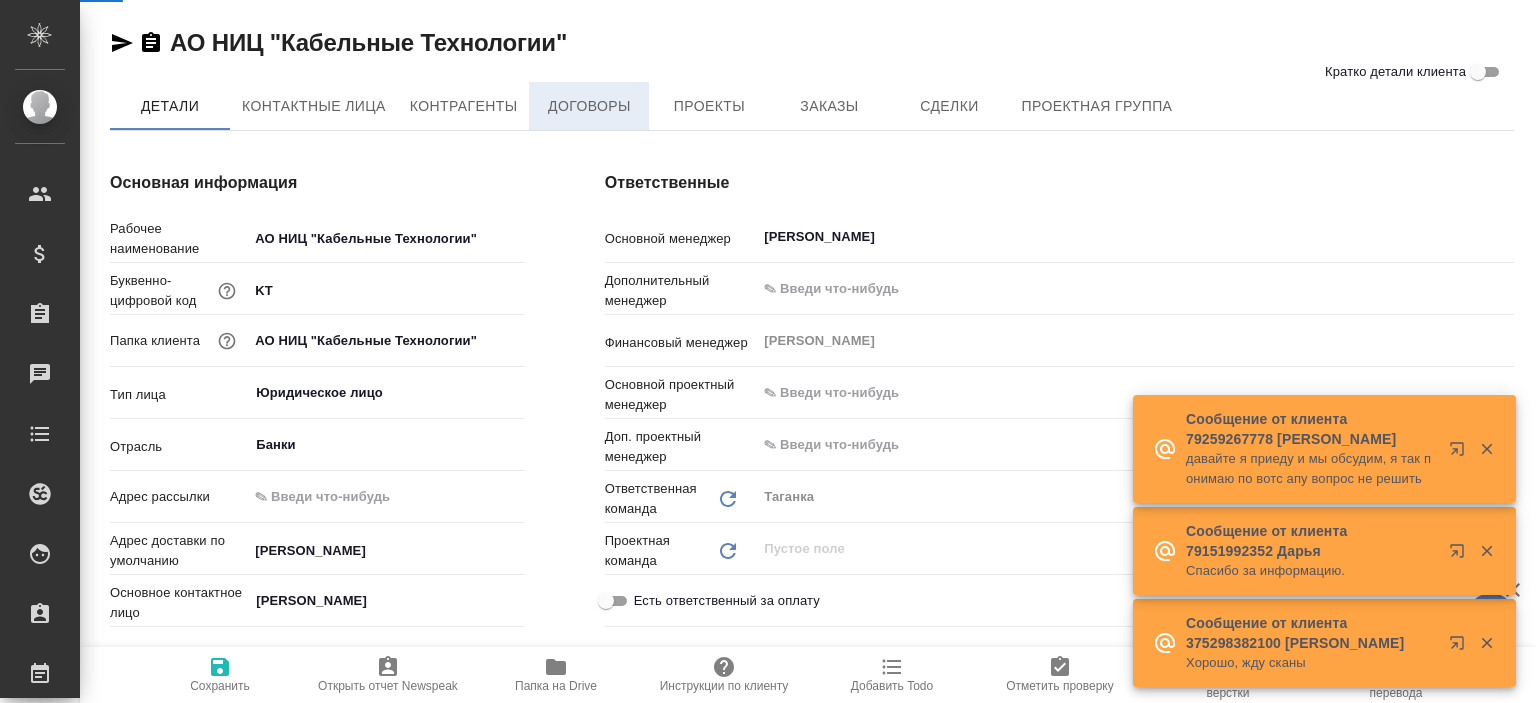 type on "x" 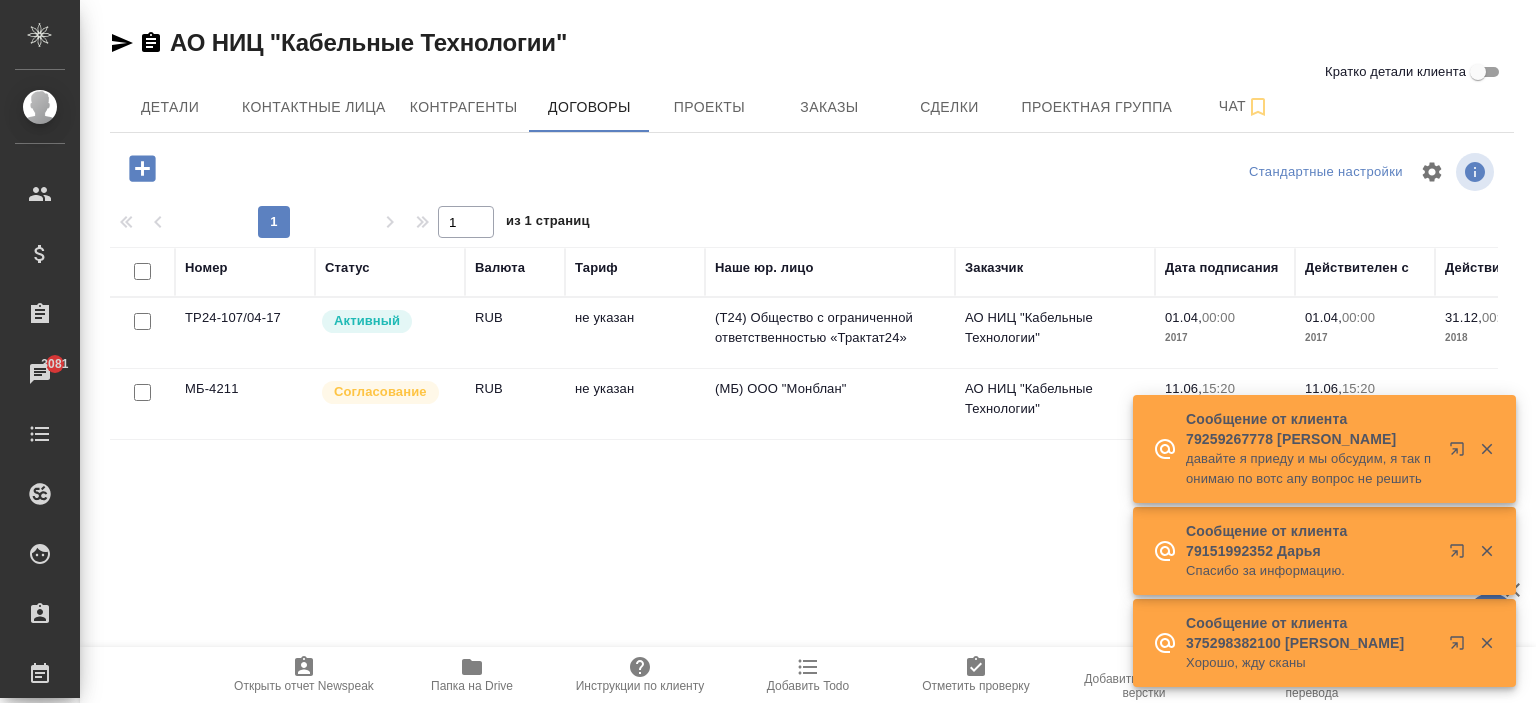 click on "(МБ) ООО "Монблан"" at bounding box center (830, 333) 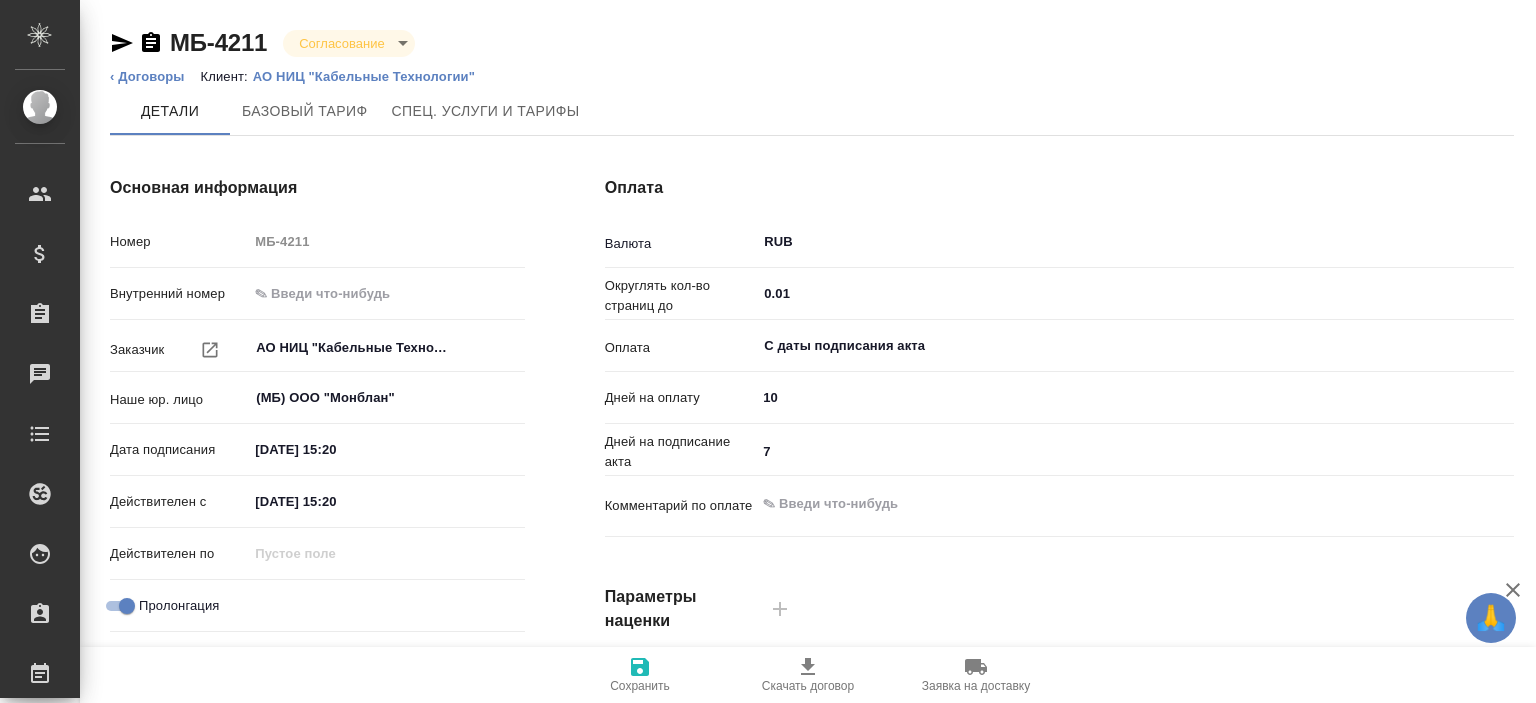 scroll, scrollTop: 0, scrollLeft: 0, axis: both 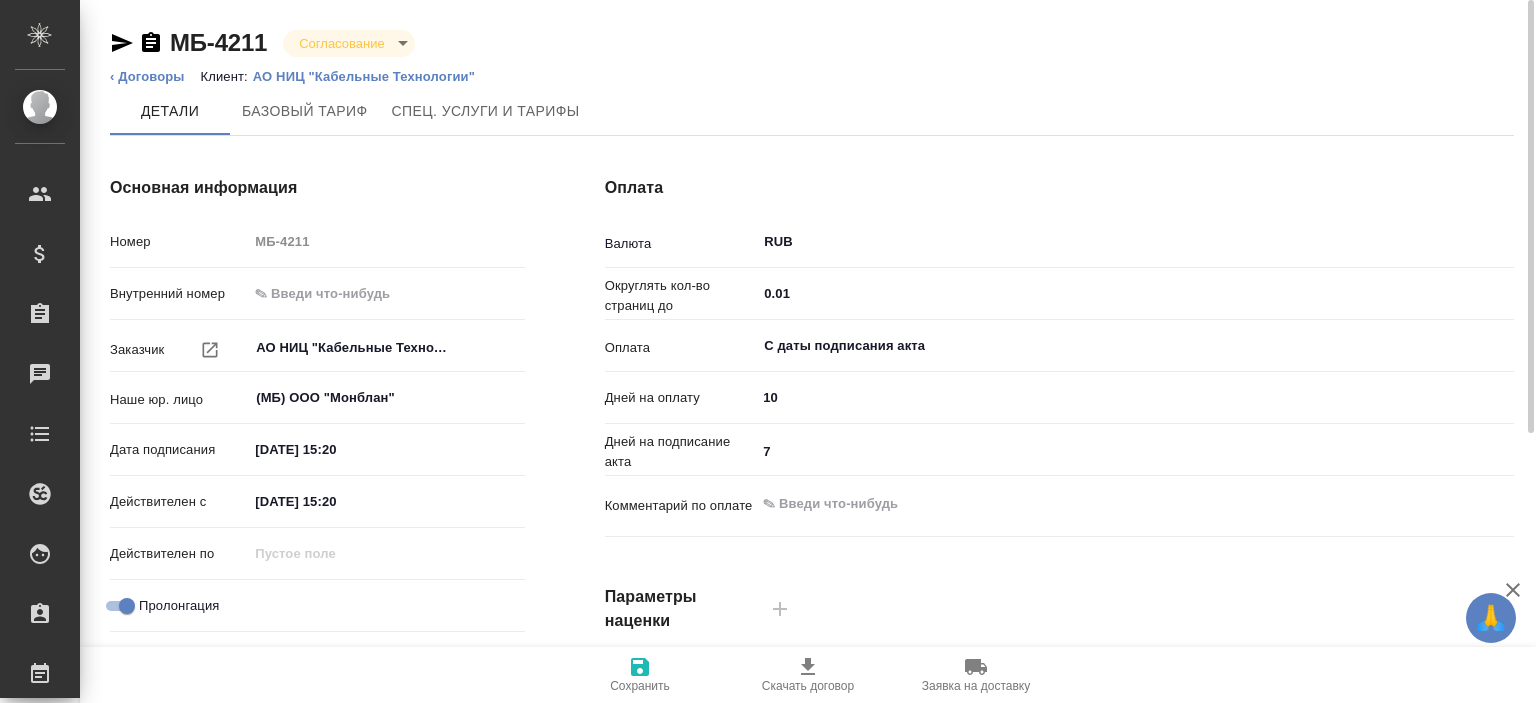 click on "[DATE] 15:20" at bounding box center [335, 449] 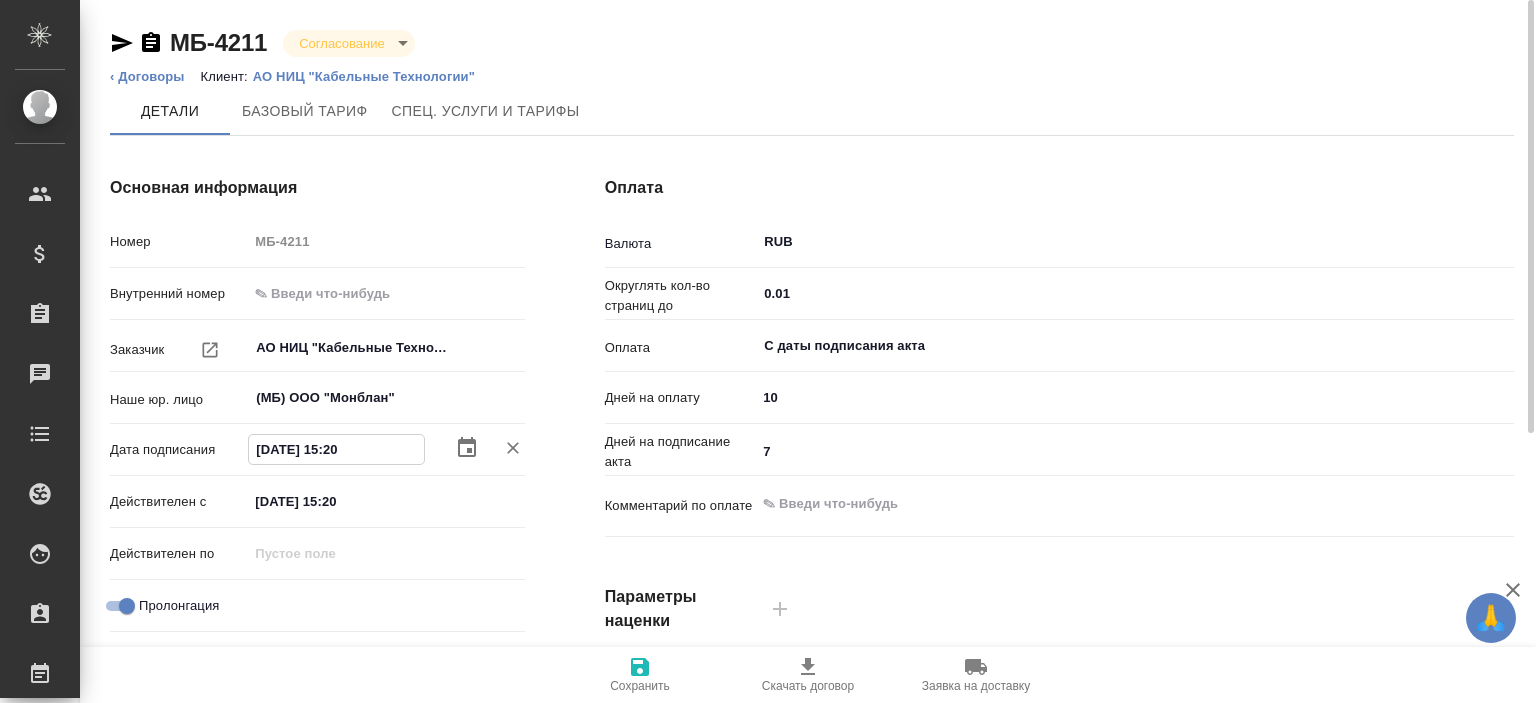 click 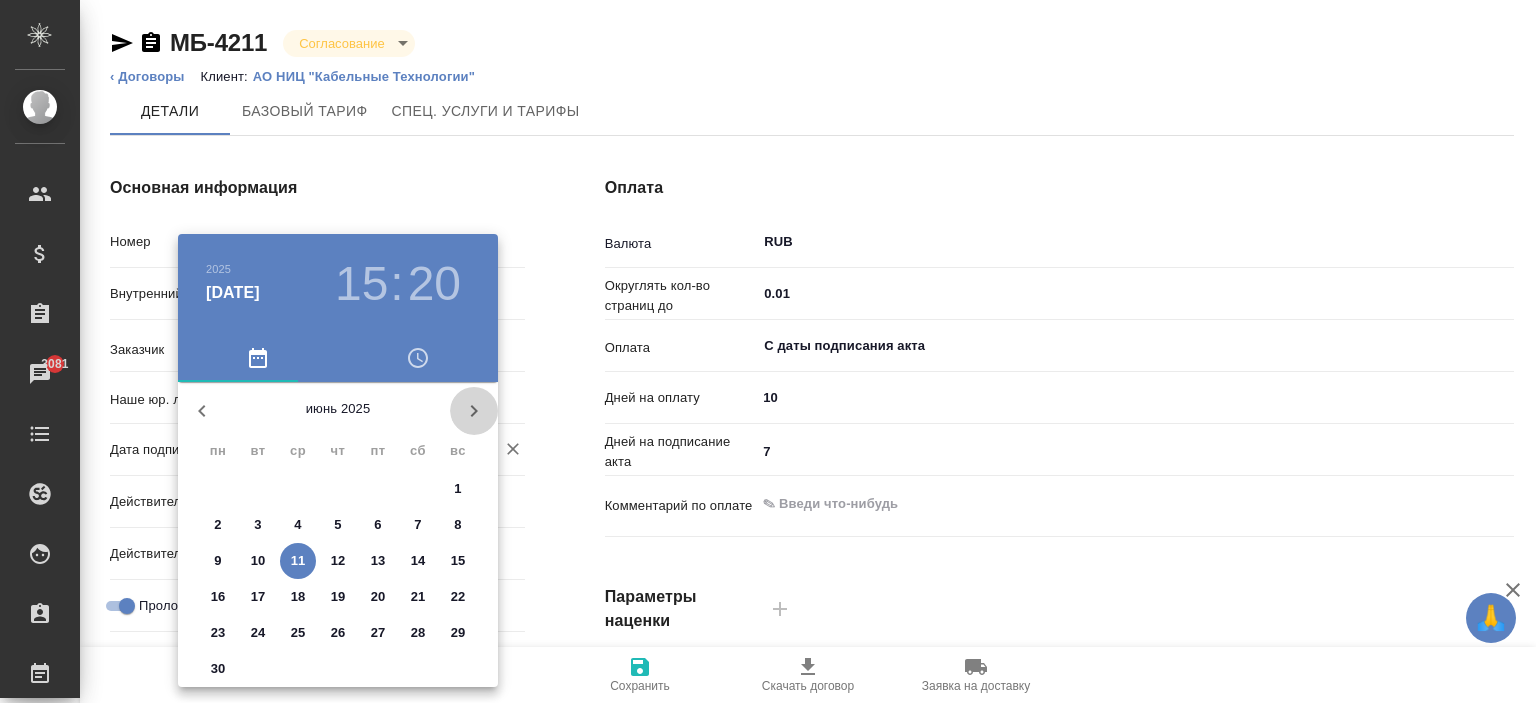 click at bounding box center [474, 411] 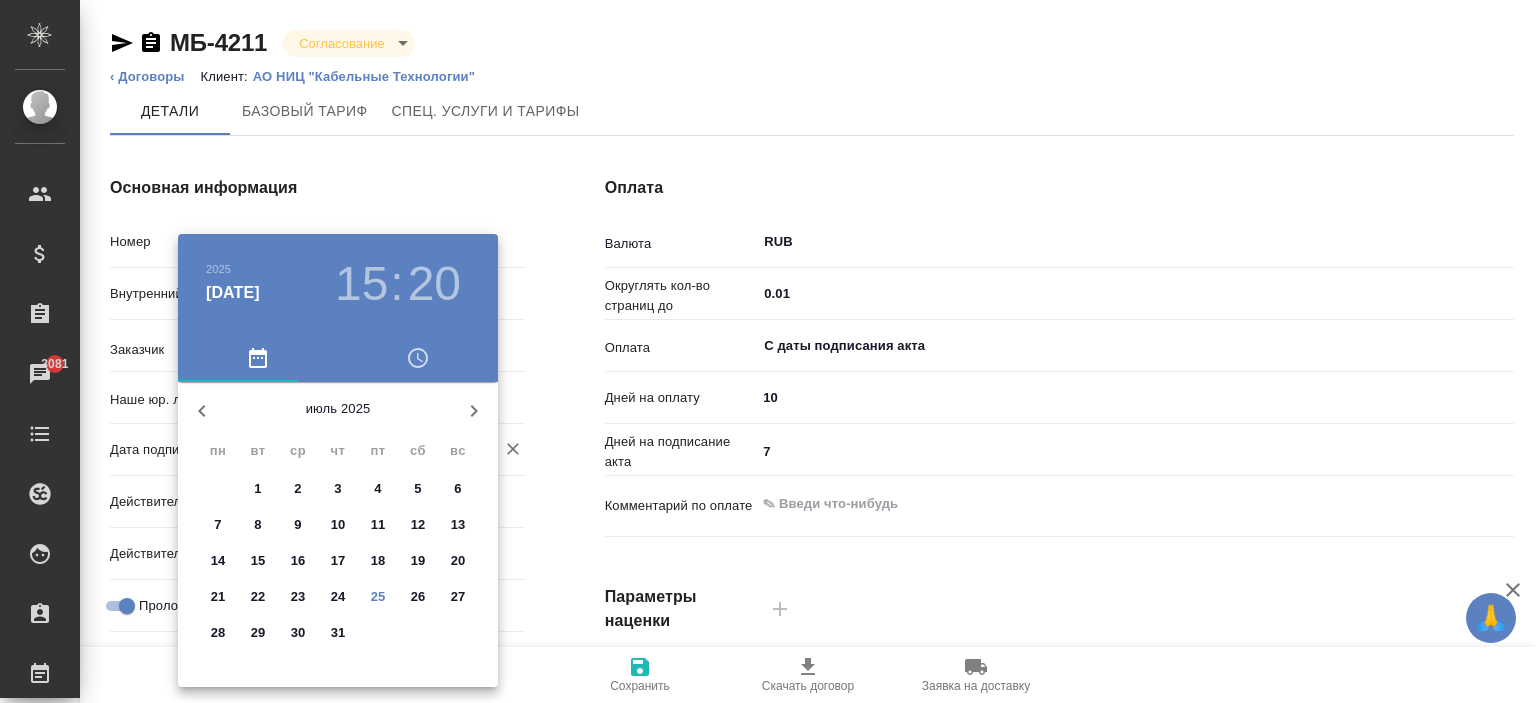 click 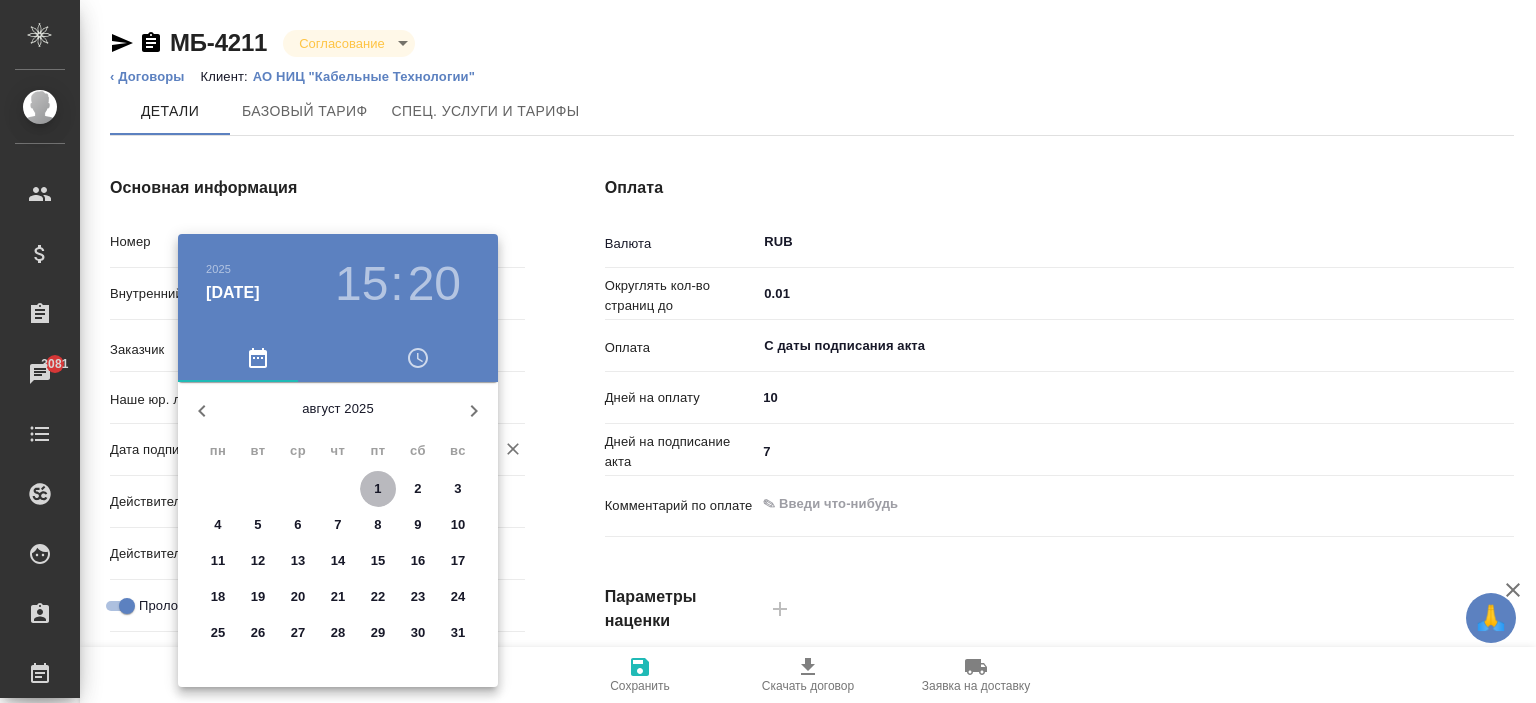 click on "1" at bounding box center [378, 489] 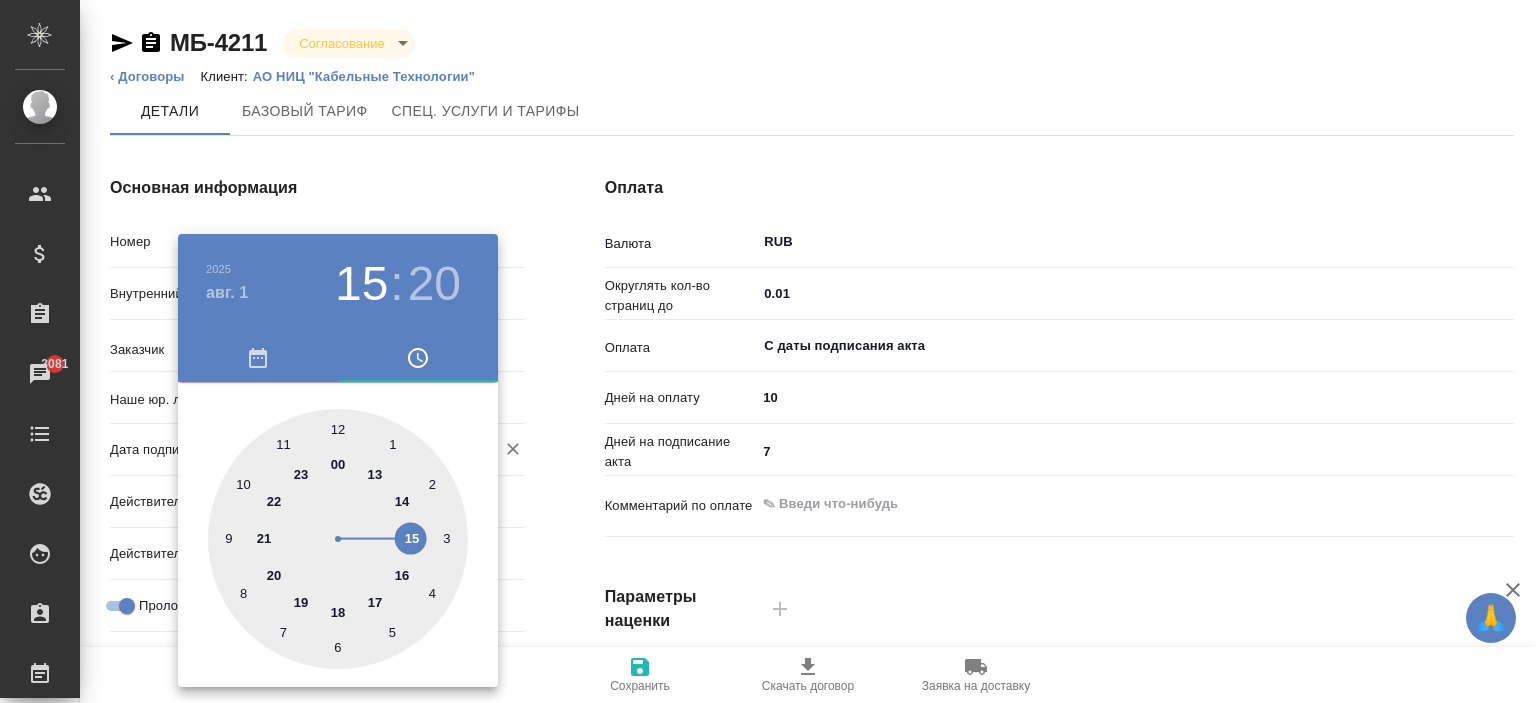 click at bounding box center (768, 351) 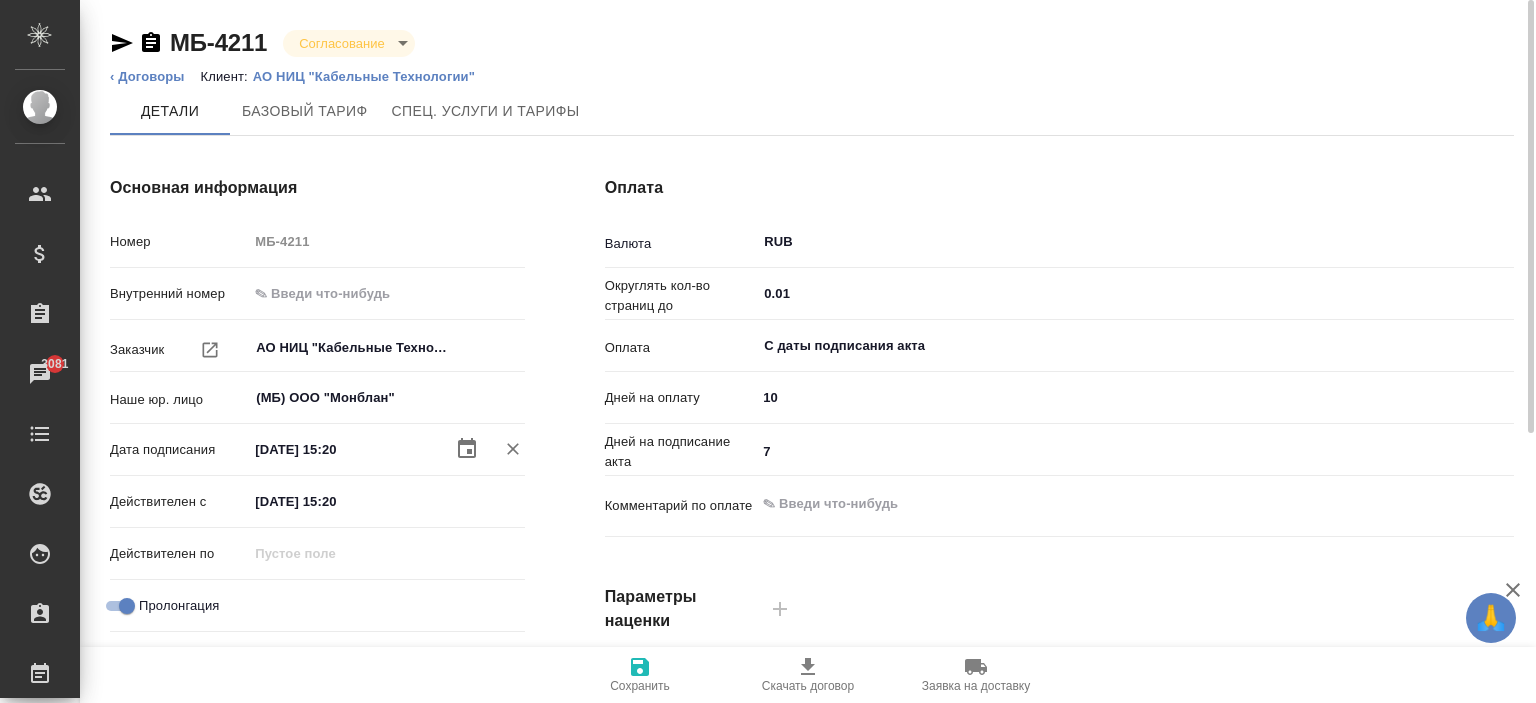 click on "01.08.2025 15:20" at bounding box center [335, 449] 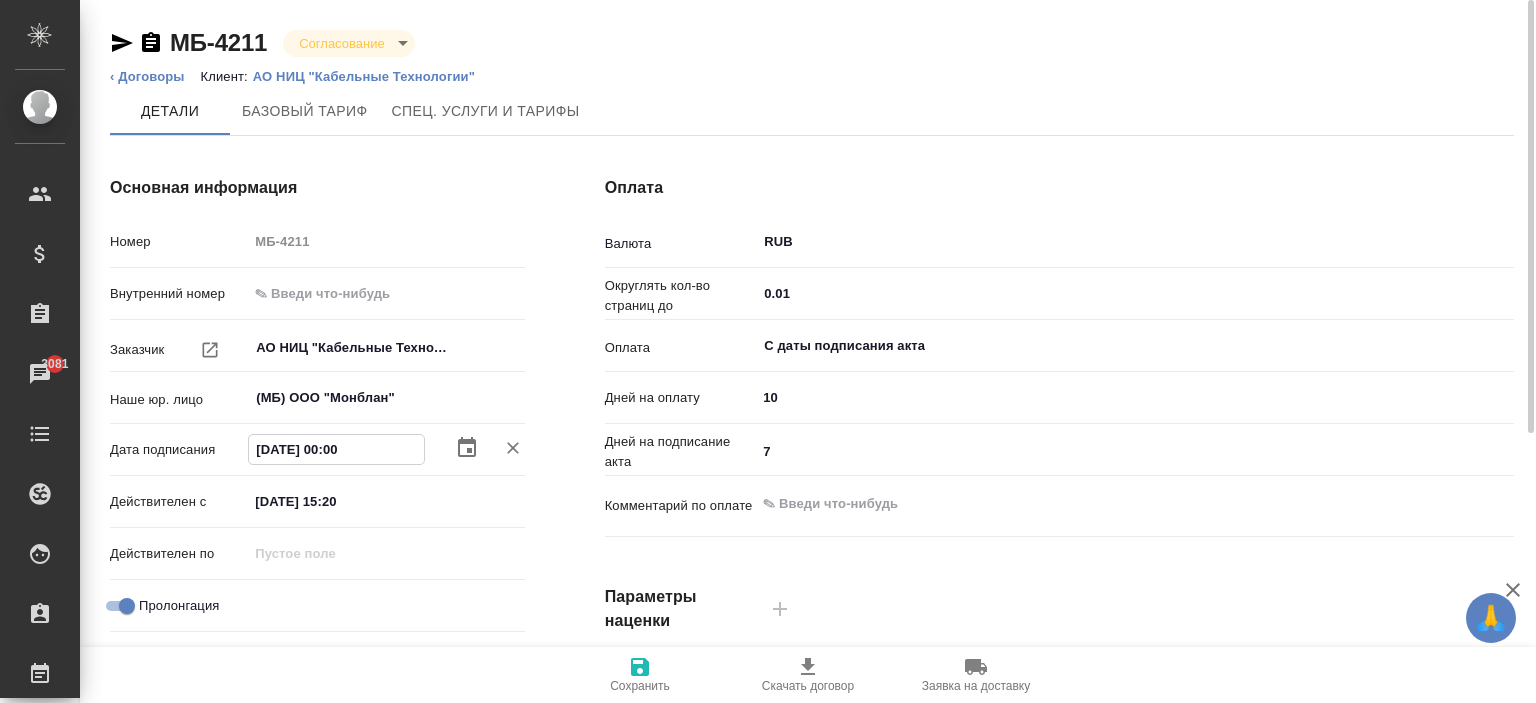type on "01.08.2025 00:00" 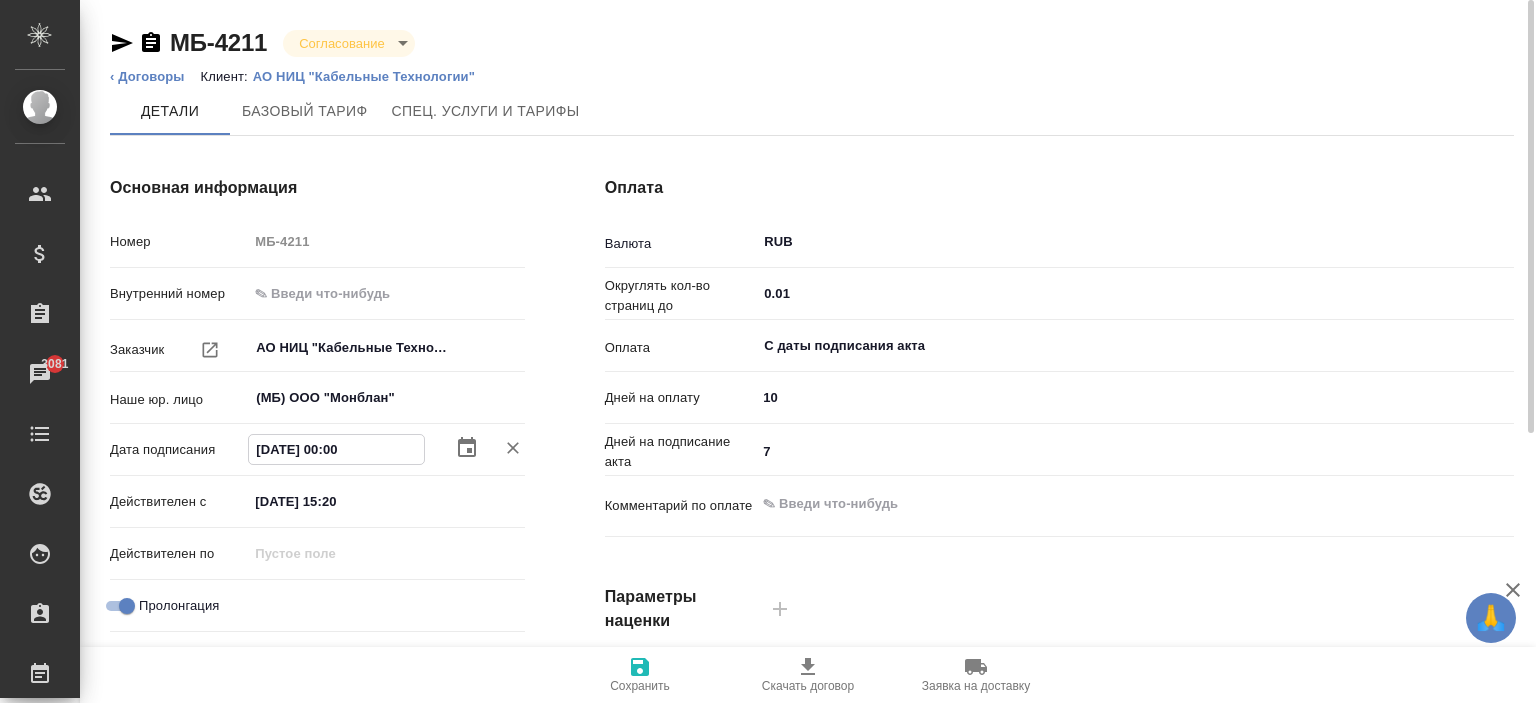 drag, startPoint x: 384, startPoint y: 458, endPoint x: 248, endPoint y: 443, distance: 136.8247 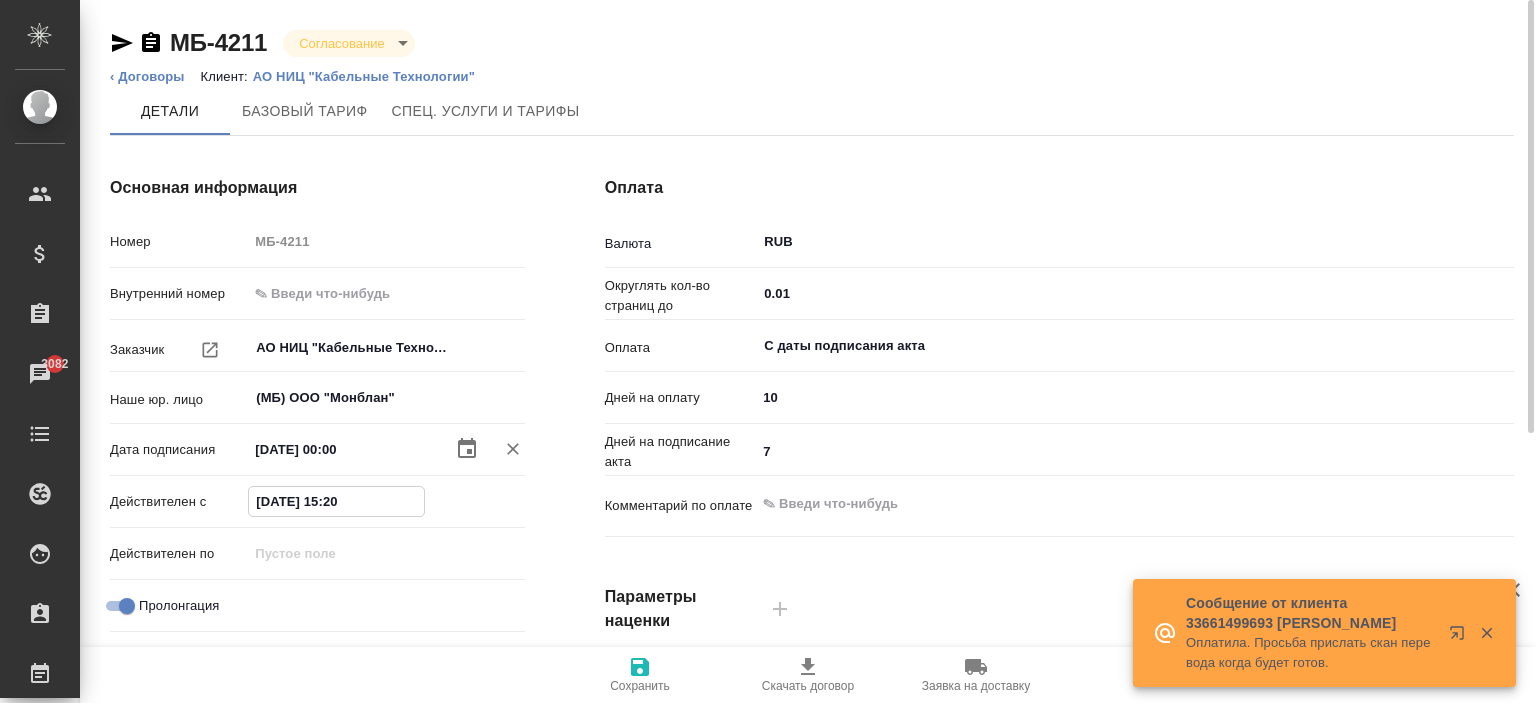 drag, startPoint x: 246, startPoint y: 503, endPoint x: 234, endPoint y: 515, distance: 16.970562 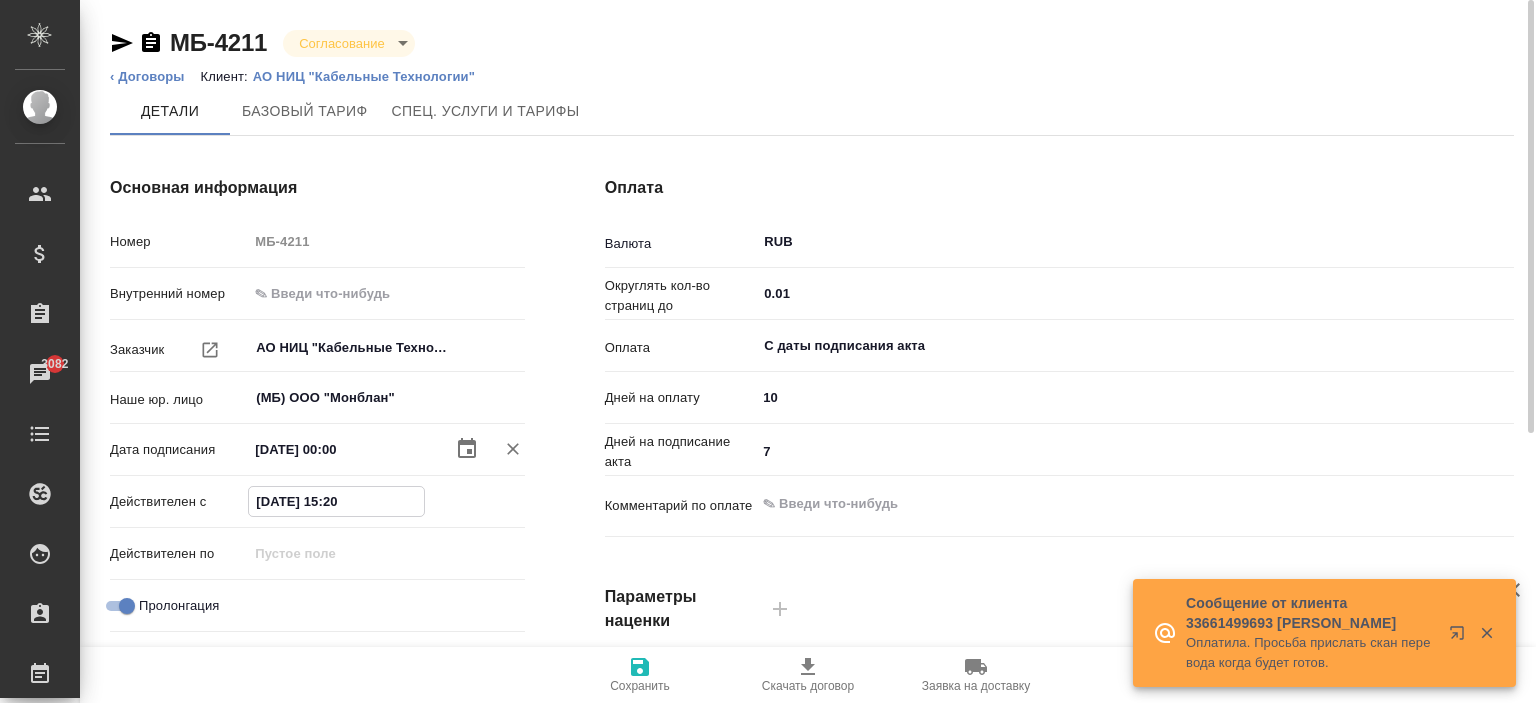 paste on "01.08.2025 00:0" 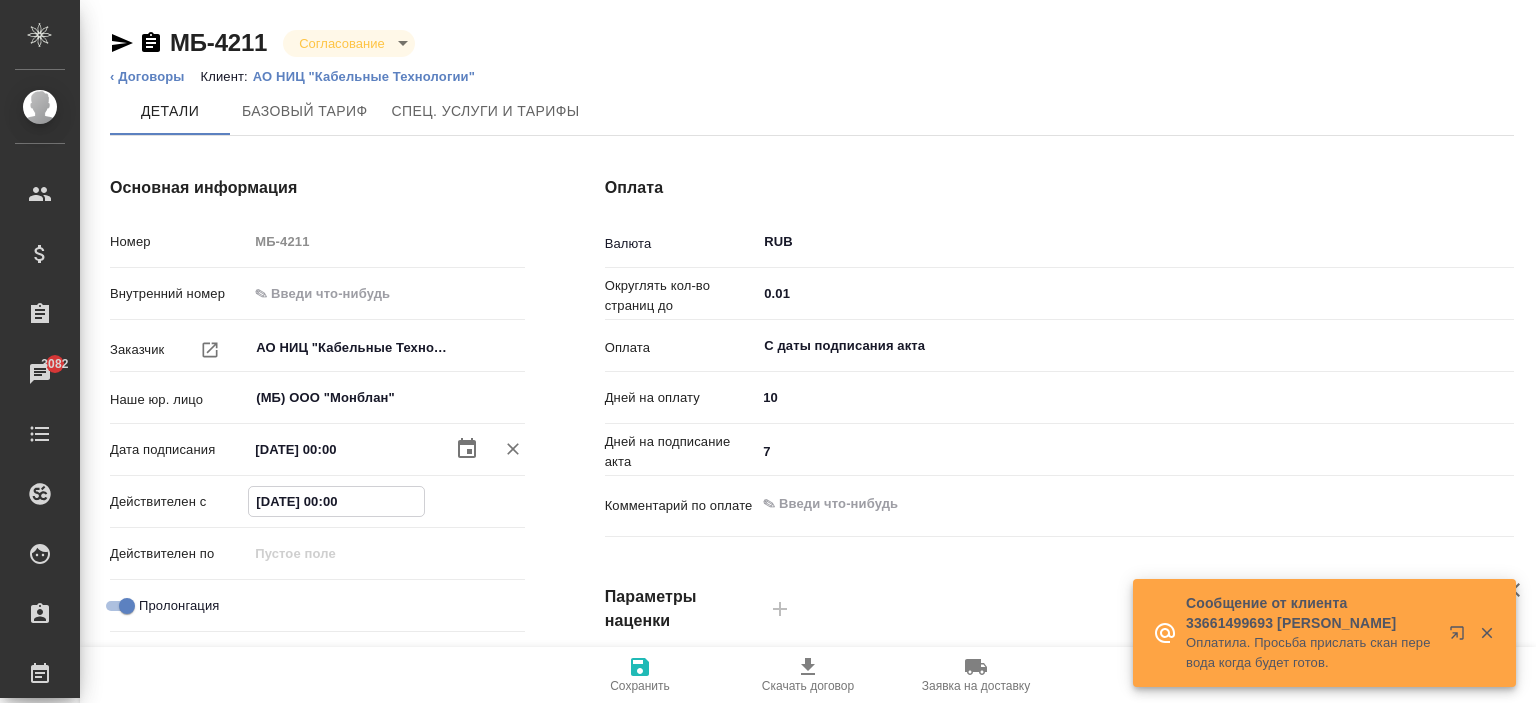 type on "01.08.2025 00:00" 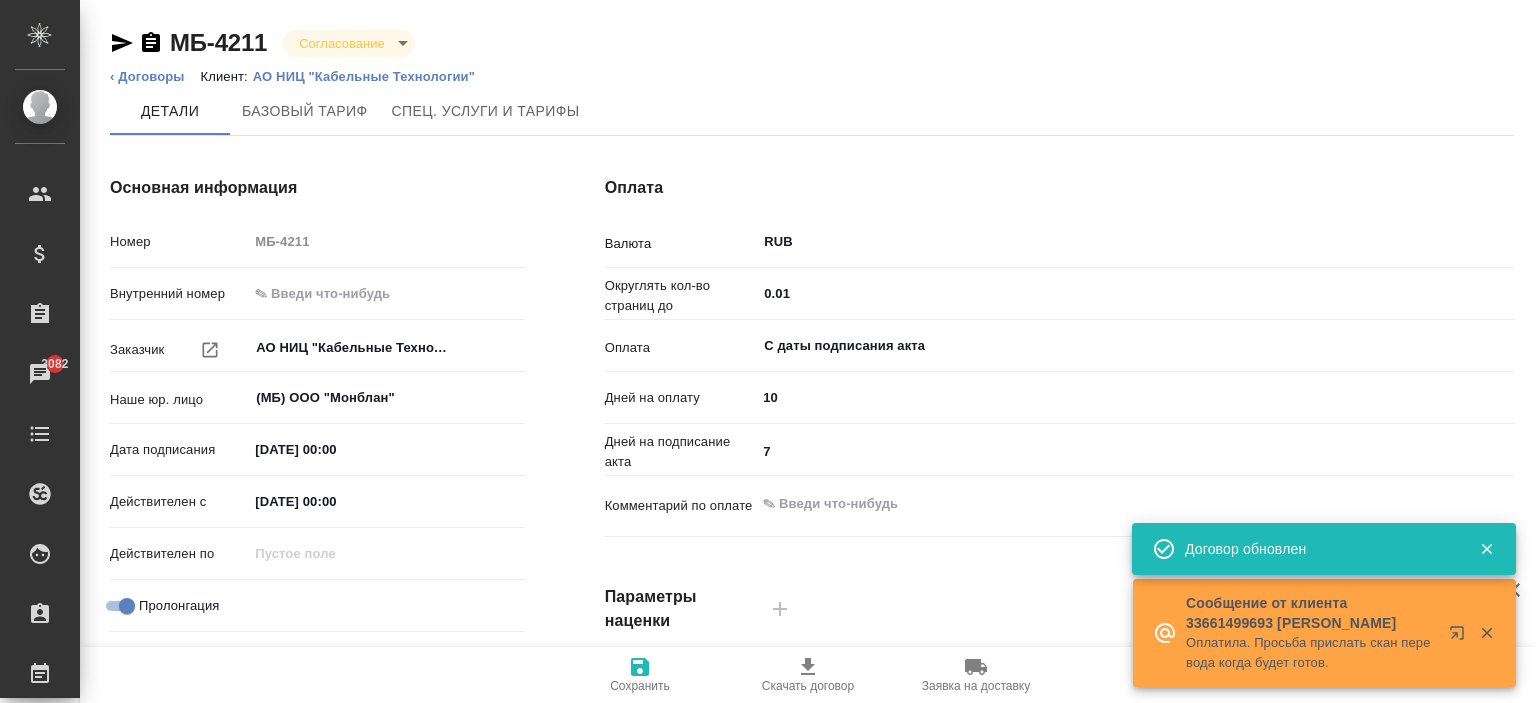 click 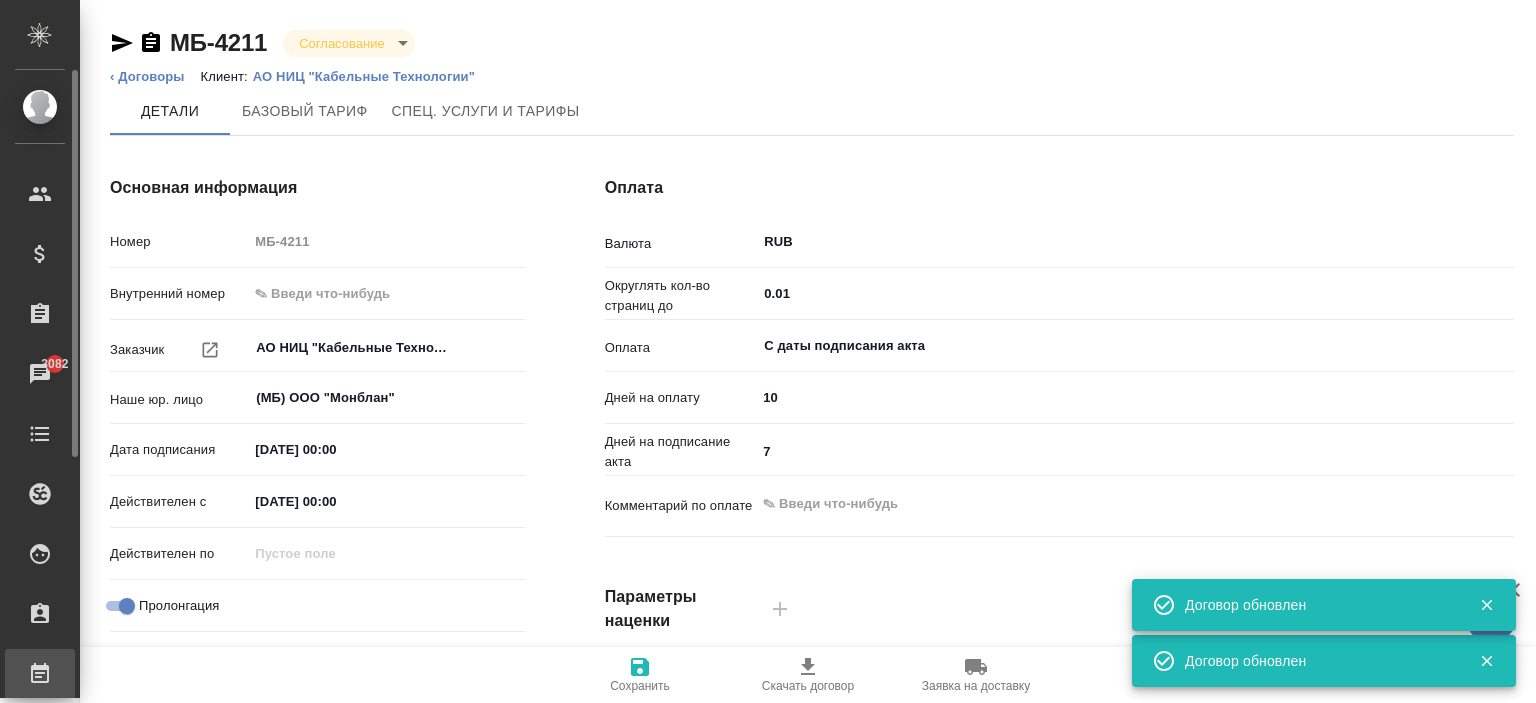 type on "x" 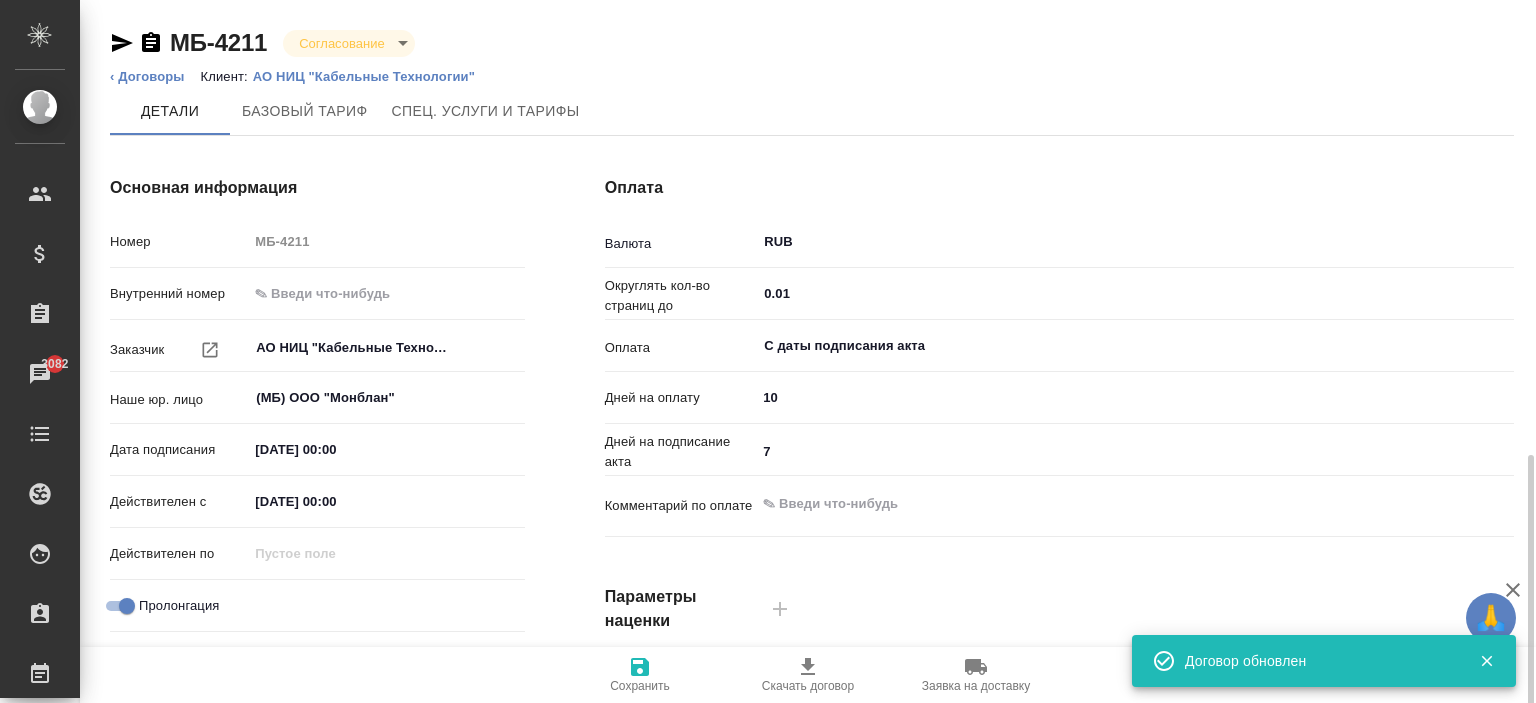 scroll, scrollTop: 300, scrollLeft: 0, axis: vertical 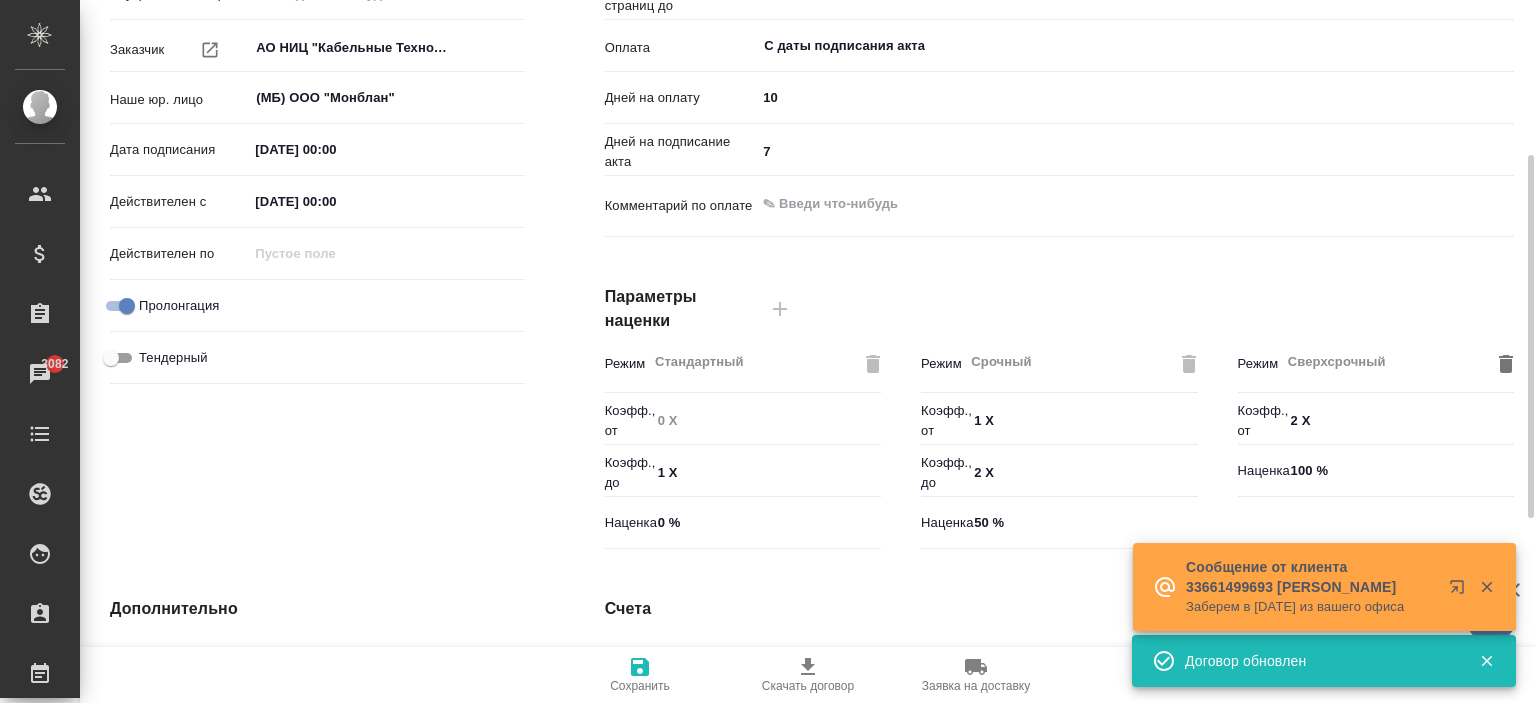 click on "Сохранить" at bounding box center [640, 674] 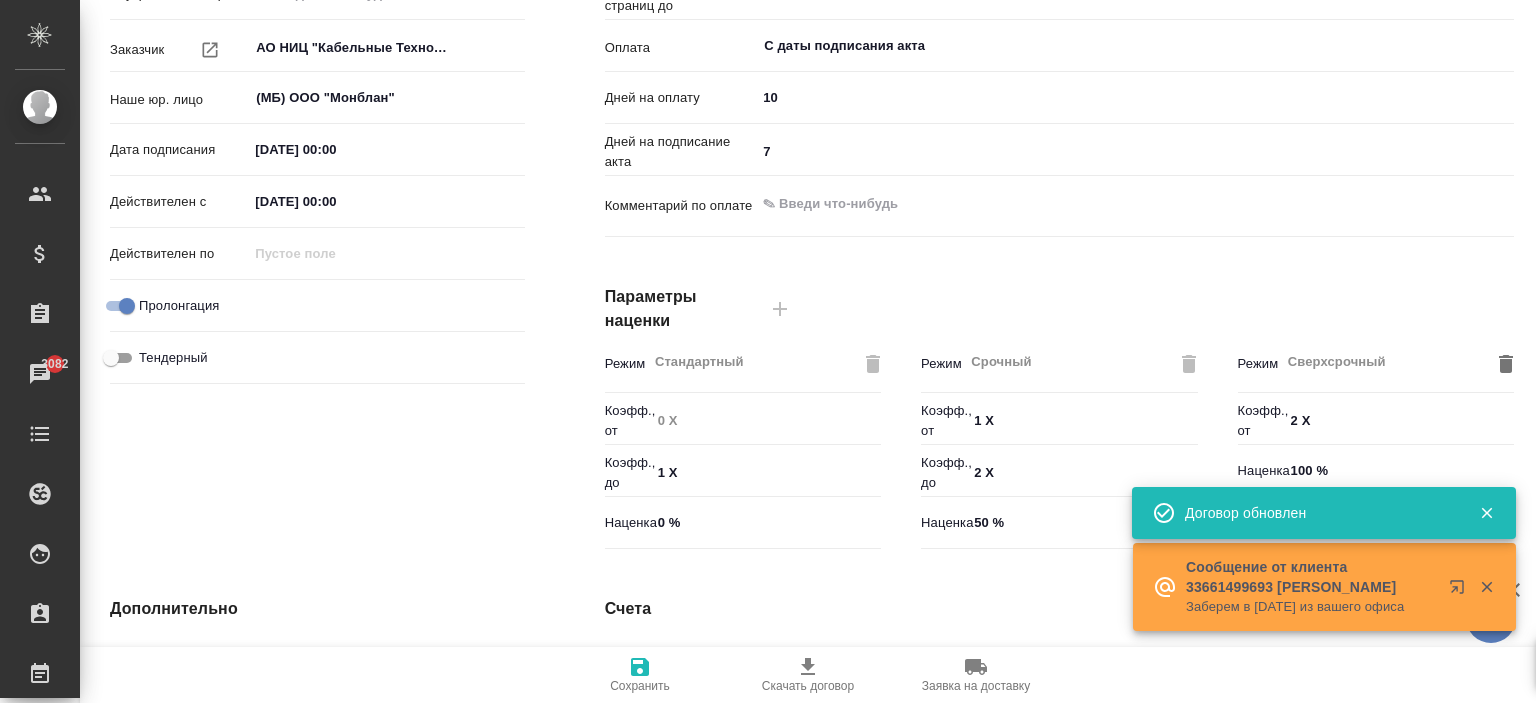 type on "x" 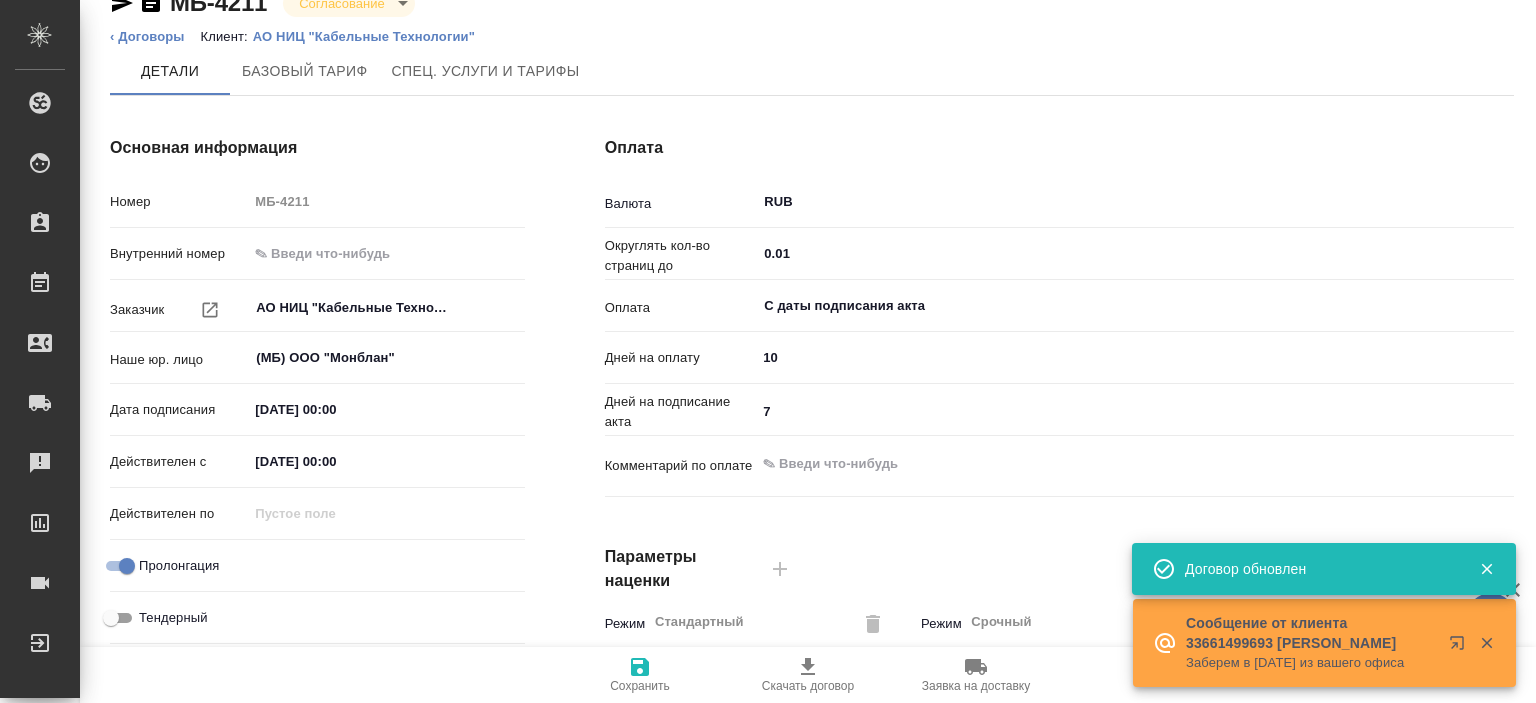 scroll, scrollTop: 0, scrollLeft: 0, axis: both 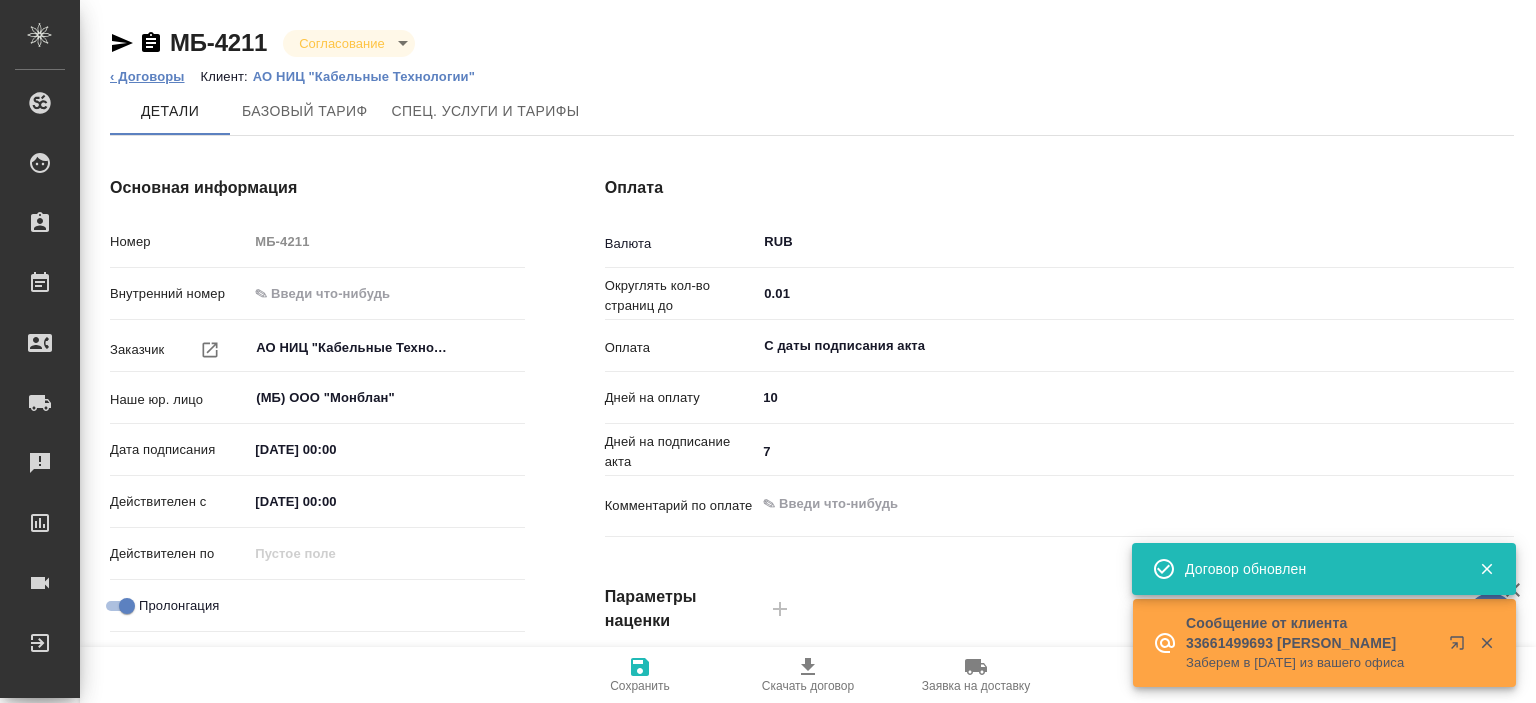 click on "‹ Договоры" at bounding box center [147, 76] 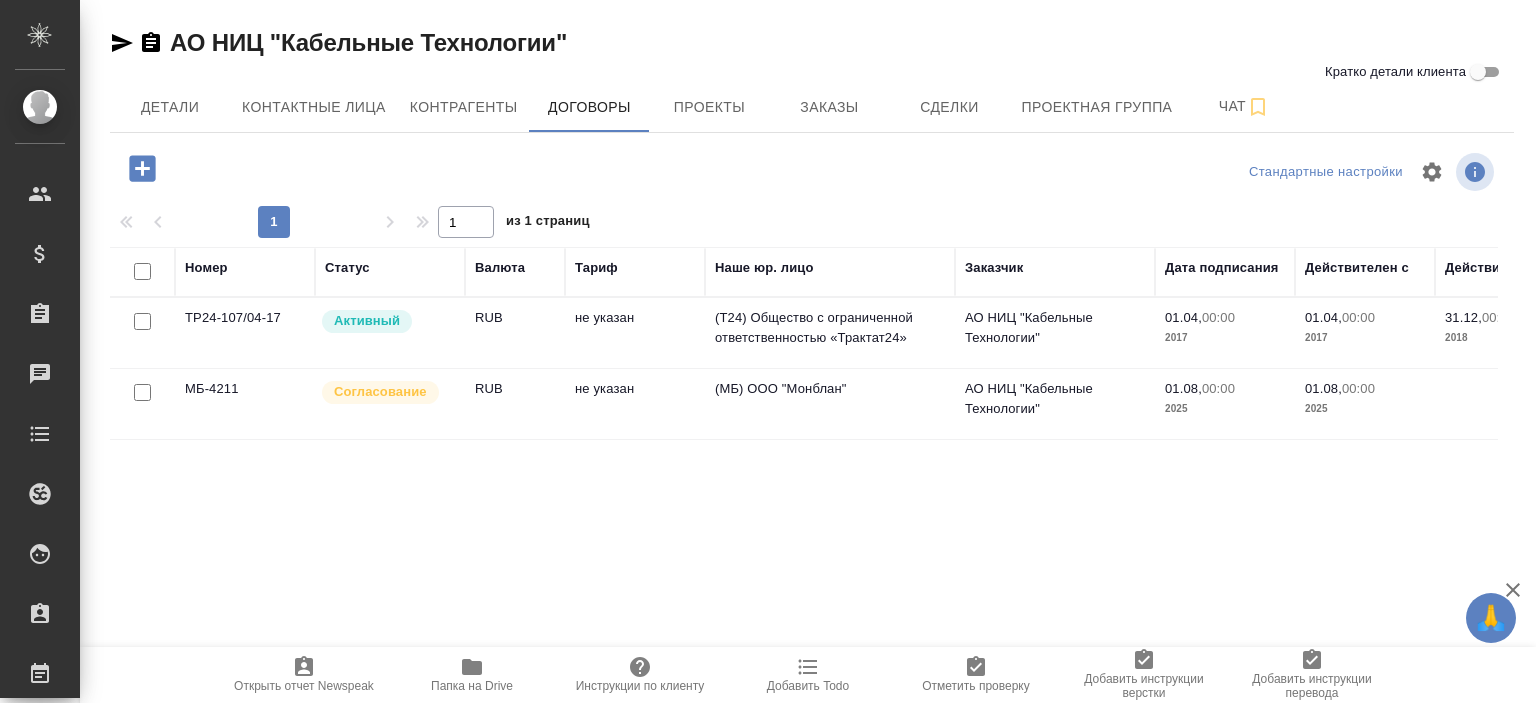 scroll, scrollTop: 0, scrollLeft: 0, axis: both 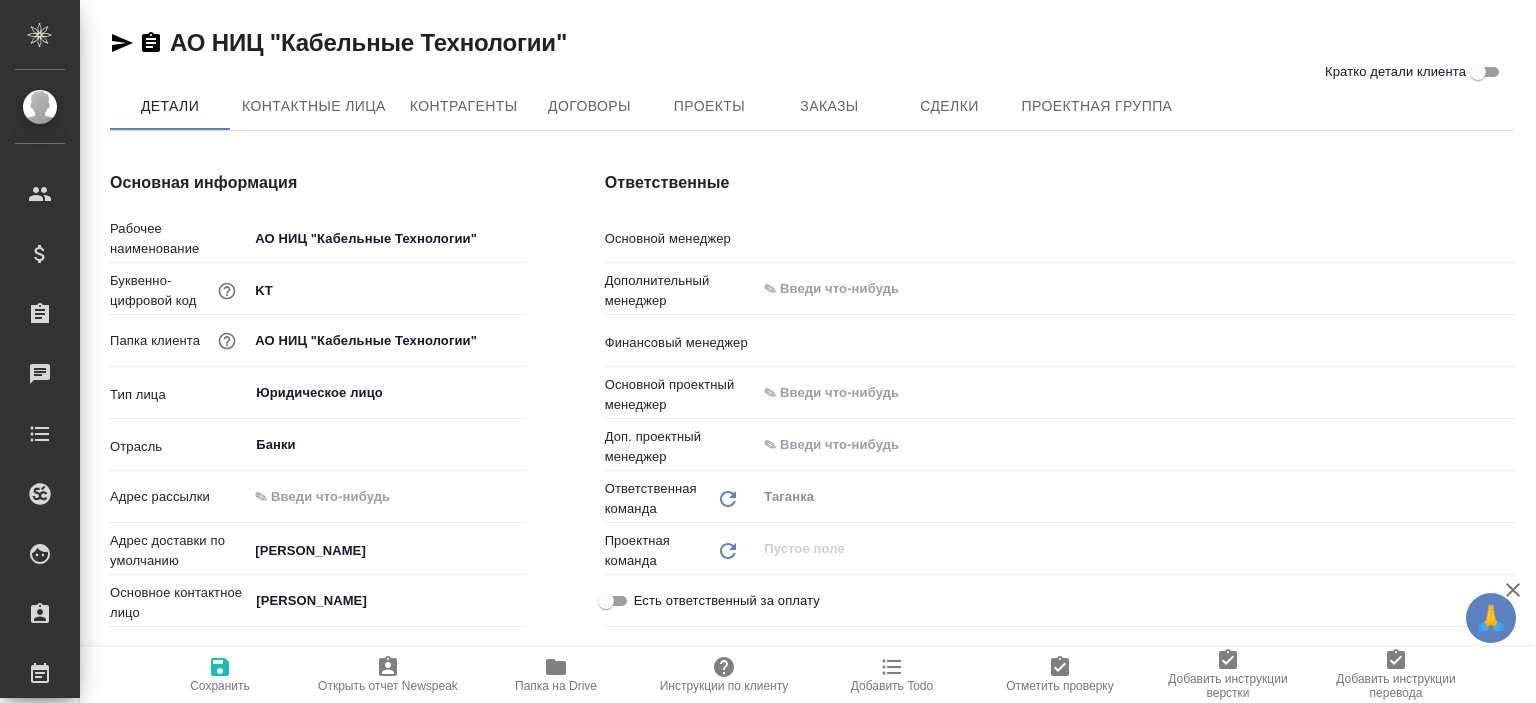 type on "x" 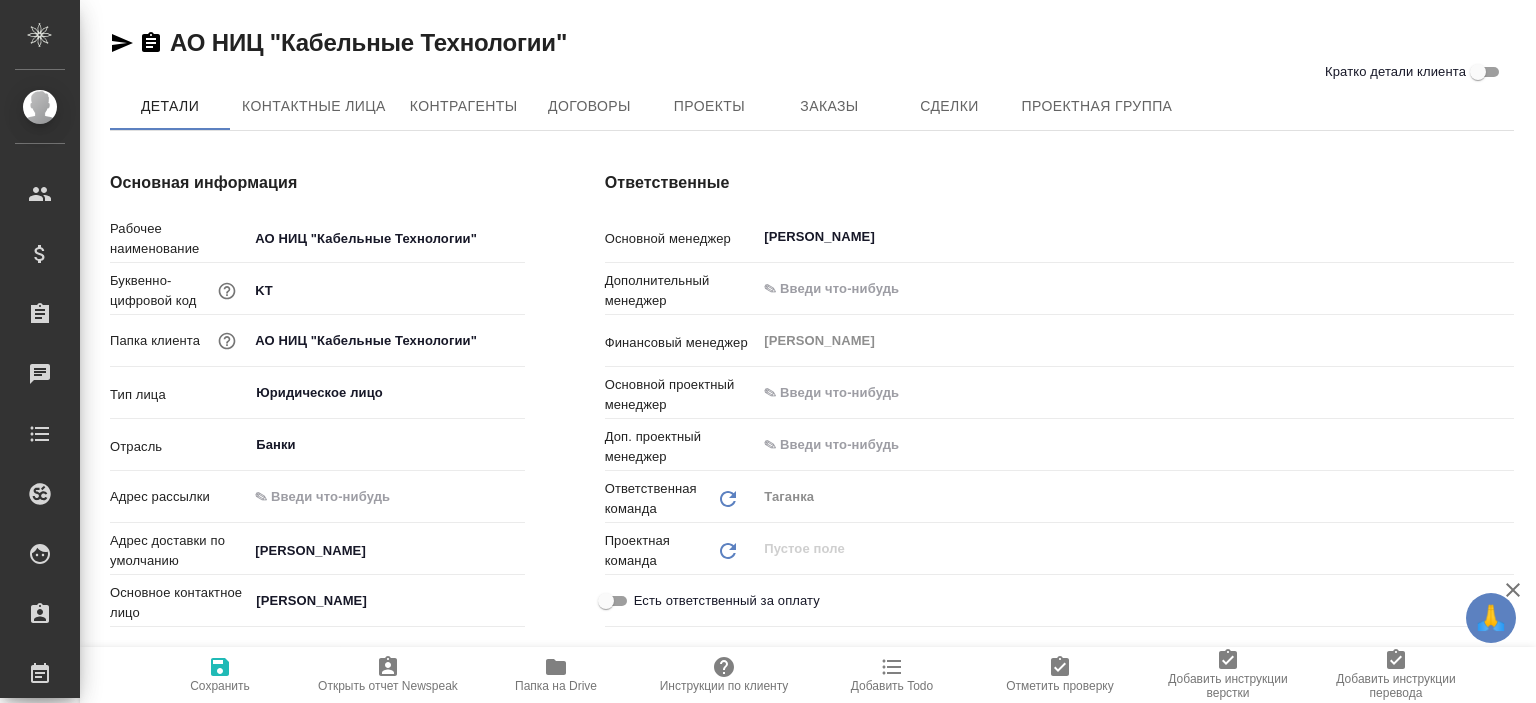 scroll, scrollTop: 0, scrollLeft: 0, axis: both 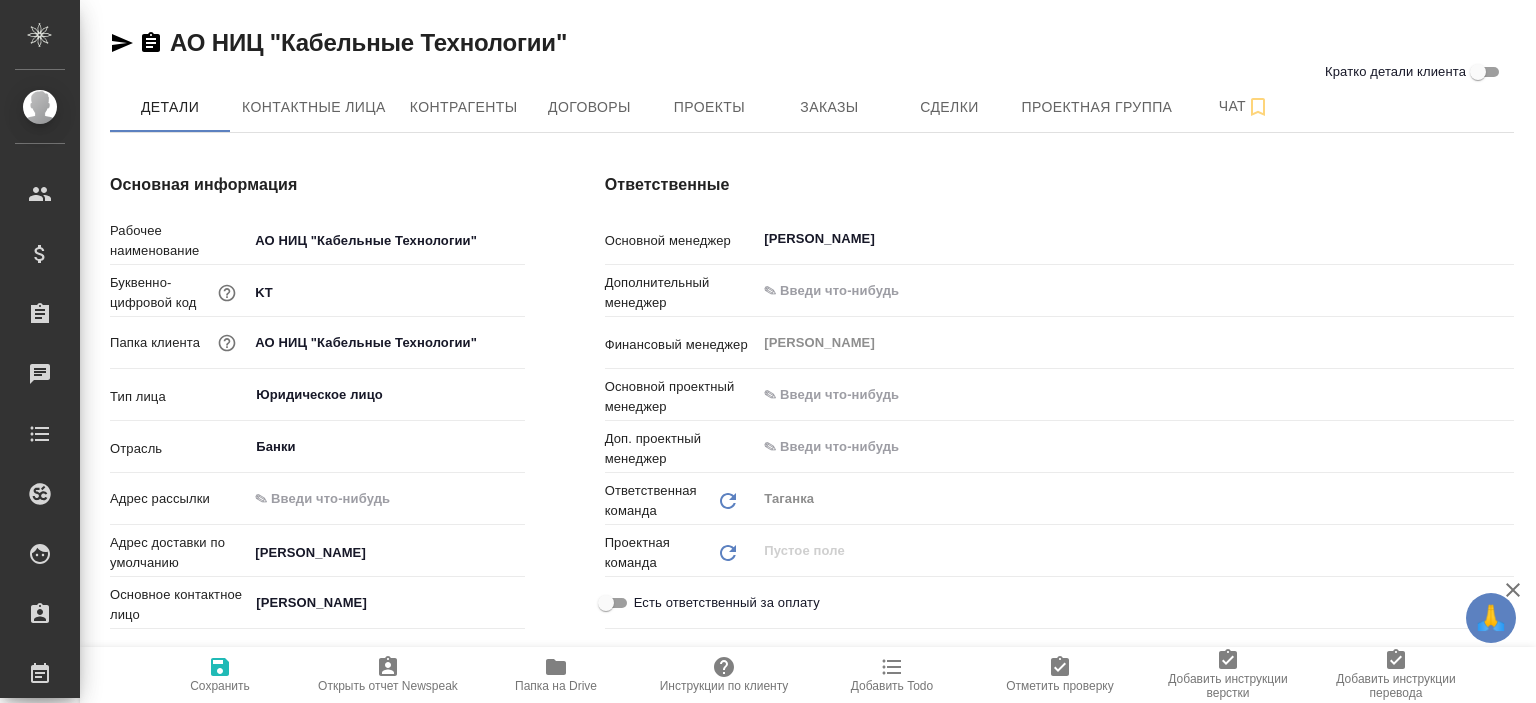 type on "x" 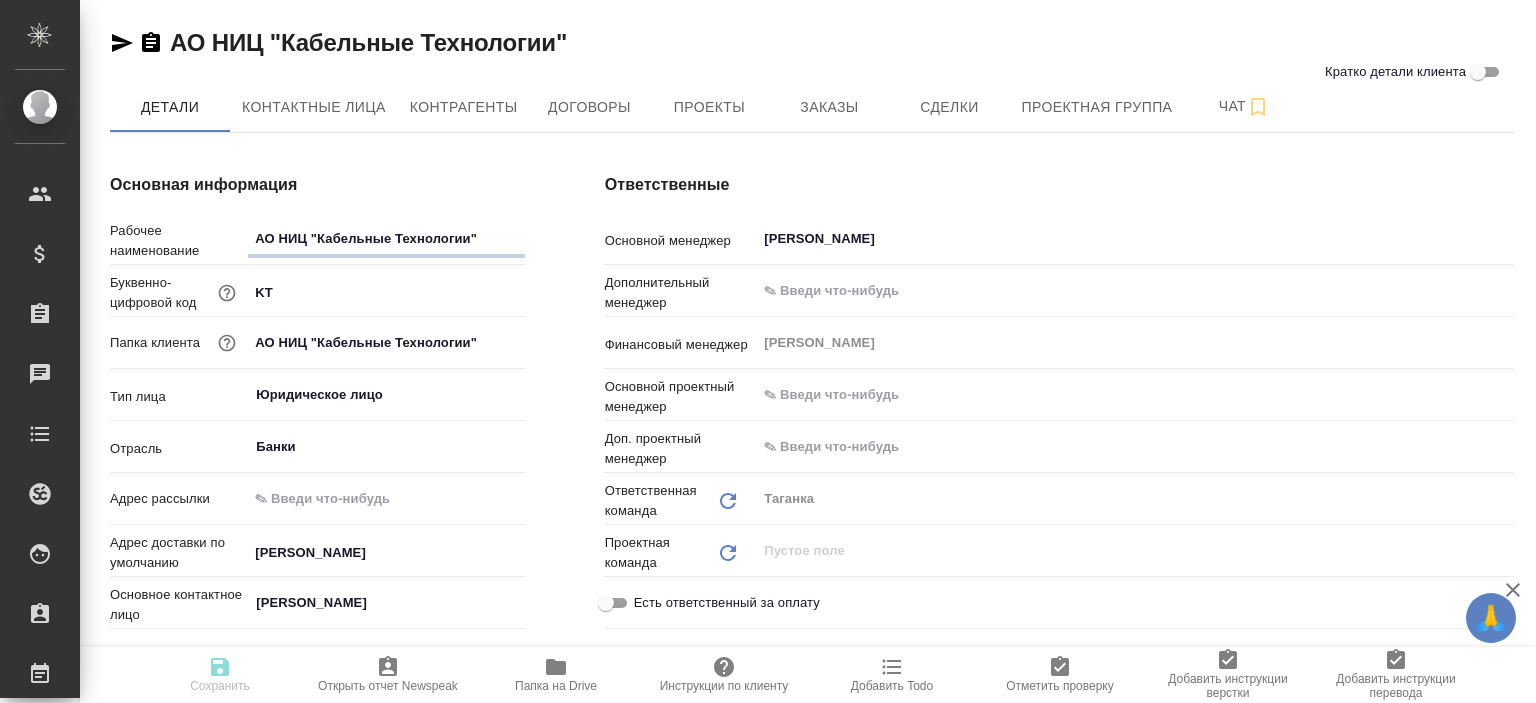 type on "x" 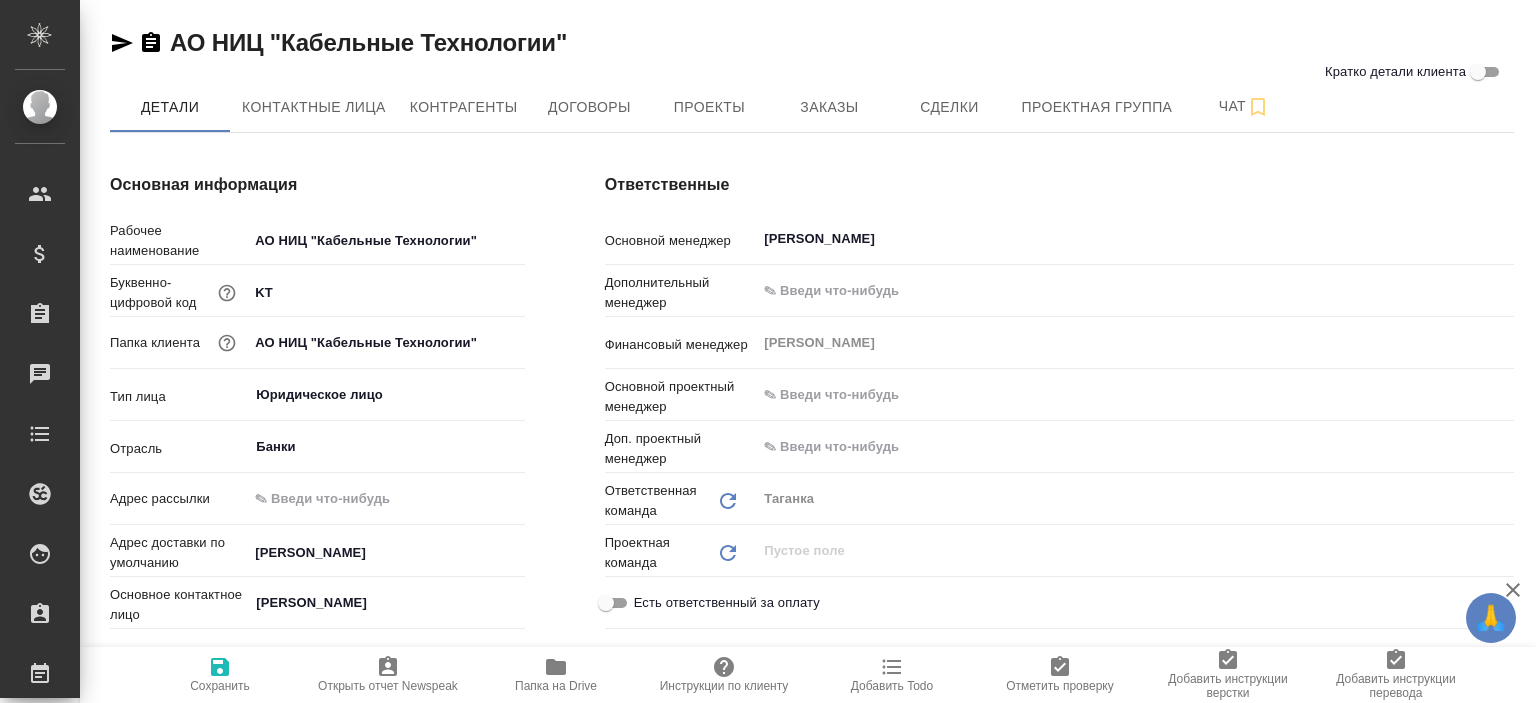 click on "АО НИЦ "Кабельные Технологии" Кратко детали клиента Детали Контактные лица Контрагенты Договоры Проекты Заказы Сделки Проектная группа Чат Основная информация Рабочее наименование АО НИЦ "Кабельные Технологии" Буквенно-цифровой код KT Папка клиента АО НИЦ "Кабельные Технологии" Тип лица Юридическое лицо ​ Отрасль Банки ​ Адрес рассылки Адрес доставки по умолчанию [PERSON_NAME] Основное контактное лицо [PERSON_NAME] Основной контрагент АО НИЦ "Кабельные Технологии" ​ Наше юр. лицо (Т2) ООО "Трактат24" ​ Комментарий x ПЕМТопригодность Не определена" at bounding box center [812, 943] 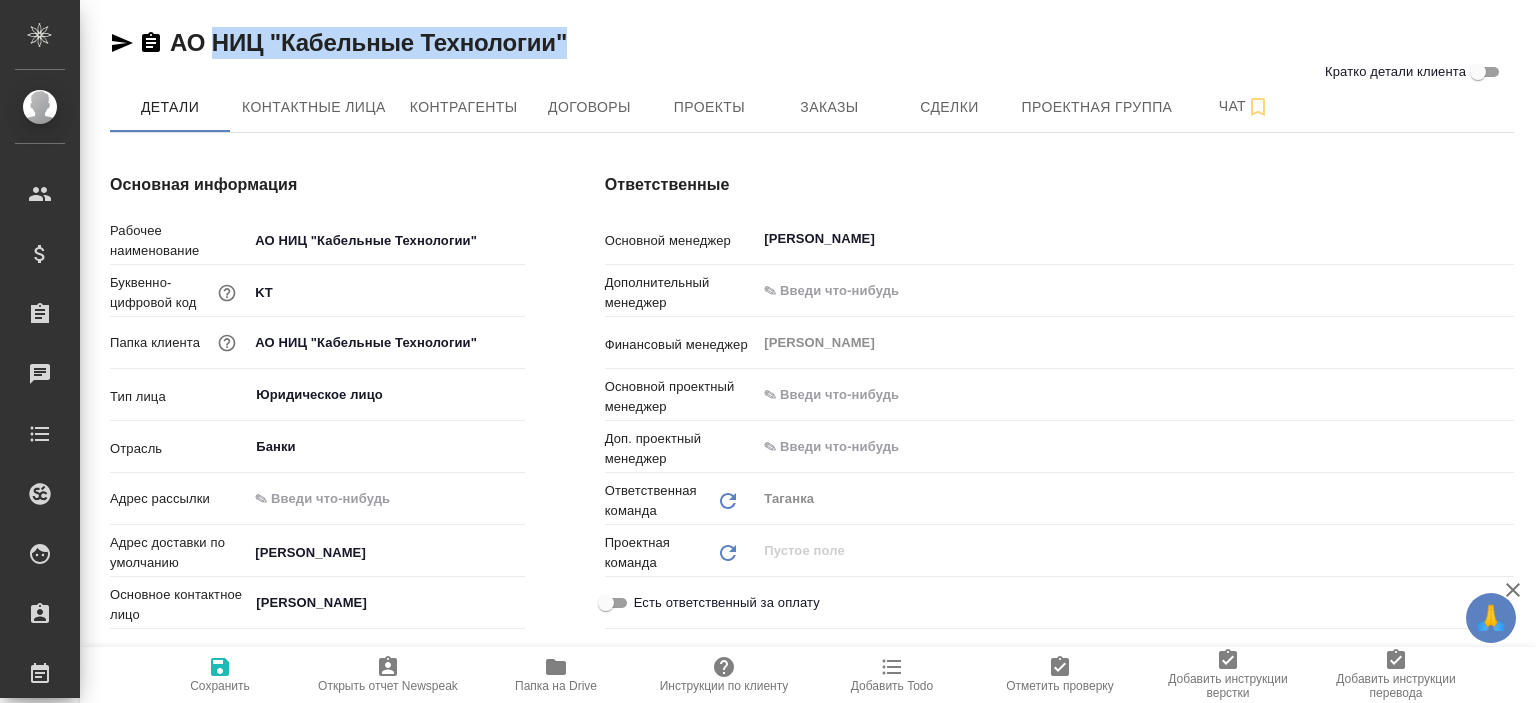 type on "x" 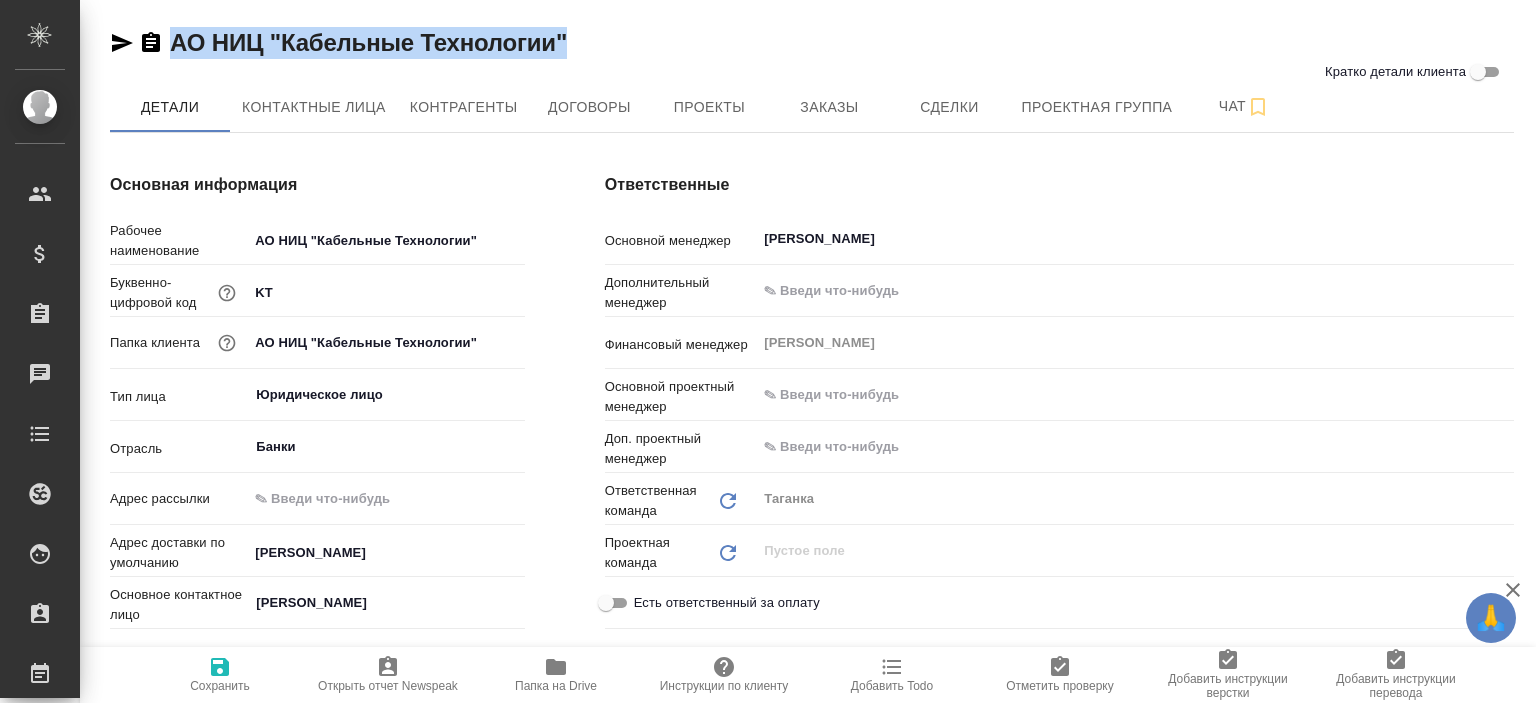 drag, startPoint x: 601, startPoint y: 50, endPoint x: 166, endPoint y: 51, distance: 435.00116 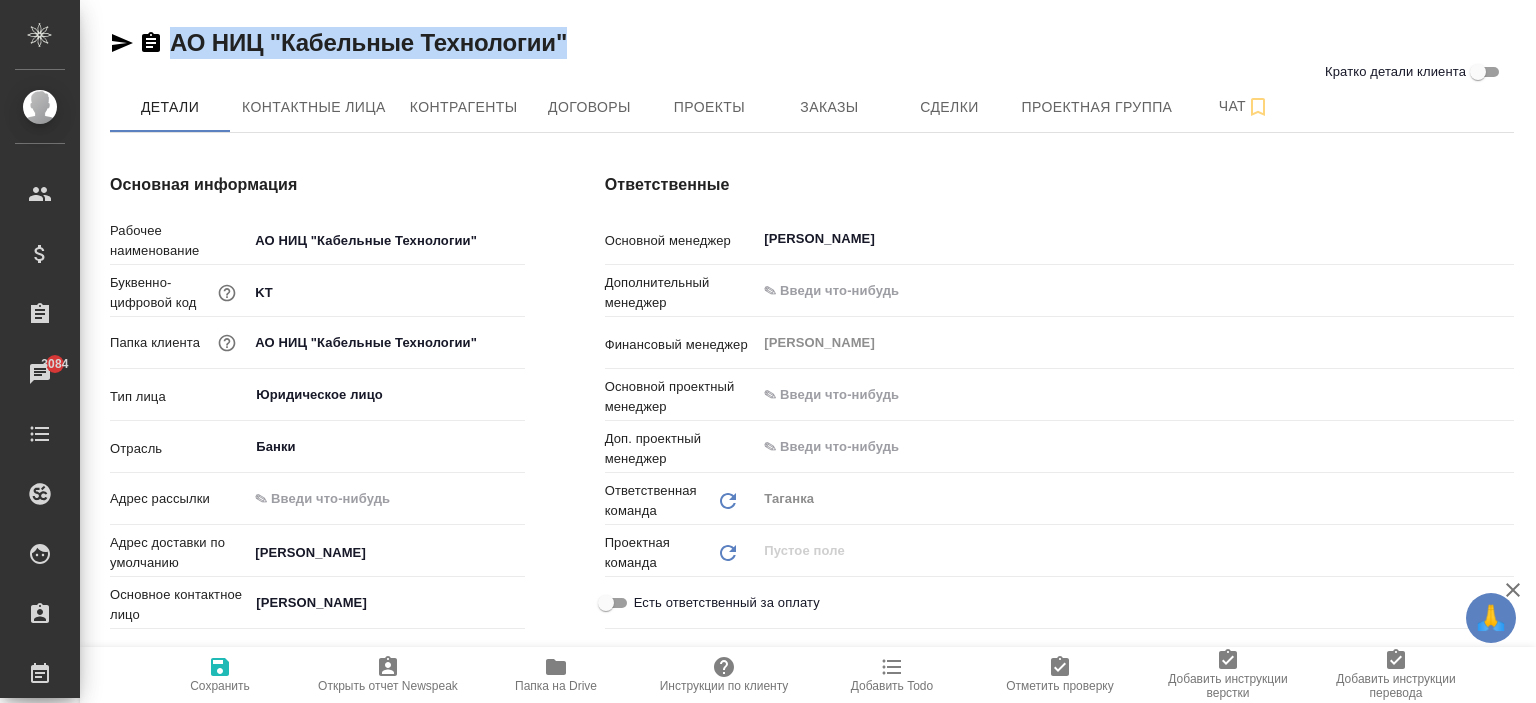 copy on "АО НИЦ "Кабельные Технологии"" 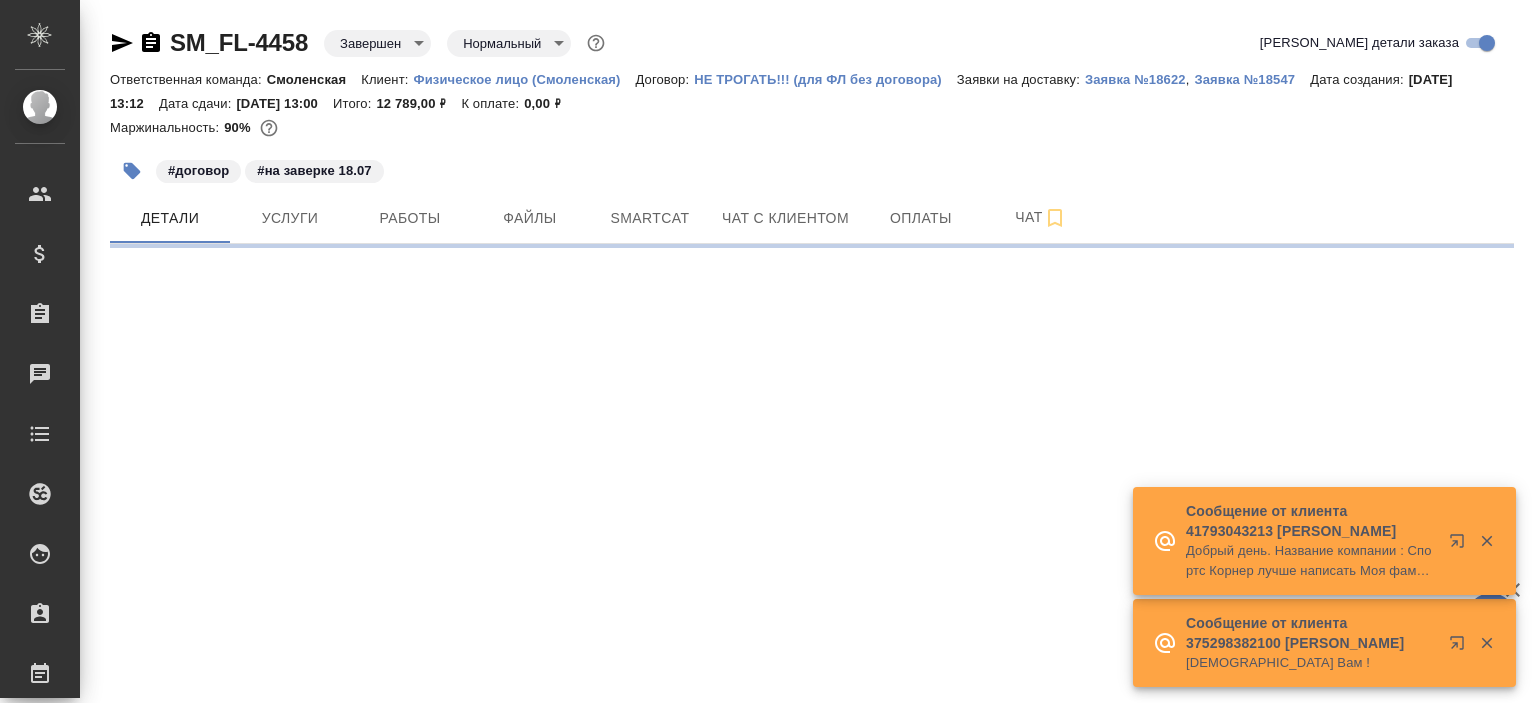 scroll, scrollTop: 0, scrollLeft: 0, axis: both 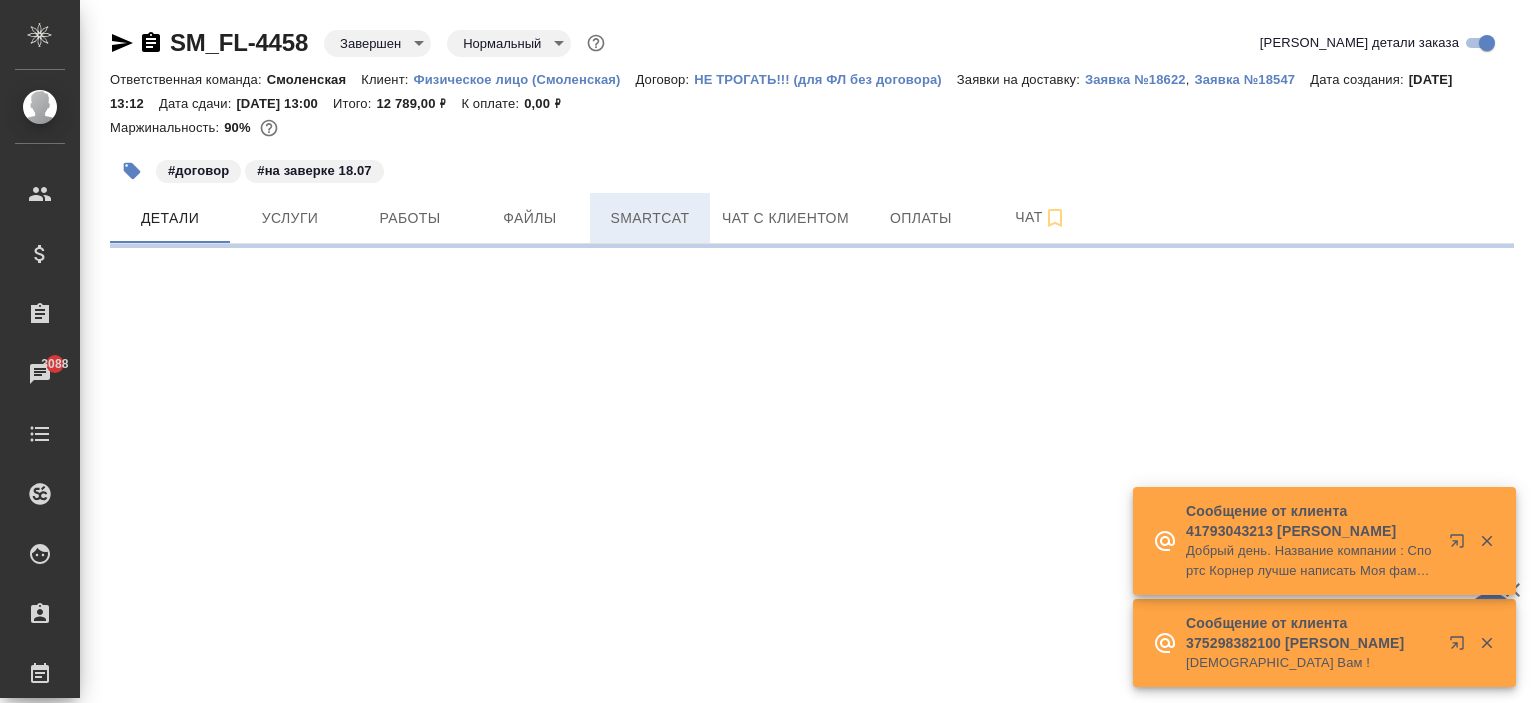 select on "RU" 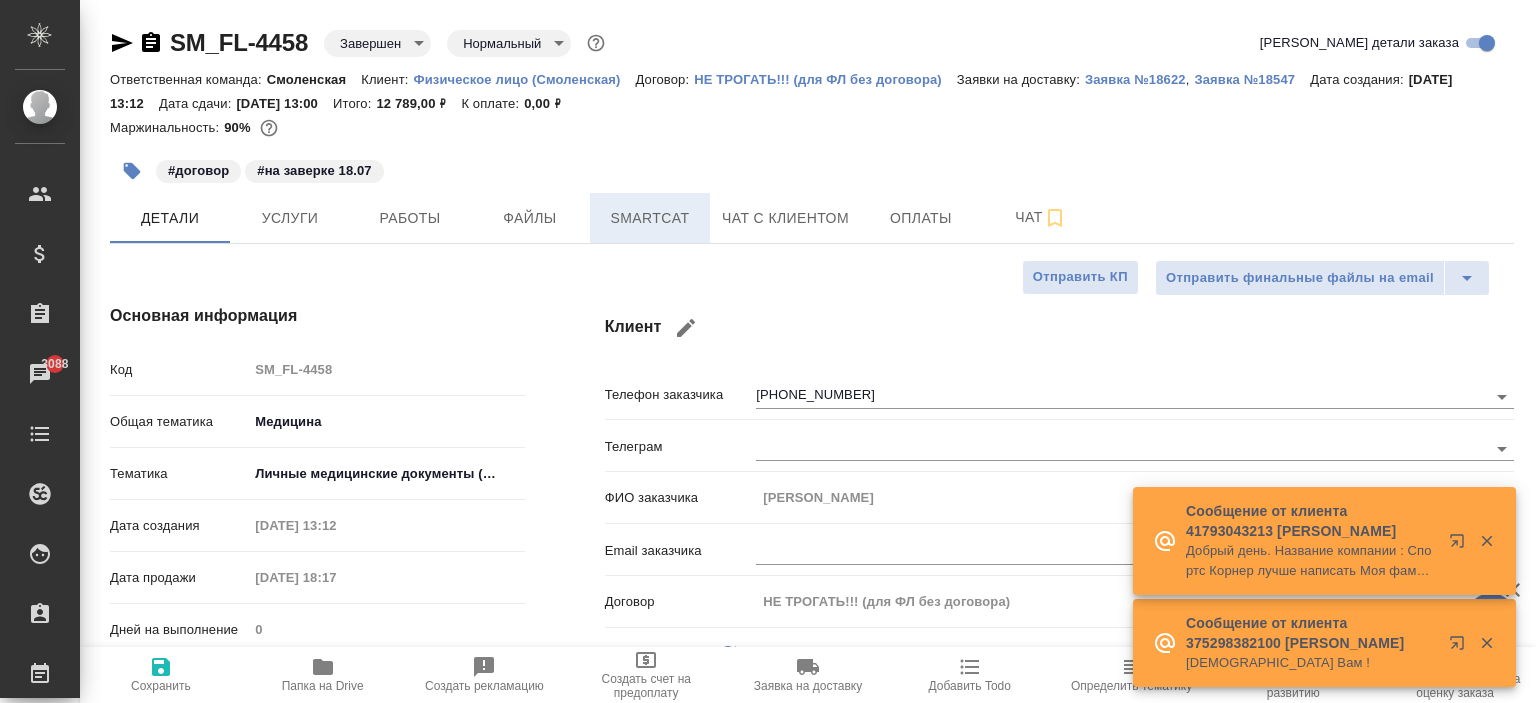 type on "x" 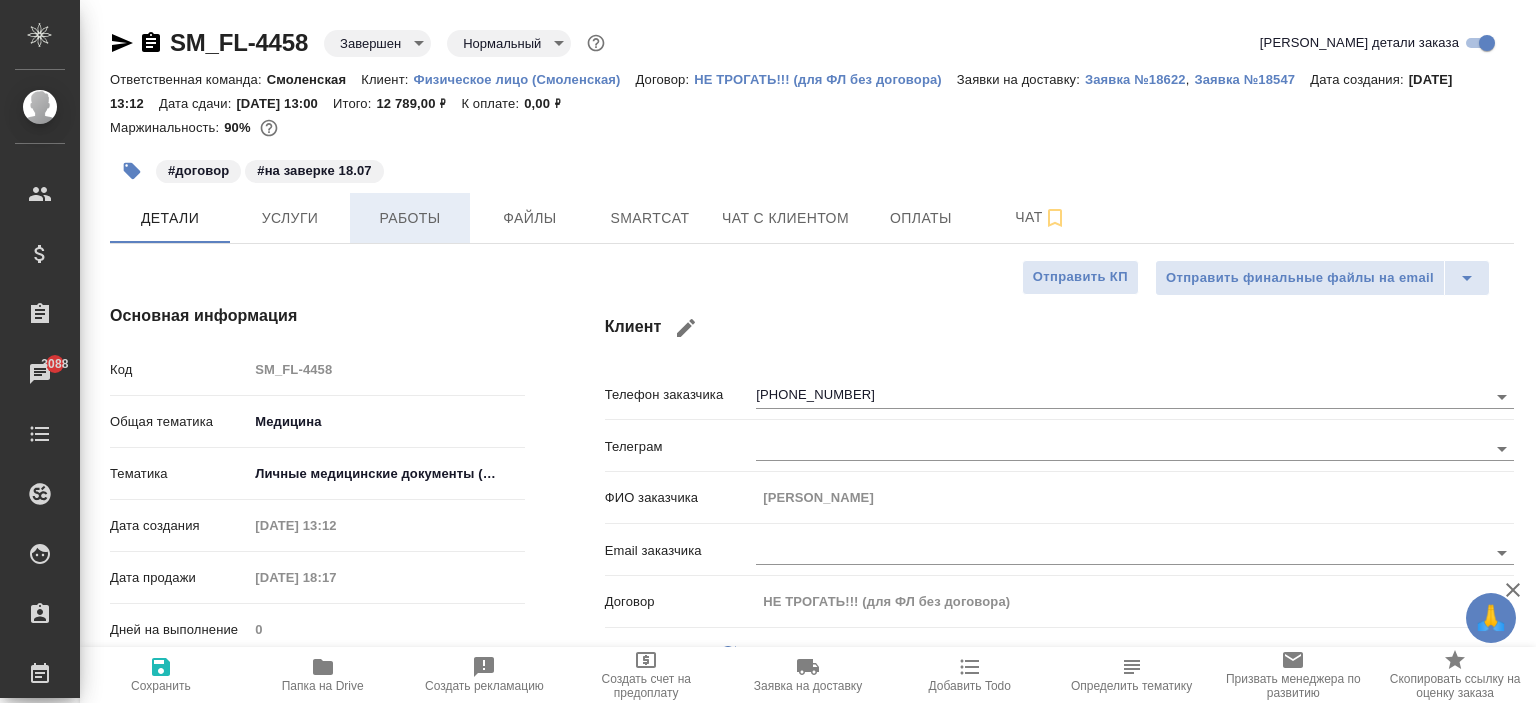 click on "Работы" at bounding box center (410, 218) 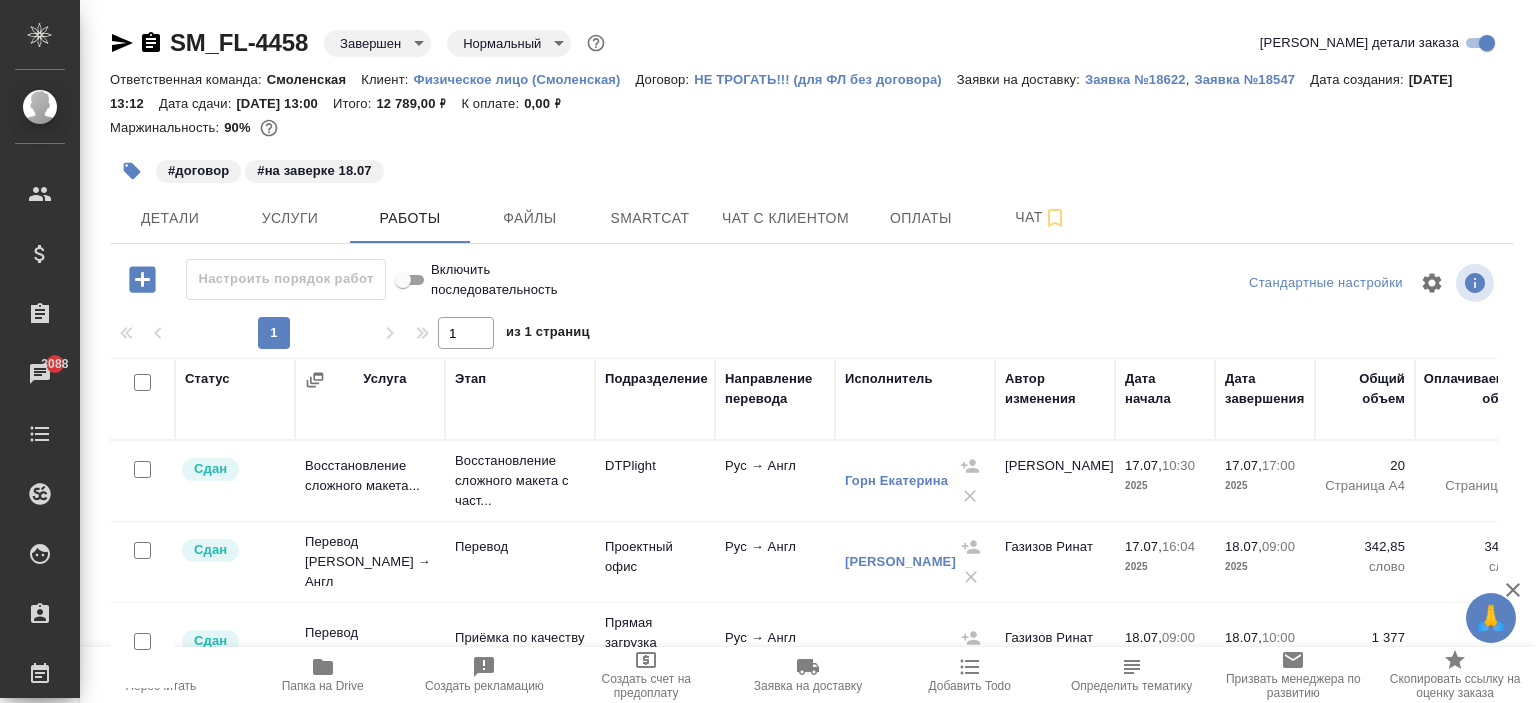 click on "Физическое лицо (Смоленская)" at bounding box center (524, 78) 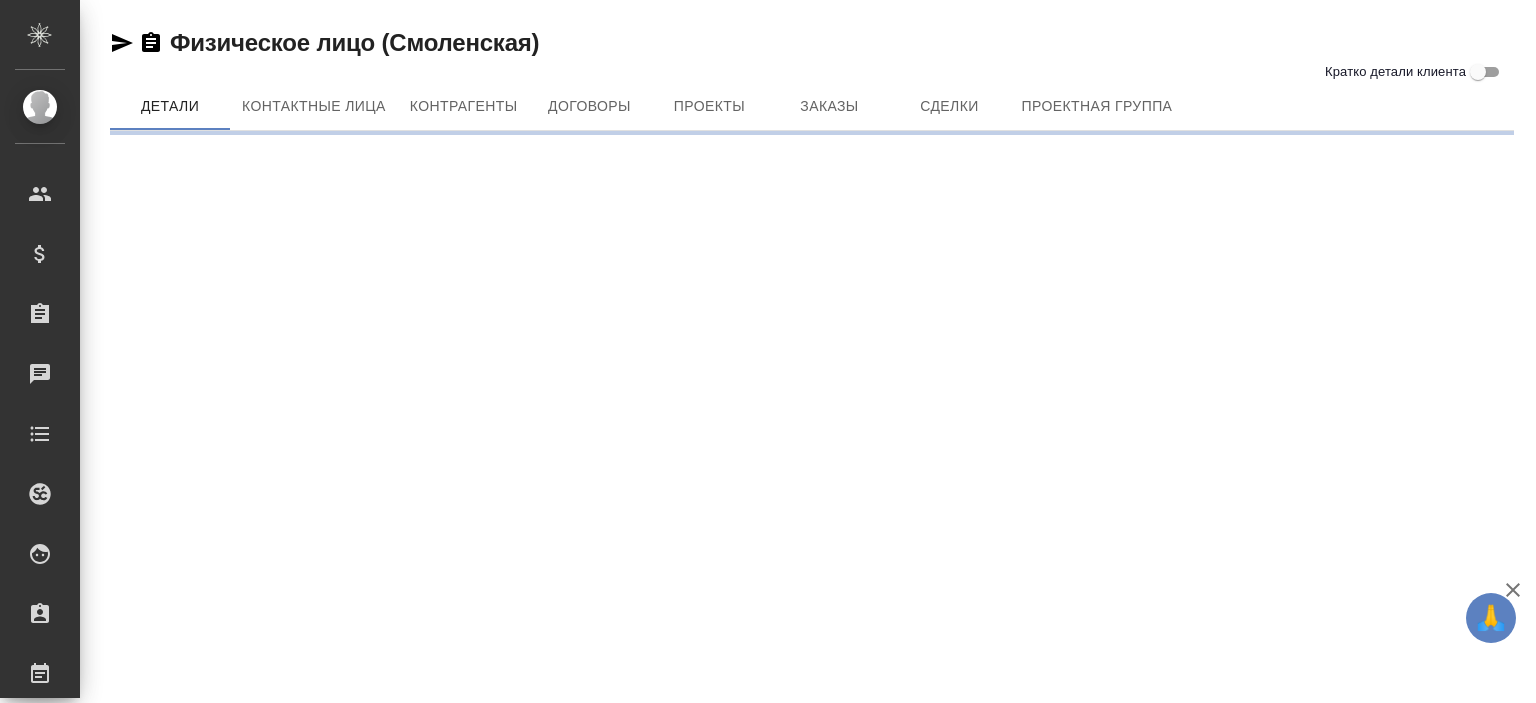 scroll, scrollTop: 0, scrollLeft: 0, axis: both 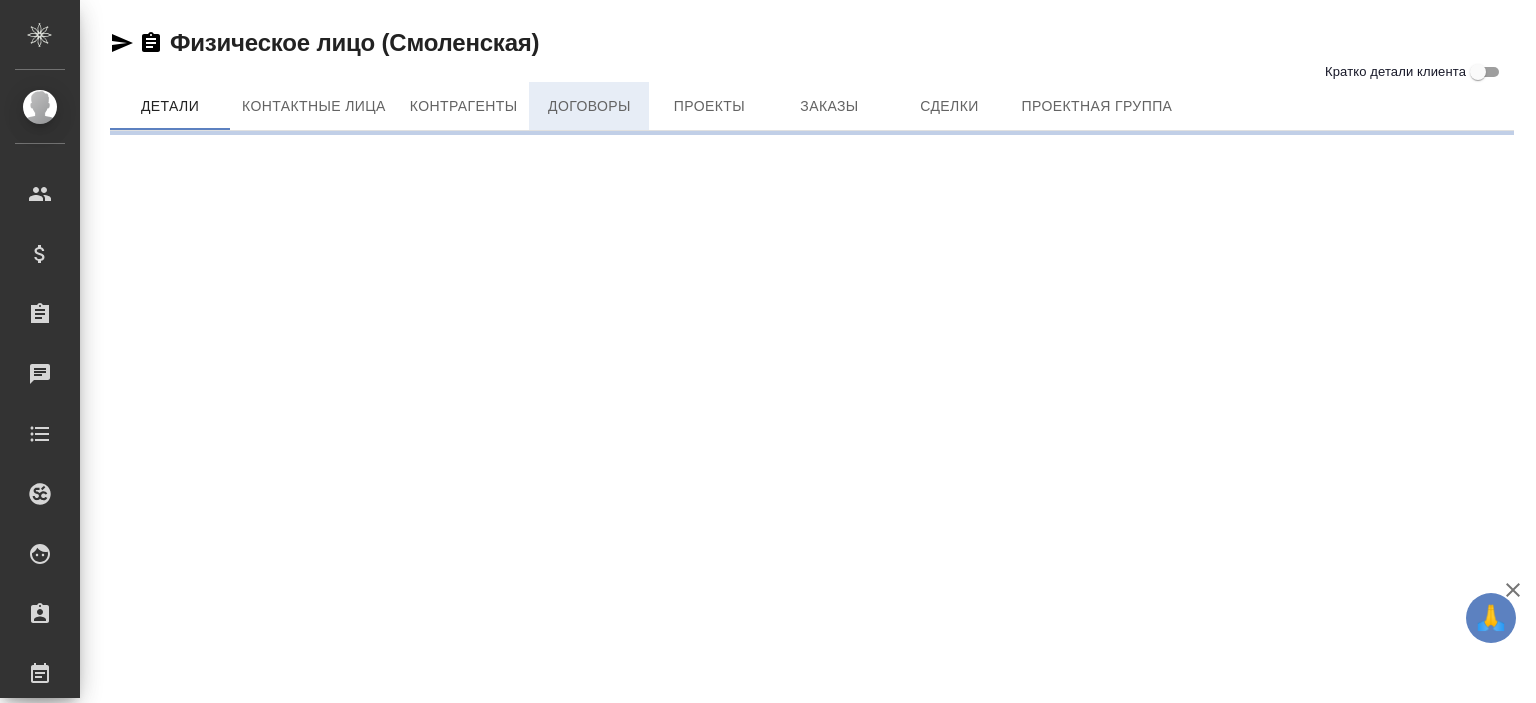 click on "Договоры" at bounding box center [589, 106] 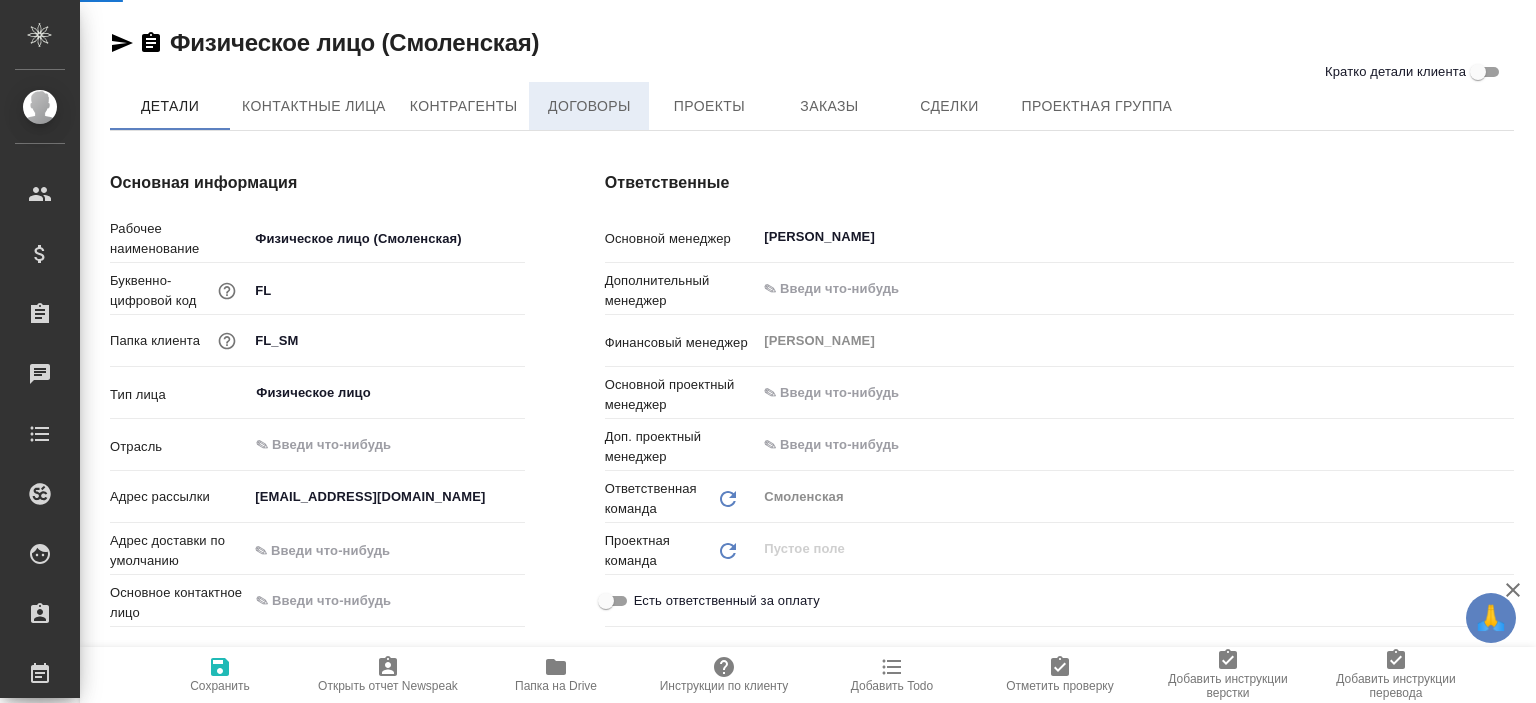 type on "x" 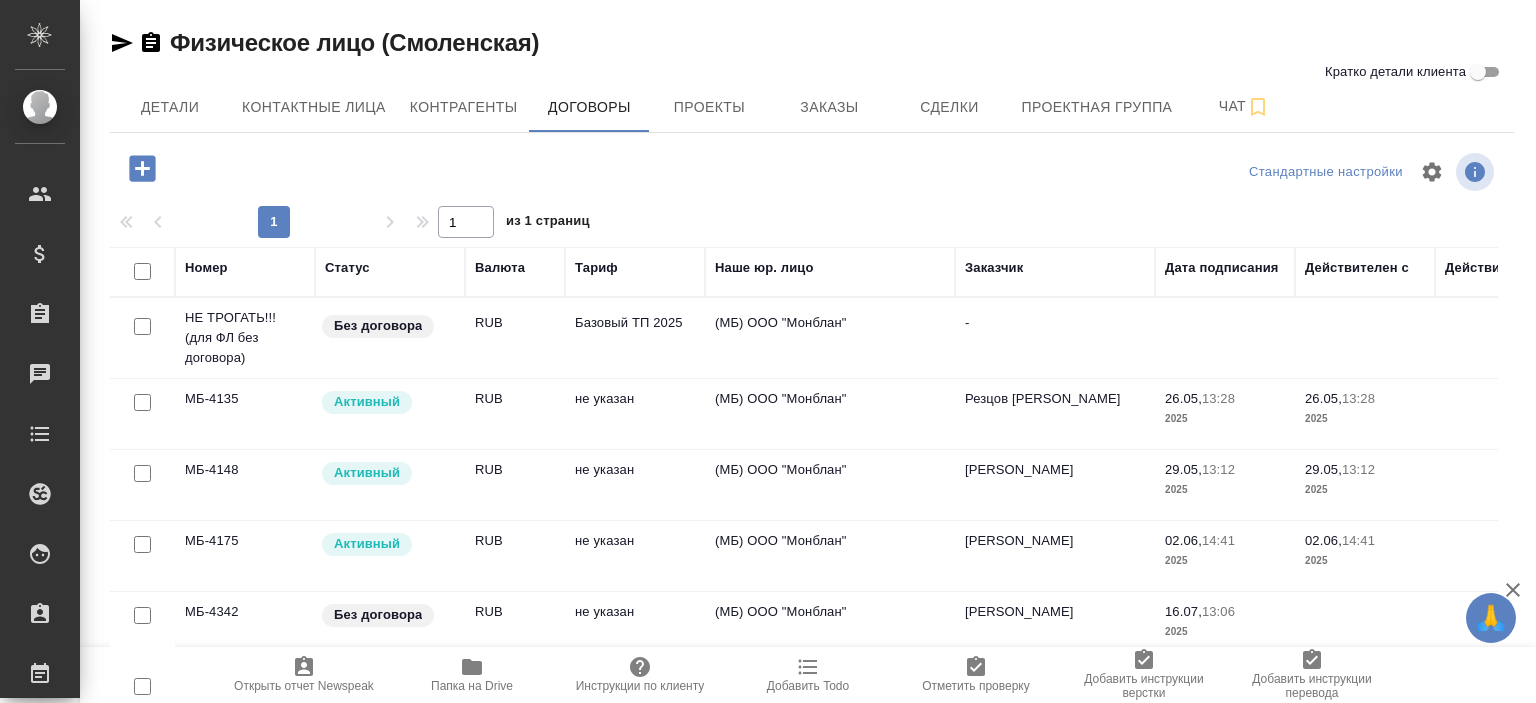 scroll, scrollTop: 44, scrollLeft: 0, axis: vertical 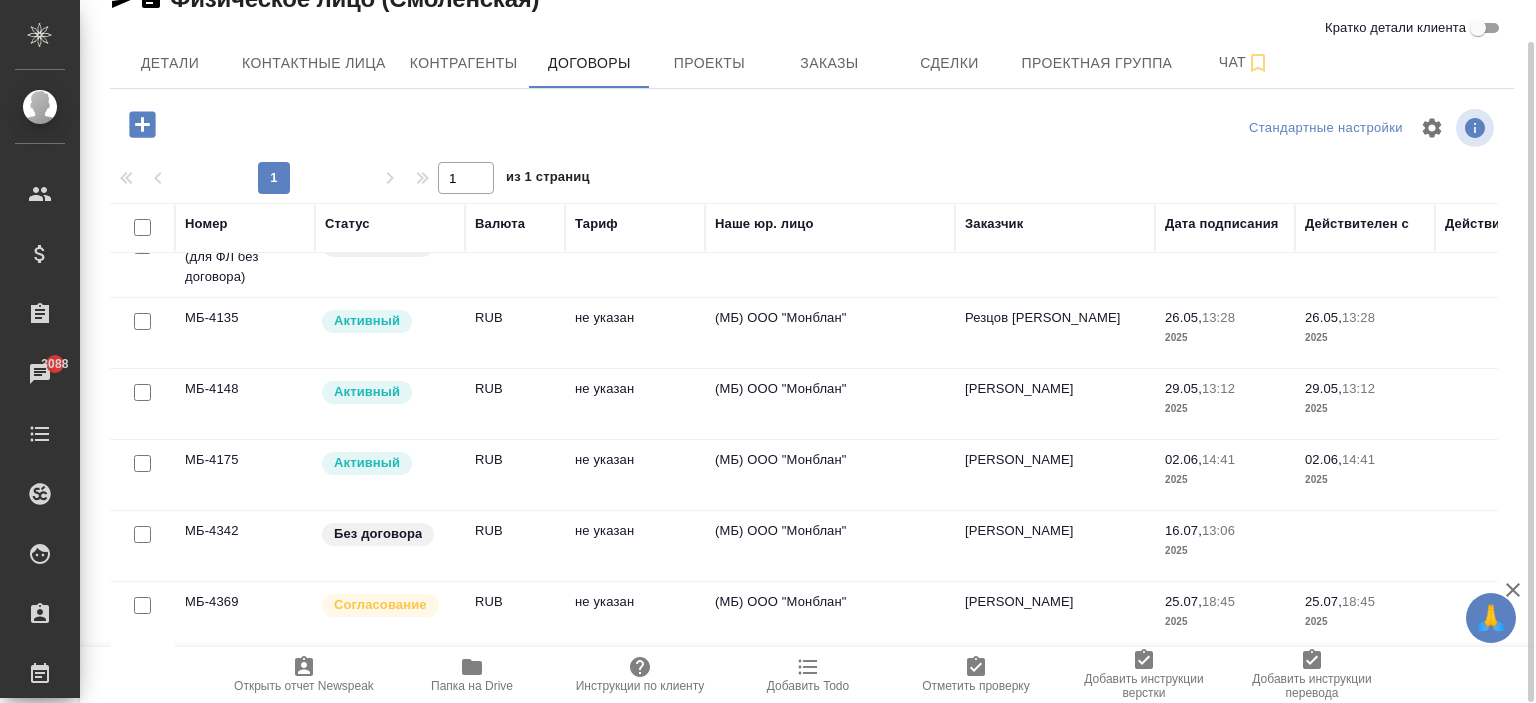 click on "(МБ) ООО "Монблан"" at bounding box center (830, 257) 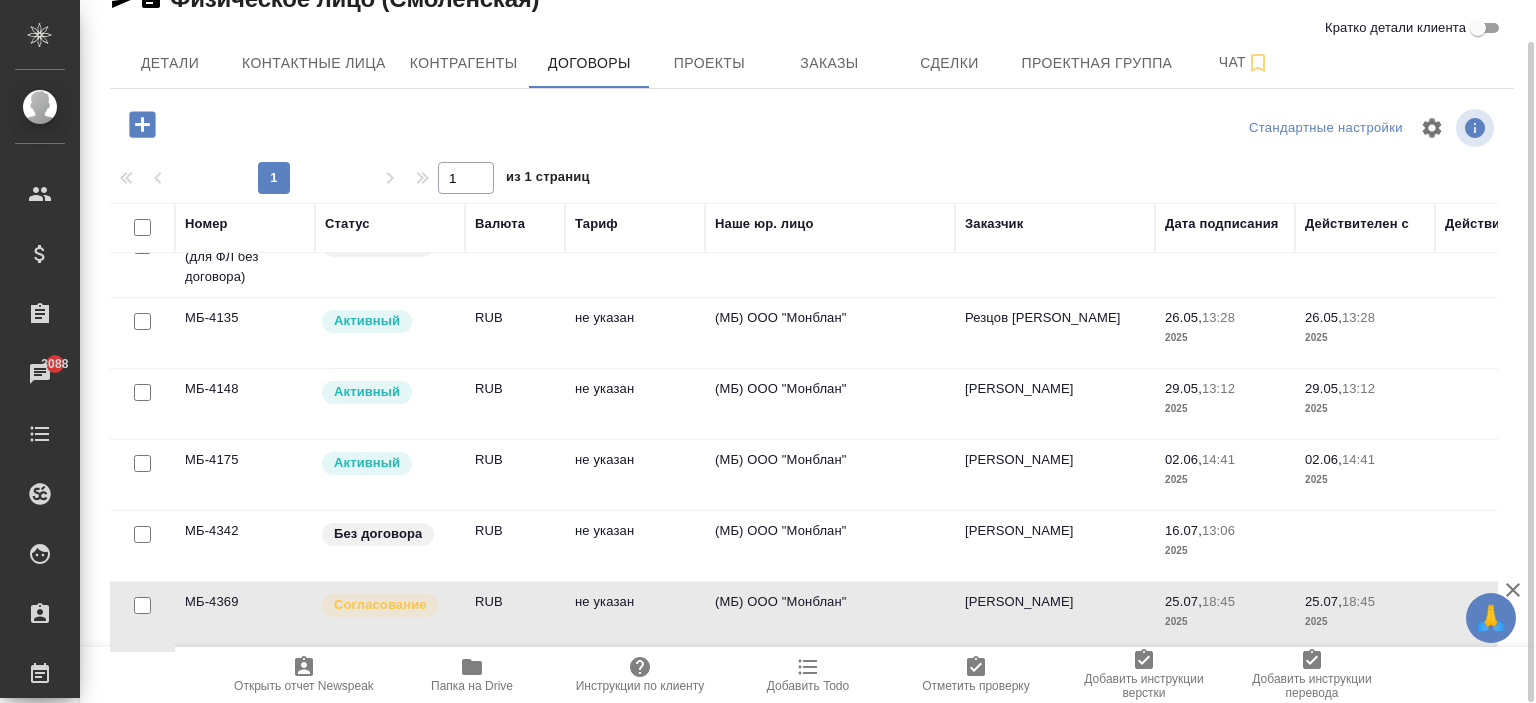 click on "(МБ) ООО "Монблан"" at bounding box center [830, 257] 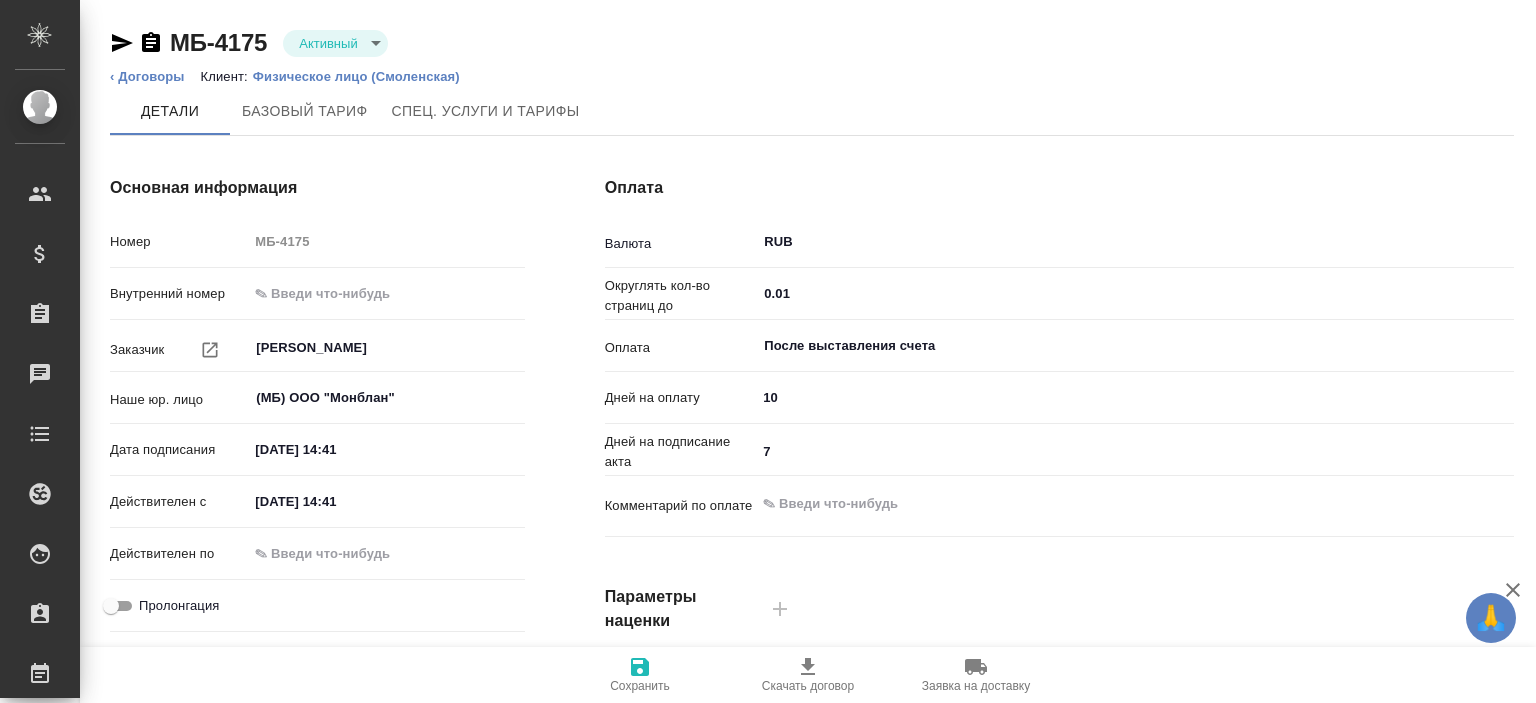 scroll, scrollTop: 0, scrollLeft: 0, axis: both 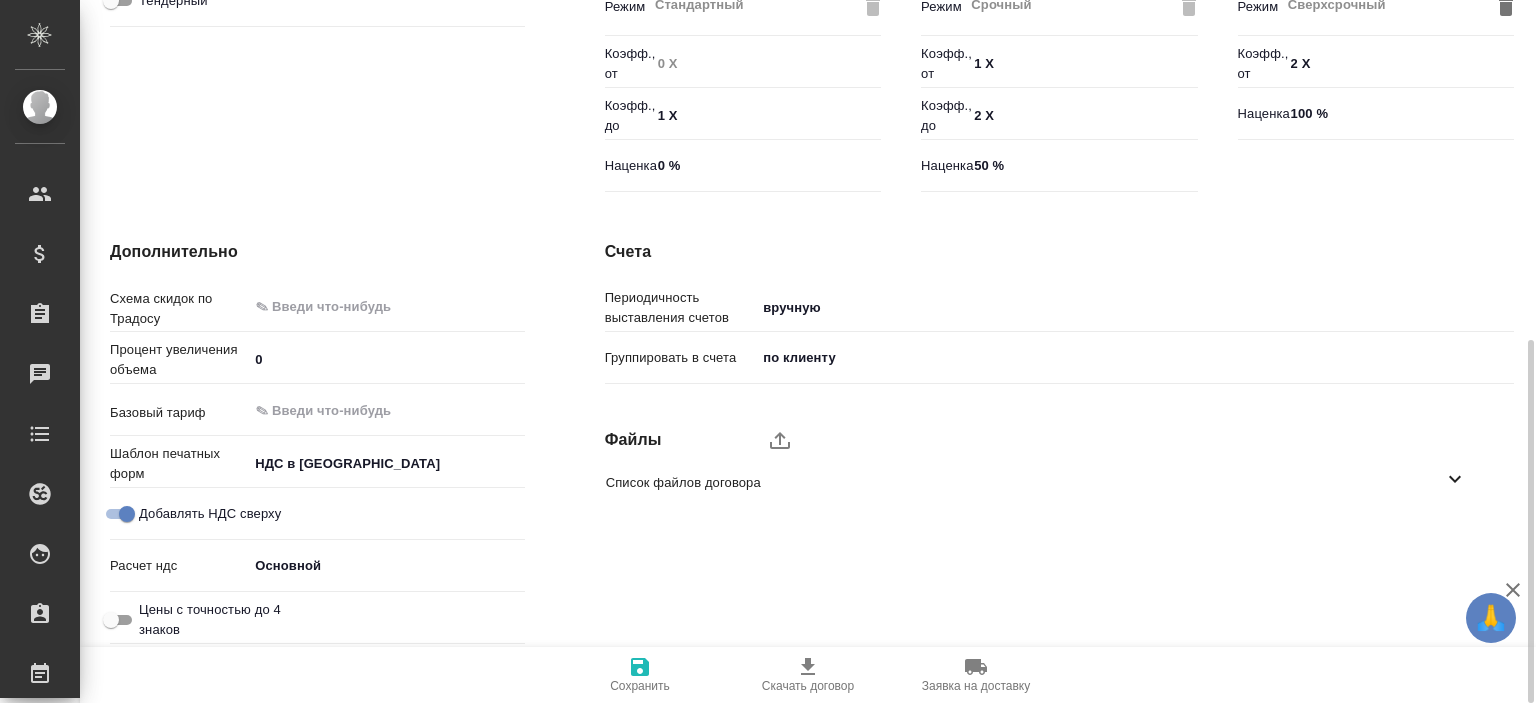 click 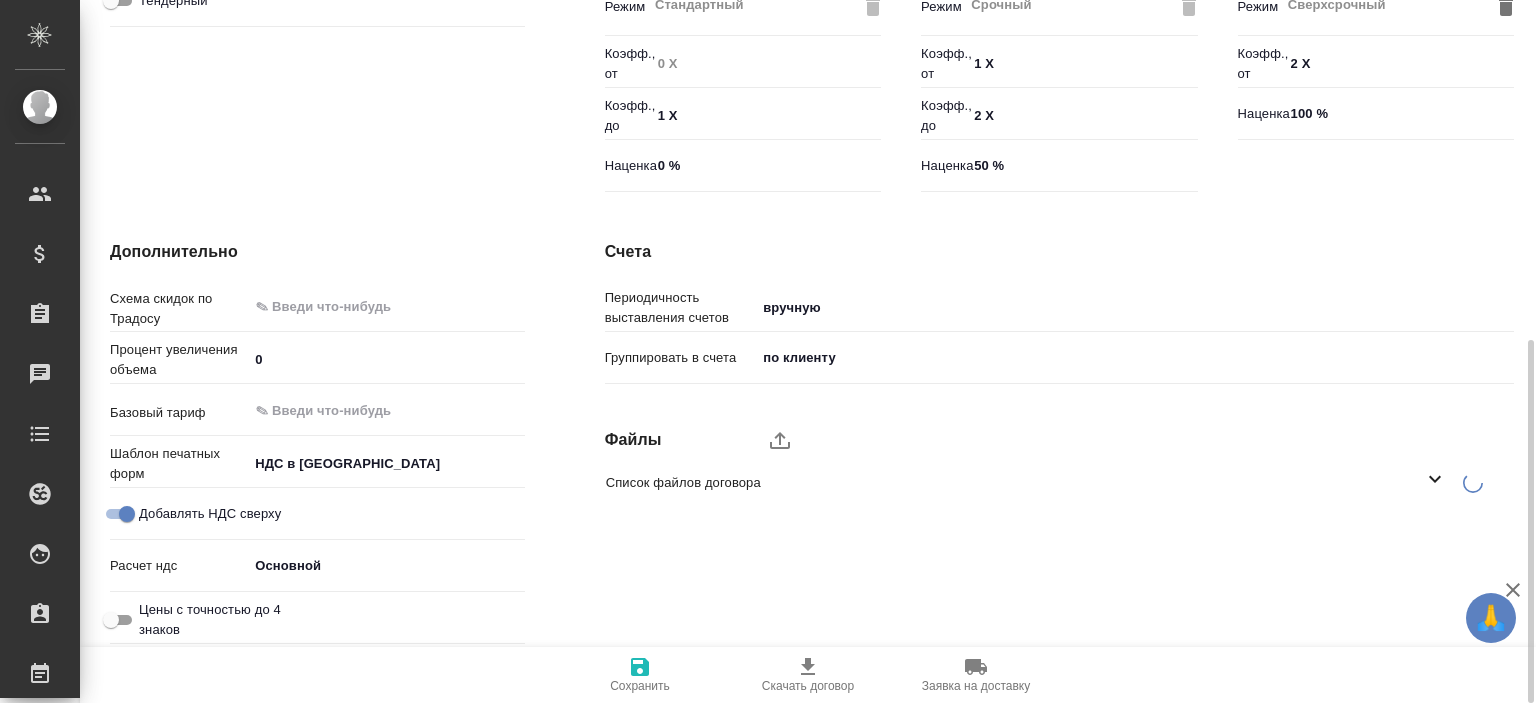 click on "Список файлов договора" at bounding box center [1014, 483] 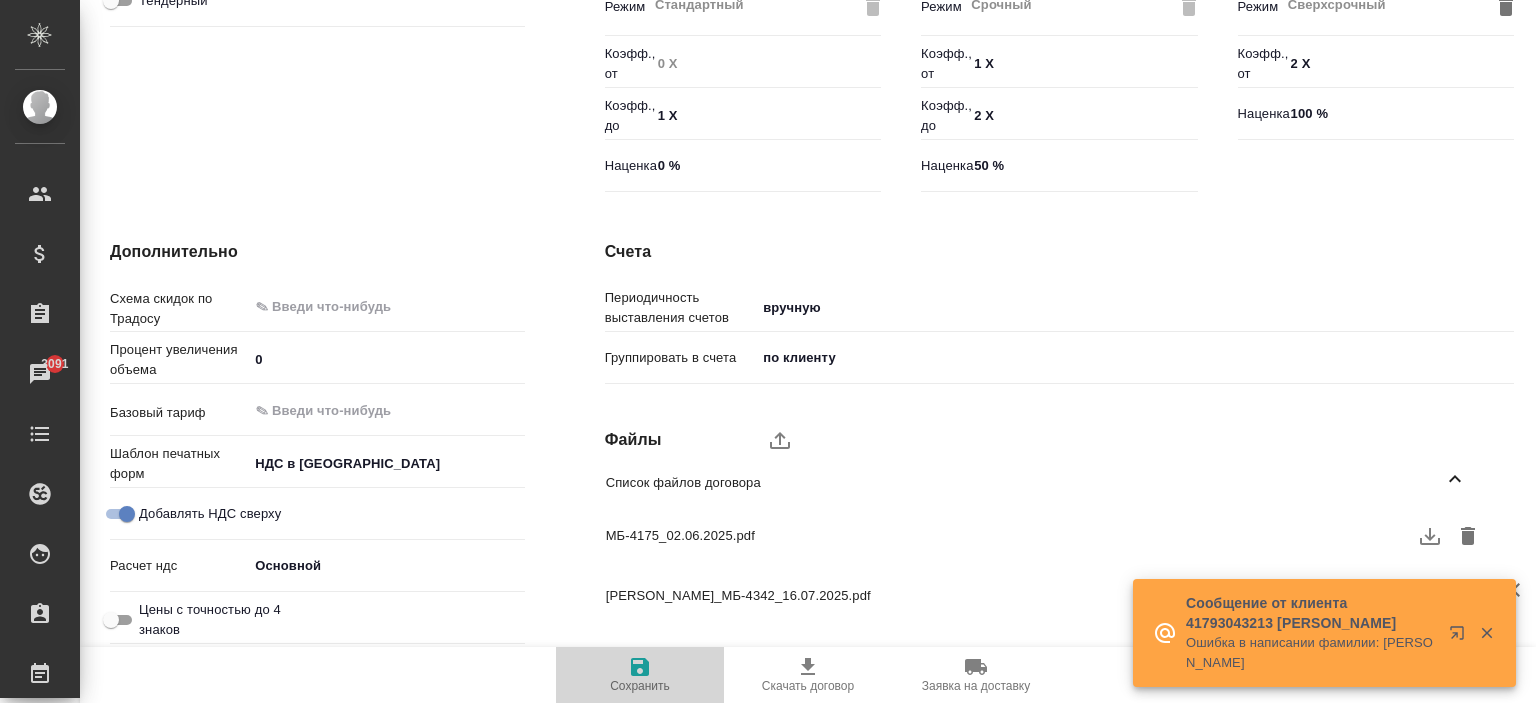 click 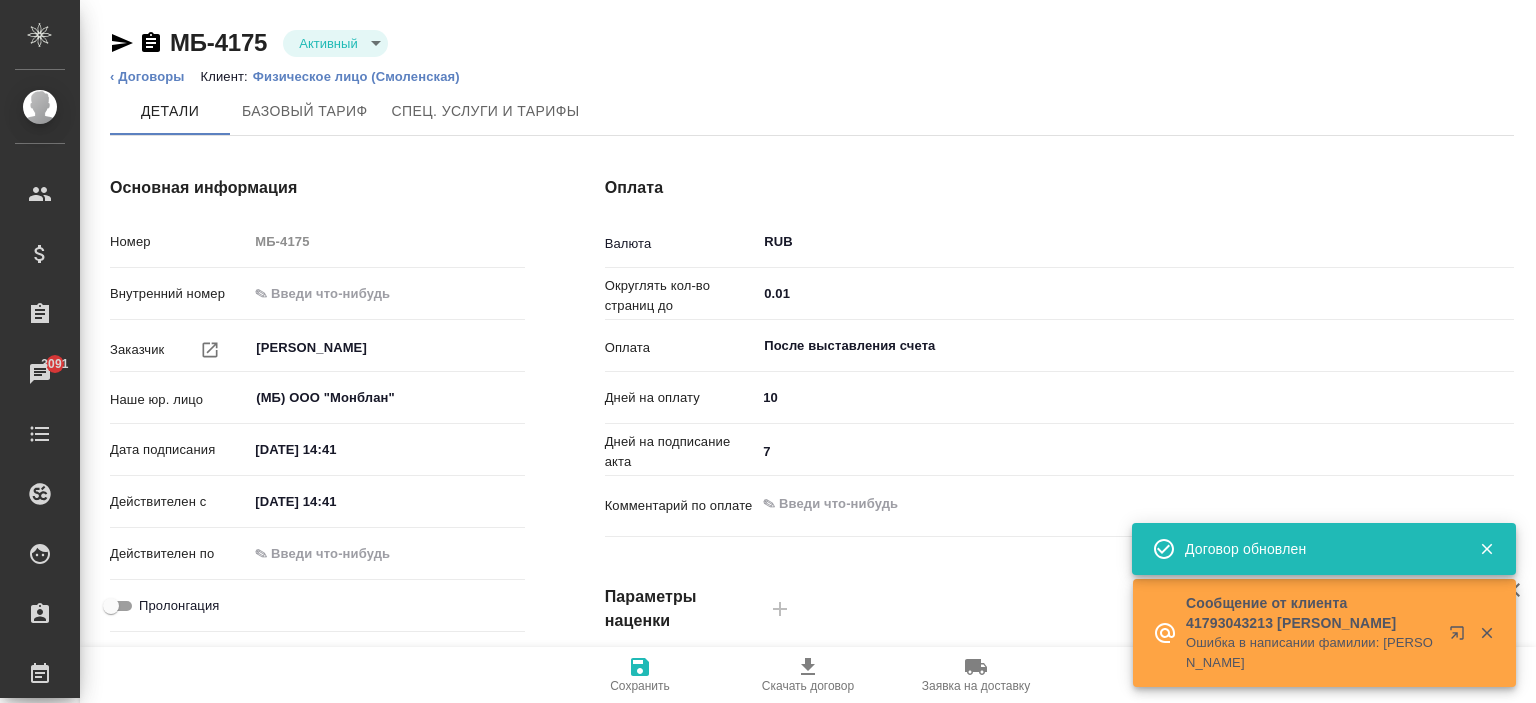 click on "МБ-4175 Активный active" at bounding box center (812, 47) 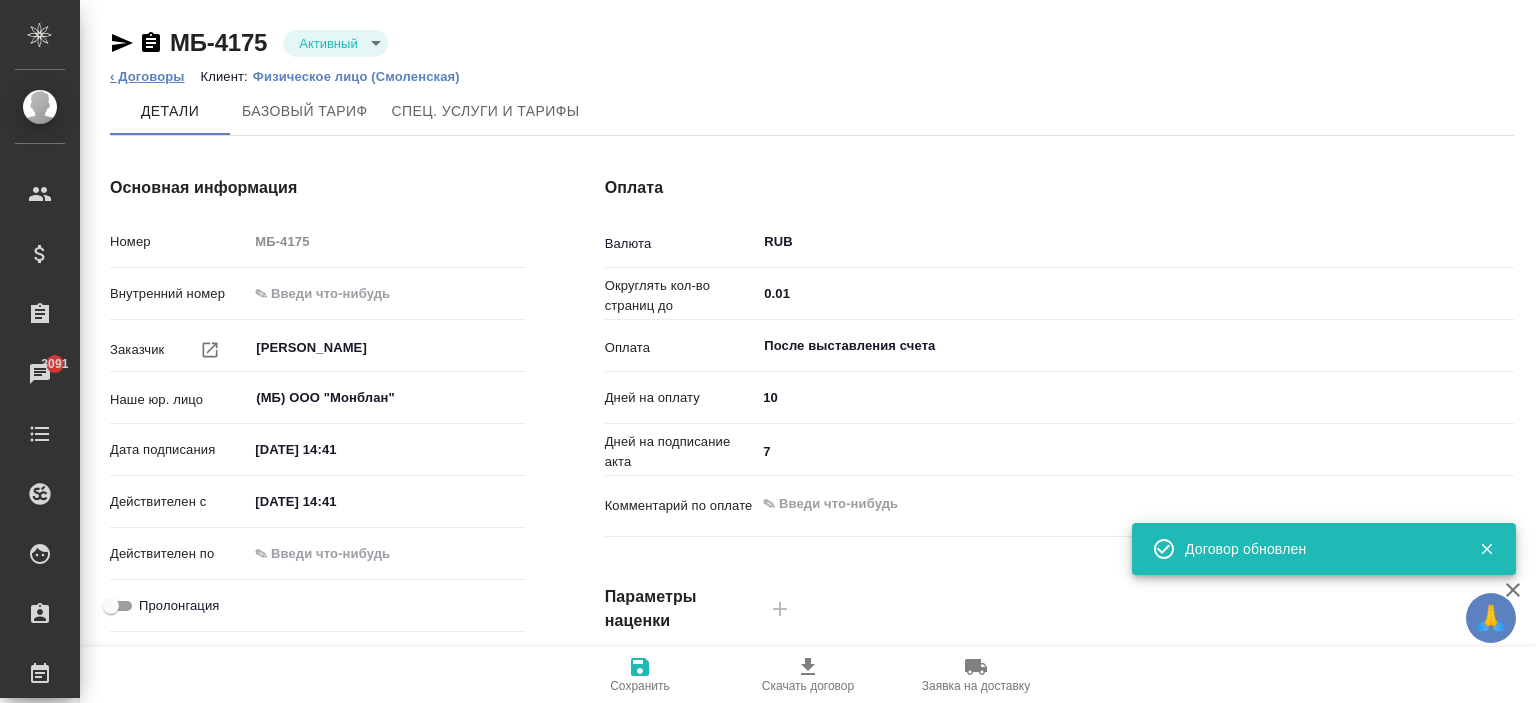 click on "‹ Договоры" at bounding box center [147, 76] 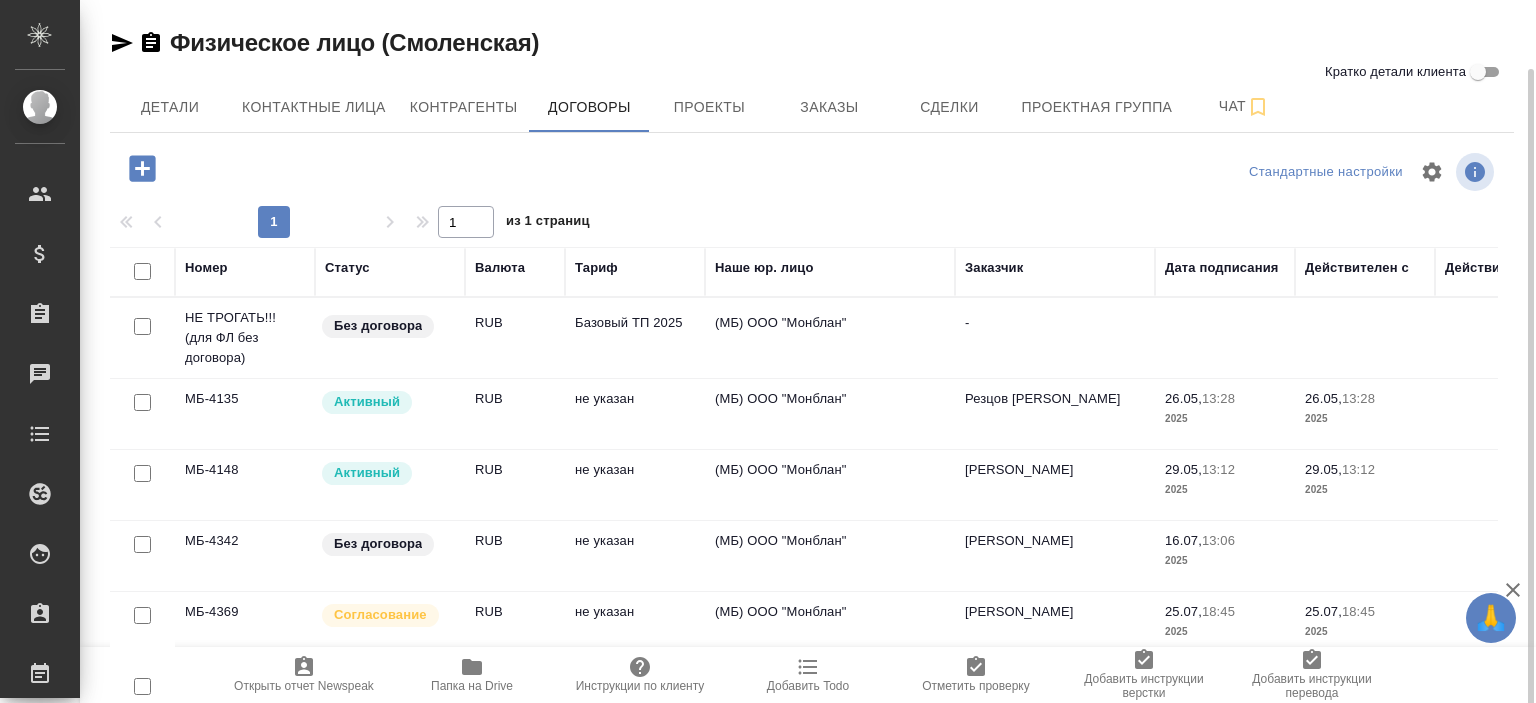 scroll, scrollTop: 0, scrollLeft: 0, axis: both 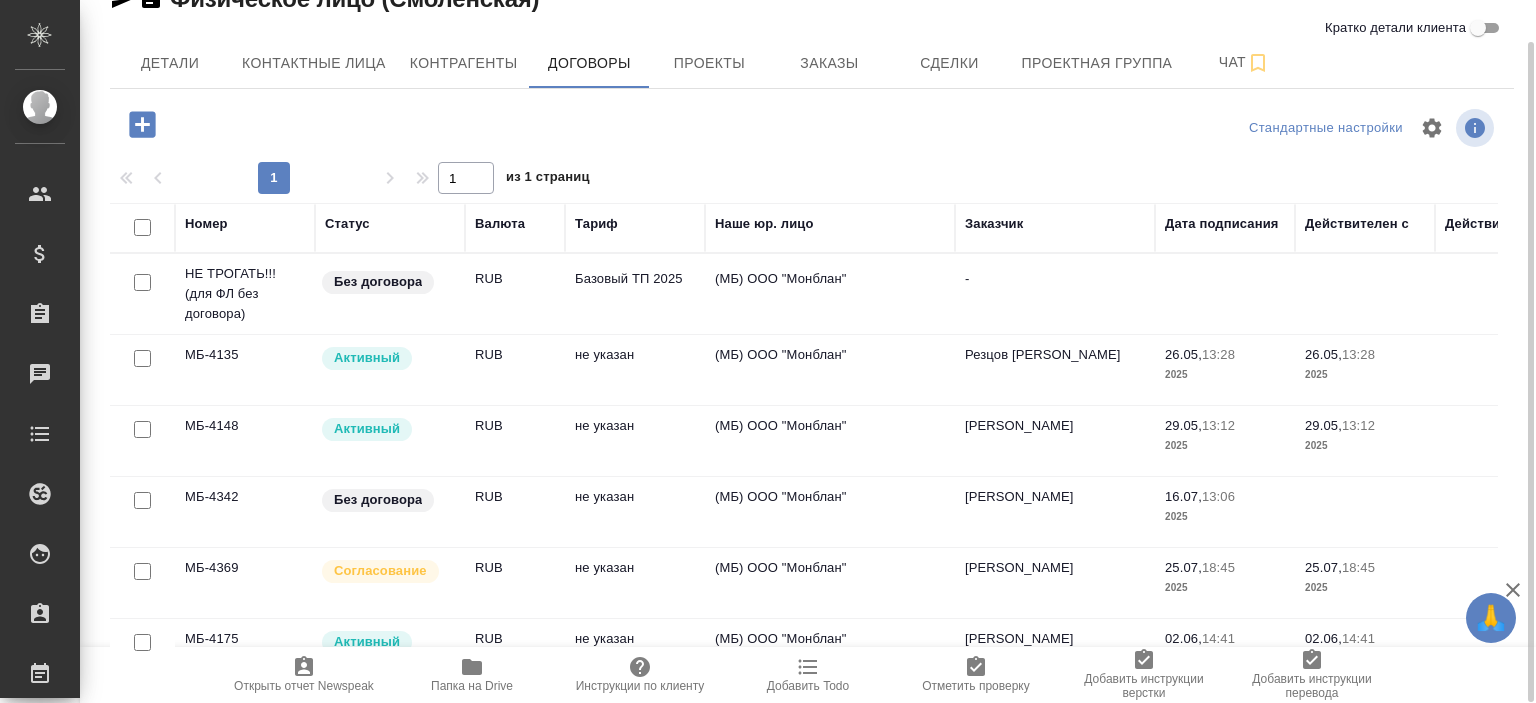 click on "(МБ) ООО "Монблан"" at bounding box center [830, 294] 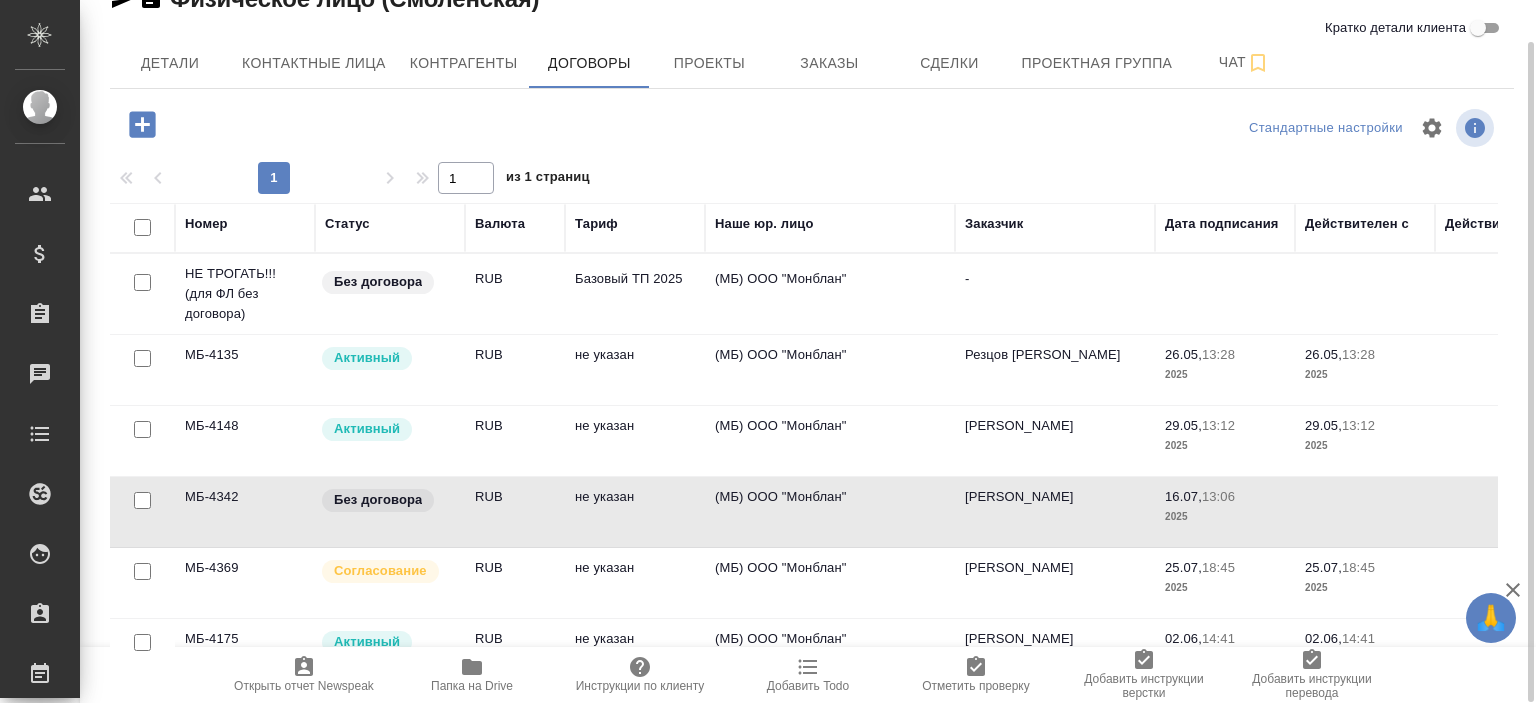 click on "(МБ) ООО "Монблан"" at bounding box center (830, 294) 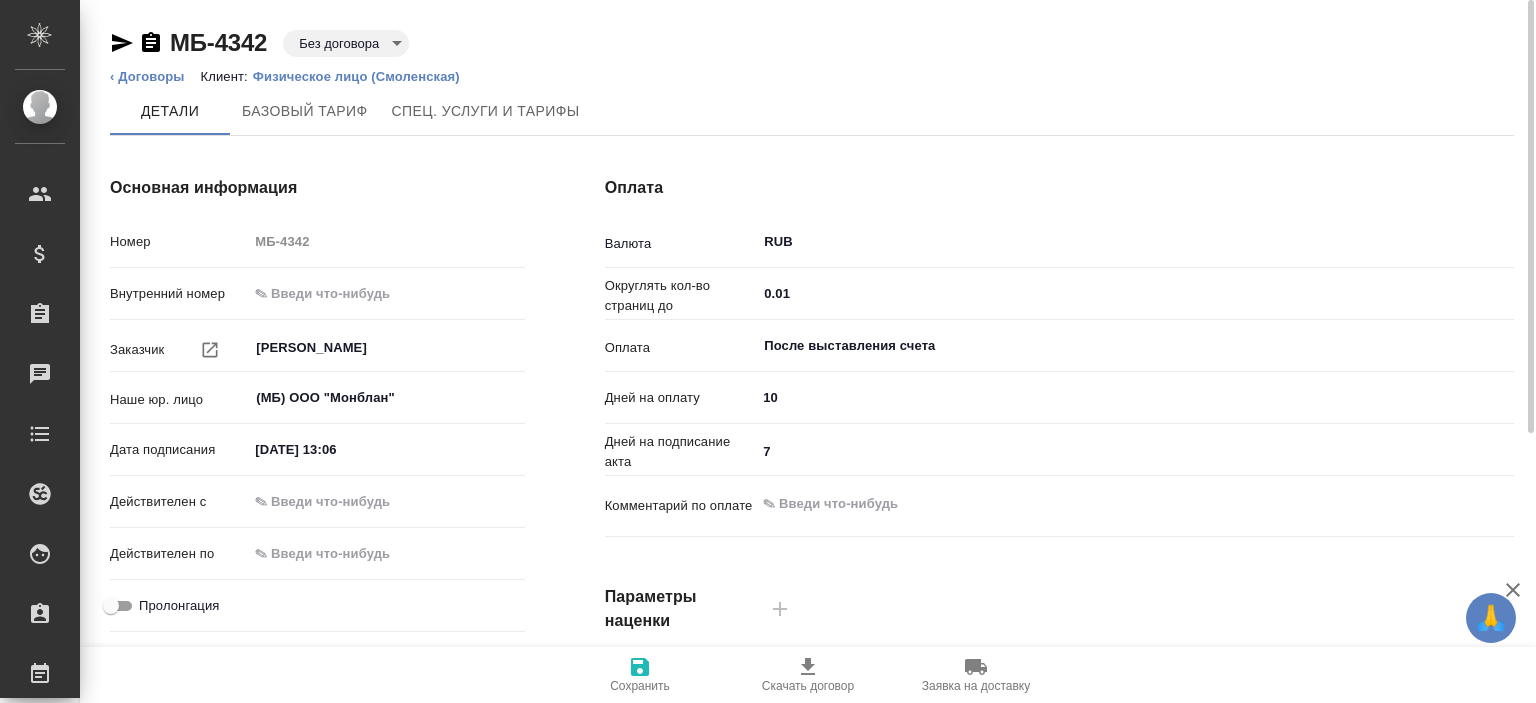 scroll, scrollTop: 0, scrollLeft: 0, axis: both 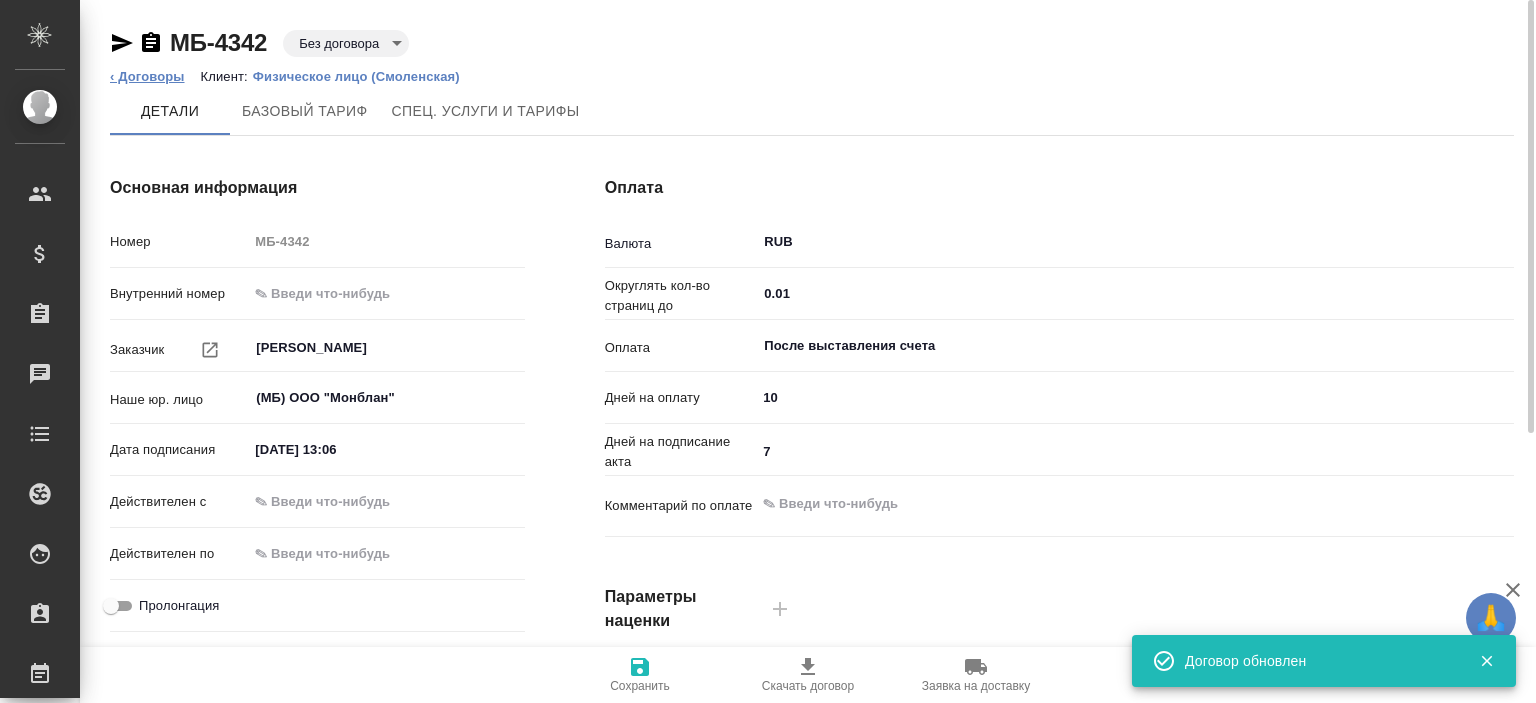click on "‹ Договоры" at bounding box center (147, 76) 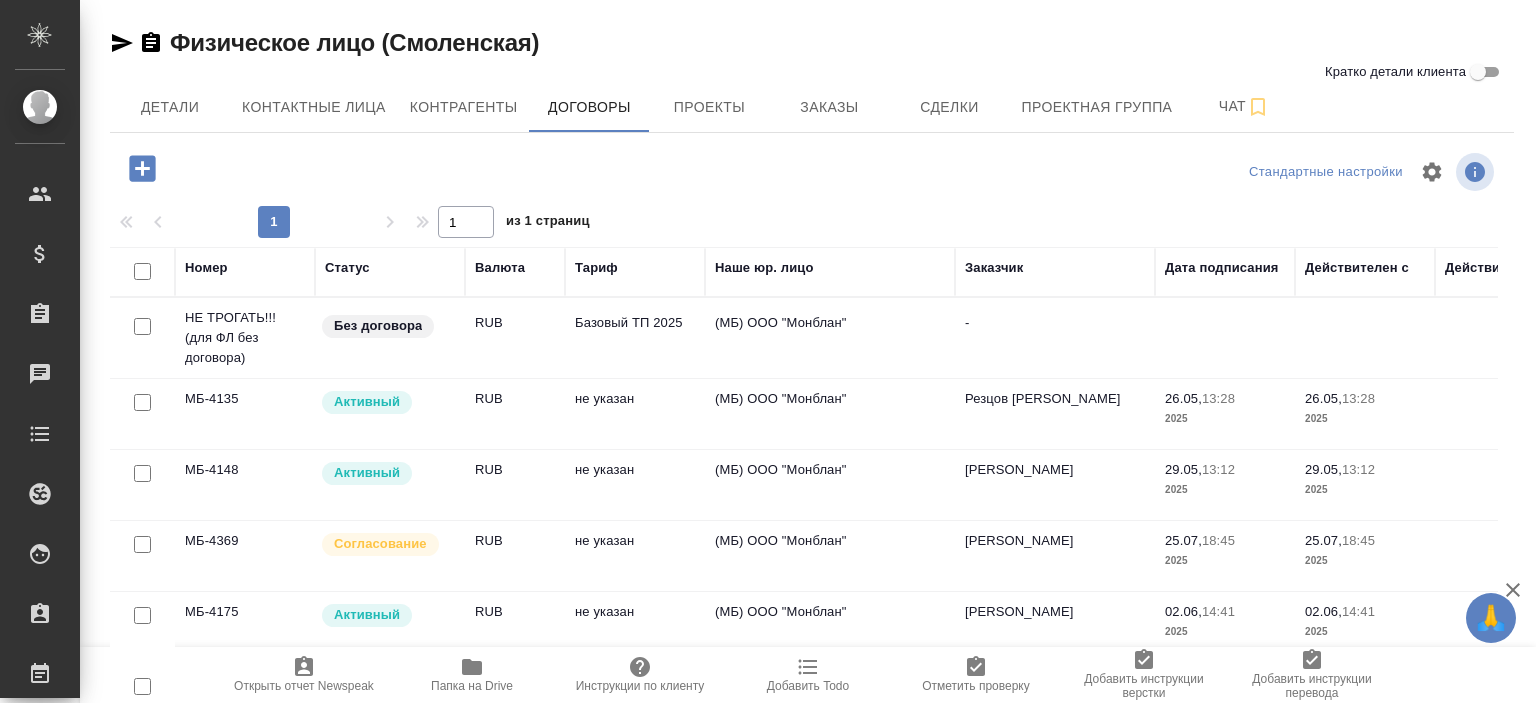 scroll, scrollTop: 0, scrollLeft: 0, axis: both 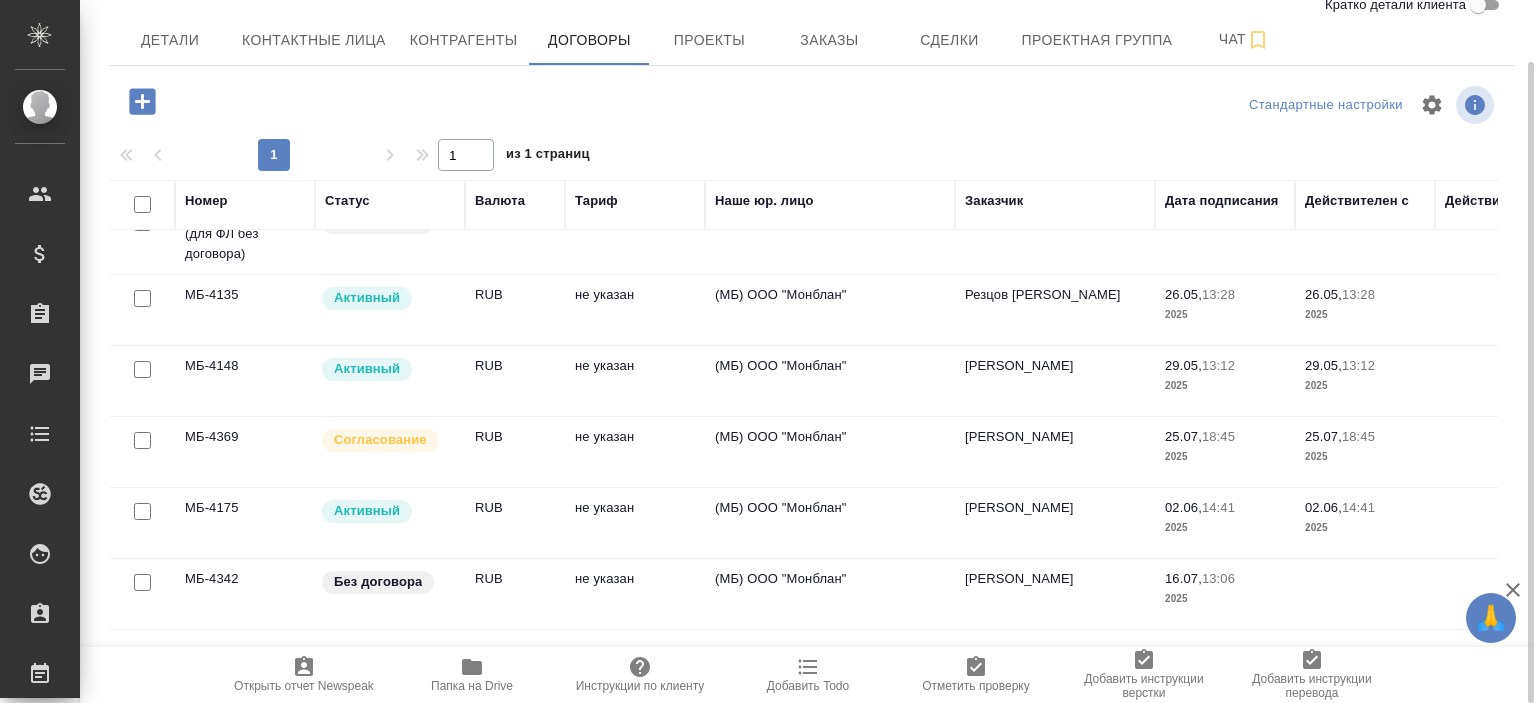click on "(МБ) ООО "Монблан"" at bounding box center (830, 234) 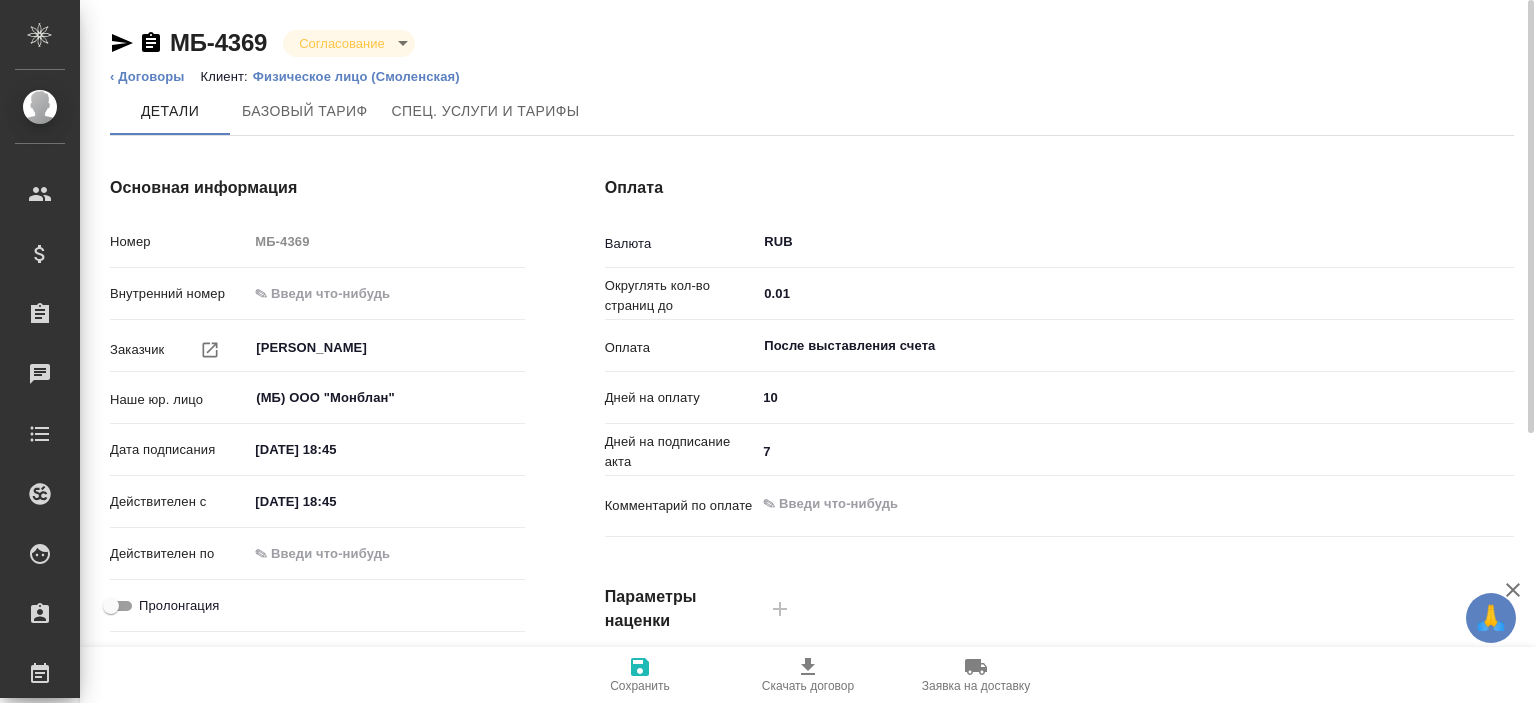 scroll, scrollTop: 0, scrollLeft: 0, axis: both 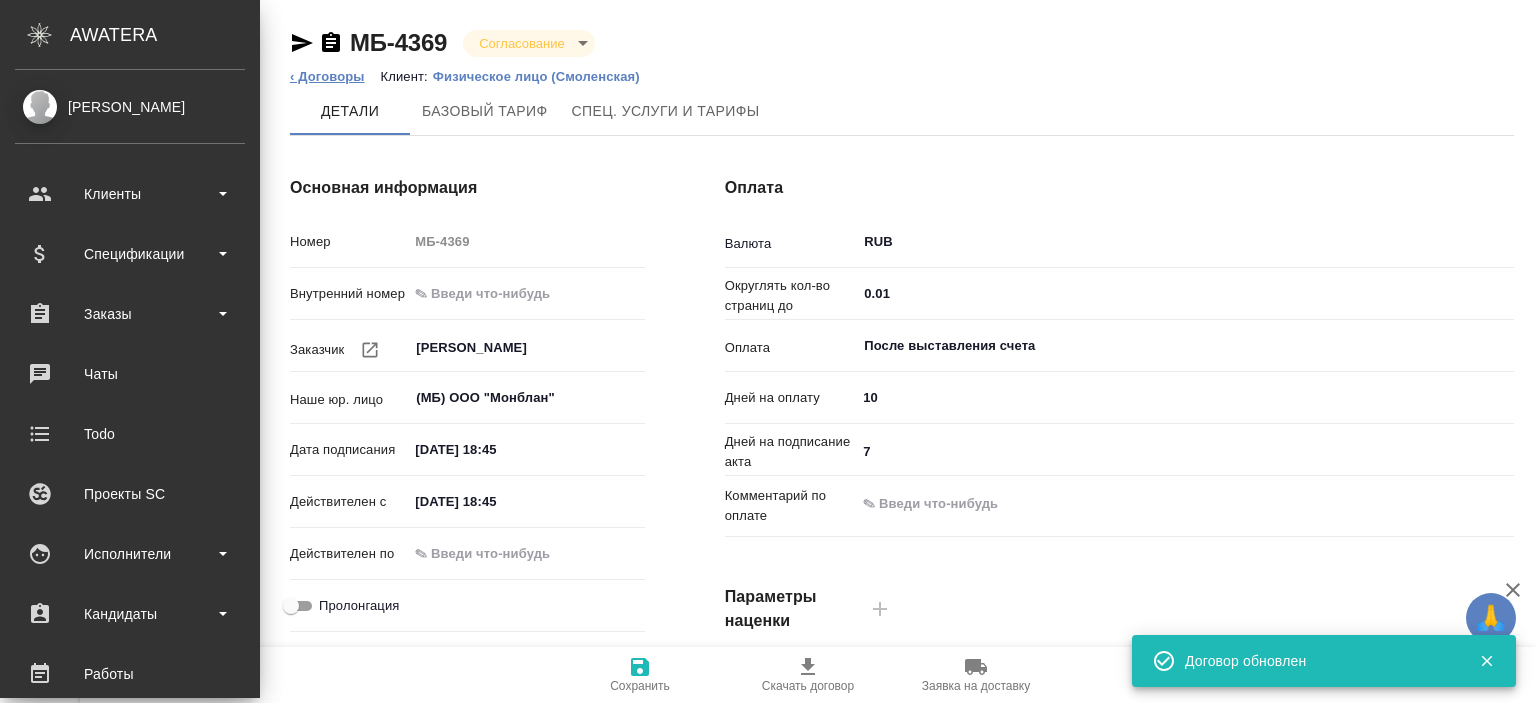 type on "x" 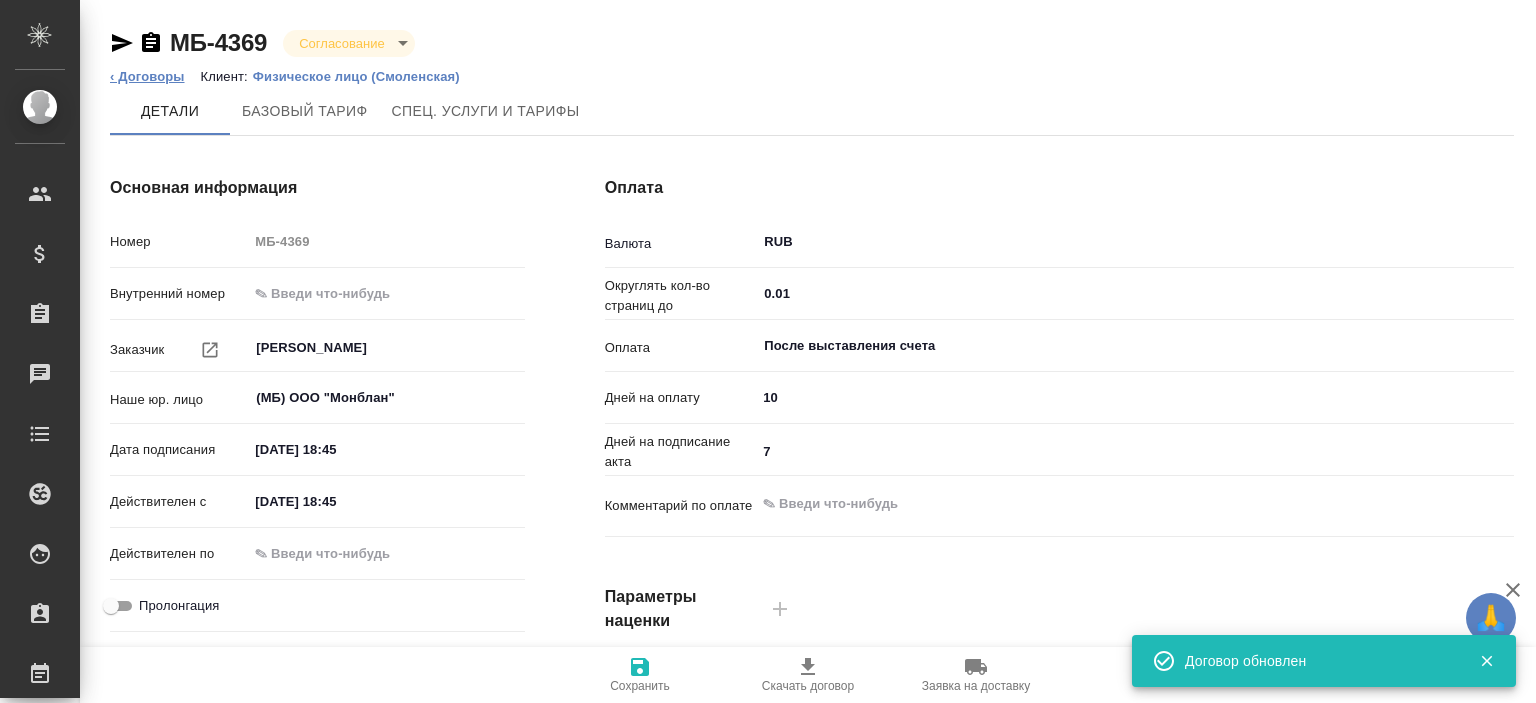 click on "‹ Договоры" at bounding box center [147, 76] 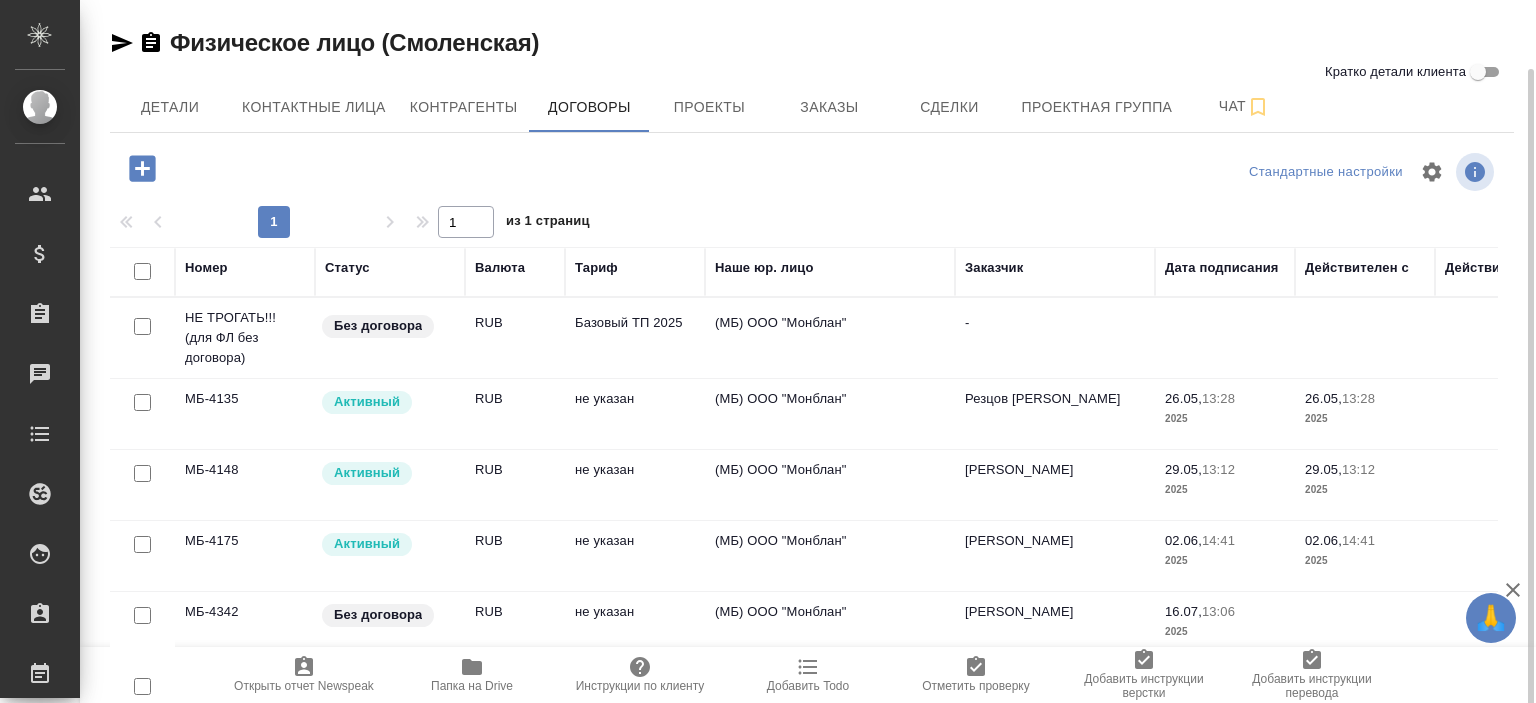 scroll, scrollTop: 0, scrollLeft: 0, axis: both 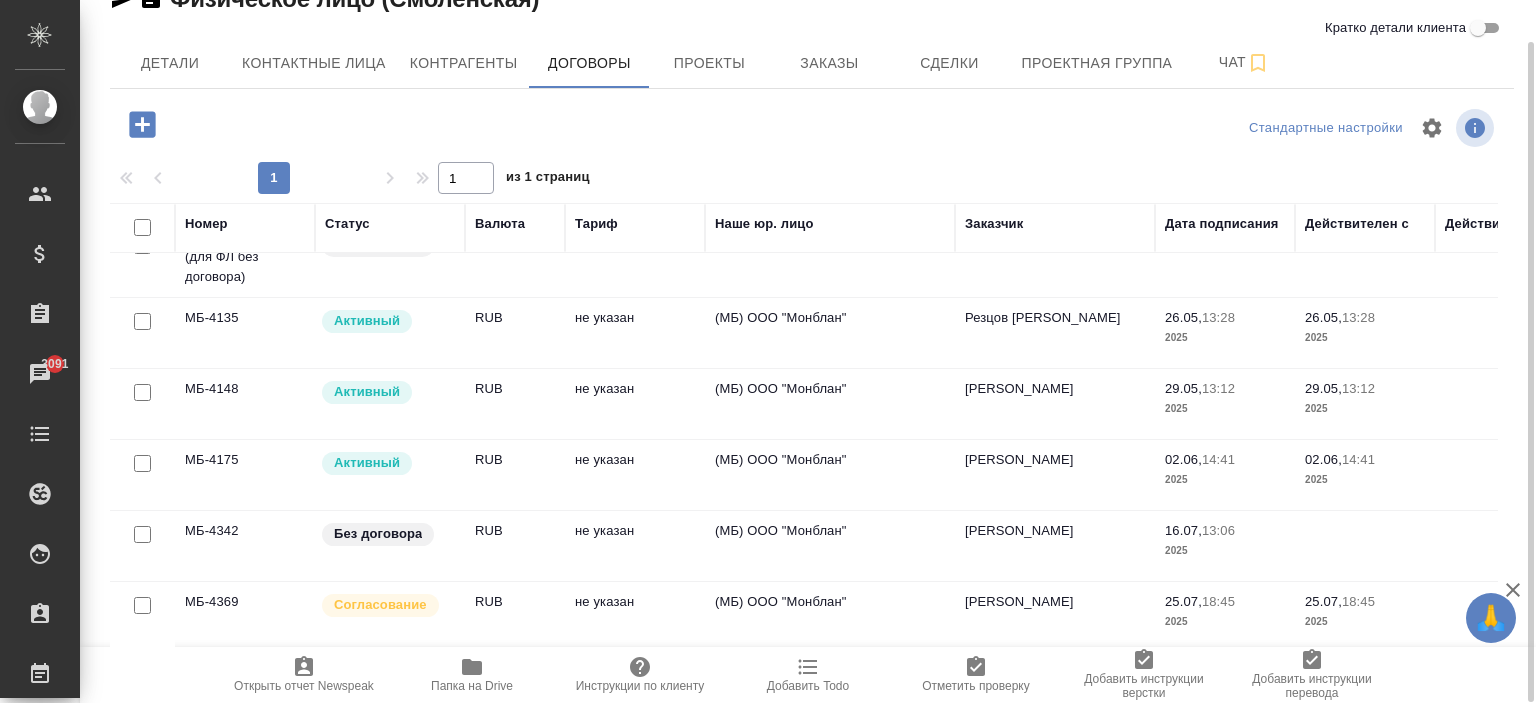 click on "(МБ) ООО "Монблан"" at bounding box center (830, 257) 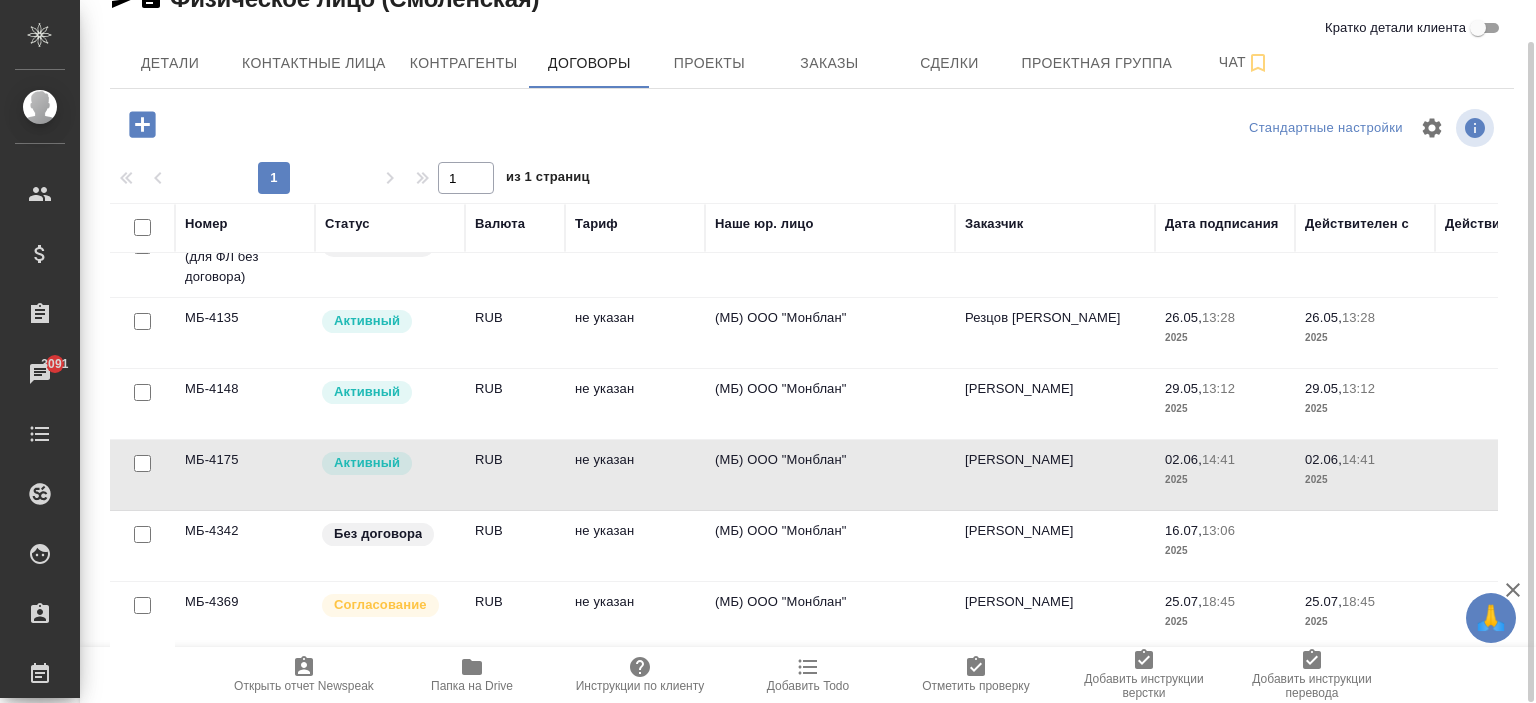 click on "(МБ) ООО "Монблан"" at bounding box center [830, 257] 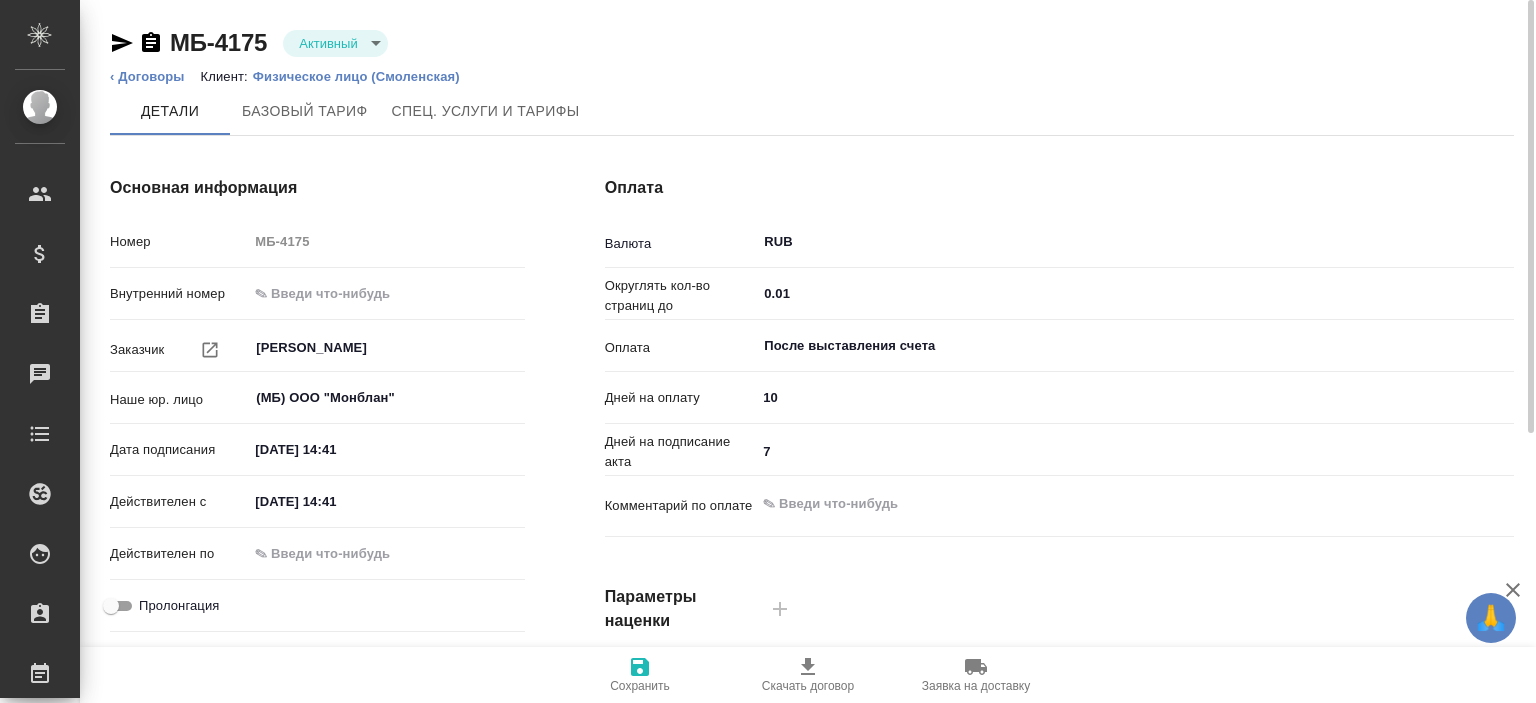 scroll, scrollTop: 0, scrollLeft: 0, axis: both 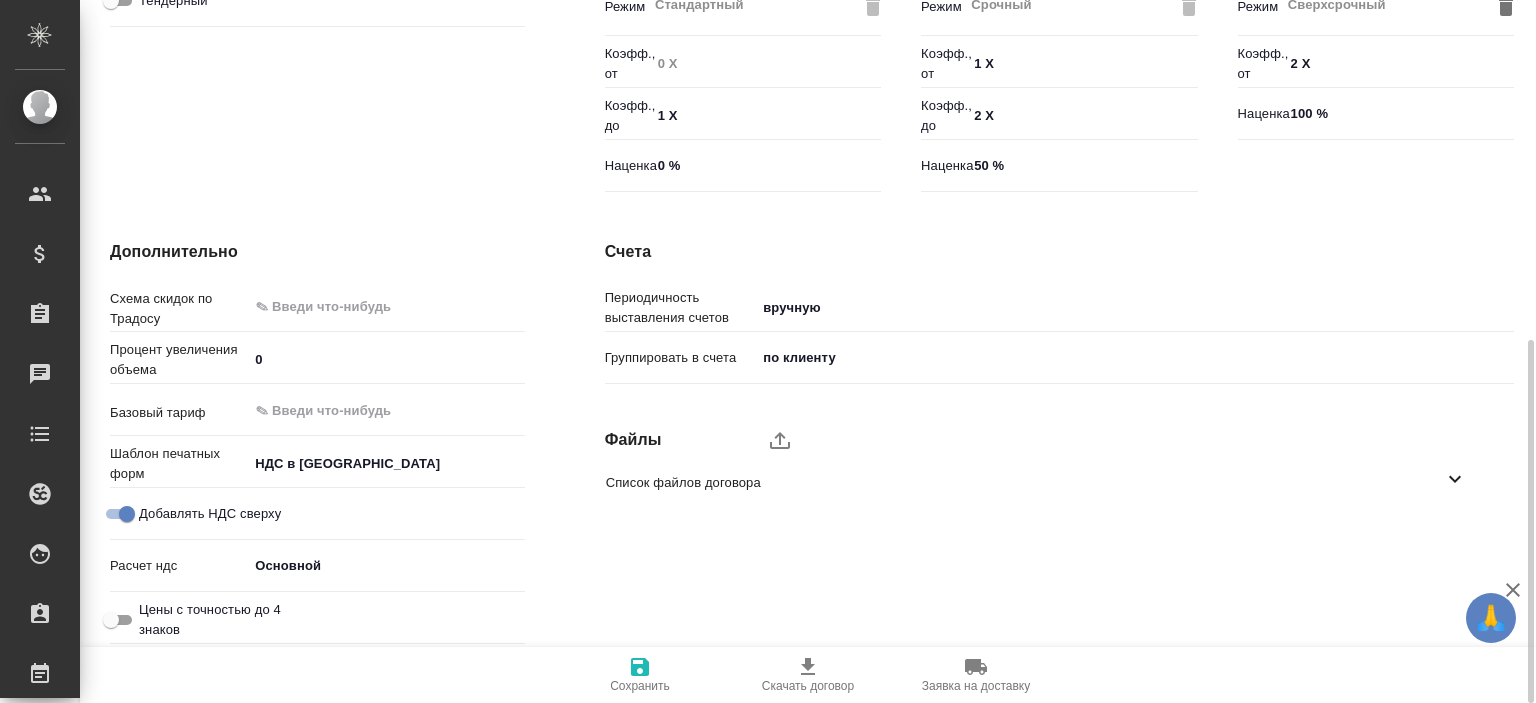 click on "Список файлов договора" at bounding box center [1024, 483] 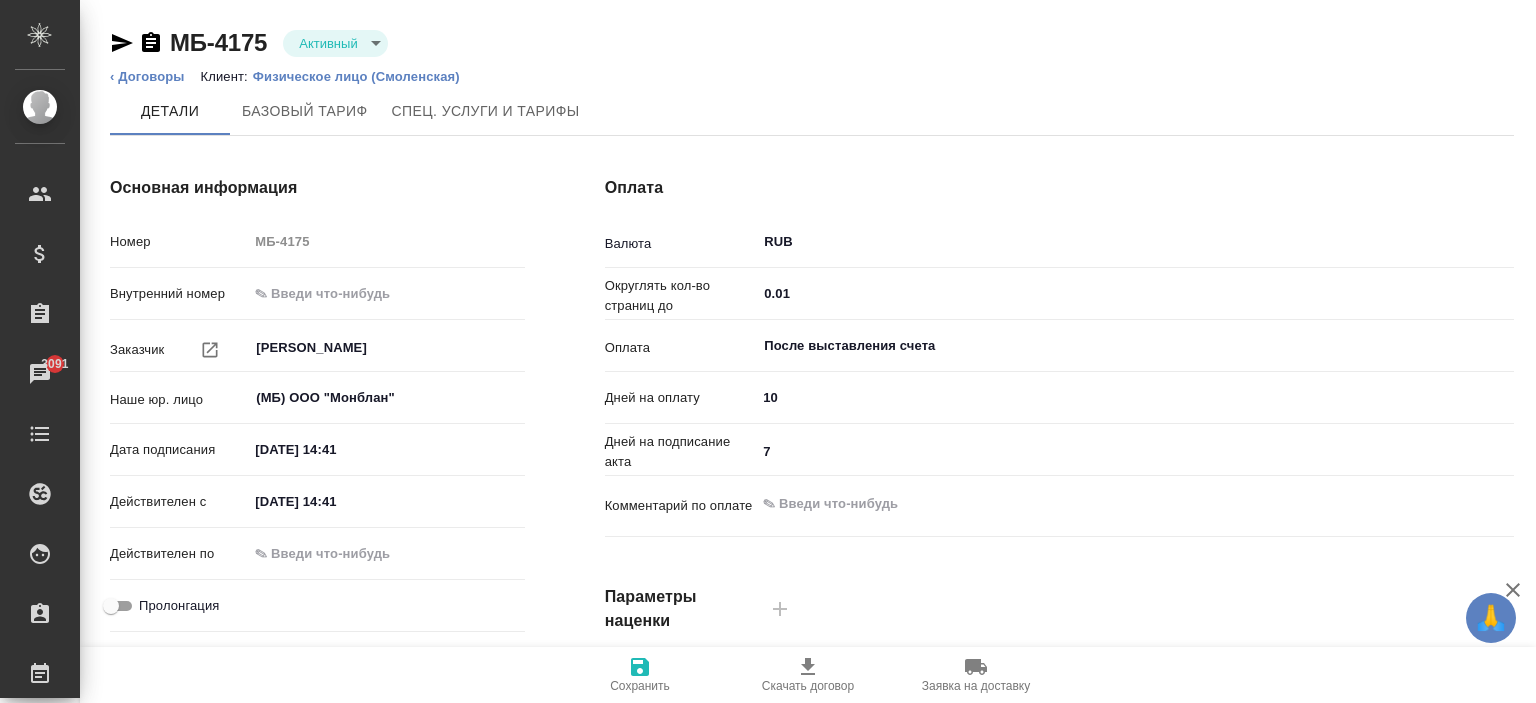 scroll, scrollTop: 657, scrollLeft: 0, axis: vertical 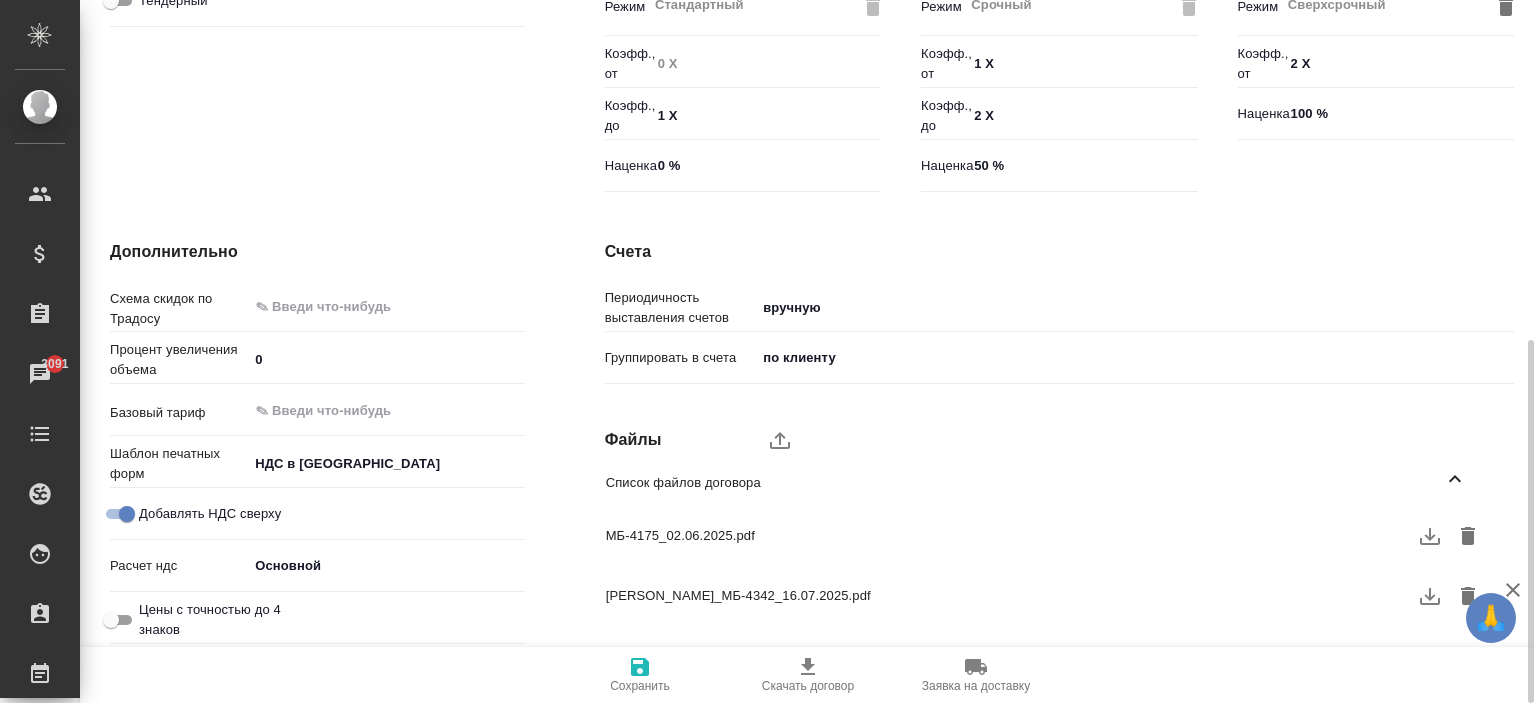 click 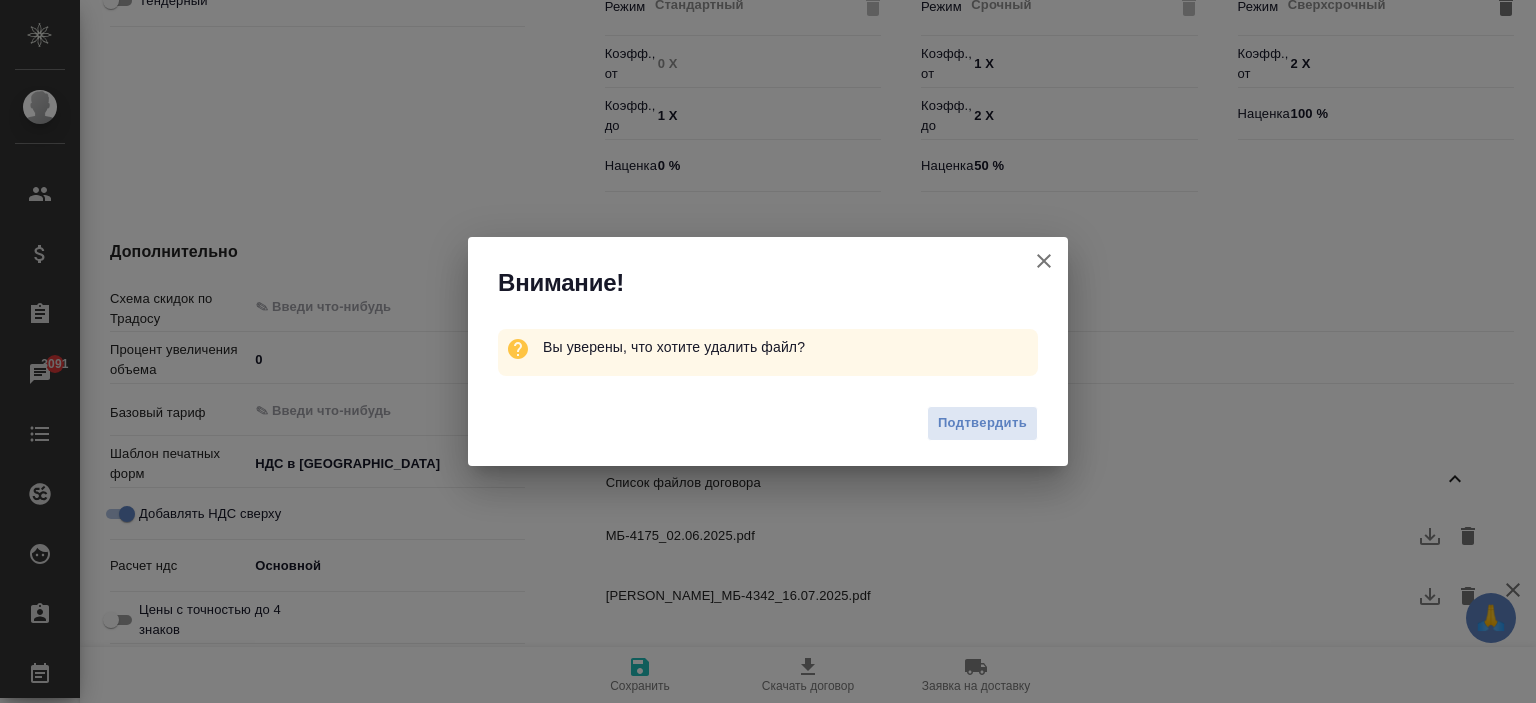 click on "Подтвердить" at bounding box center (982, 423) 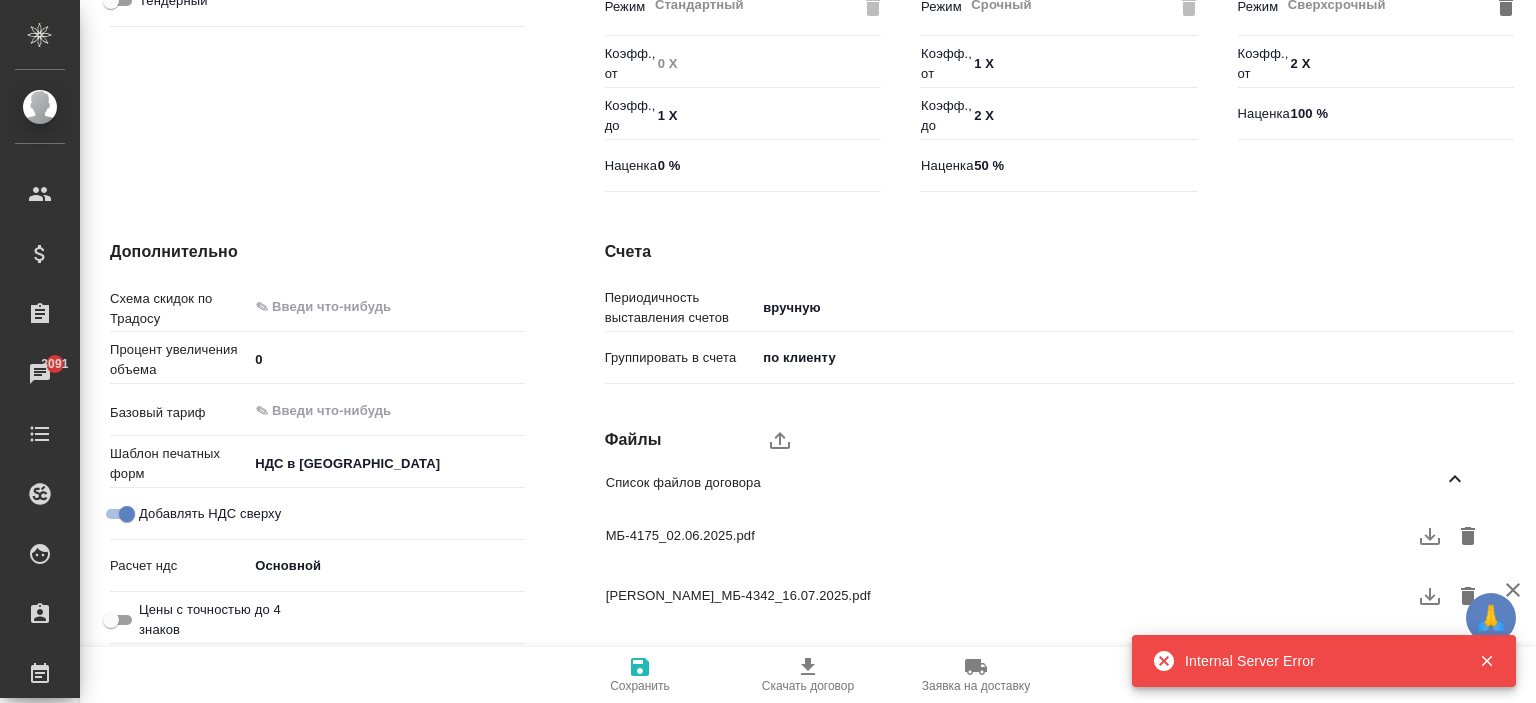 click 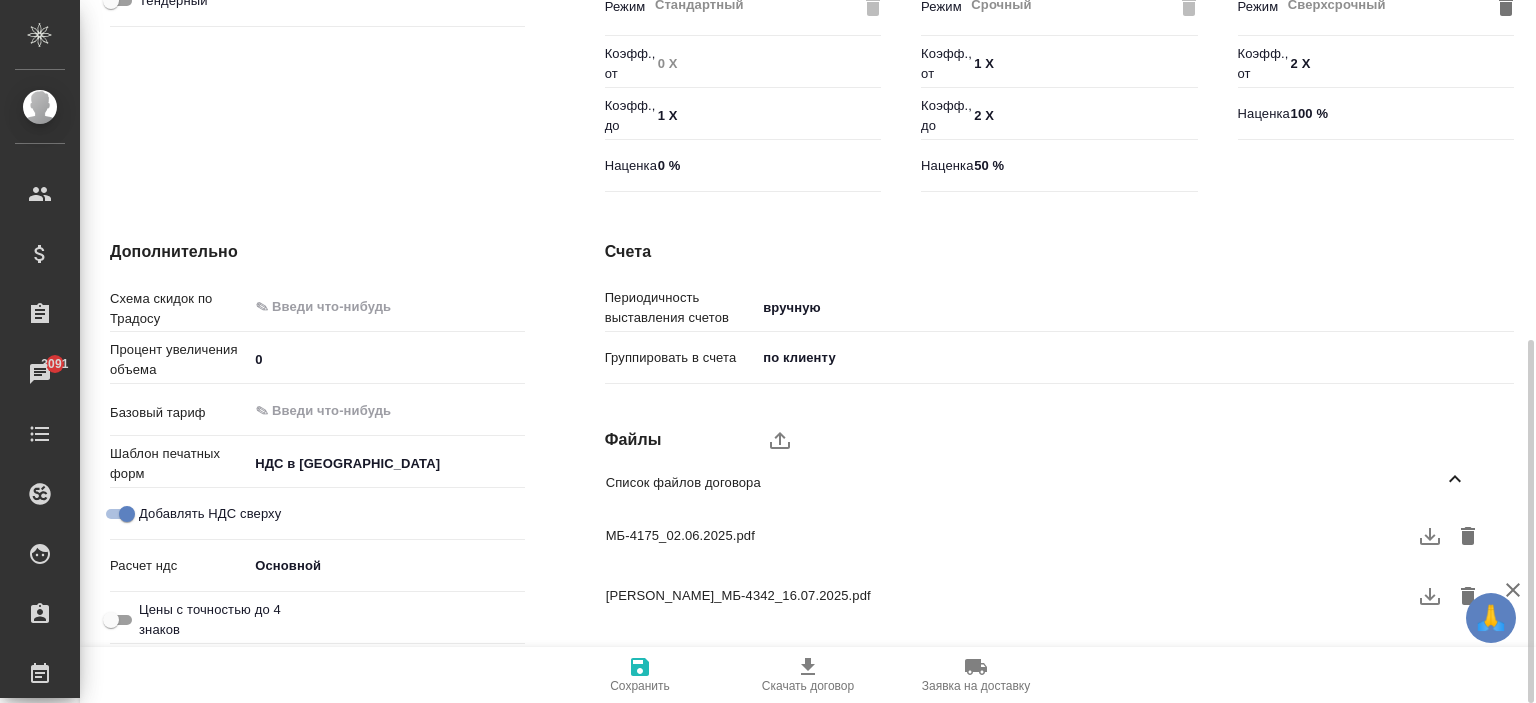 click 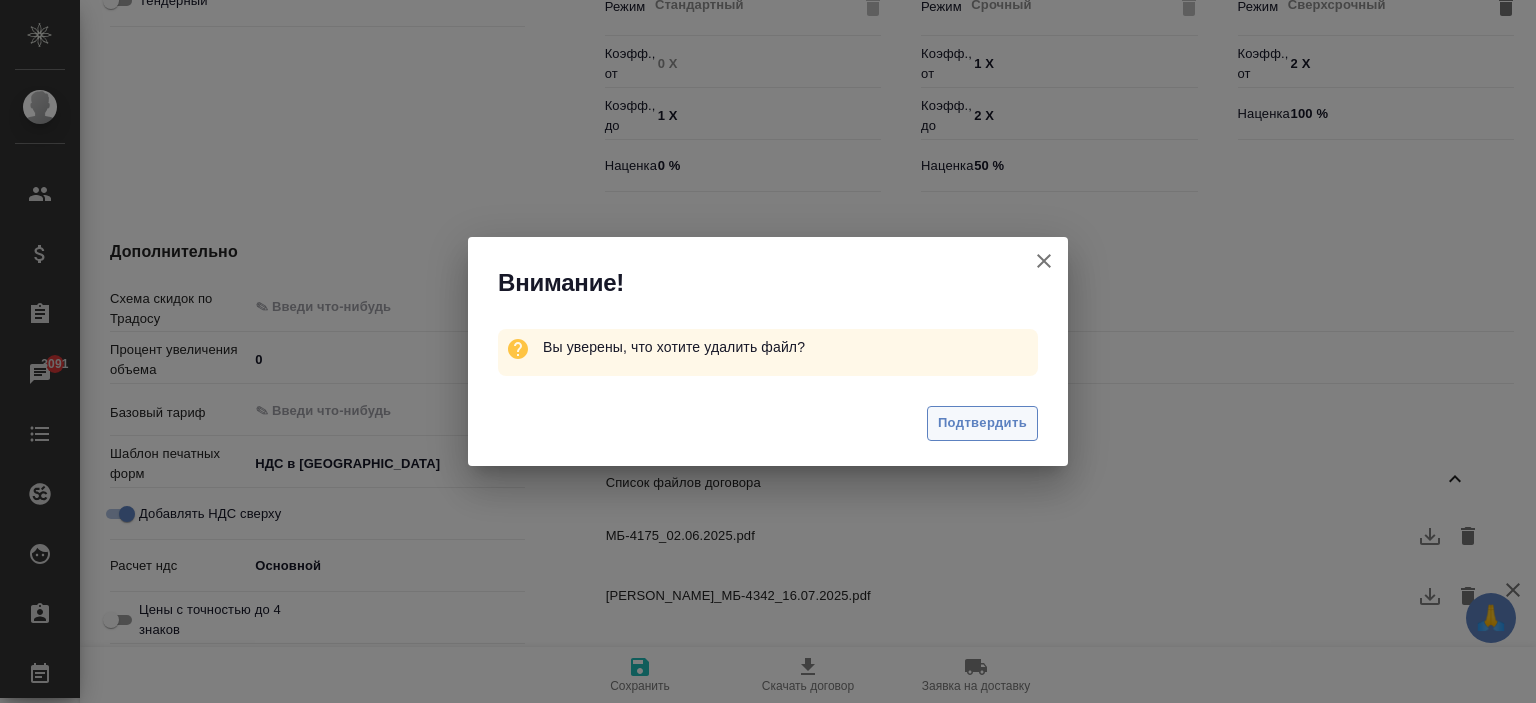 click on "Подтвердить" at bounding box center [982, 423] 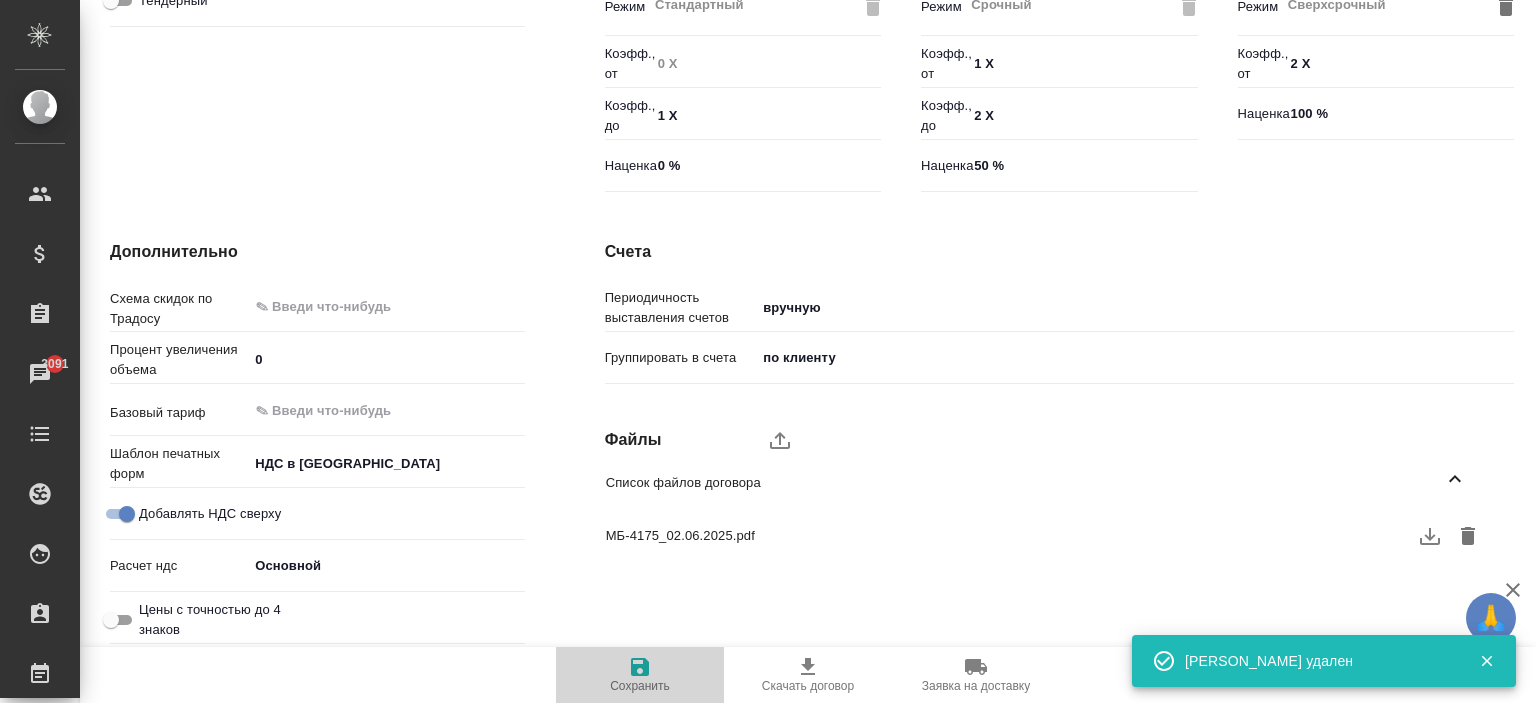 click 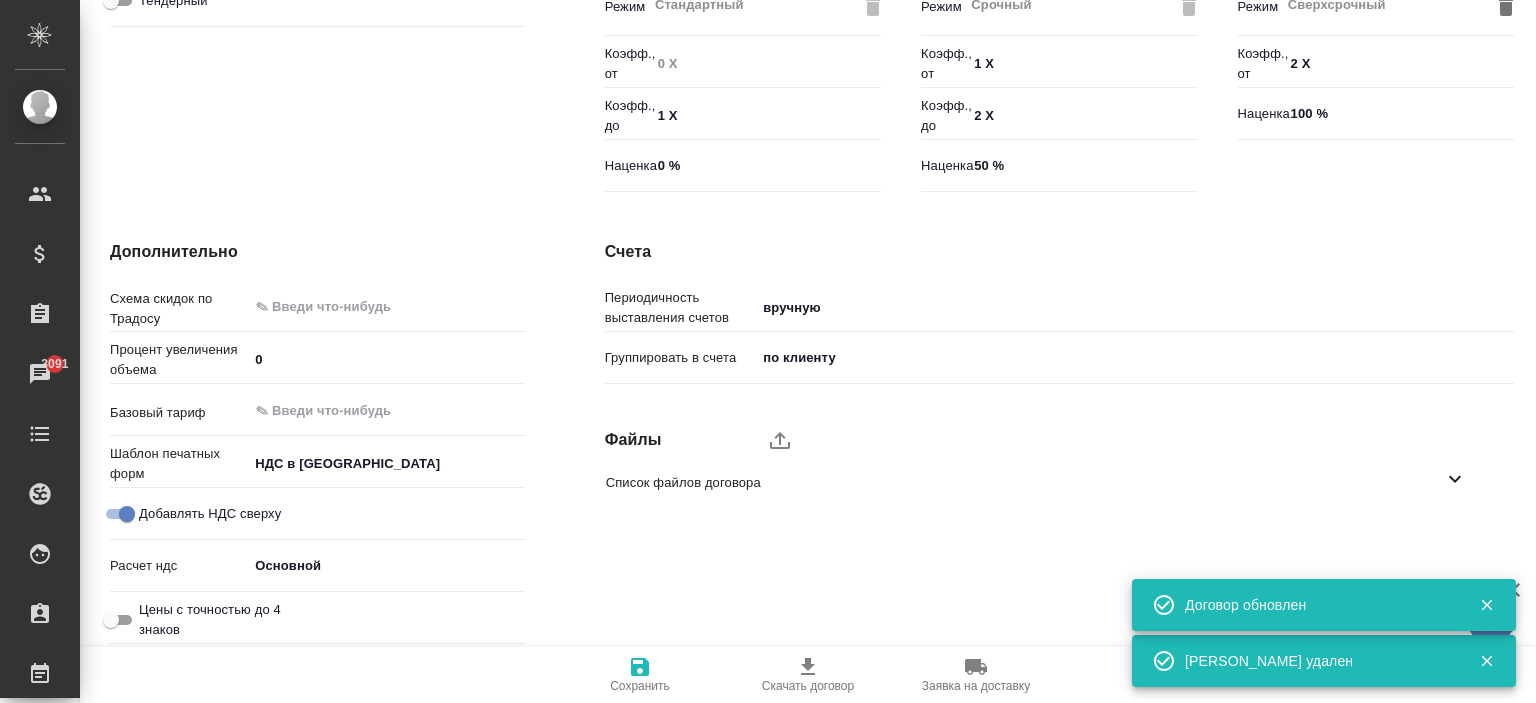 scroll, scrollTop: 0, scrollLeft: 0, axis: both 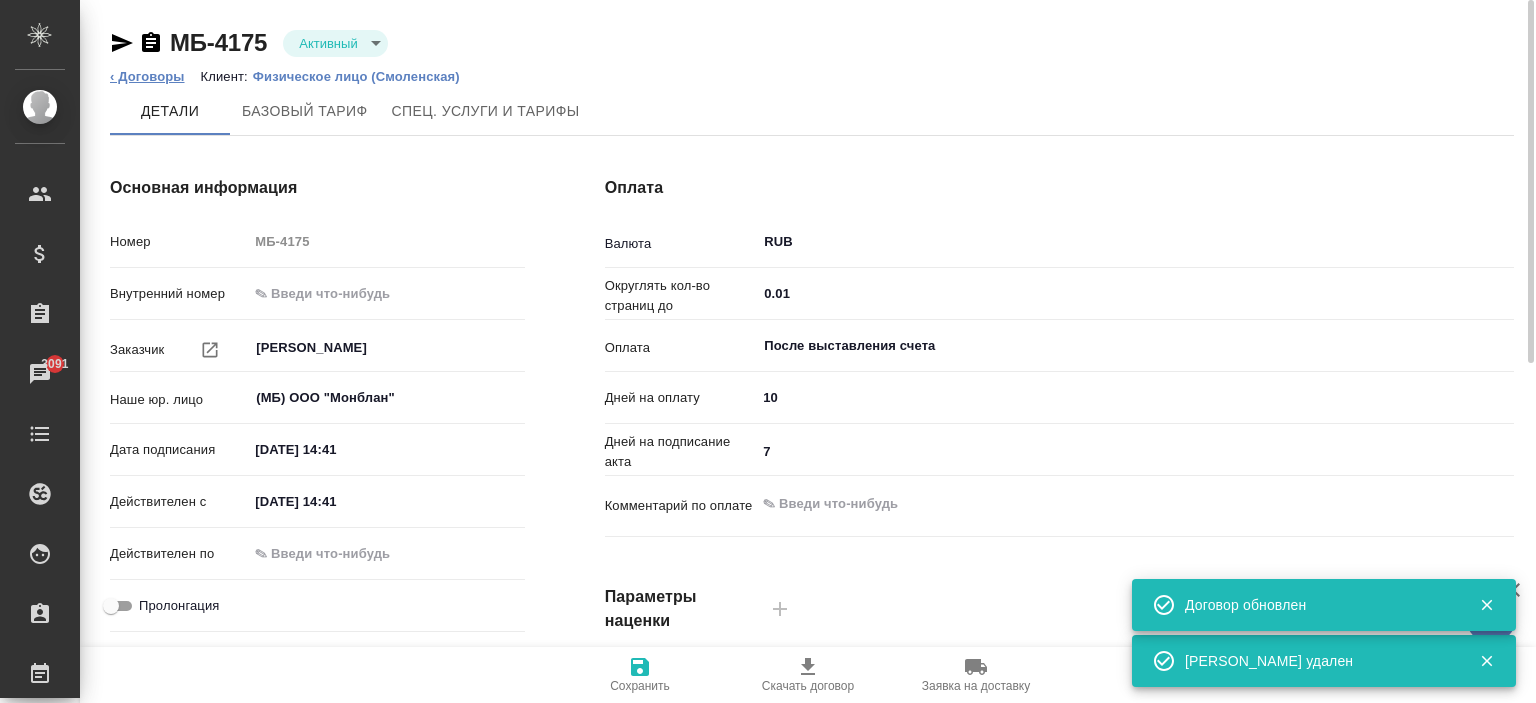 click on "‹ Договоры" at bounding box center (147, 76) 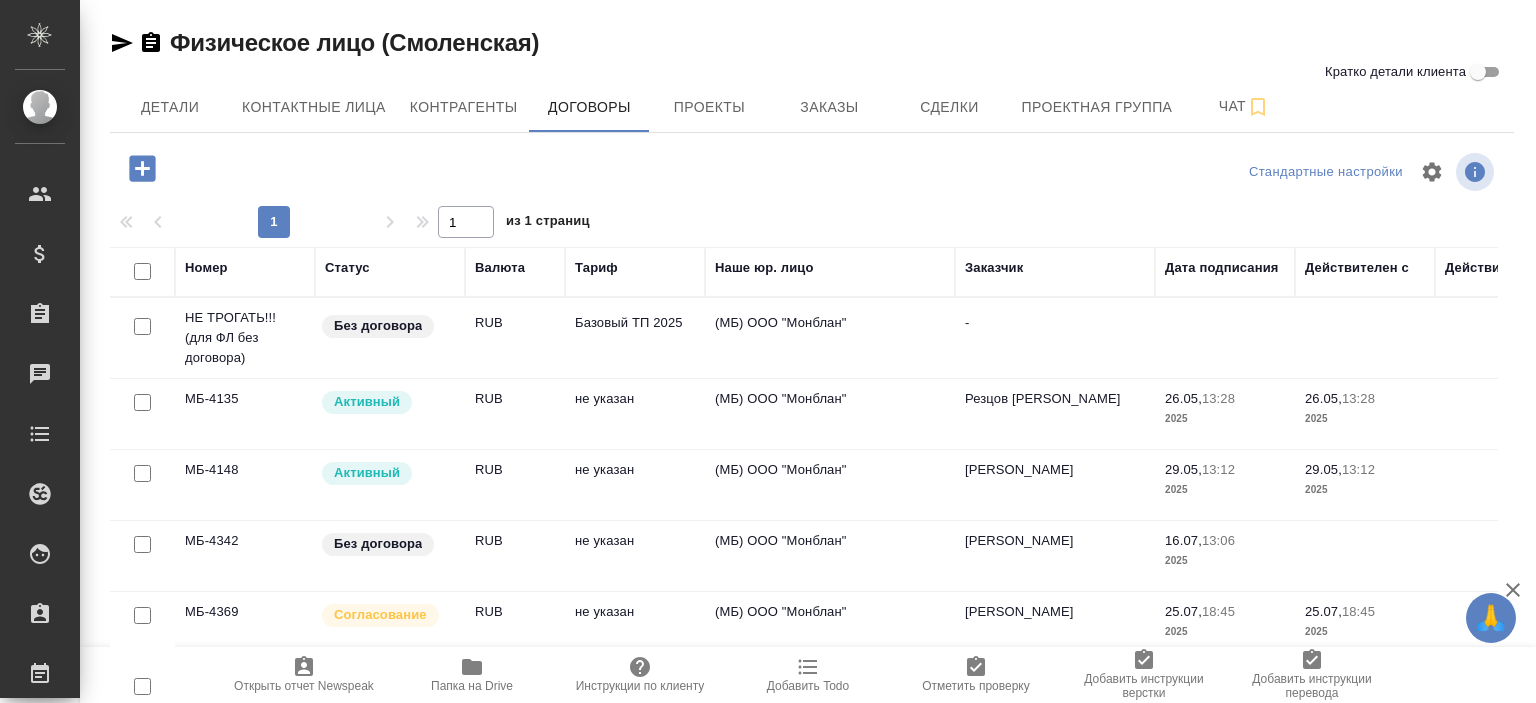 scroll, scrollTop: 0, scrollLeft: 0, axis: both 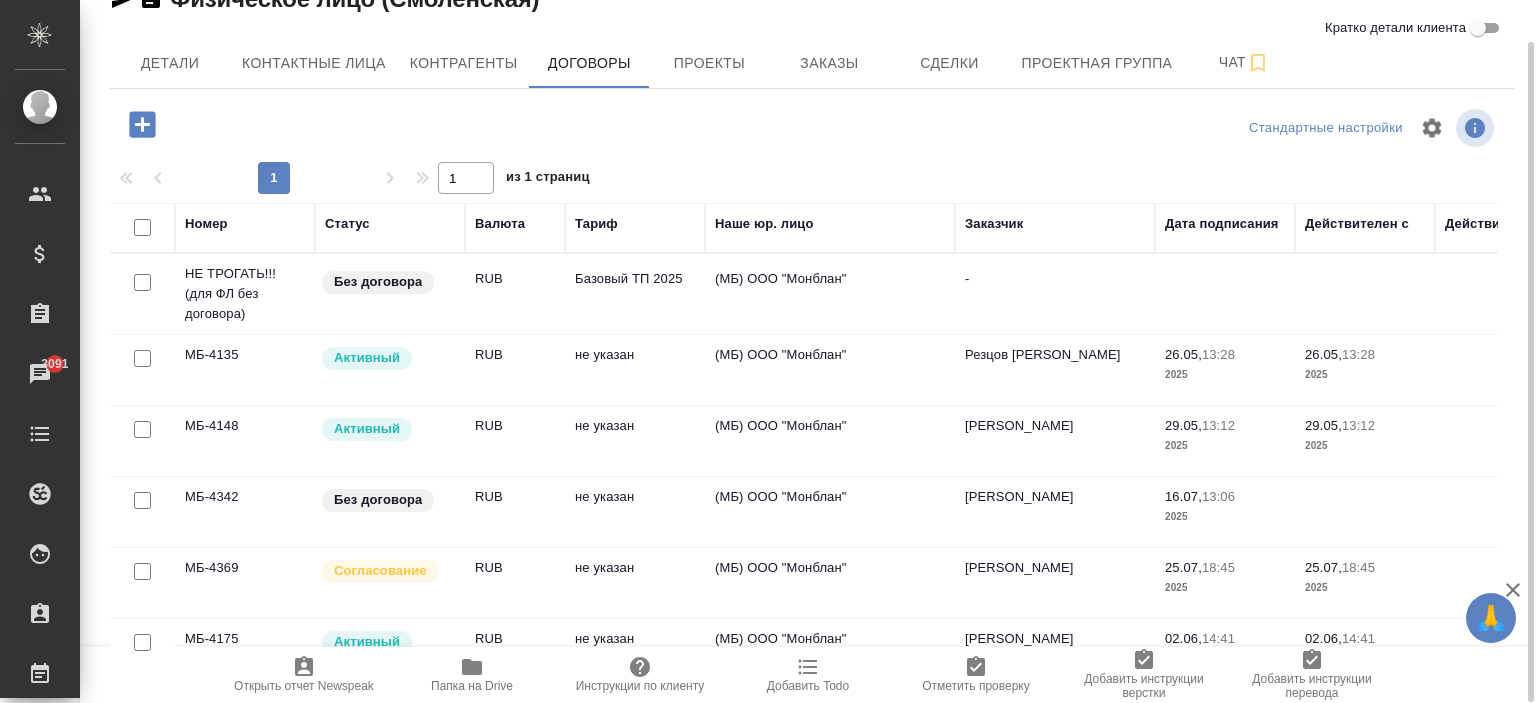 click on "(МБ) ООО "Монблан"" at bounding box center [830, 294] 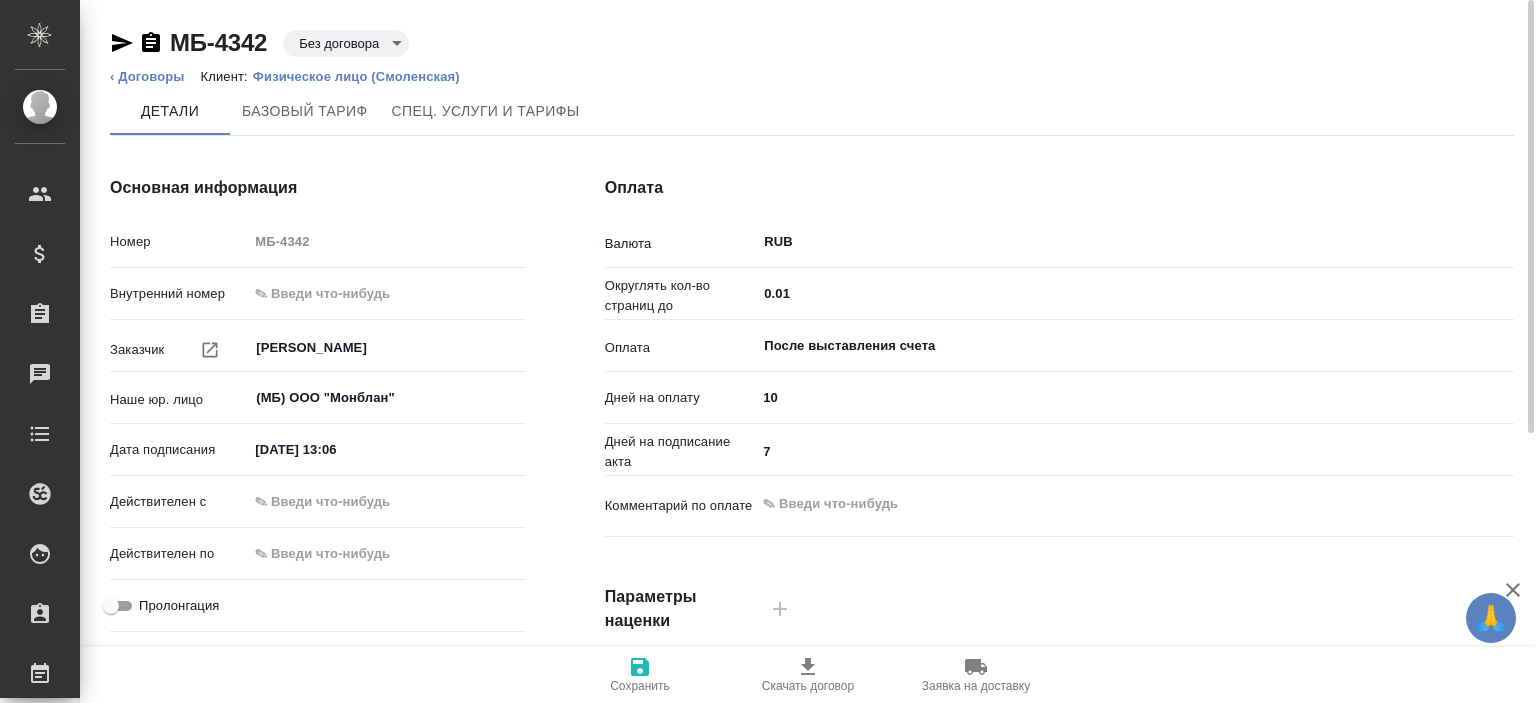 scroll, scrollTop: 0, scrollLeft: 0, axis: both 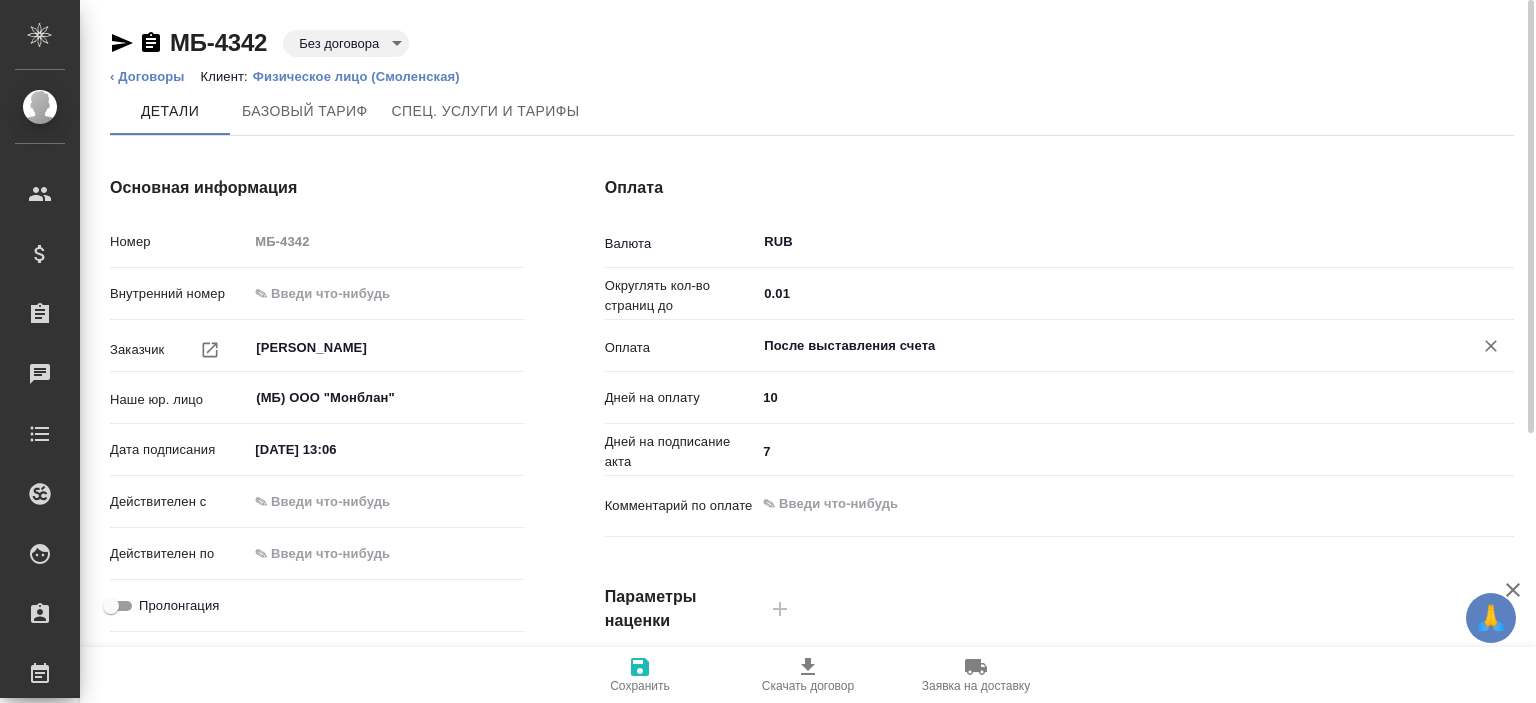 click on "После выставления счета" at bounding box center [1101, 346] 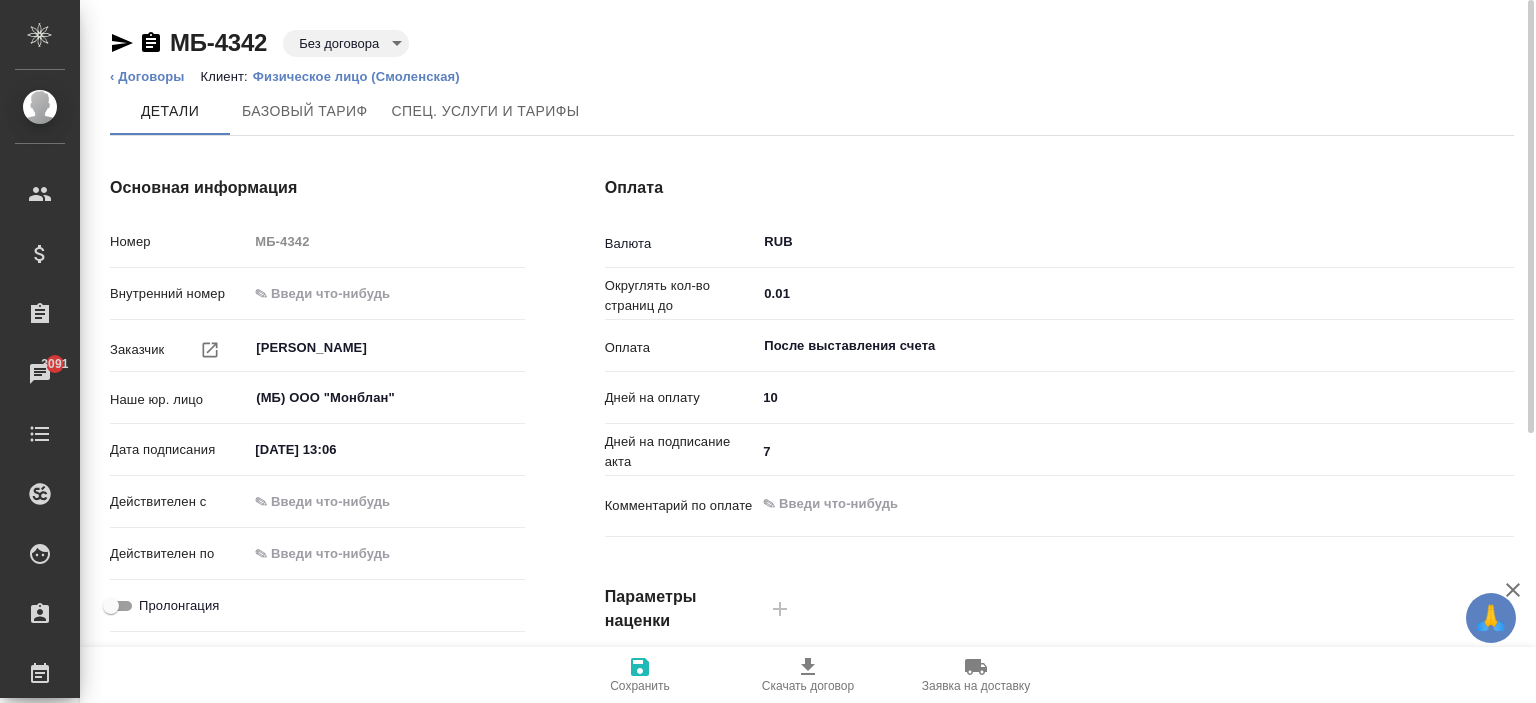 click on "Оплата Валюта RUB ​ Округлять кол-во страниц до 0.01 ​ Оплата После выставления счета ​ Дней на оплату 10 Дней на подписание акта 7 Комментарий по оплате x Параметры наценки Режим Стандартный ​ Коэфф., от 0 X Коэфф., до 1 X Наценка 0 % Режим Срочный ​ Коэфф., от 1 X Коэфф., до 2 X Наценка 50 % Режим Сверхсрочный ​ Коэфф., от 2 X Наценка 100 %" at bounding box center (1059, 516) 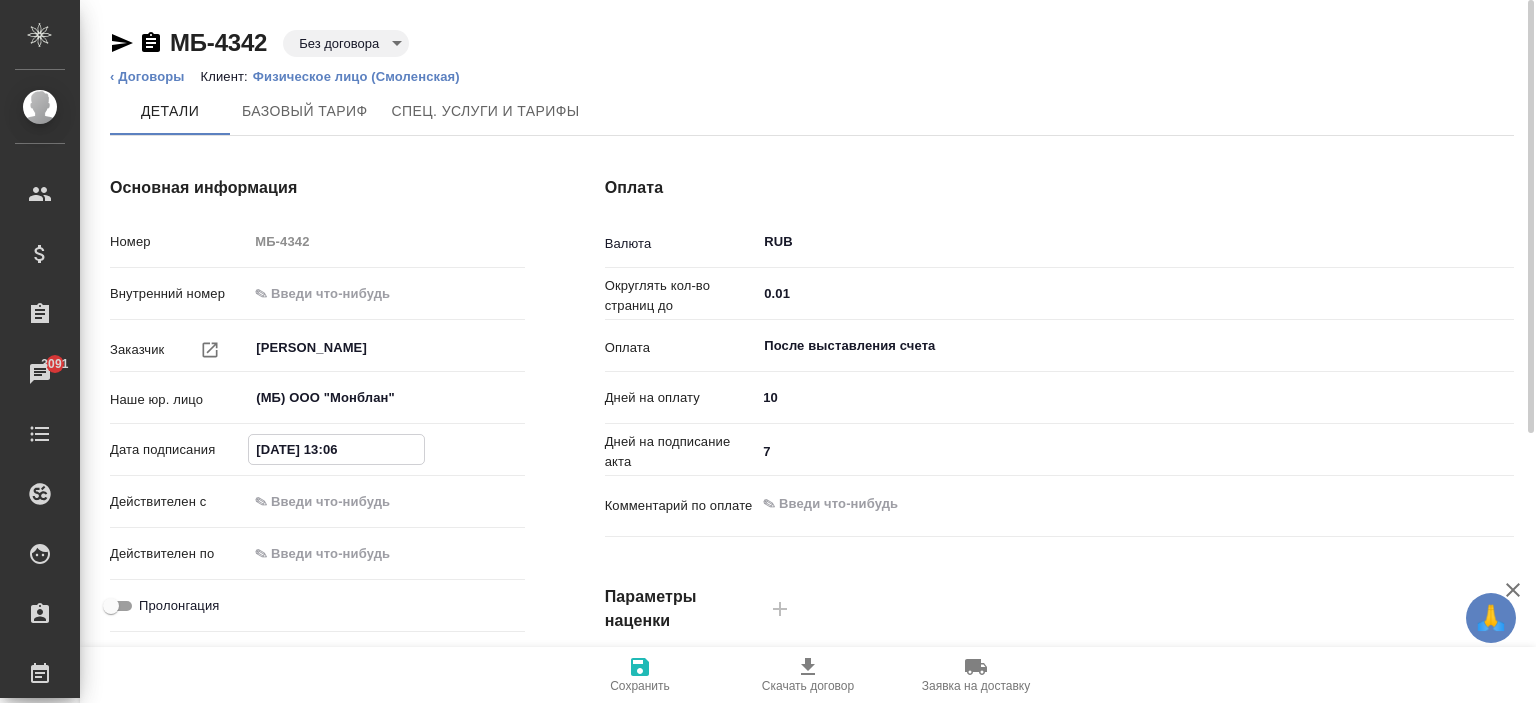 drag, startPoint x: 369, startPoint y: 450, endPoint x: 184, endPoint y: 443, distance: 185.13239 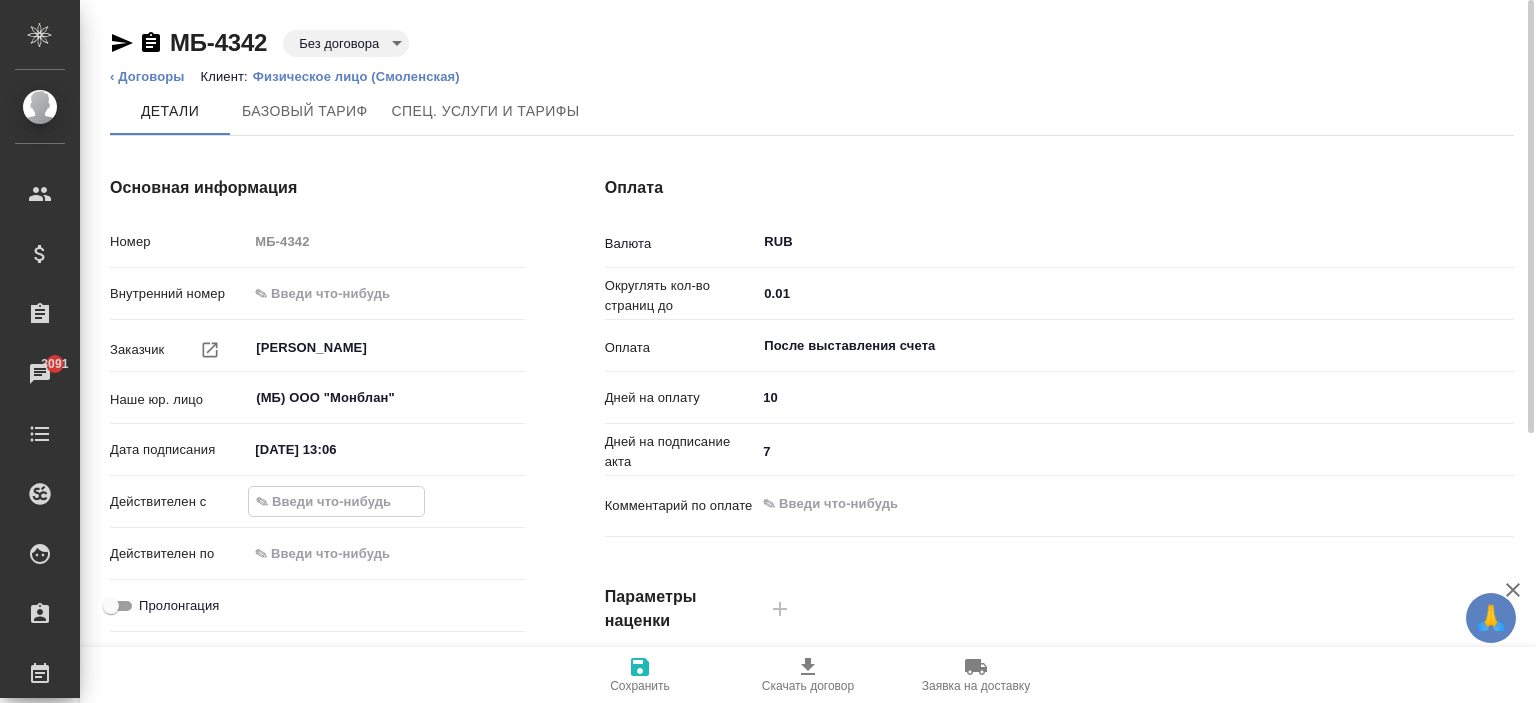 paste on "16.07.2025 13:06" 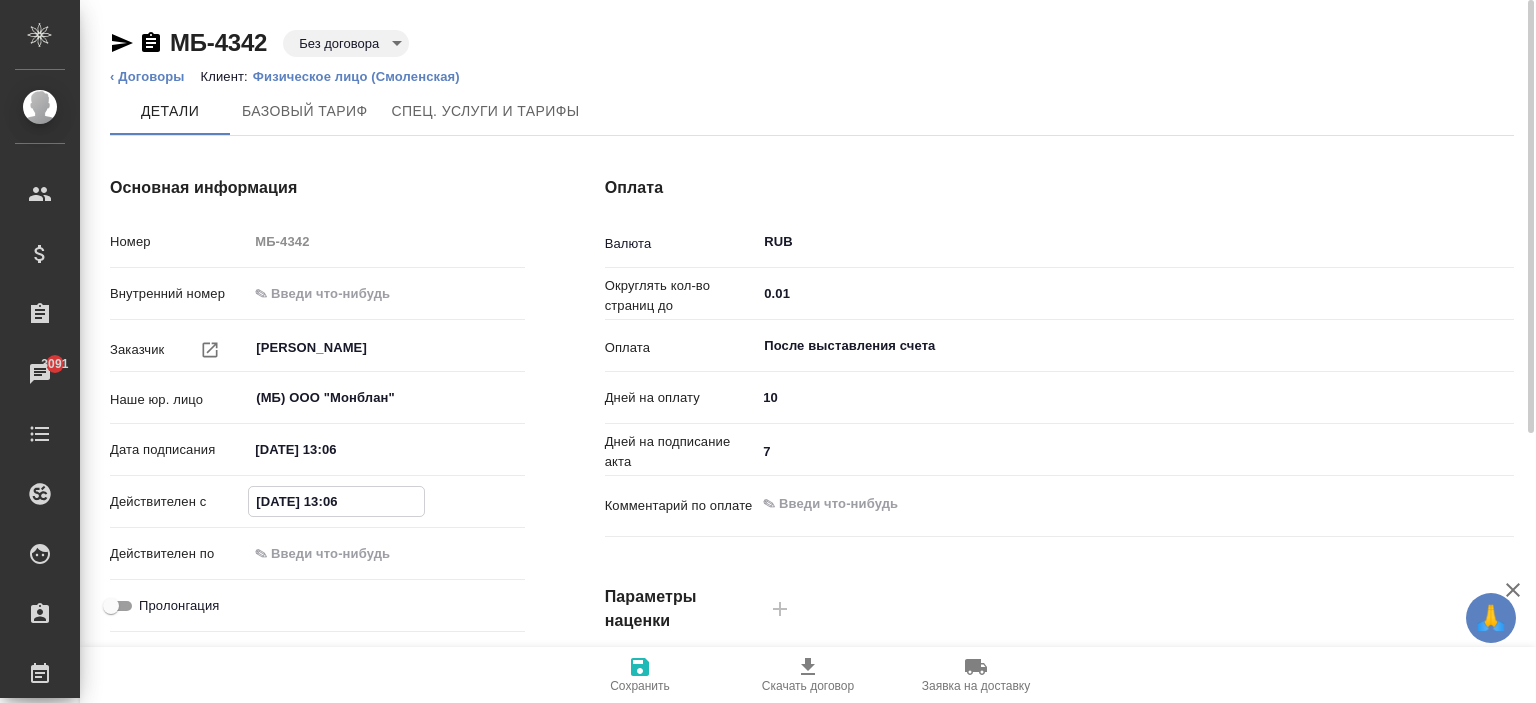 type on "16.07.2025 13:06" 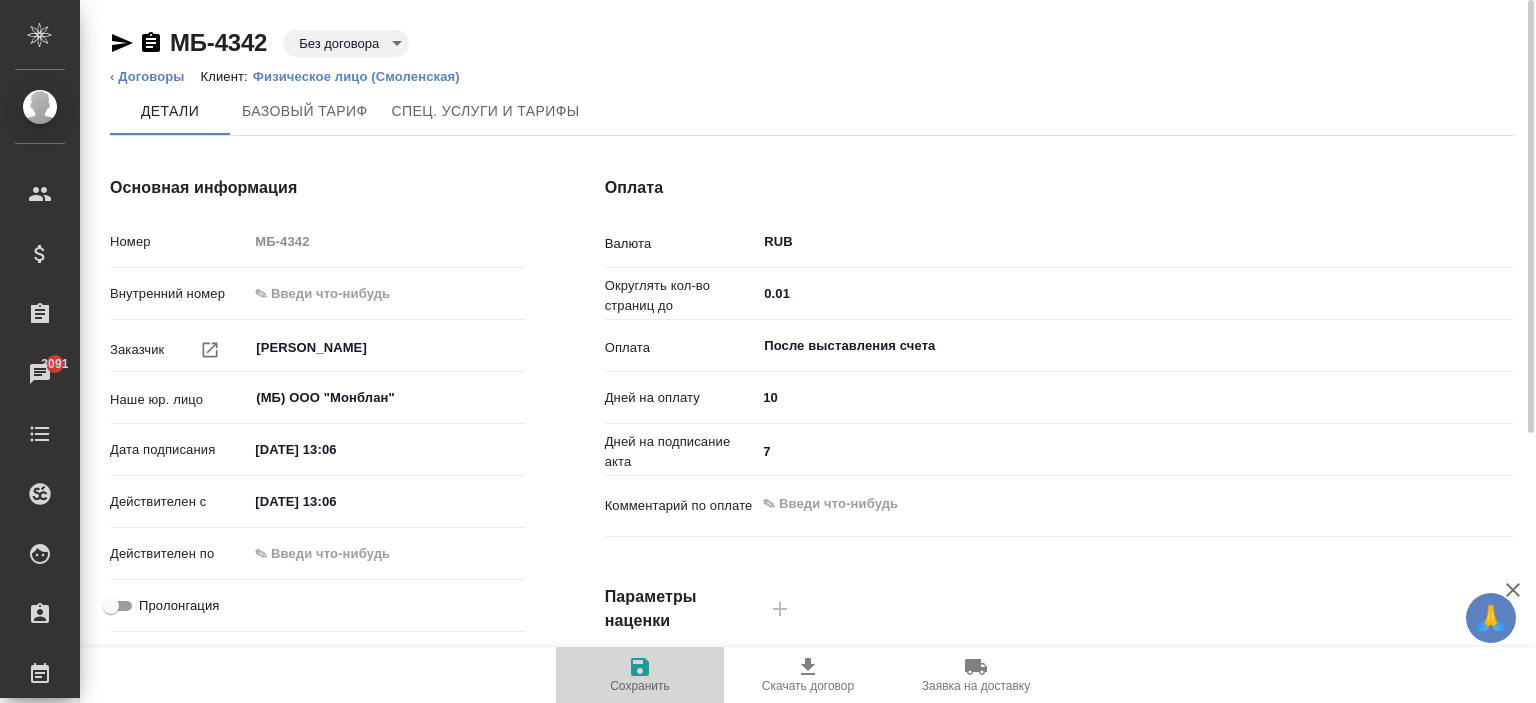 click on "Сохранить" at bounding box center (640, 686) 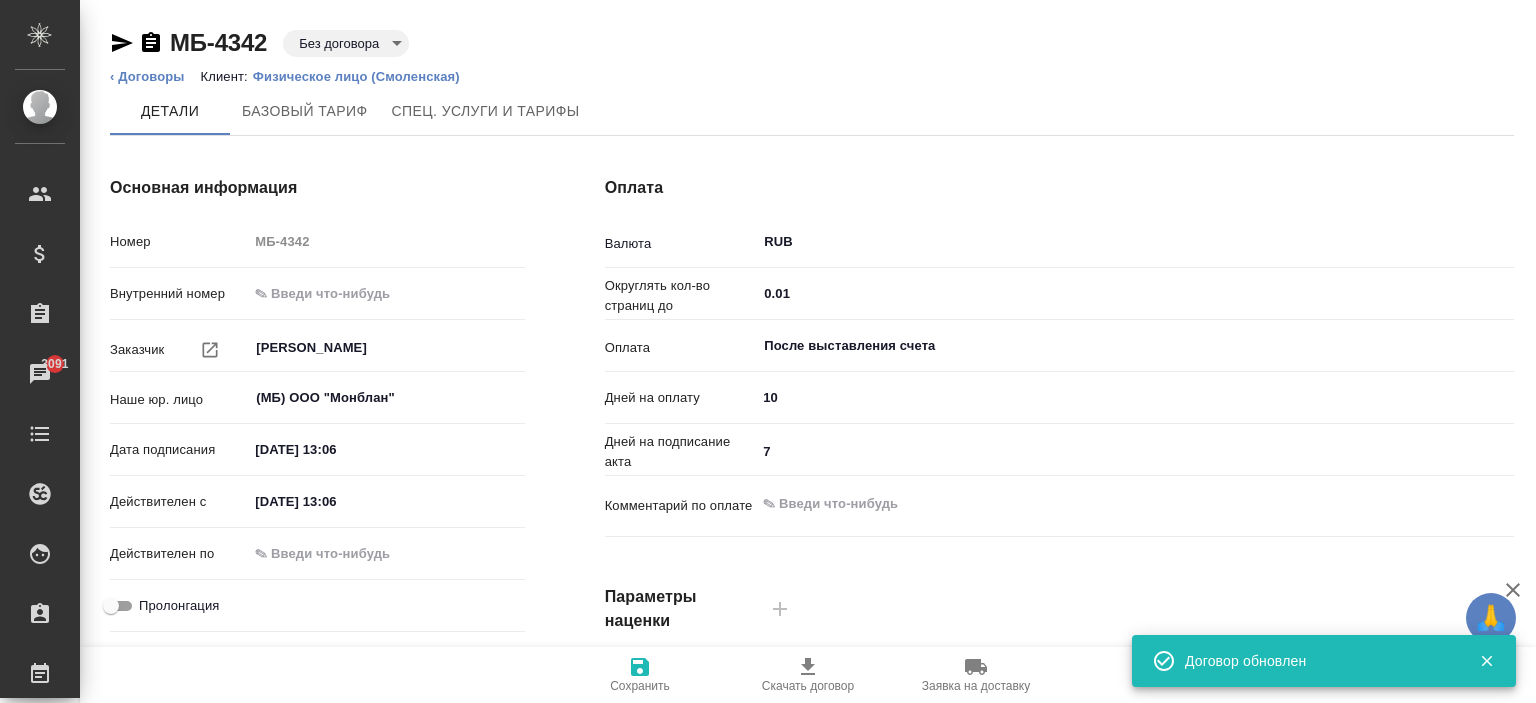 scroll, scrollTop: 600, scrollLeft: 0, axis: vertical 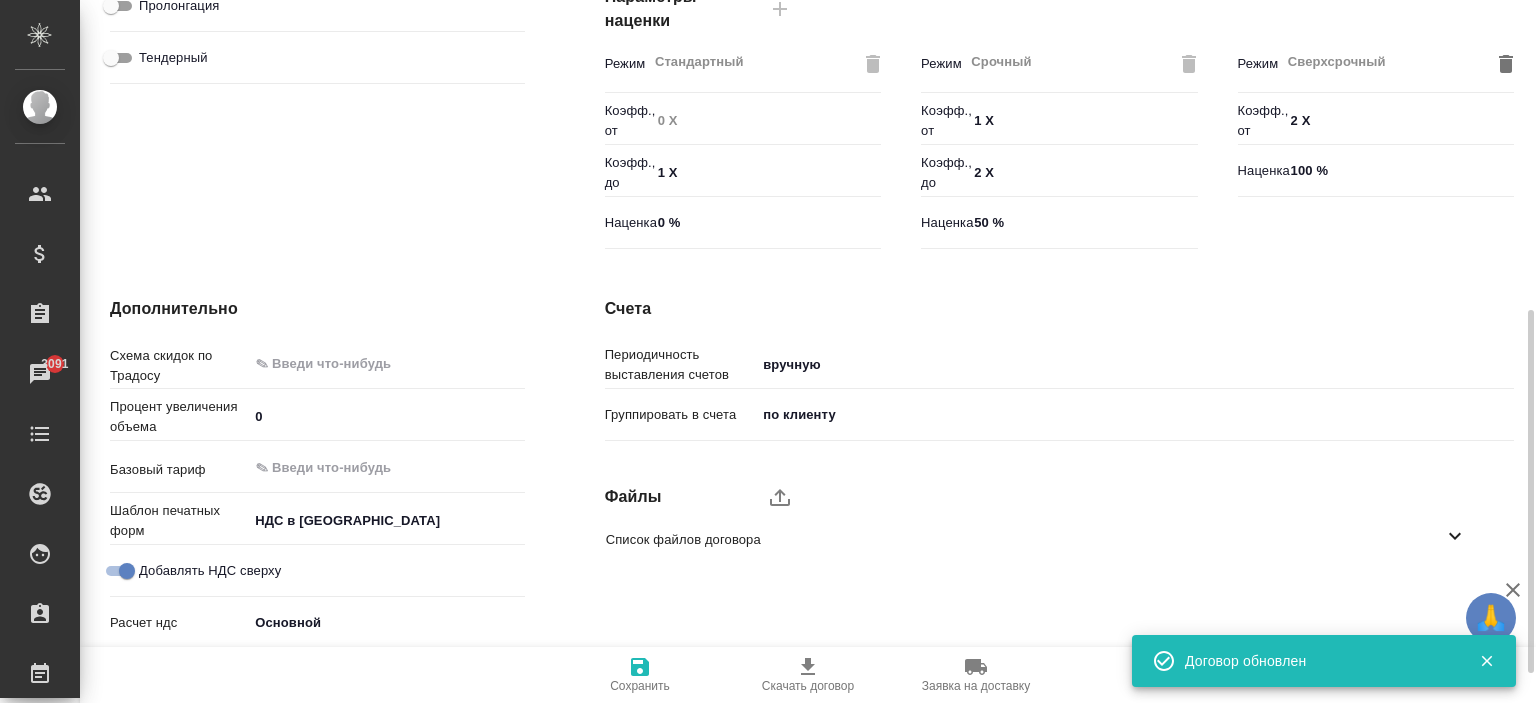 click 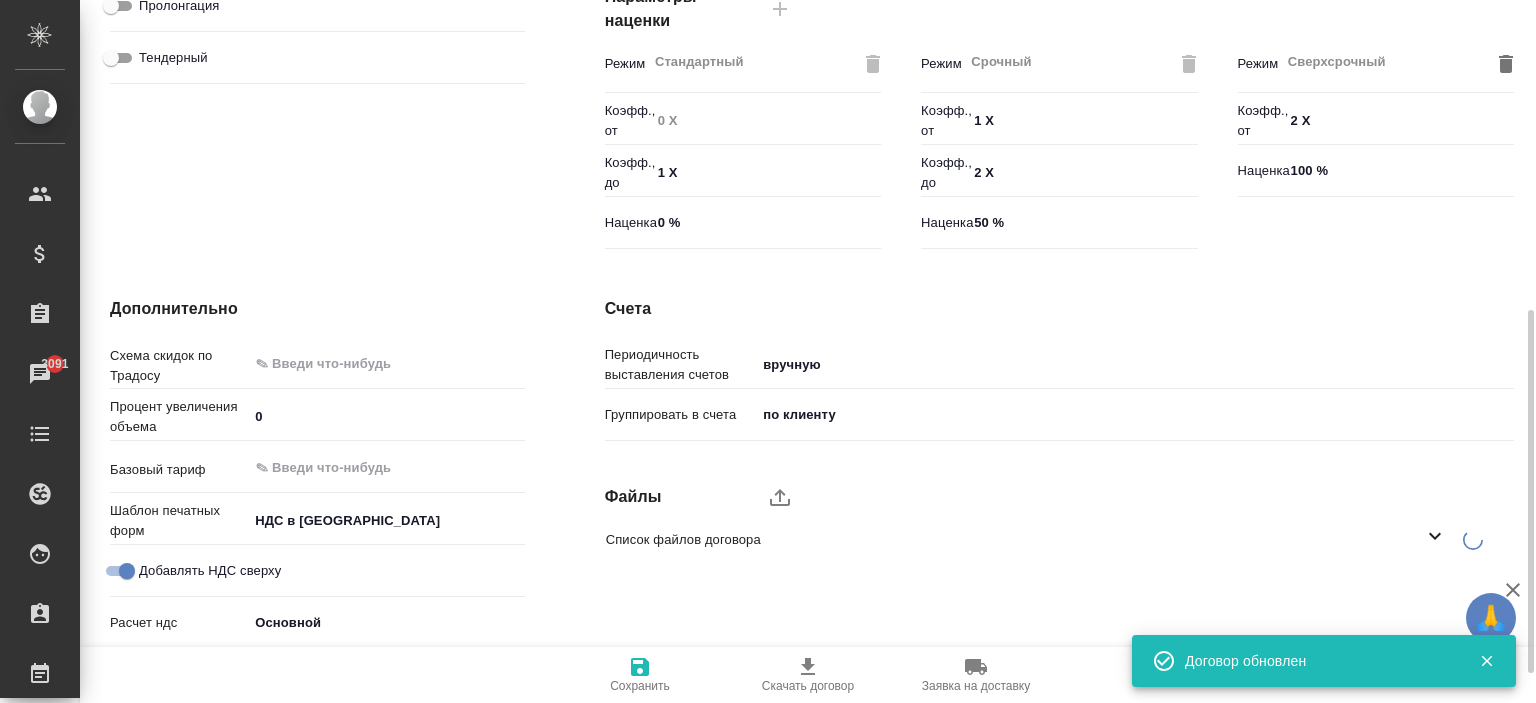type on "x" 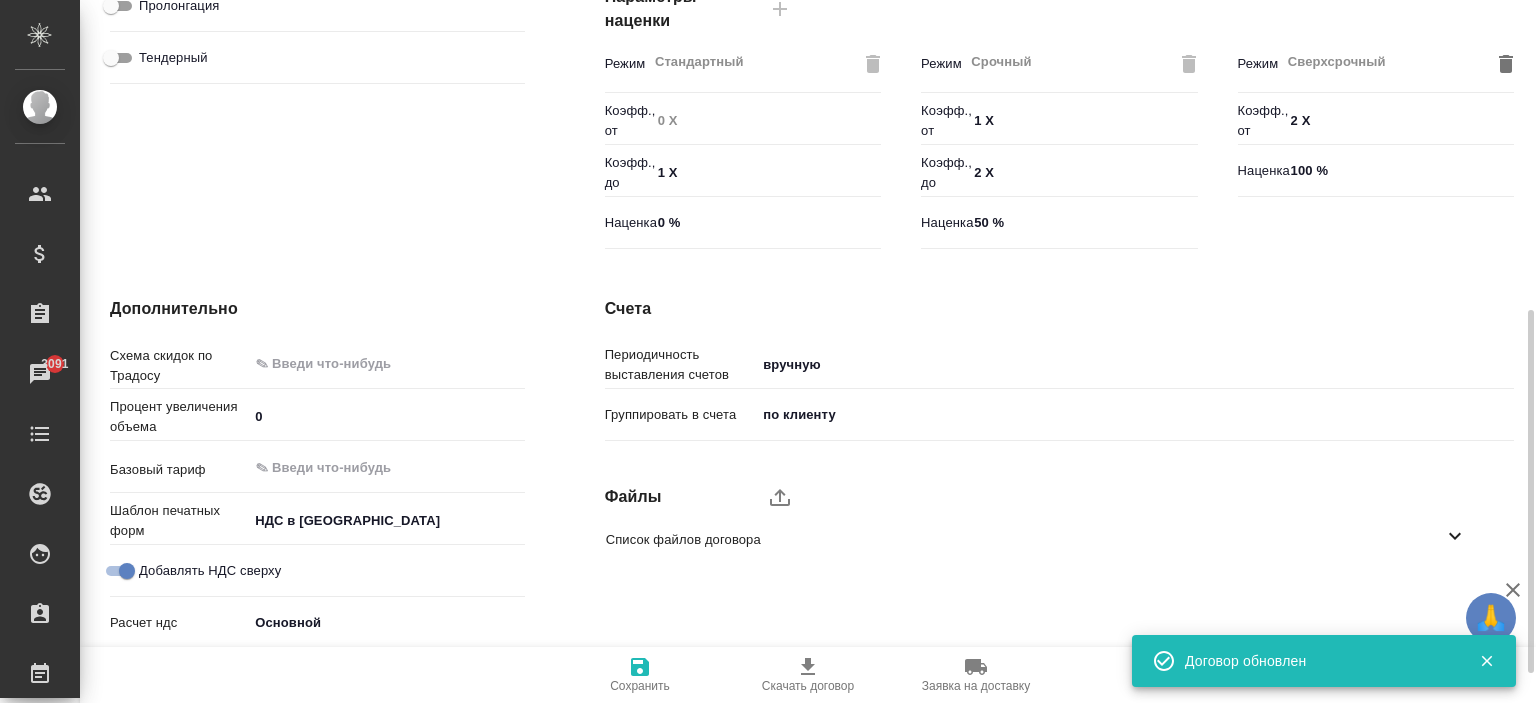 click on "Счета Периодичность выставления счетов вручную manual Группировать в счета по клиенту client Файлы Список файлов договора Ахмедов С.Э._МБ-4342_16.07.2025.pdf" at bounding box center [1059, 503] 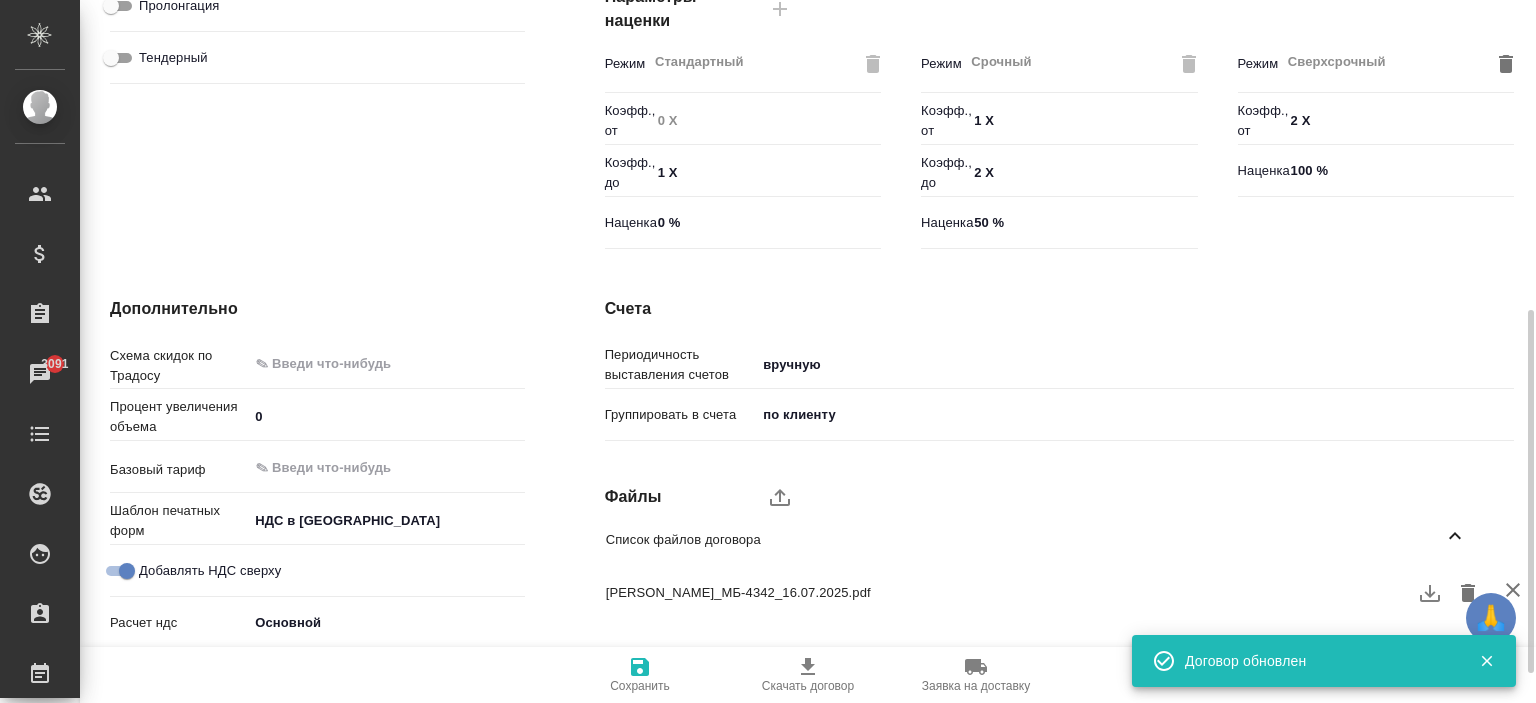 click on "Сохранить" at bounding box center [640, 674] 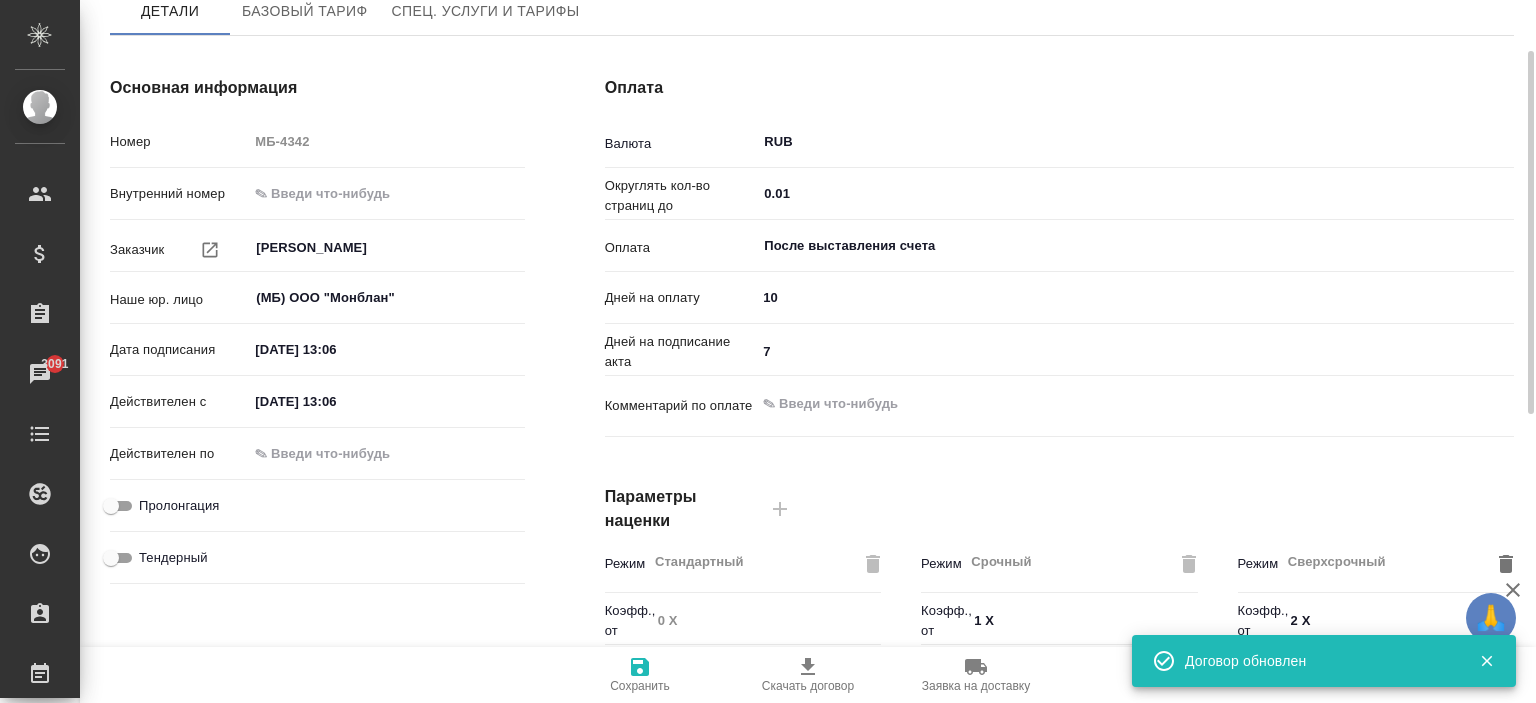 scroll, scrollTop: 657, scrollLeft: 0, axis: vertical 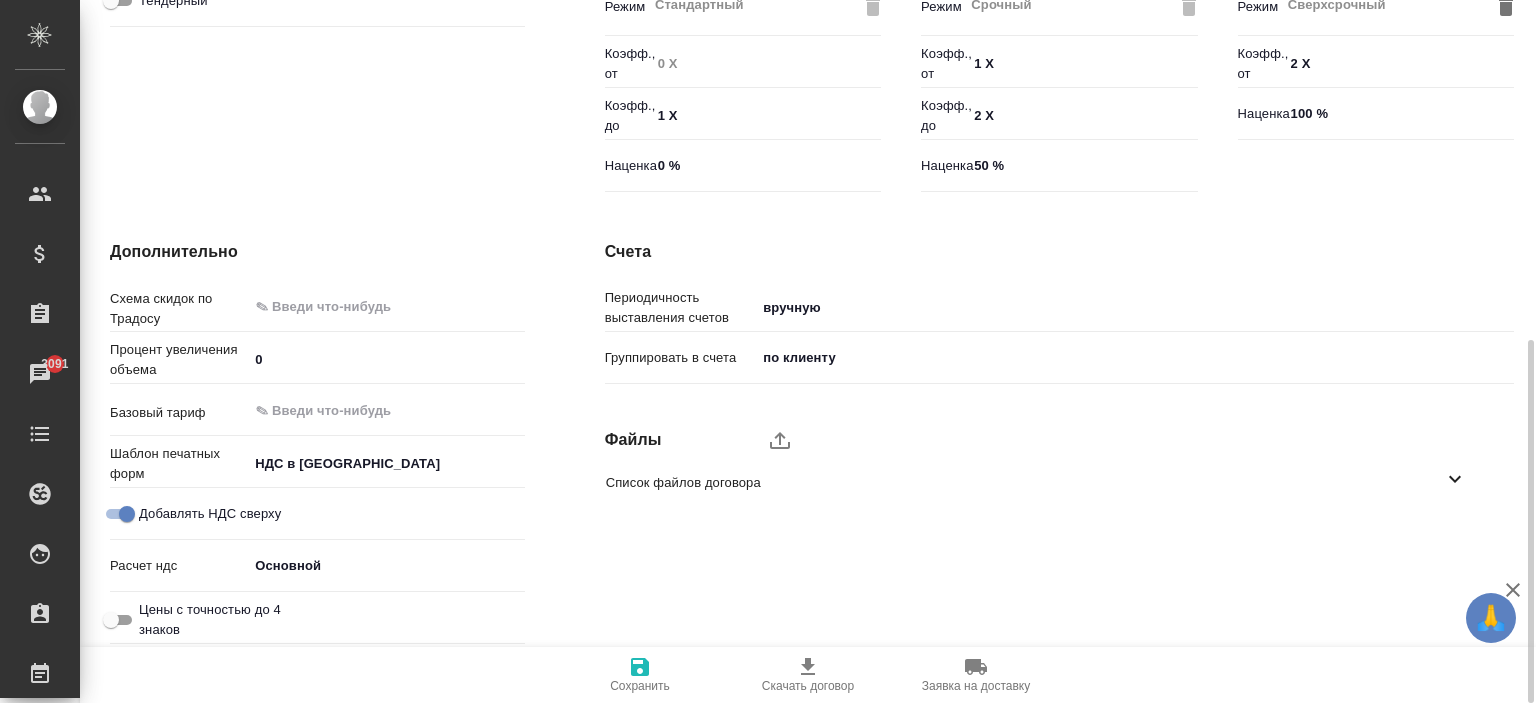 drag, startPoint x: 1504, startPoint y: 212, endPoint x: 1467, endPoint y: 229, distance: 40.718548 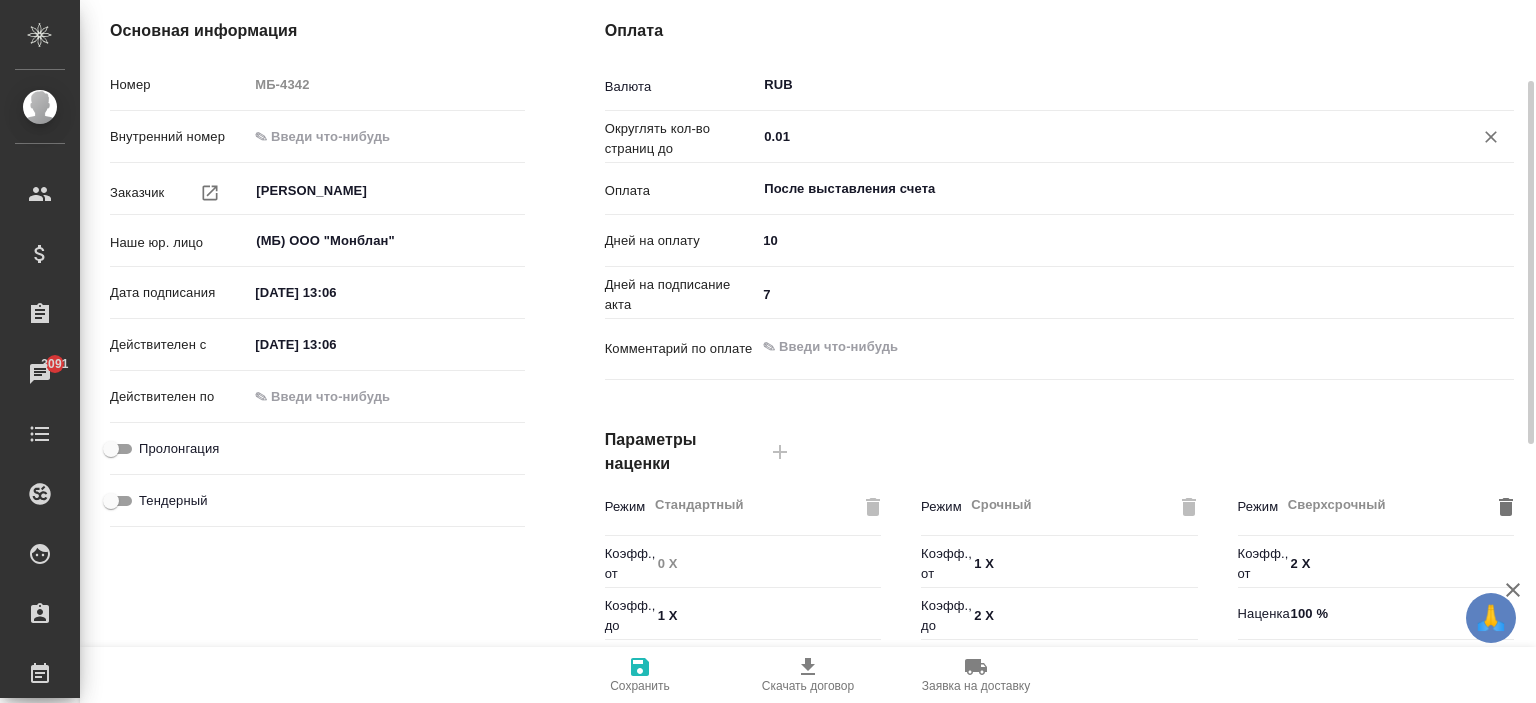 scroll, scrollTop: 0, scrollLeft: 0, axis: both 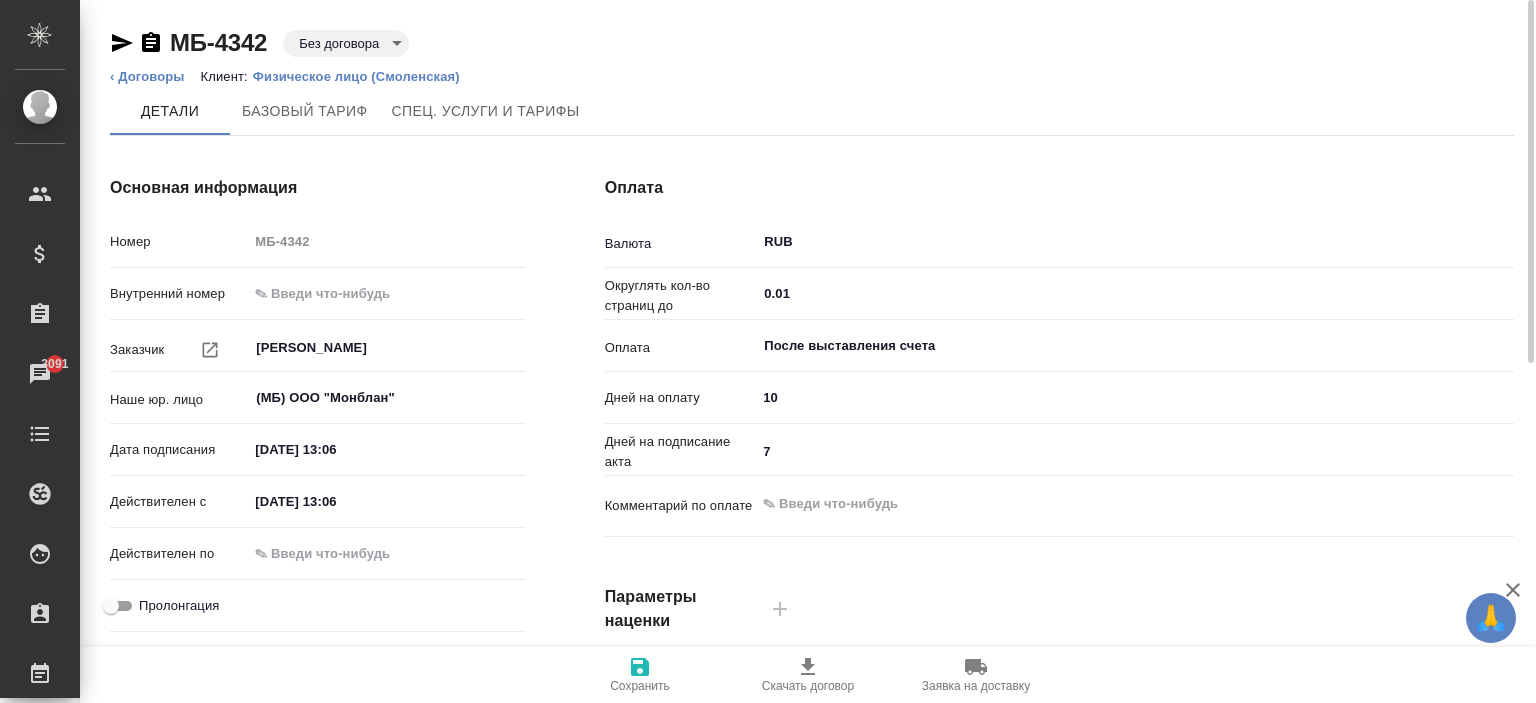 click on "🙏 .cls-1
fill:#fff;
AWATERA Ishkova Yuliya Клиенты Спецификации Заказы 3091 Чаты Todo Проекты SC Исполнители Кандидаты Работы Входящие заявки Заявки на доставку Рекламации Проекты процессинга Конференции Выйти МБ-4342 Без договора draft ‹ Договоры Клиент: Физическое лицо (Смоленская) Детали Базовый тариф Спец. услуги и тарифы Основная информация Номер МБ-4342 Внутренний номер Заказчик Ахмедов Самир Эрнестович ​ Наше юр. лицо (МБ) ООО "Монблан" ​ Дата подписания 16.07.2025 13:06 Действителен с 16.07.2025 13:06 Действителен по Пролонгация Тендерный Оплата Валюта RUB ​ 0.01 ​ Оплата ​ 7" at bounding box center (768, 351) 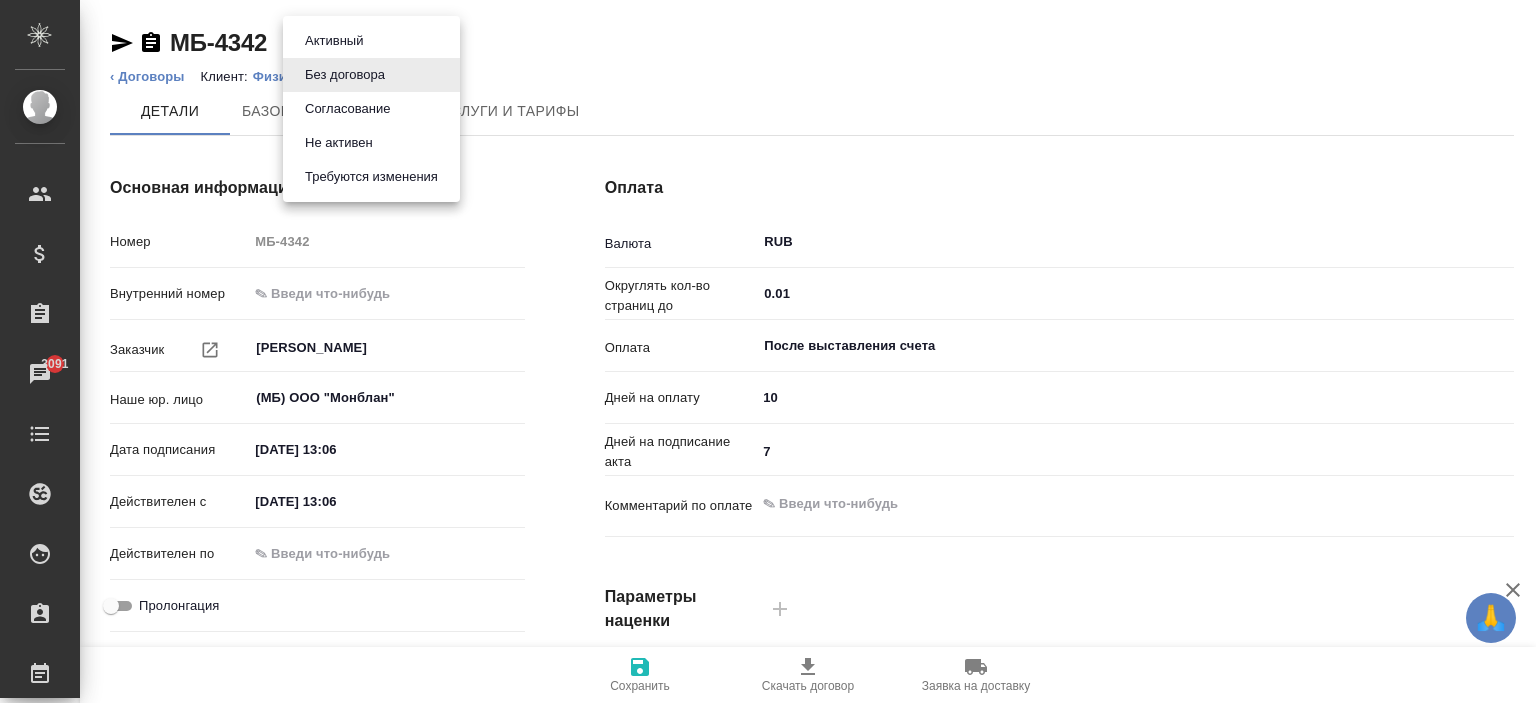 click on "Активный" at bounding box center (334, 41) 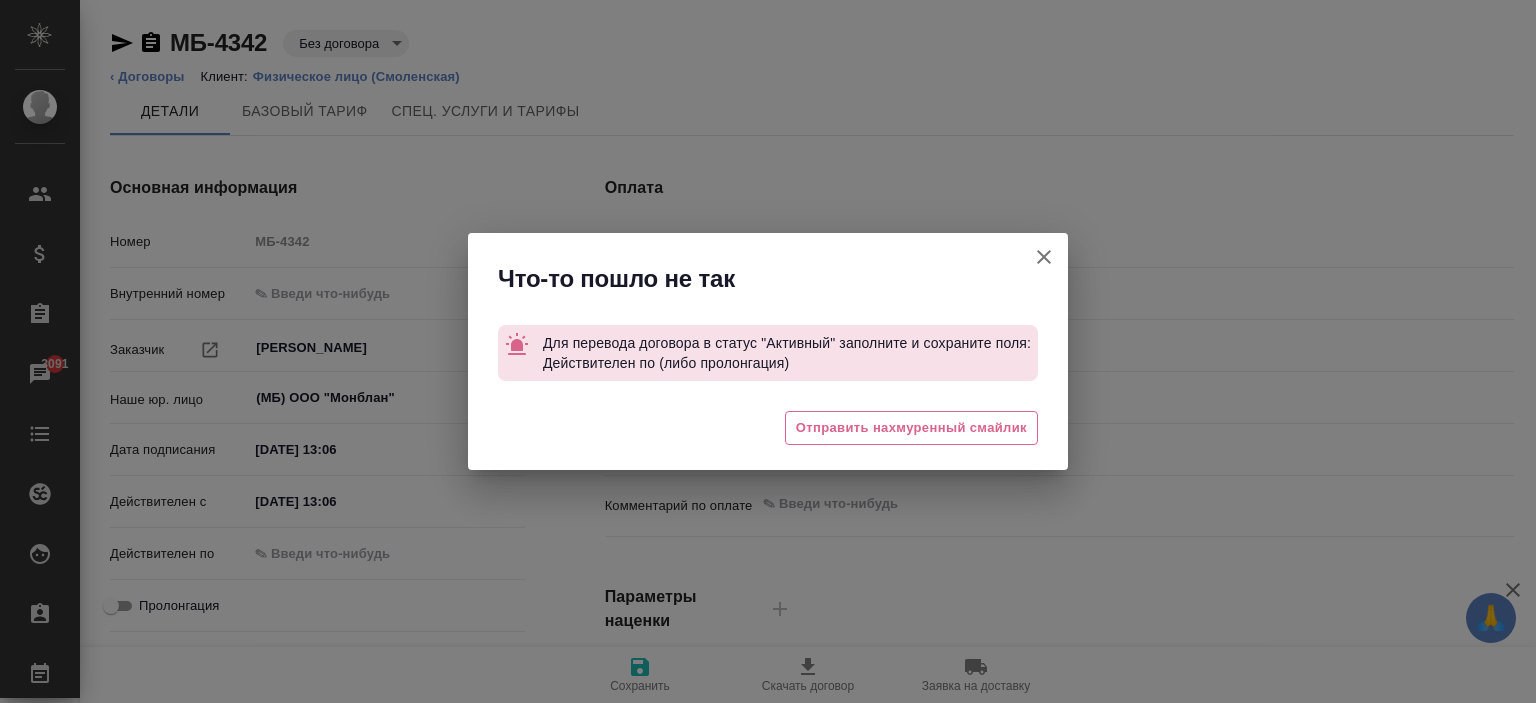 click 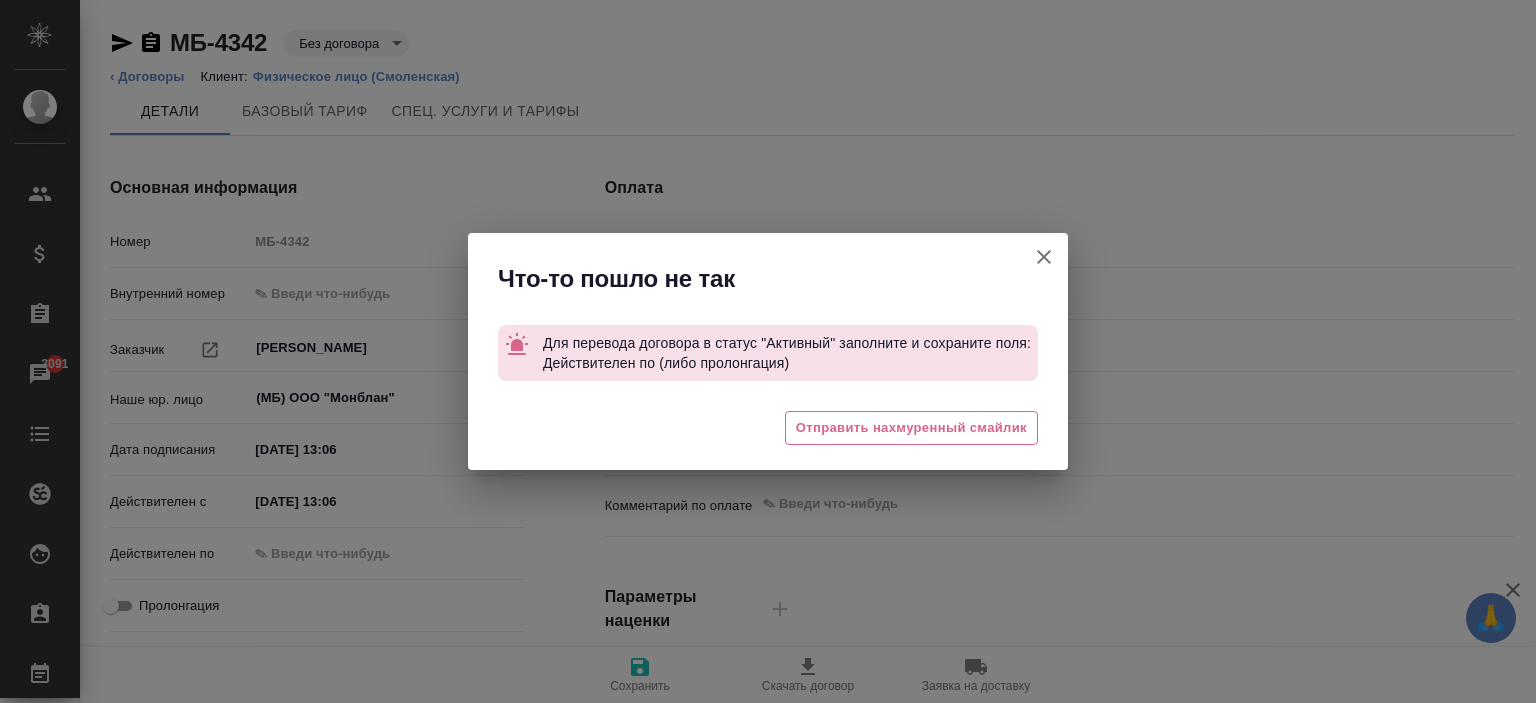 type on "x" 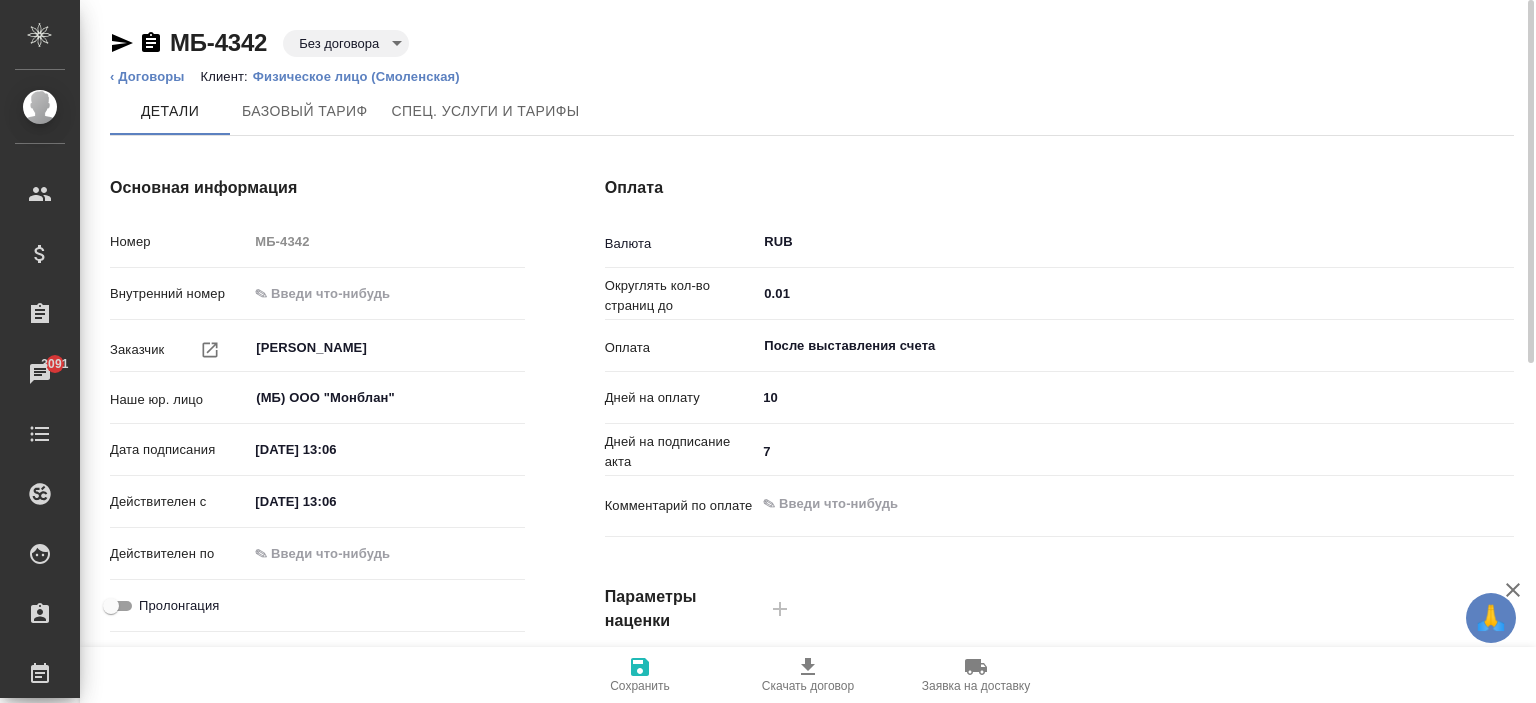 click at bounding box center (335, 553) 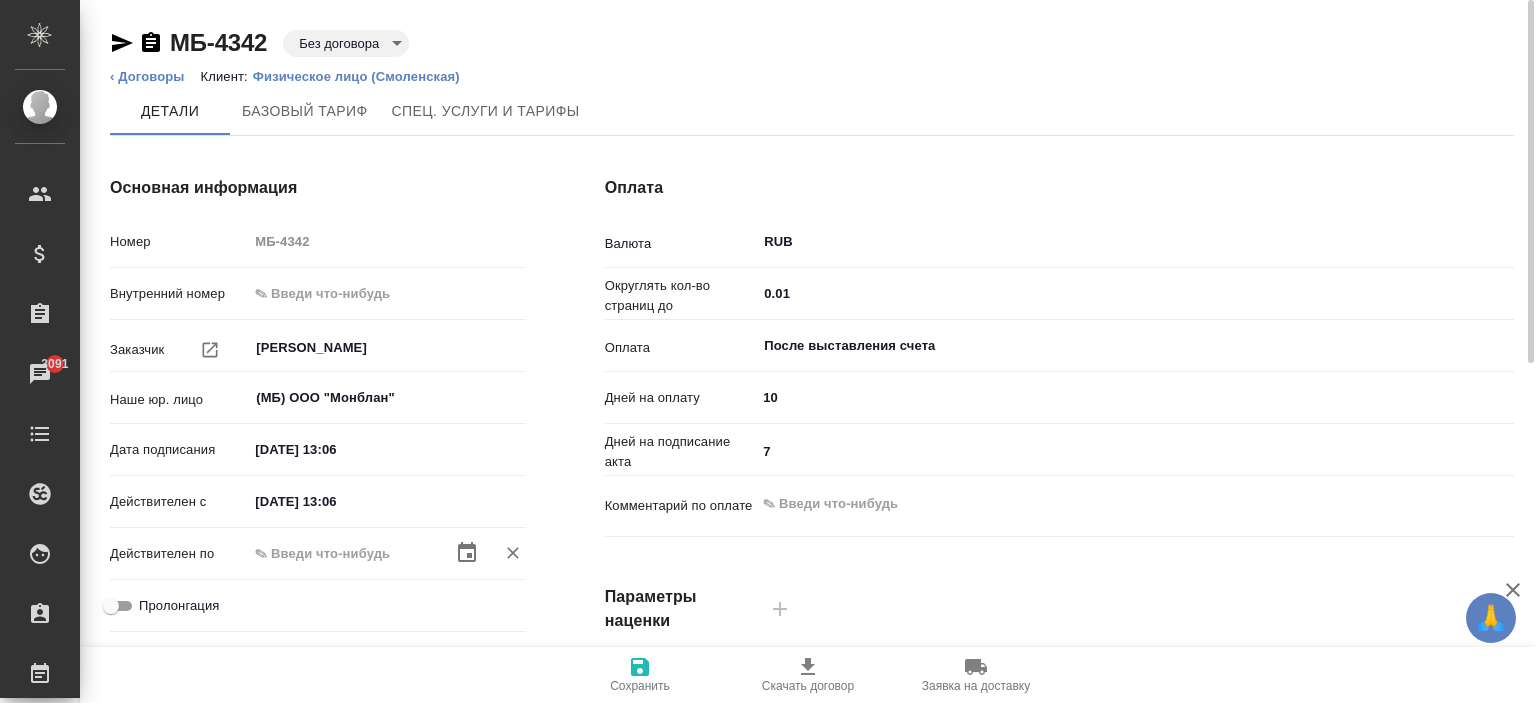 click on "Пролонгация" at bounding box center (317, 614) 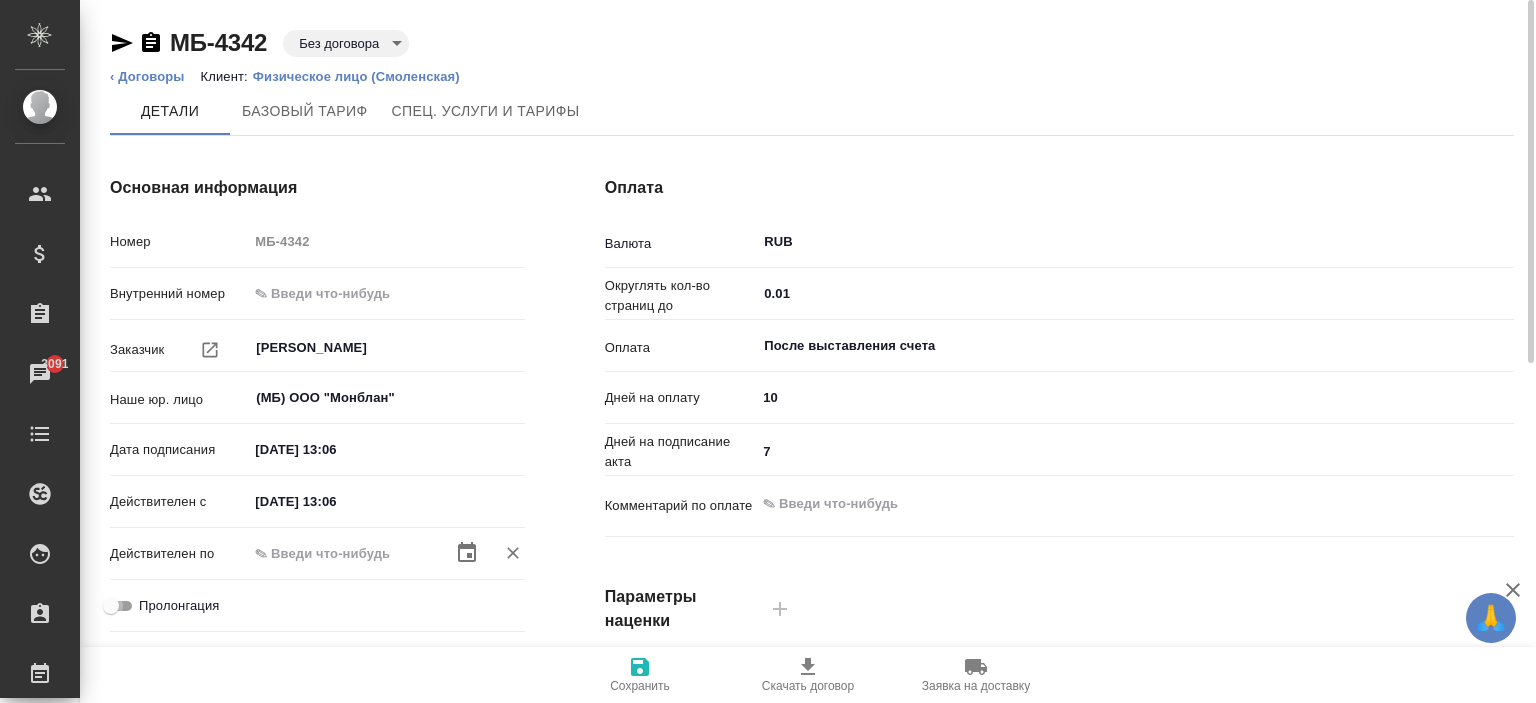 click on "Пролонгация" at bounding box center (111, 606) 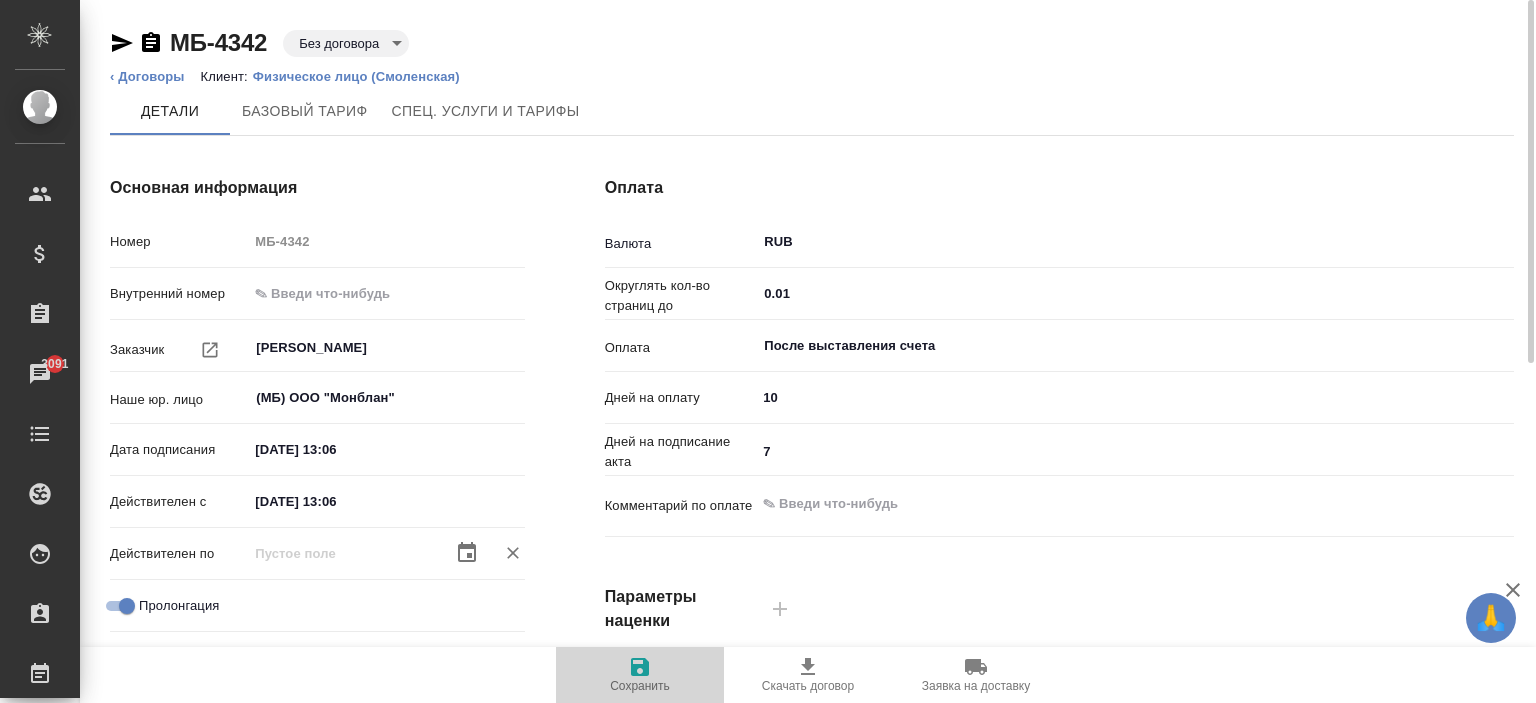 click on "Сохранить" at bounding box center [640, 674] 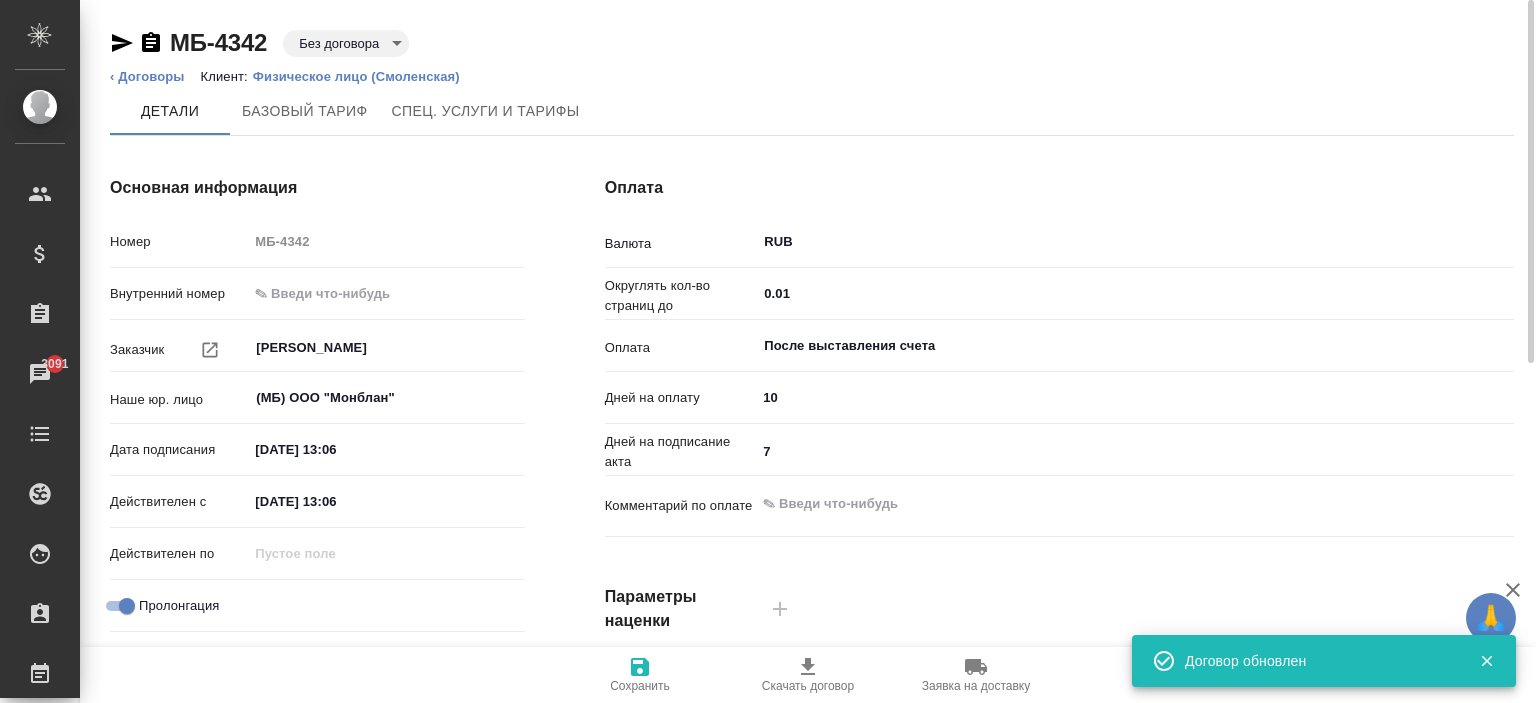 click on "🙏 .cls-1
fill:#fff;
AWATERA Ishkova Yuliya Клиенты Спецификации Заказы 3091 Чаты Todo Проекты SC Исполнители Кандидаты Работы Входящие заявки Заявки на доставку Рекламации Проекты процессинга Конференции Выйти МБ-4342 Без договора draft ‹ Договоры Клиент: Физическое лицо (Смоленская) Детали Базовый тариф Спец. услуги и тарифы Основная информация Номер МБ-4342 Внутренний номер Заказчик Ахмедов Самир Эрнестович ​ Наше юр. лицо (МБ) ООО "Монблан" ​ Дата подписания 16.07.2025 13:06 Действителен с 16.07.2025 13:06 Действителен по Пролонгация Тендерный Оплата Валюта RUB ​ 0.01 ​ Оплата ​ 7" at bounding box center (768, 351) 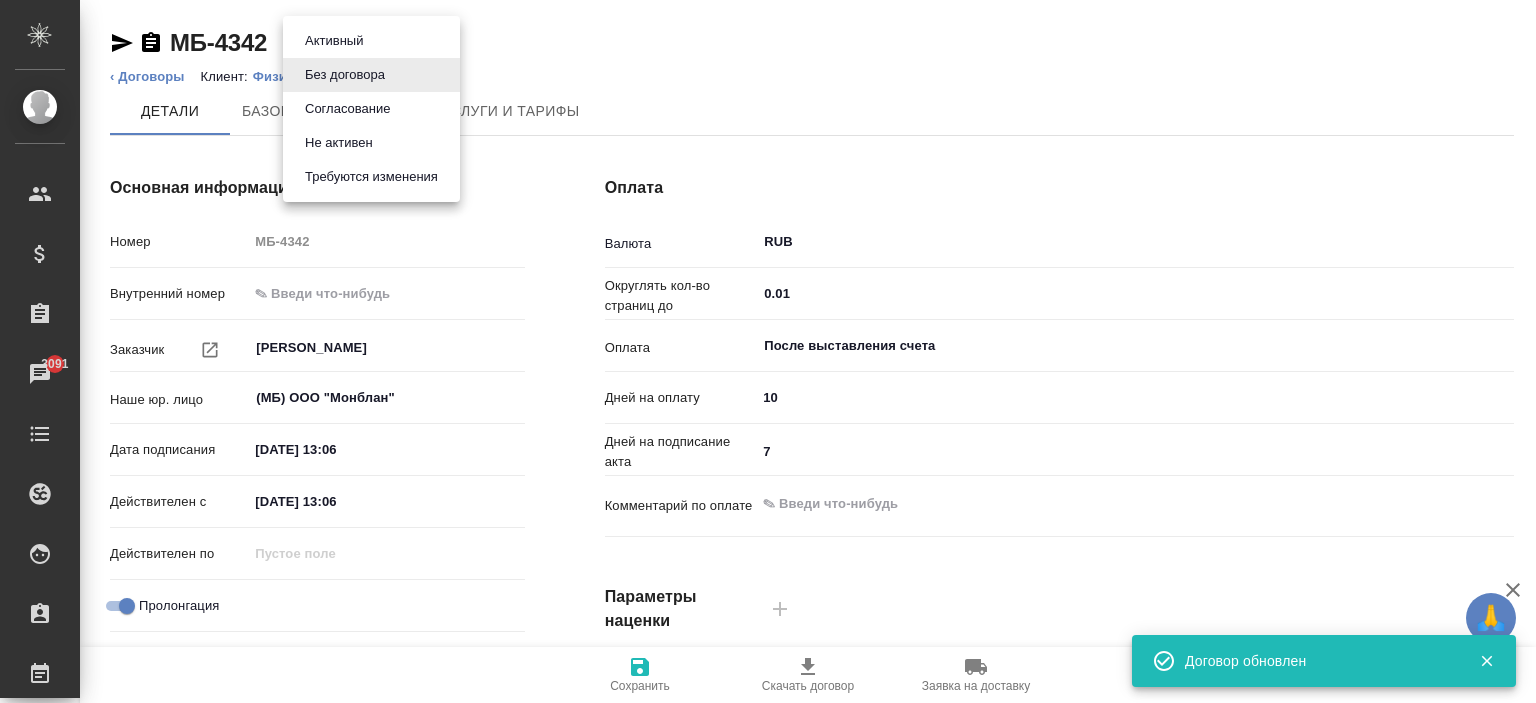 click on "Активный" at bounding box center (371, 41) 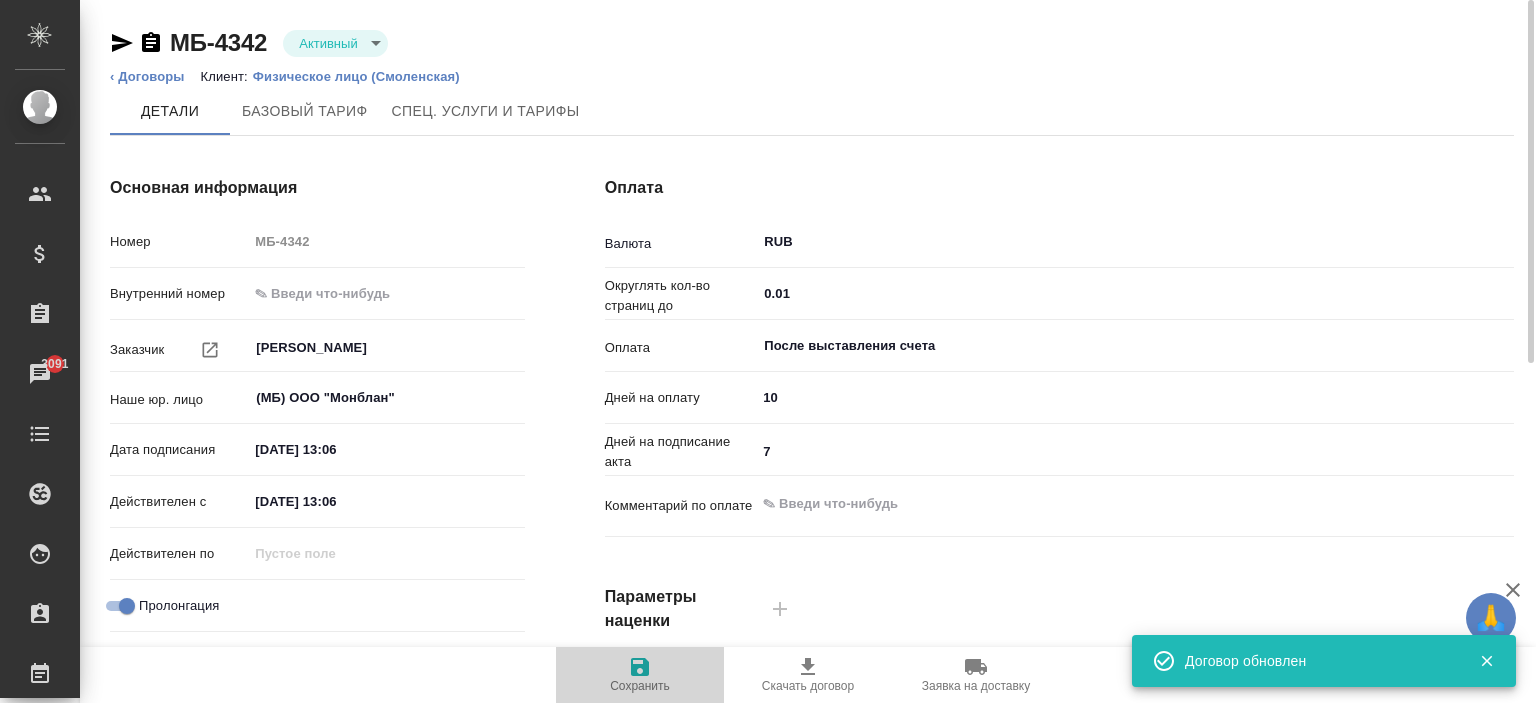 click 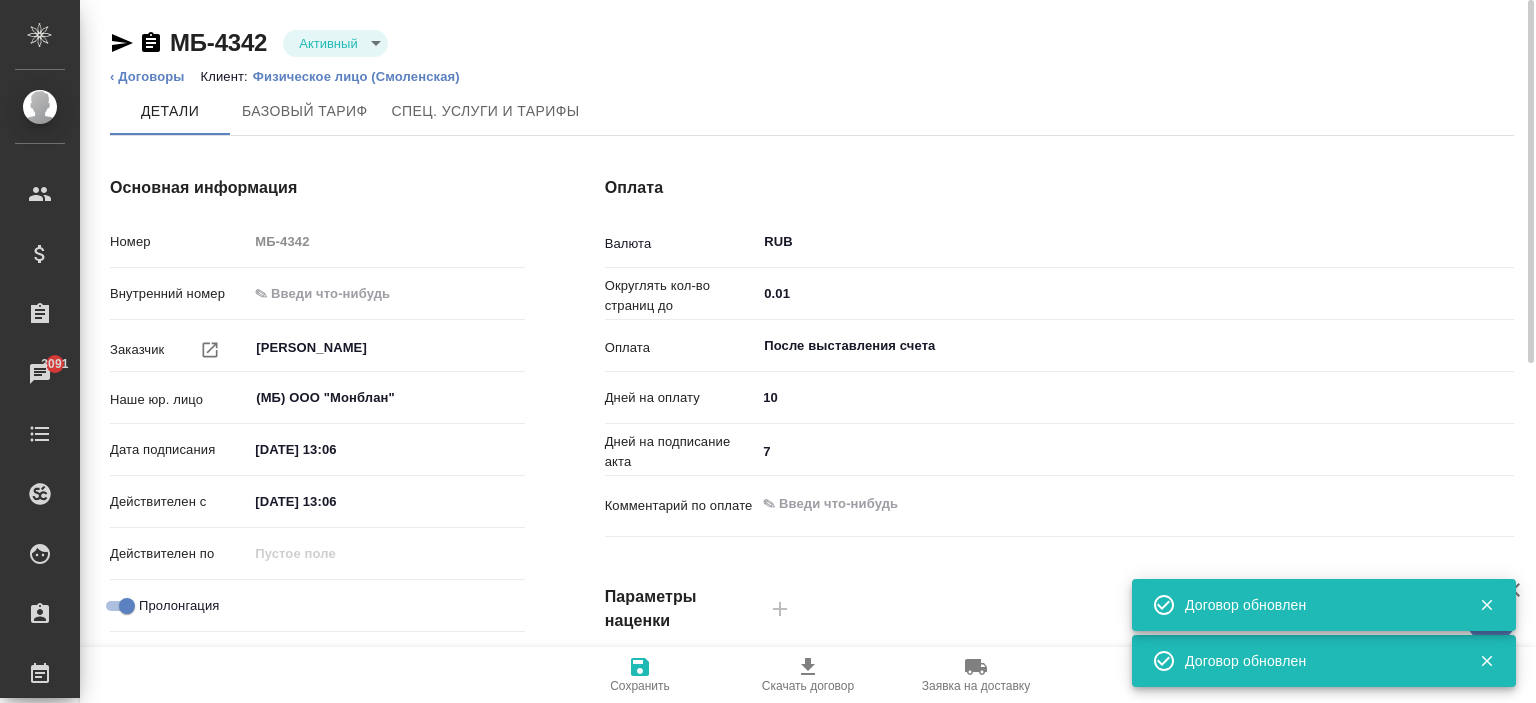 click on "Пролонгация" at bounding box center [127, 606] 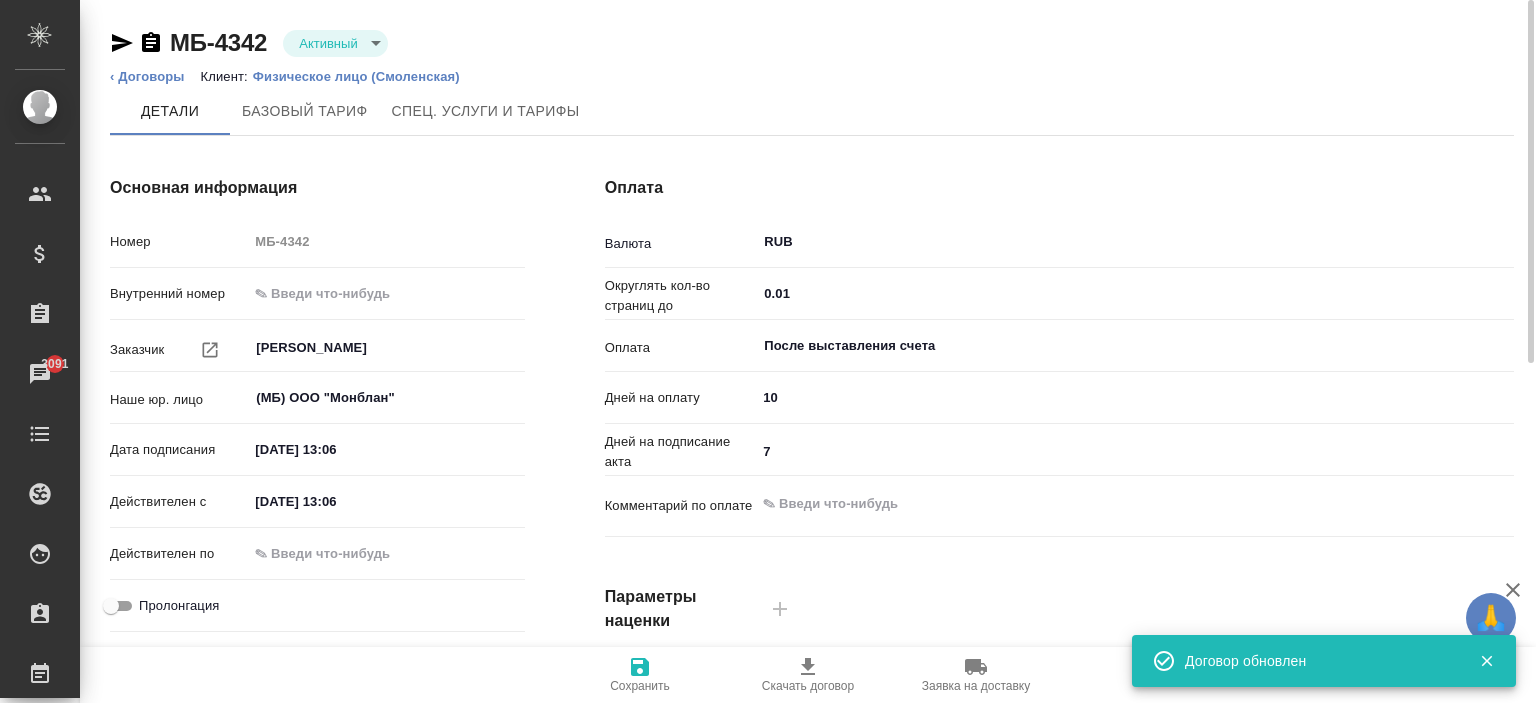 click on "Сохранить" at bounding box center [640, 686] 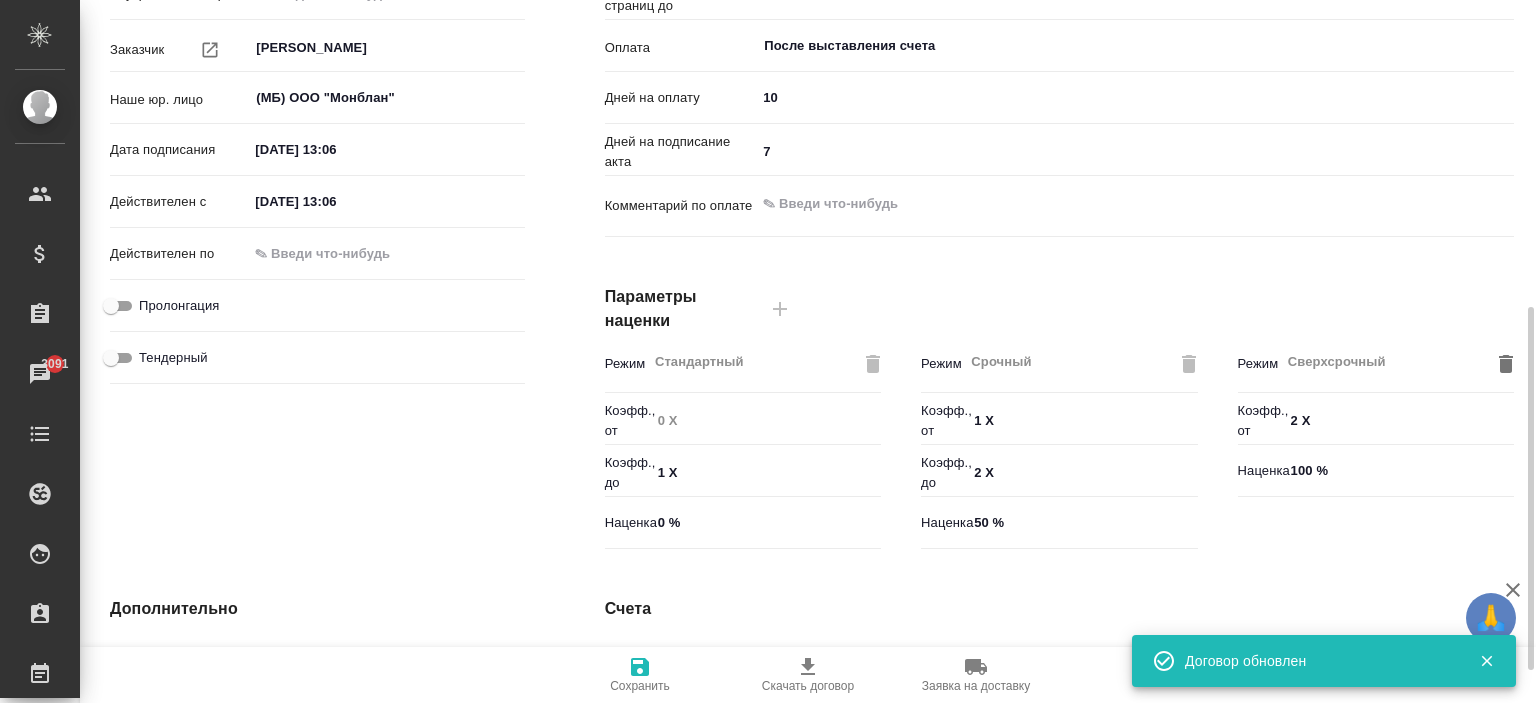 scroll, scrollTop: 657, scrollLeft: 0, axis: vertical 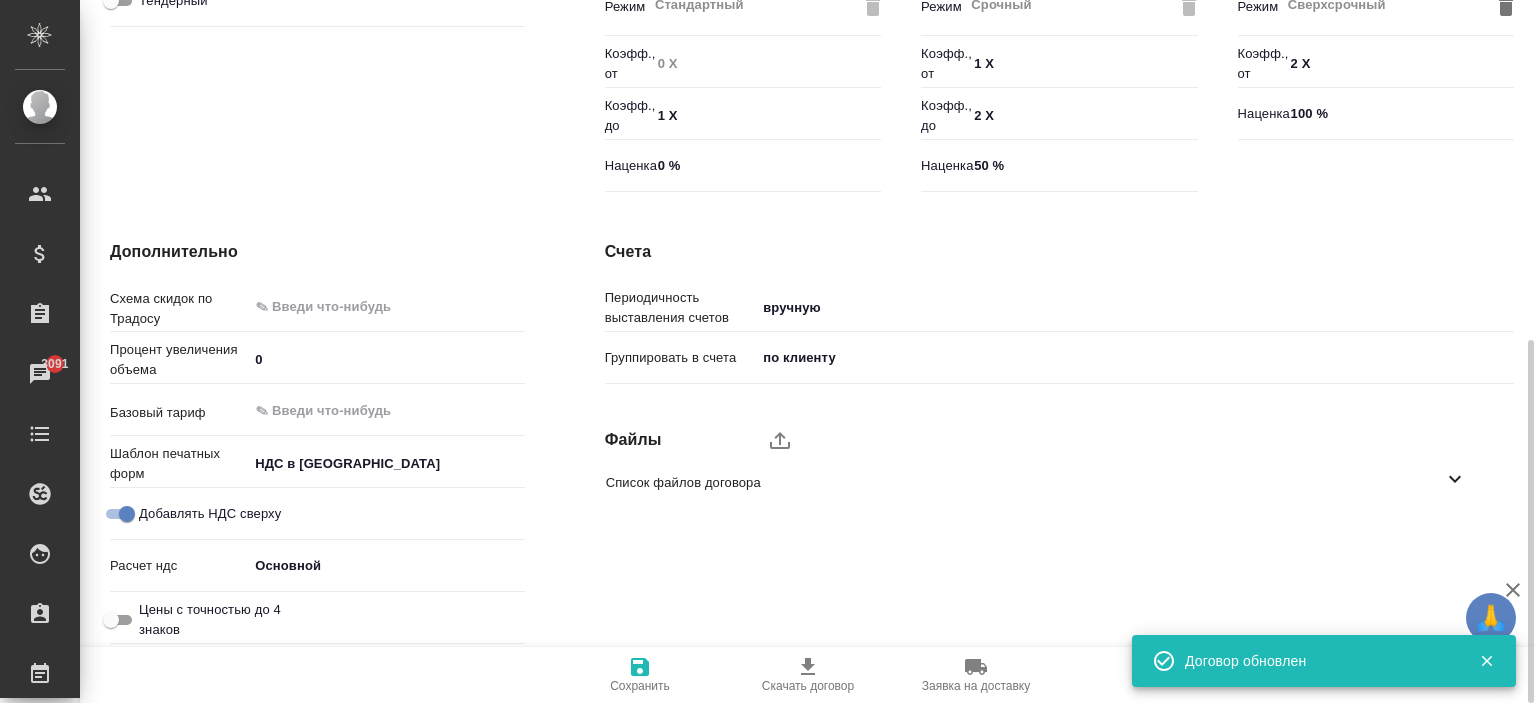 click on "Список файлов договора" at bounding box center (1024, 483) 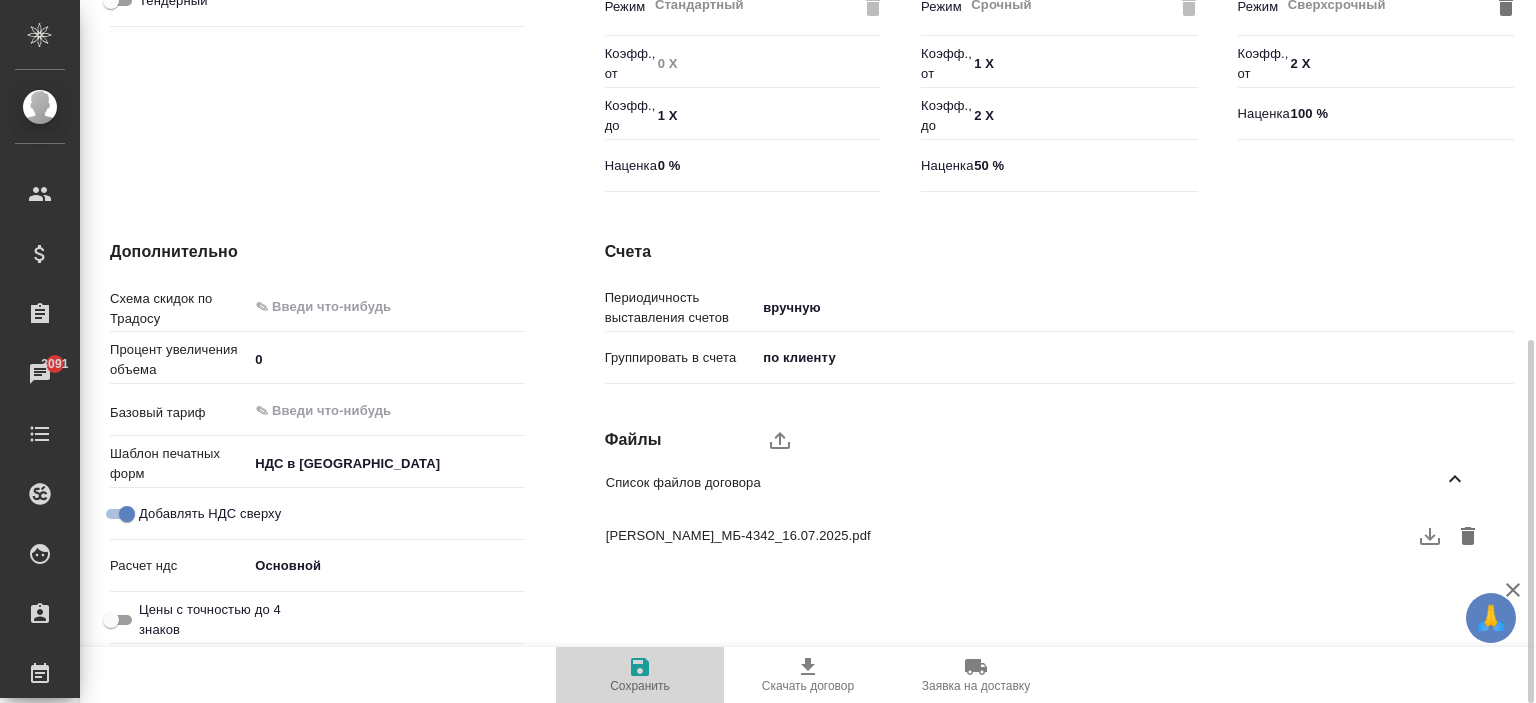 click 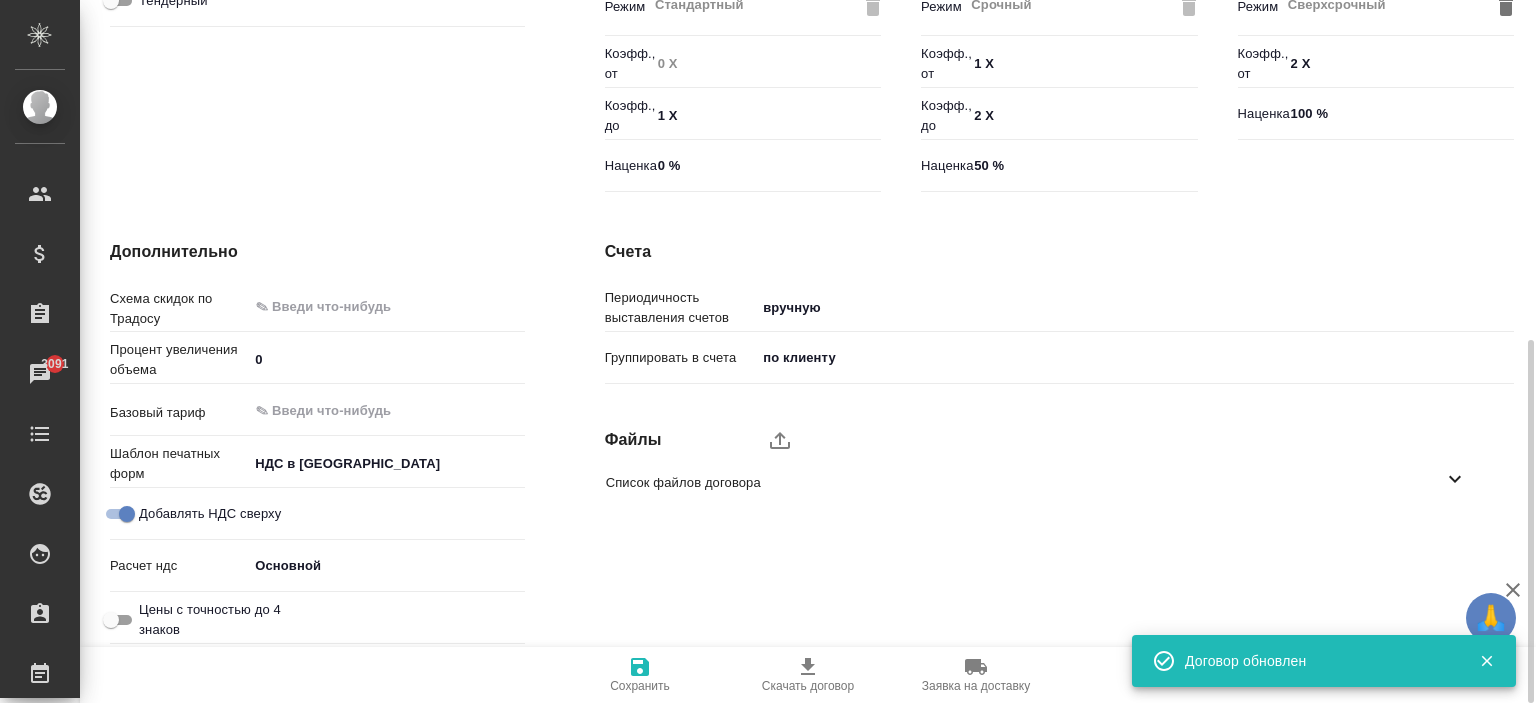 click on "Список файлов договора" at bounding box center [1024, 483] 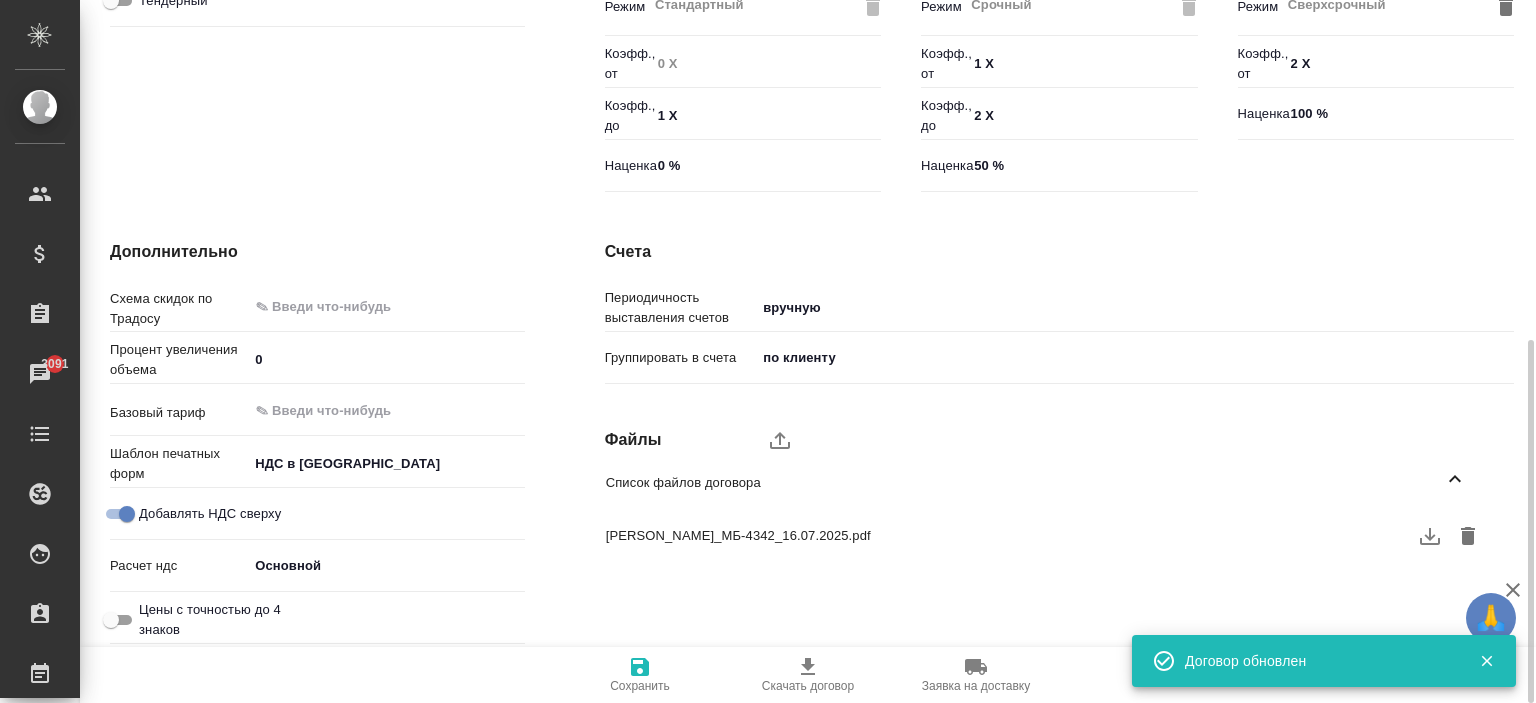 click on "Сохранить" at bounding box center [640, 674] 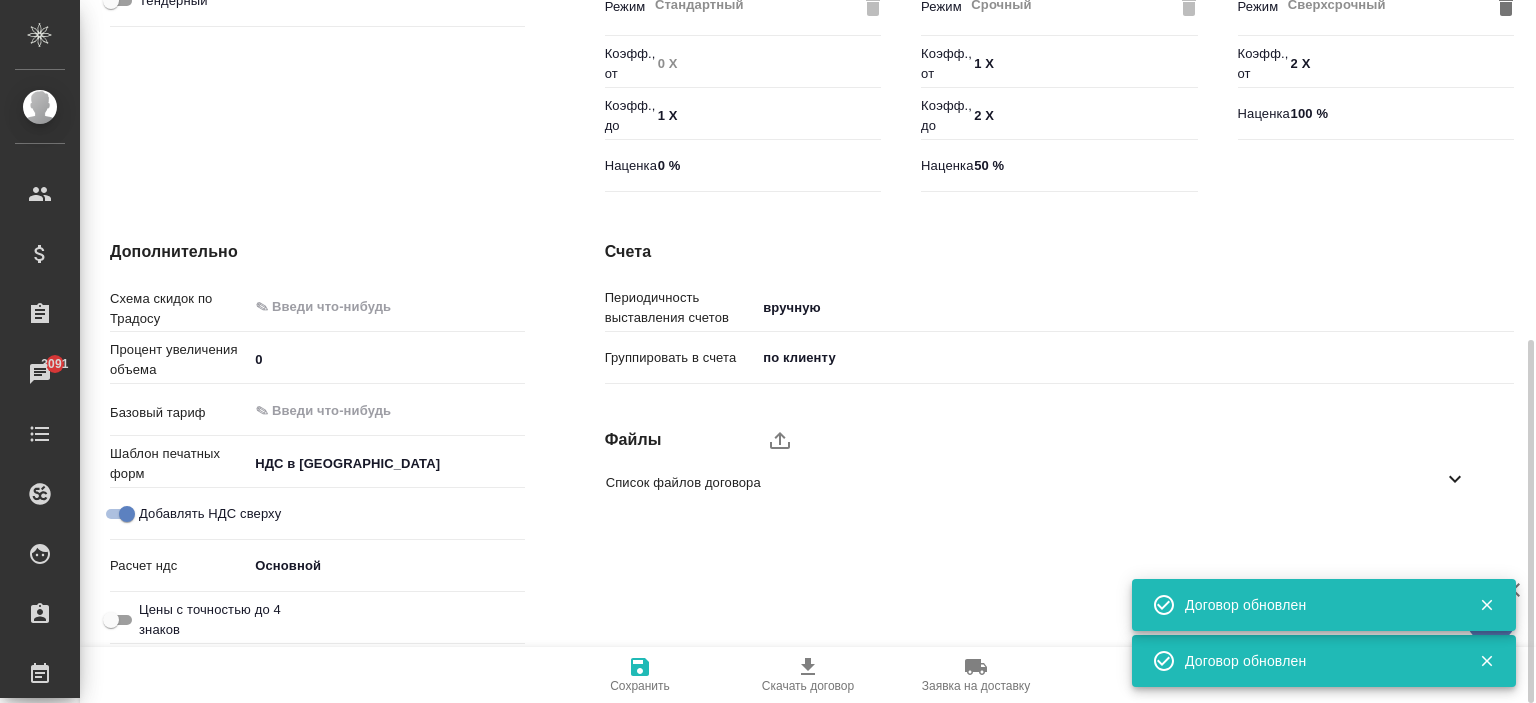 scroll, scrollTop: 0, scrollLeft: 0, axis: both 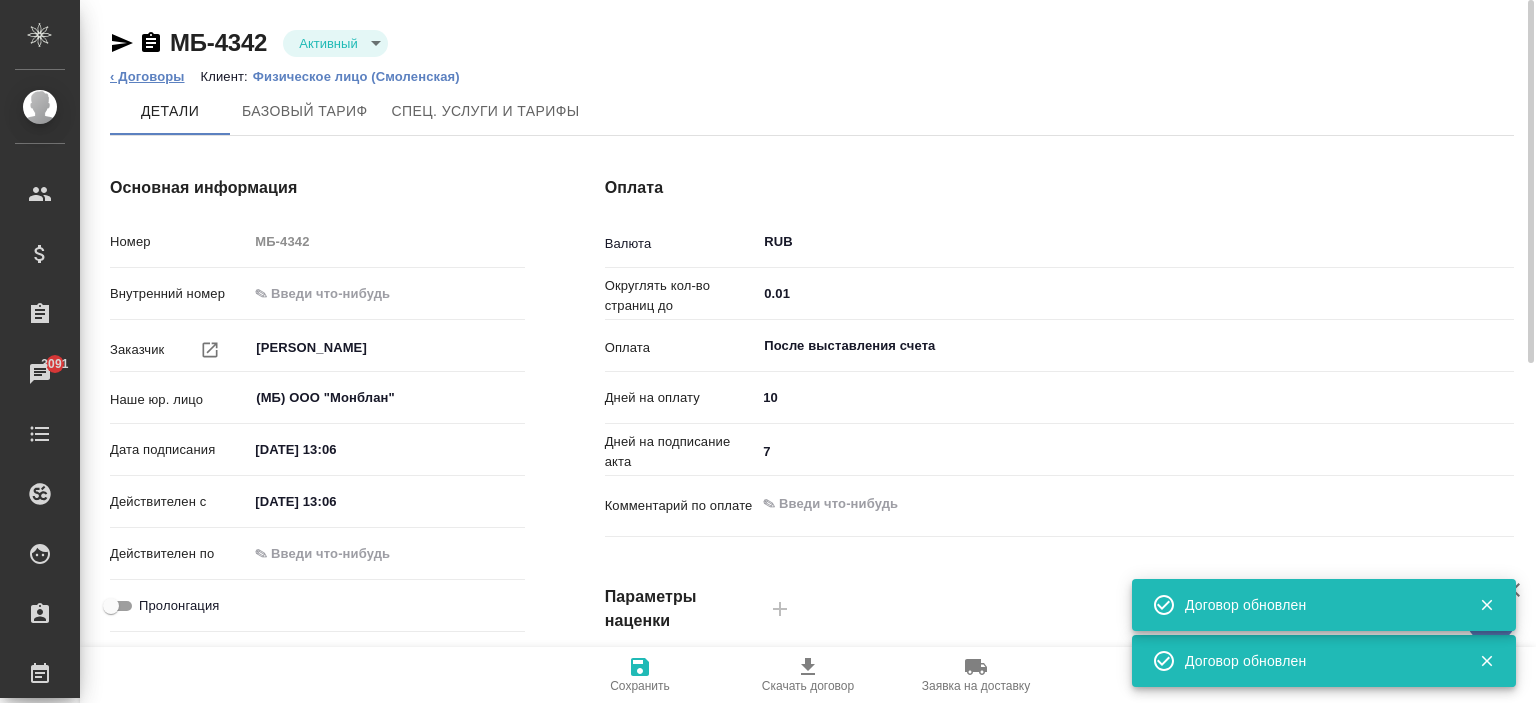 click on "‹ Договоры" at bounding box center [147, 76] 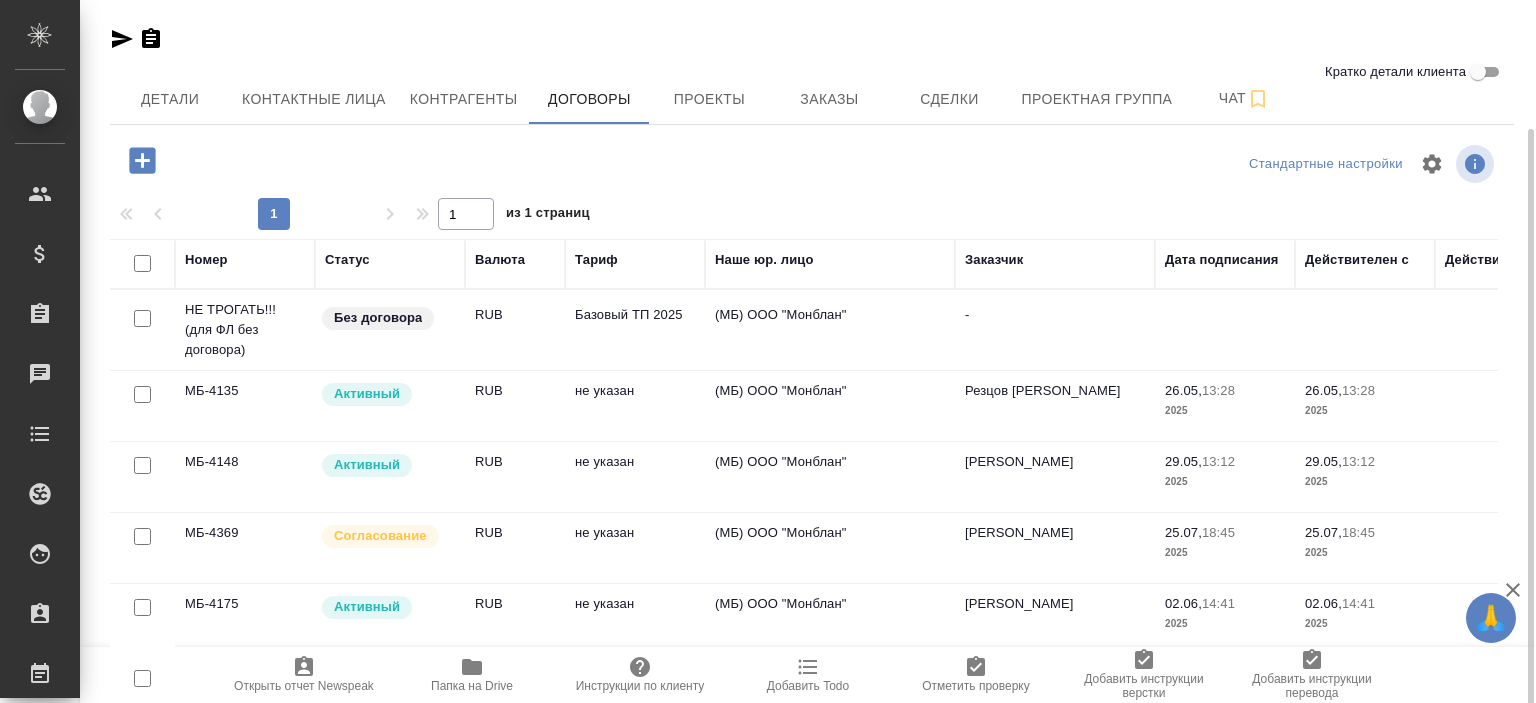 scroll, scrollTop: 0, scrollLeft: 0, axis: both 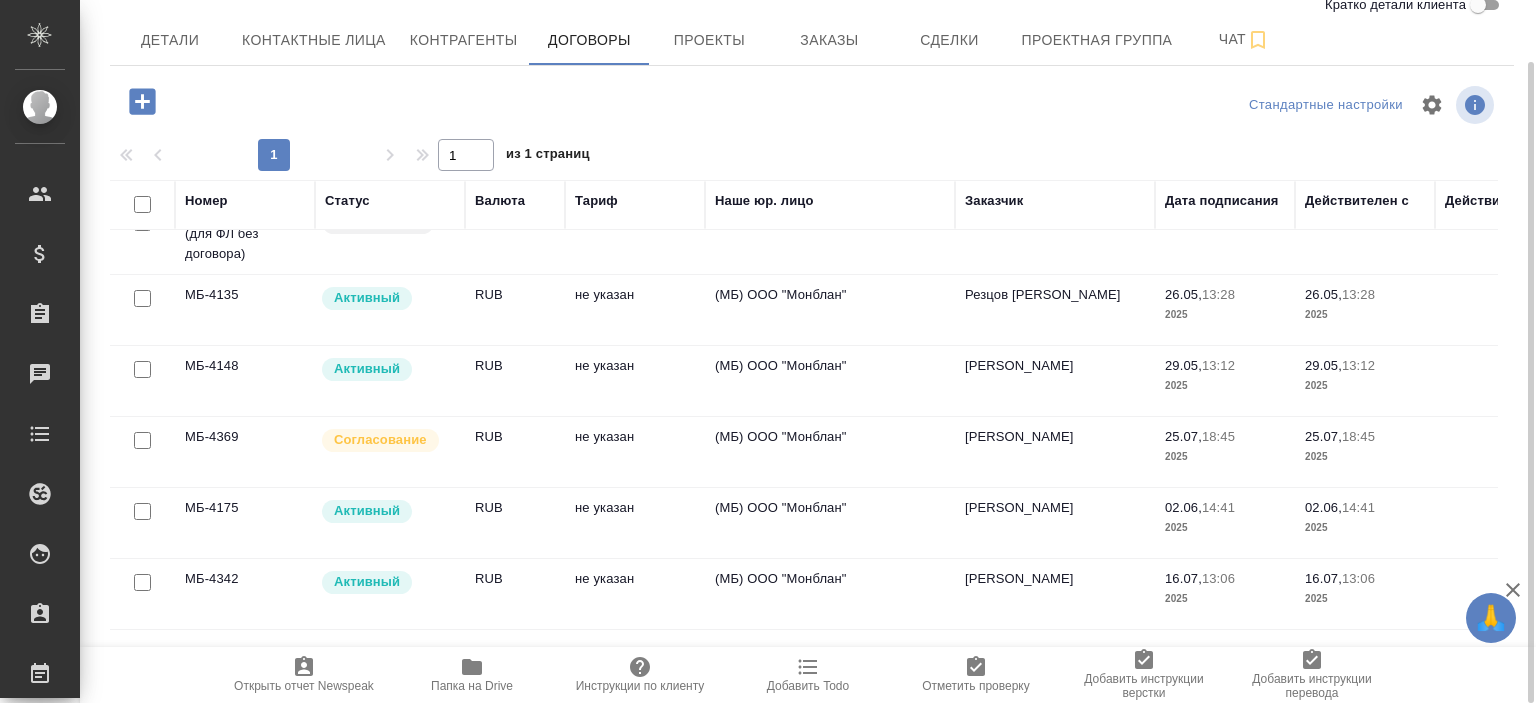 click on "[PERSON_NAME]" at bounding box center [1055, 234] 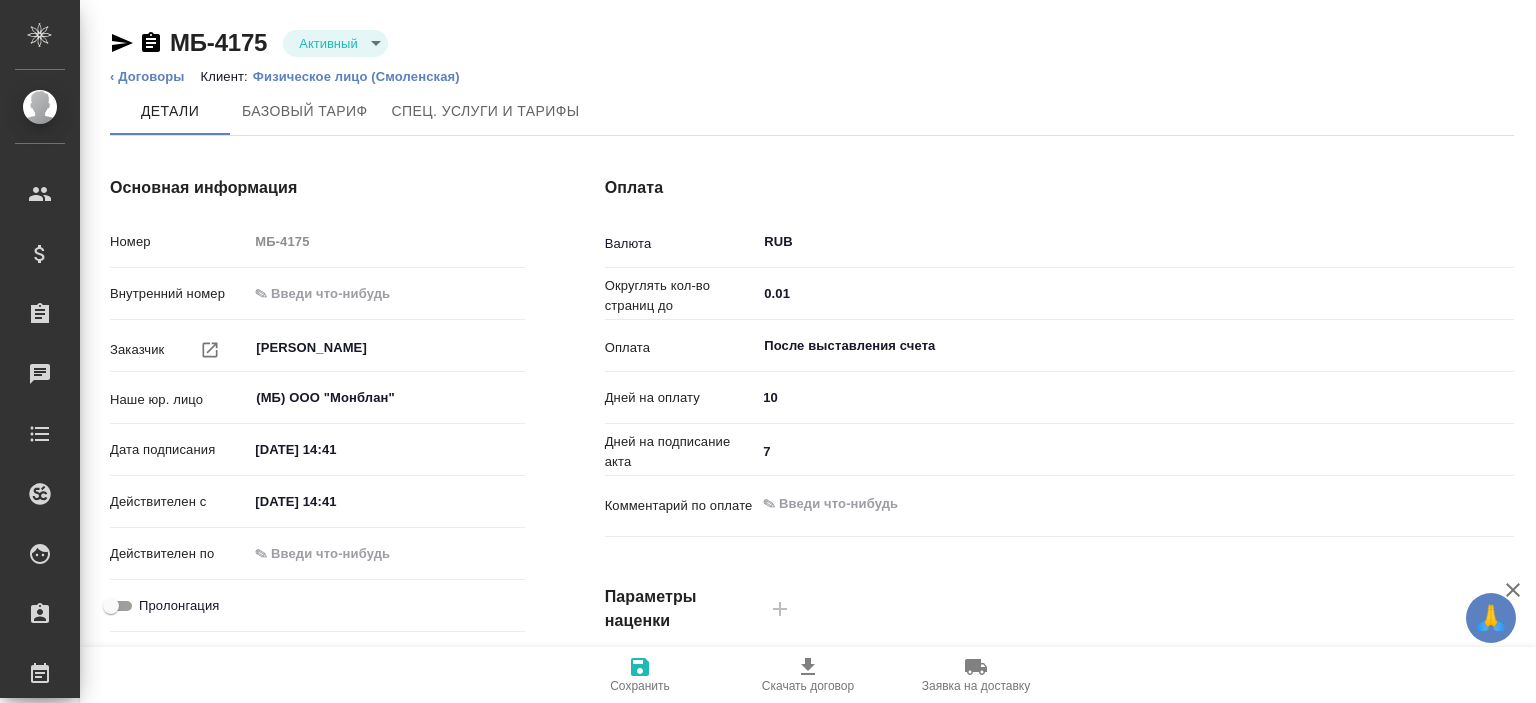 scroll, scrollTop: 0, scrollLeft: 0, axis: both 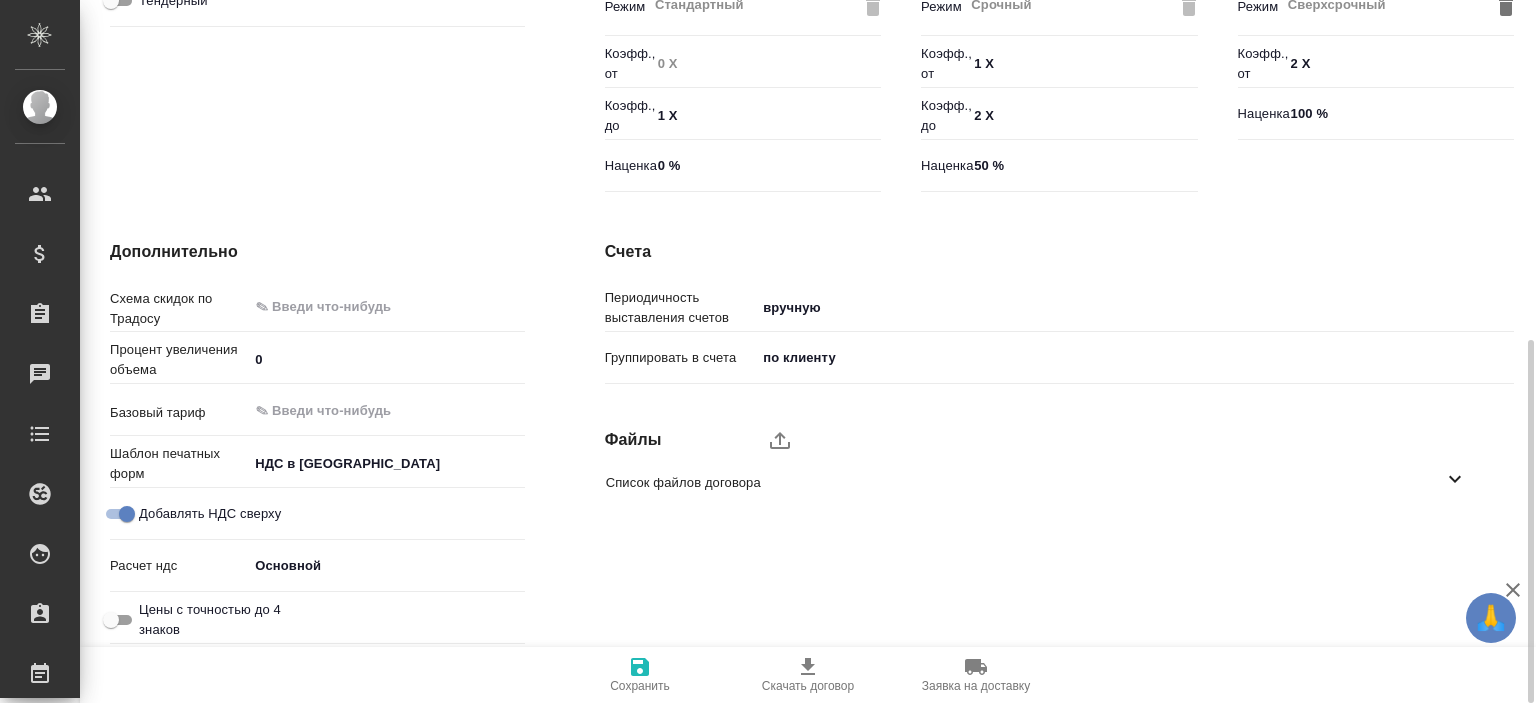 click on "Список файлов договора" at bounding box center [1044, 482] 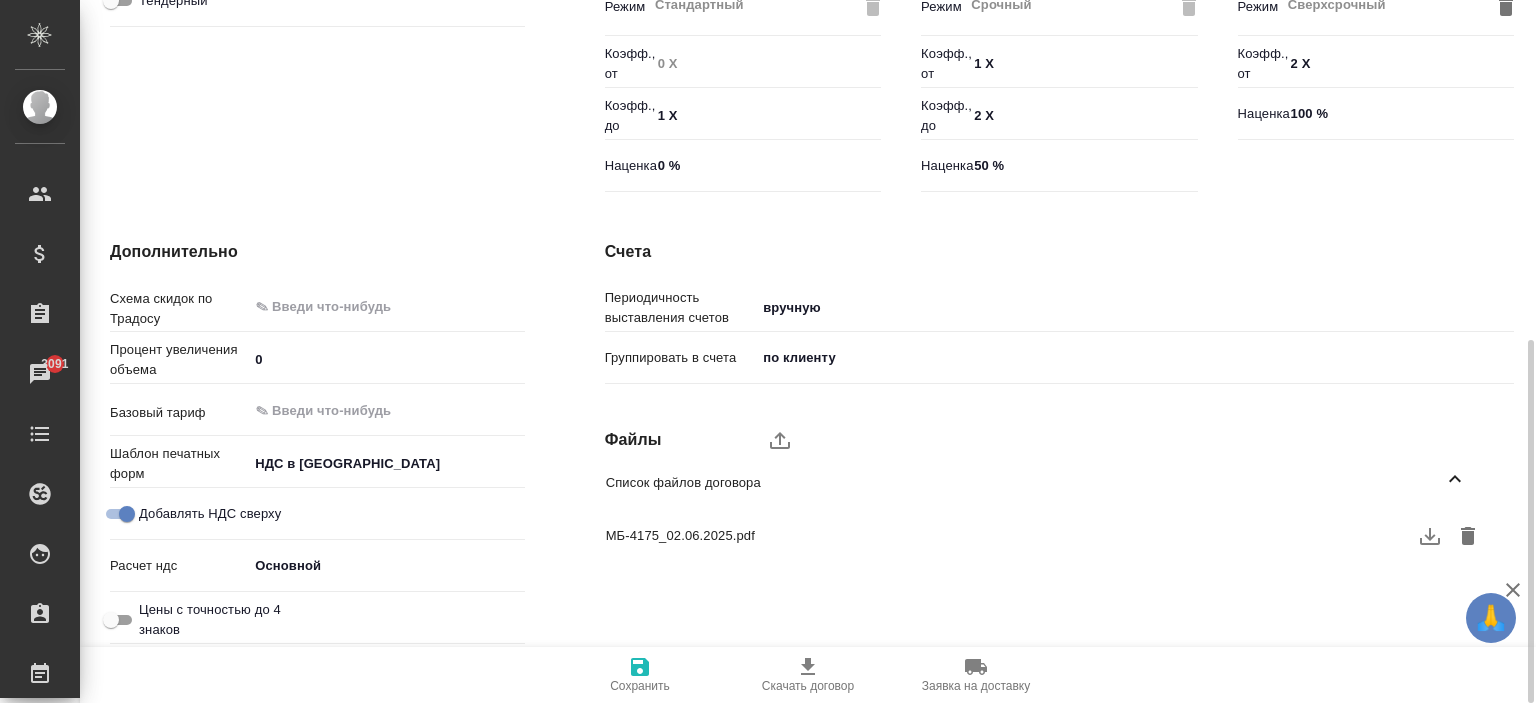 scroll, scrollTop: 0, scrollLeft: 0, axis: both 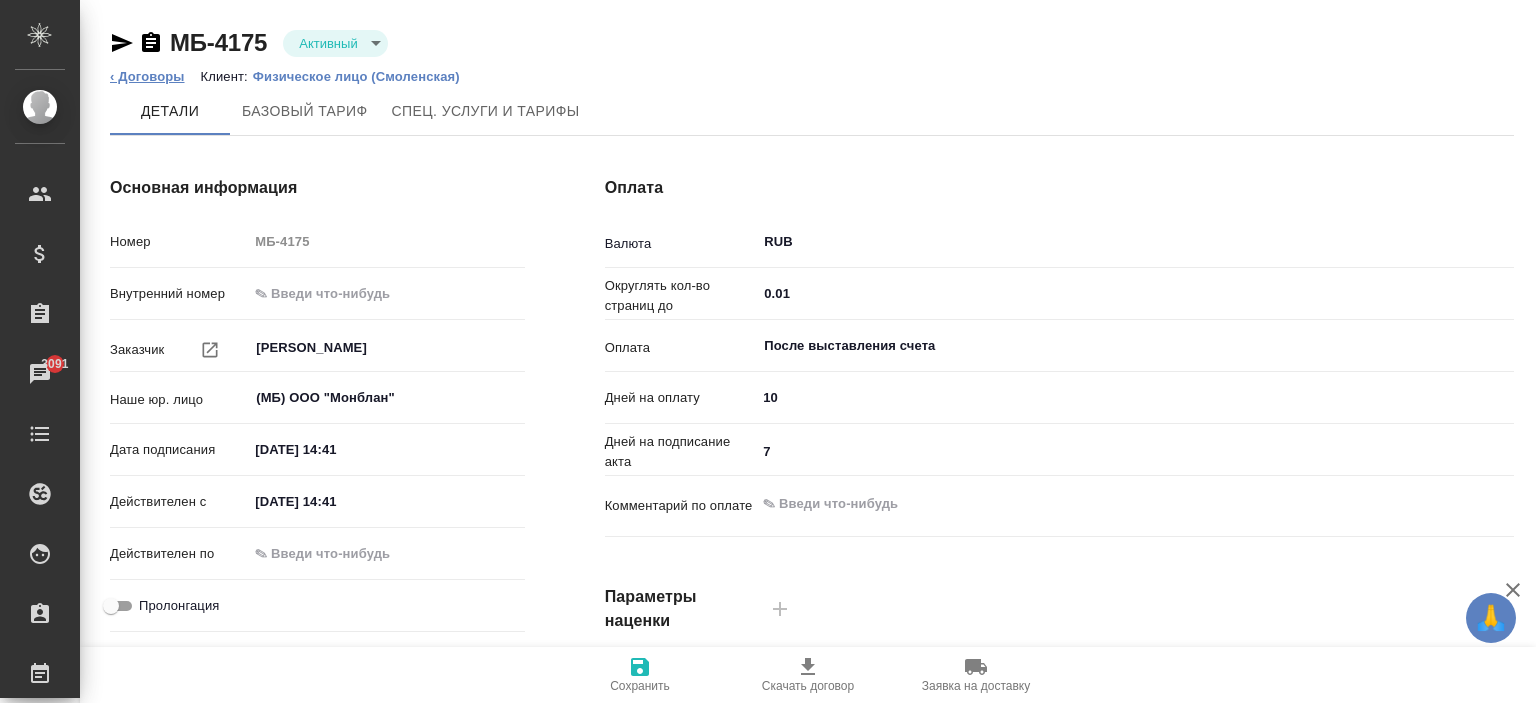 click on "‹ Договоры" at bounding box center (147, 76) 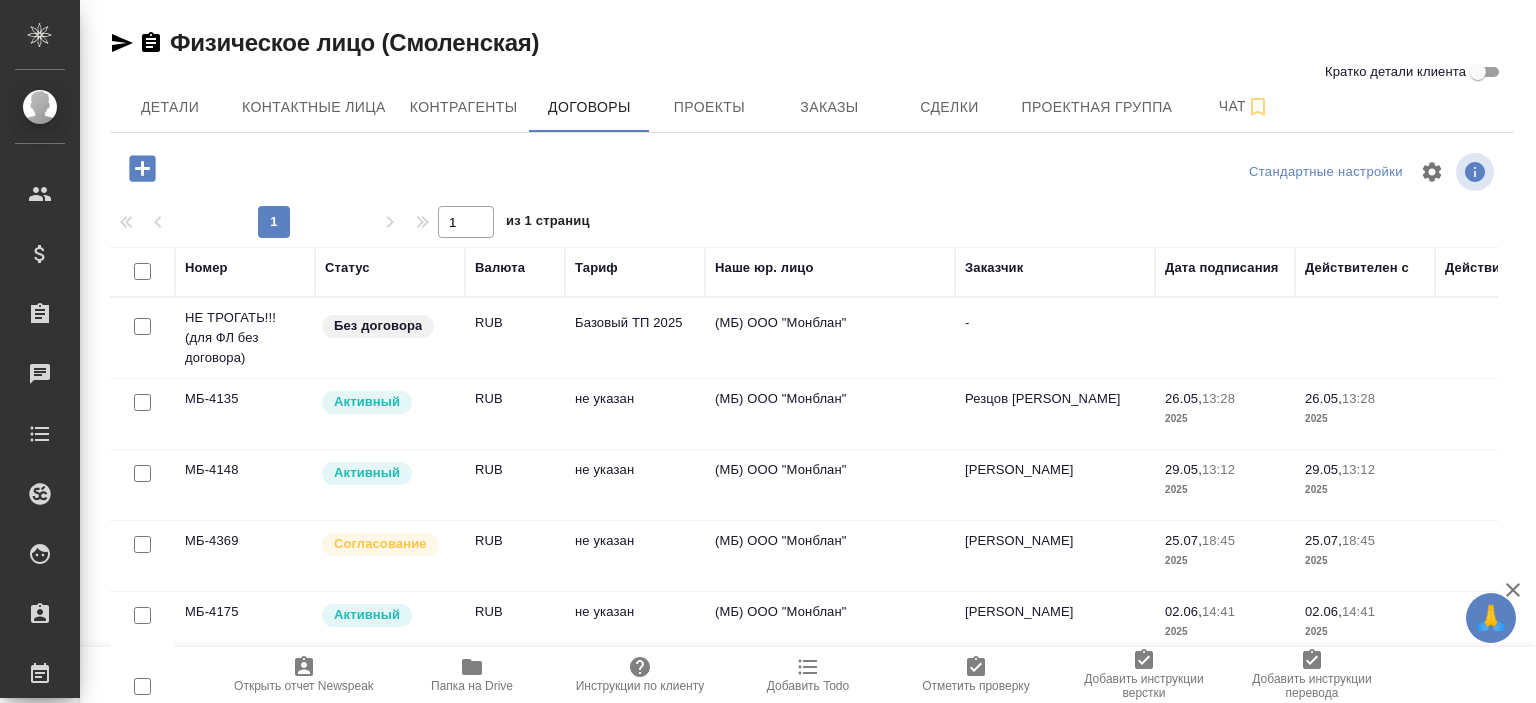 scroll, scrollTop: 0, scrollLeft: 0, axis: both 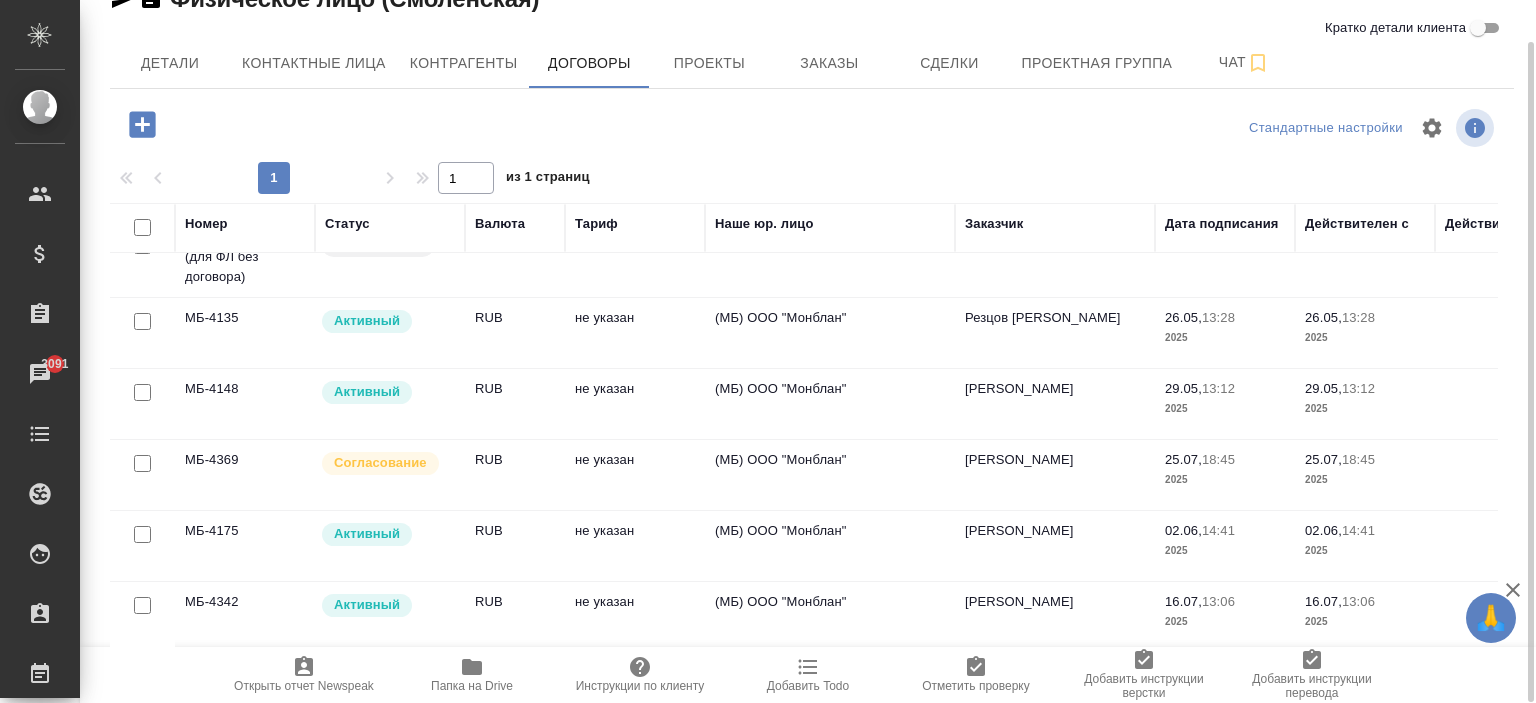 click on "[PERSON_NAME]" at bounding box center (1055, 242) 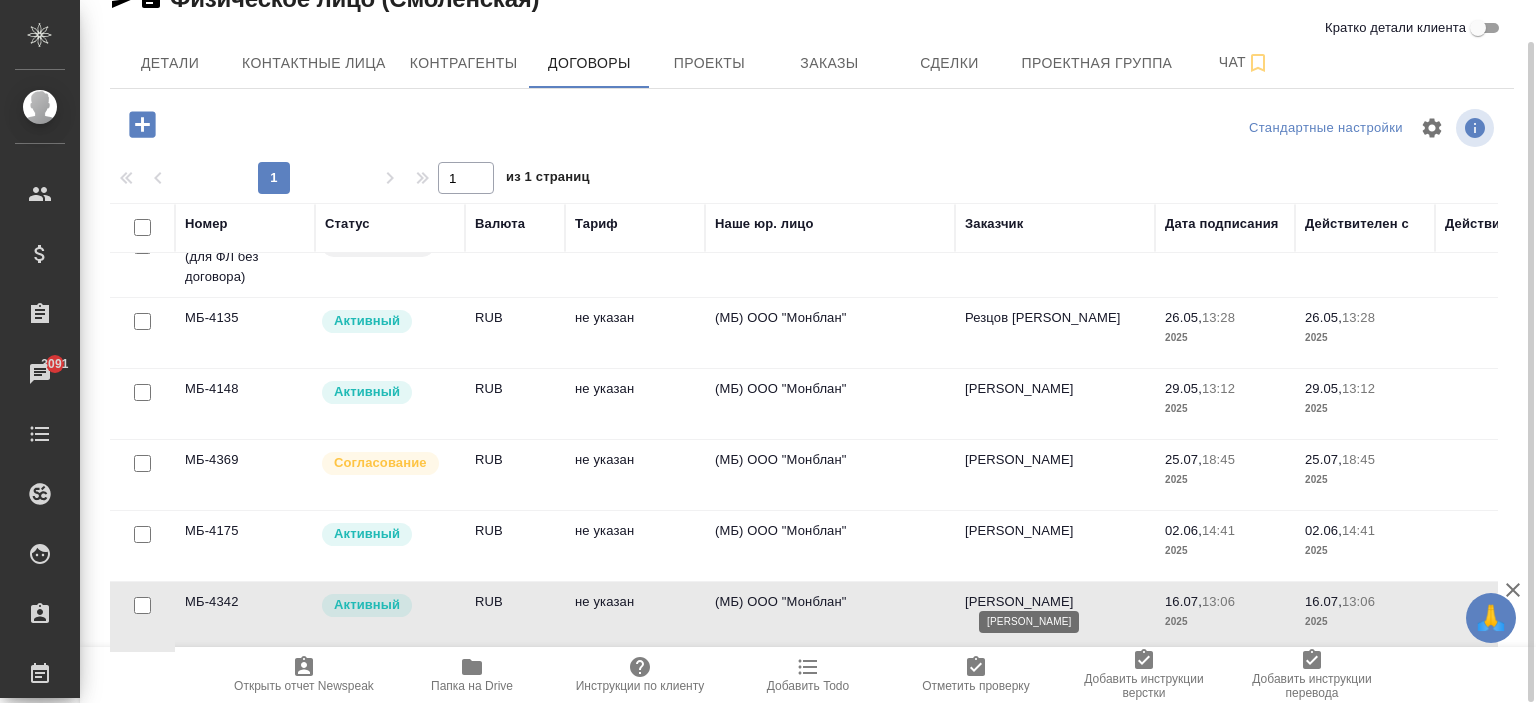 click on "[PERSON_NAME]" at bounding box center [1055, 602] 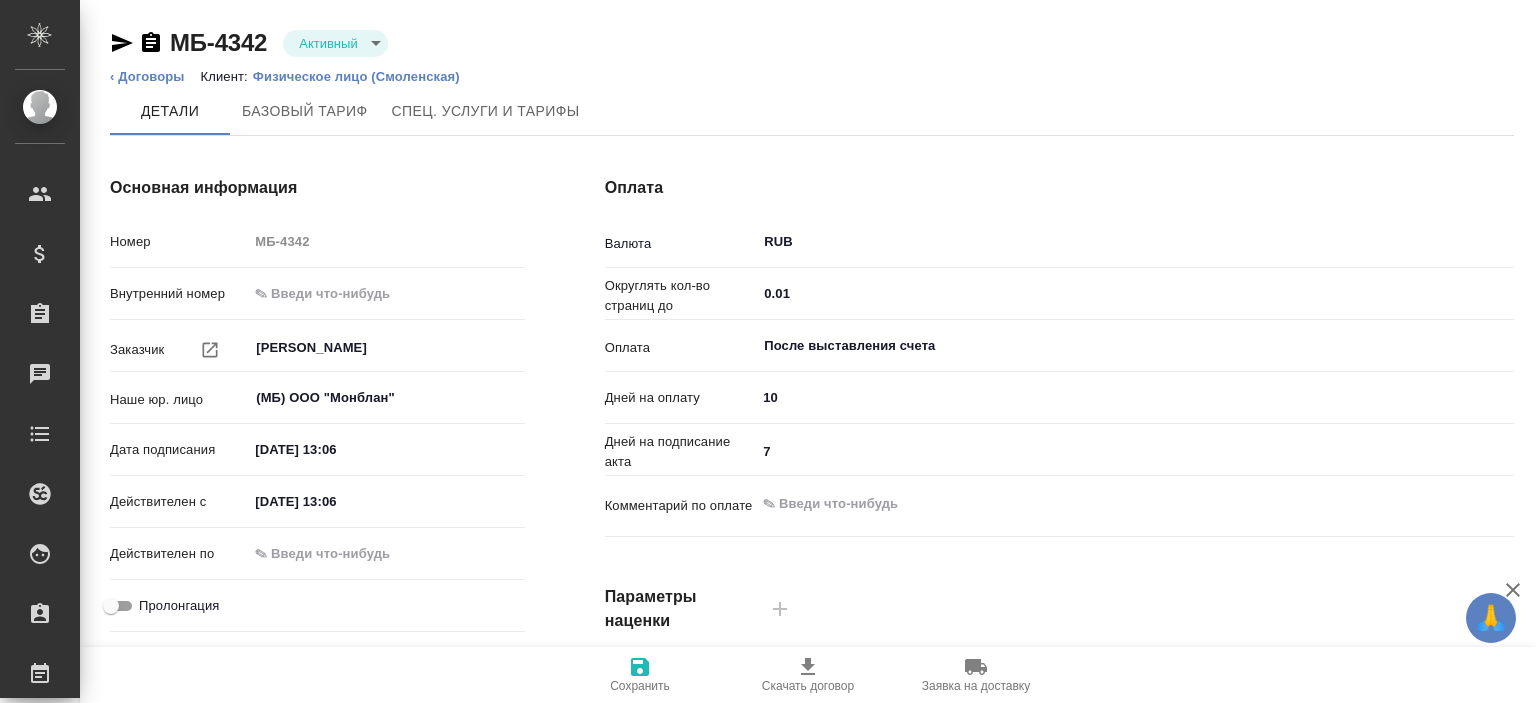 scroll, scrollTop: 0, scrollLeft: 0, axis: both 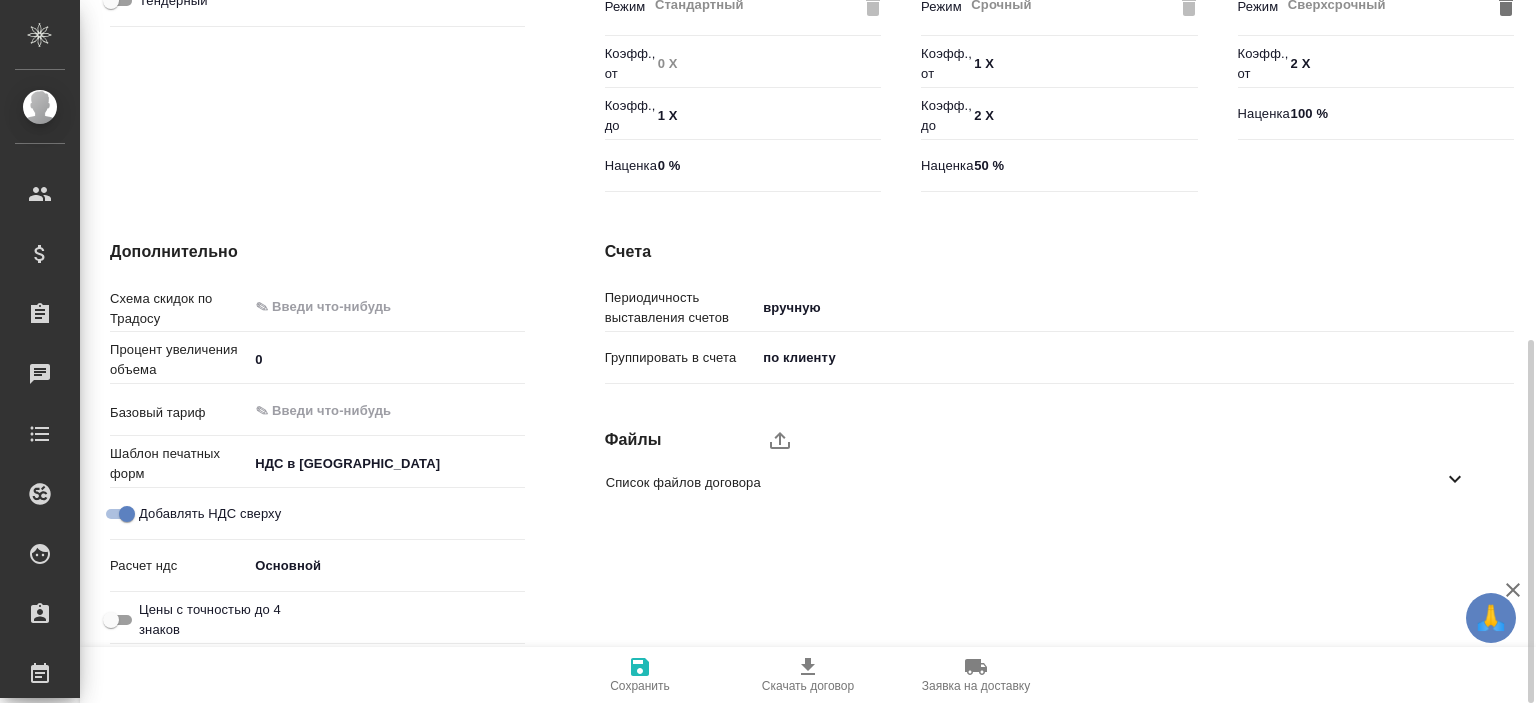 click on "Список файлов договора" at bounding box center [1044, 482] 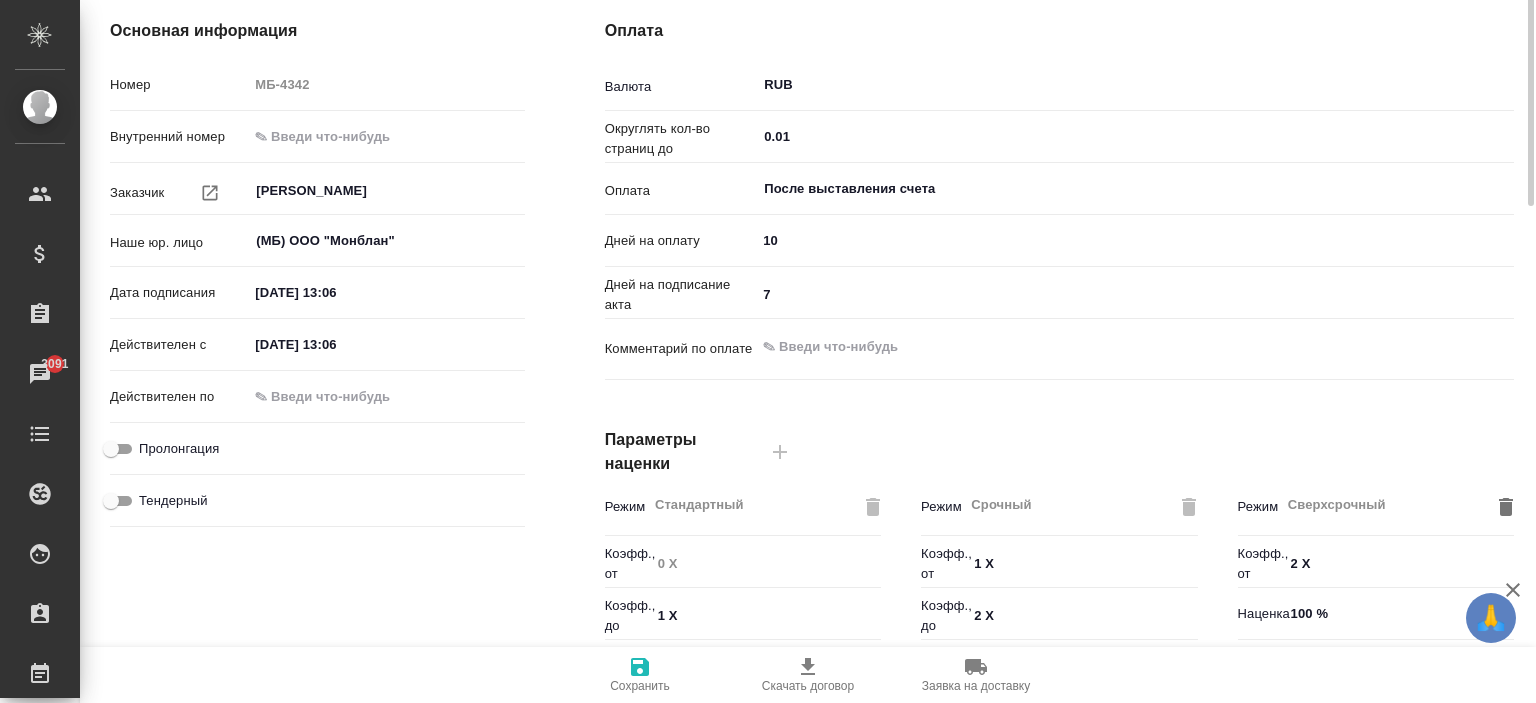 scroll, scrollTop: 0, scrollLeft: 0, axis: both 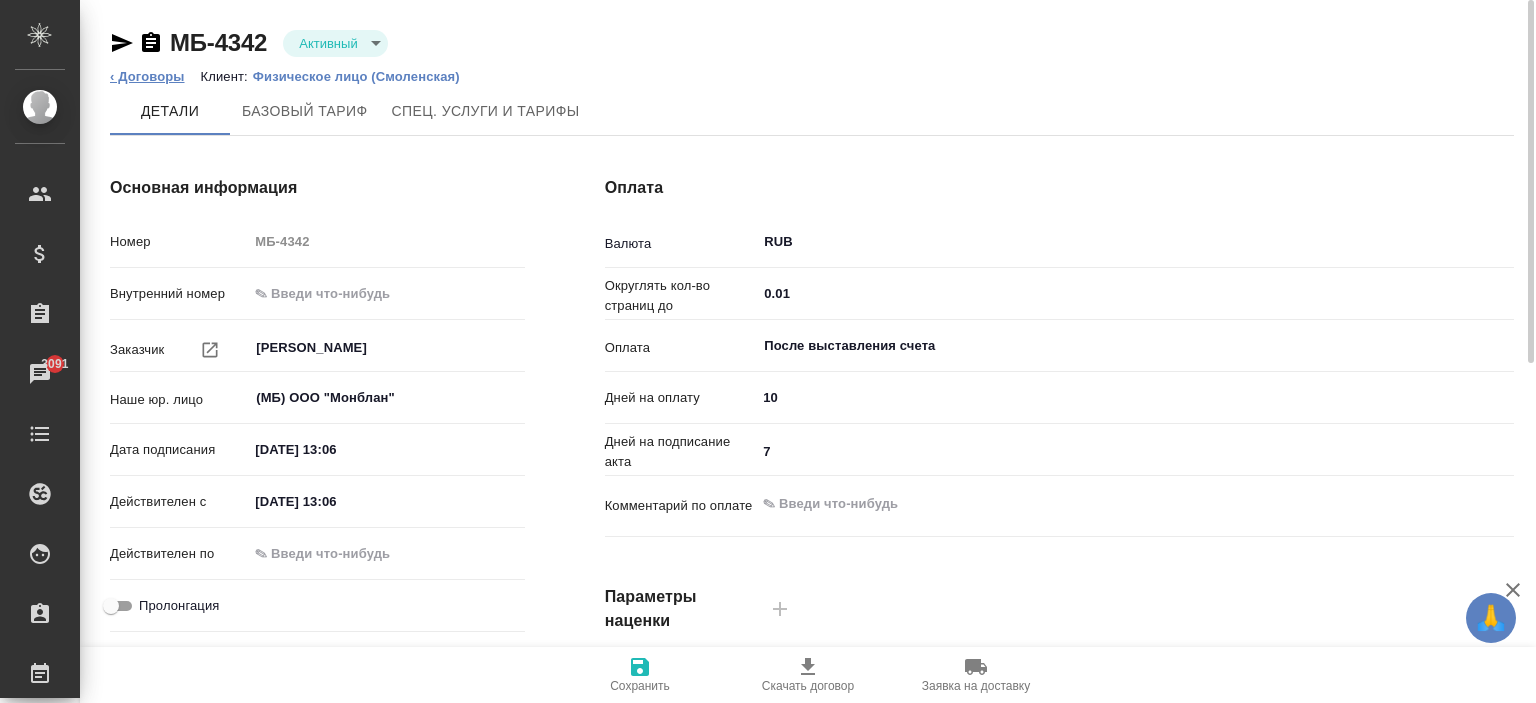 click on "‹ Договоры" at bounding box center (147, 76) 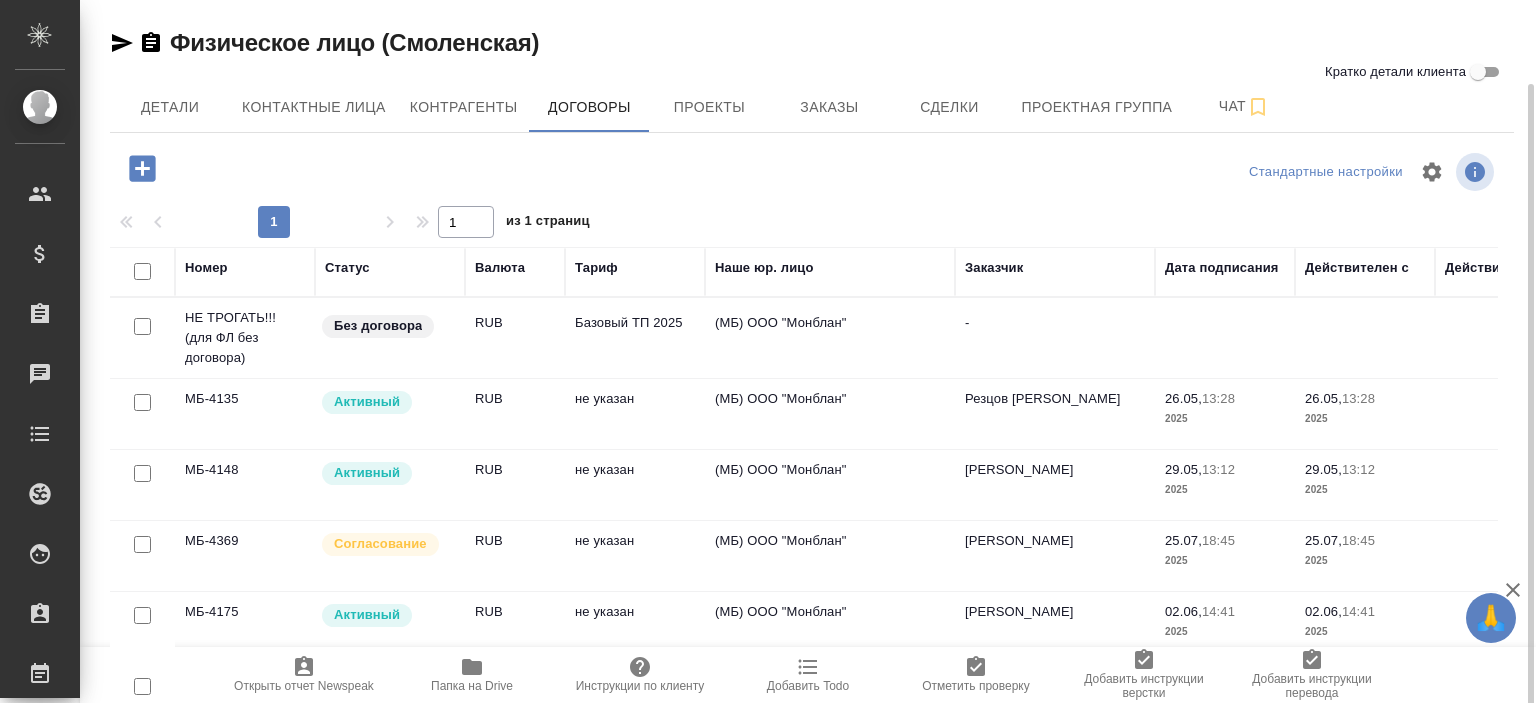 scroll, scrollTop: 0, scrollLeft: 0, axis: both 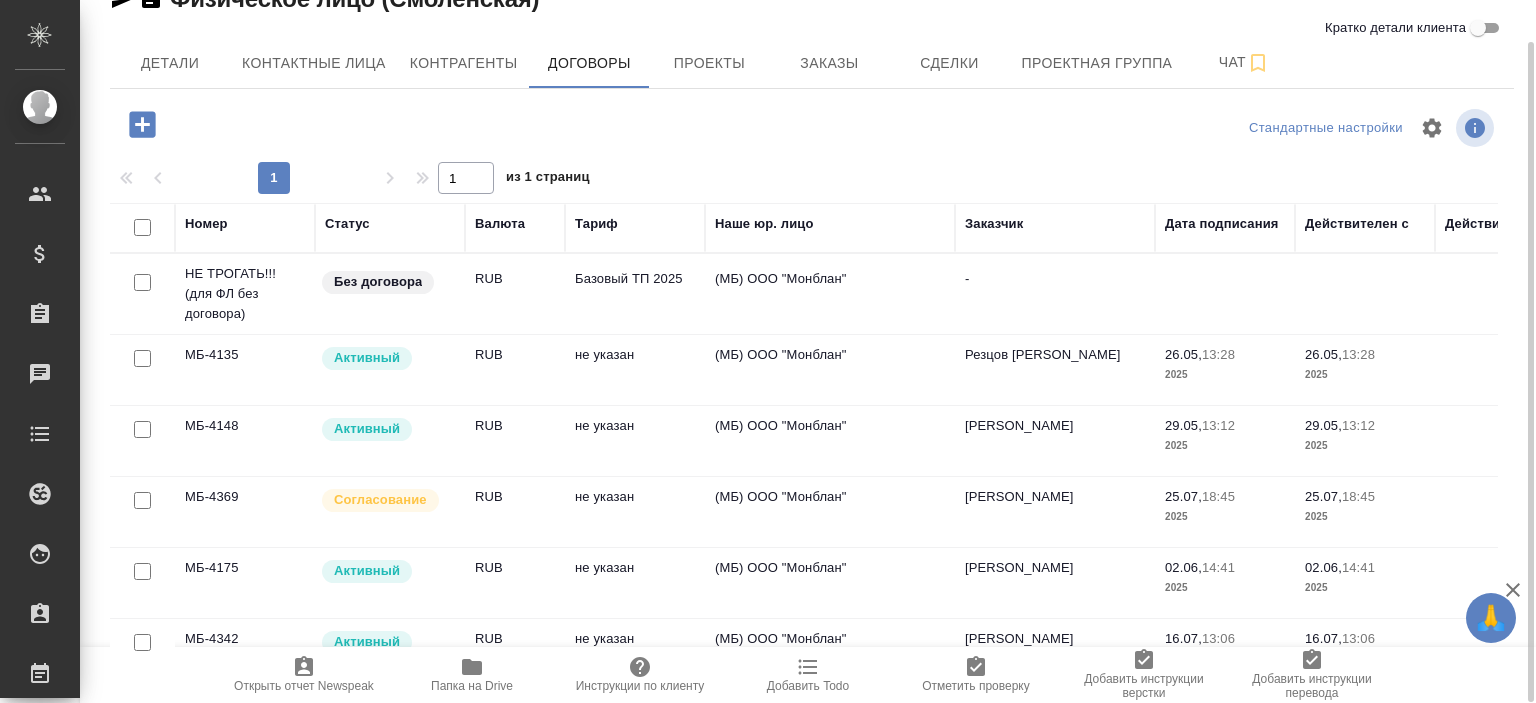click on "(МБ) ООО "Монблан"" at bounding box center [830, 294] 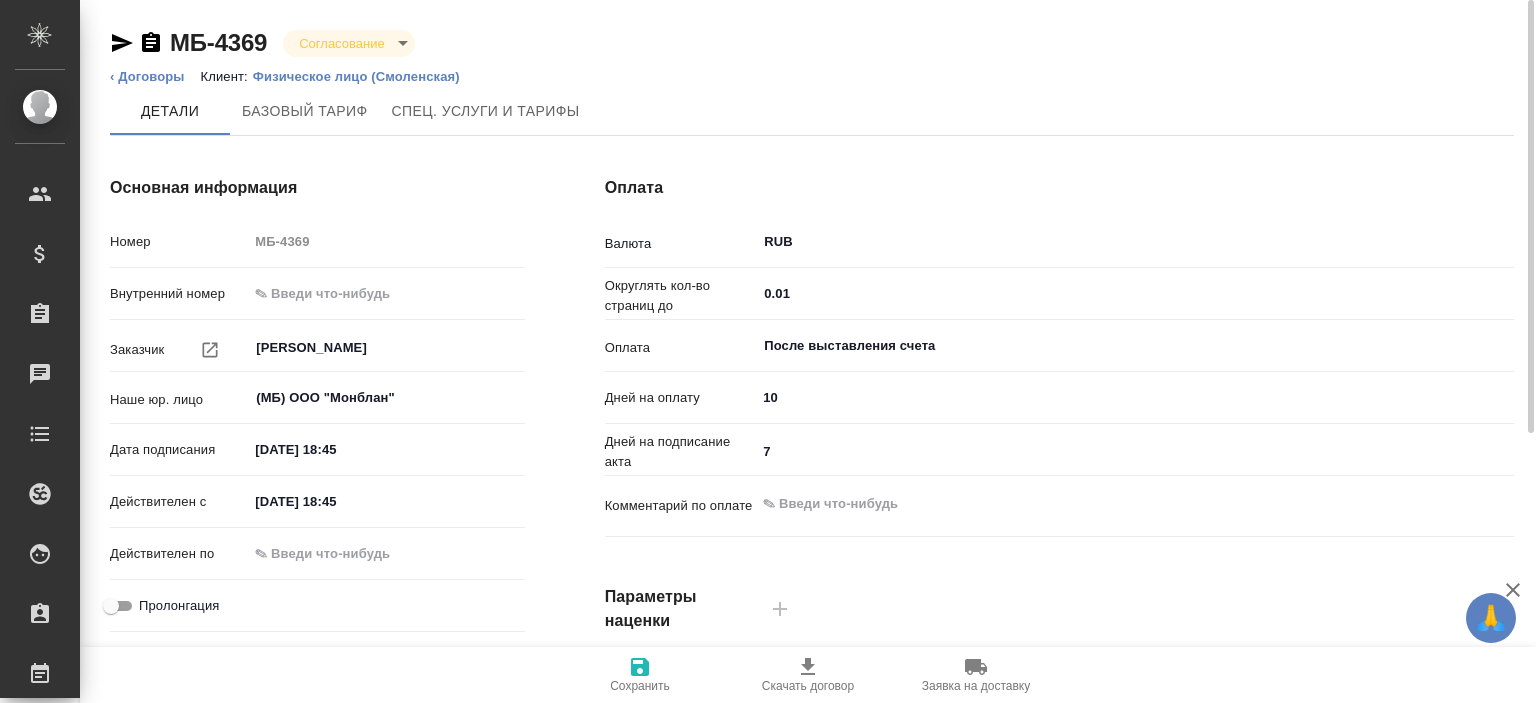 scroll, scrollTop: 0, scrollLeft: 0, axis: both 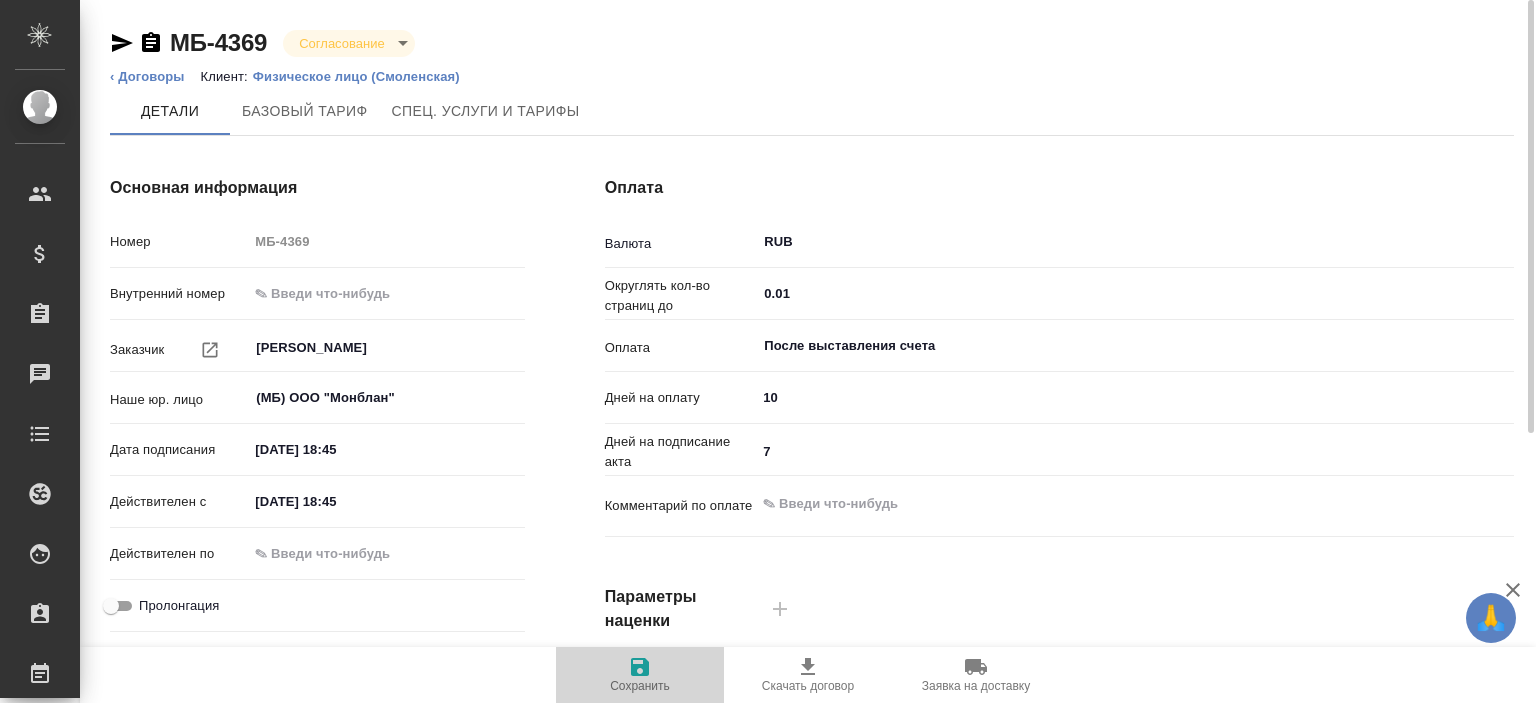 click 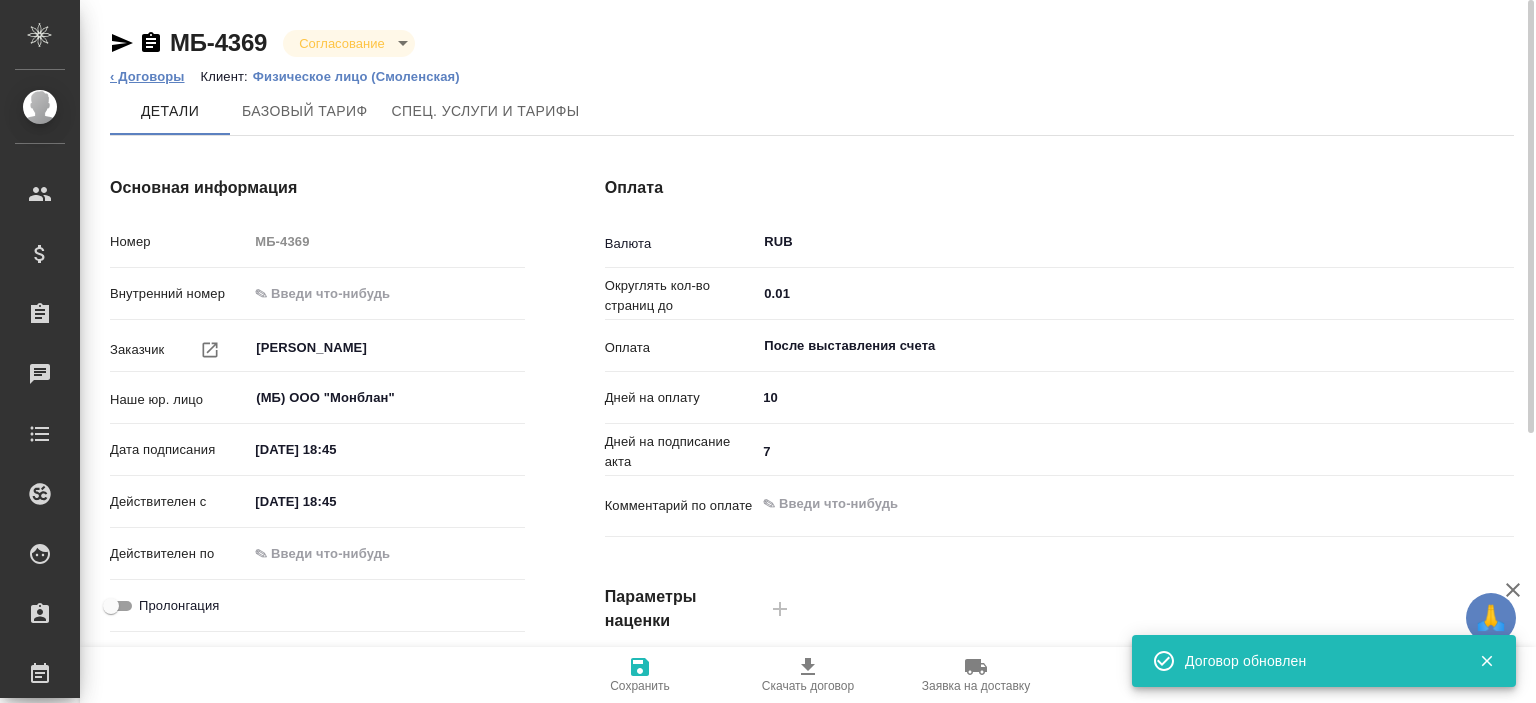 click on "‹ Договоры" at bounding box center [147, 76] 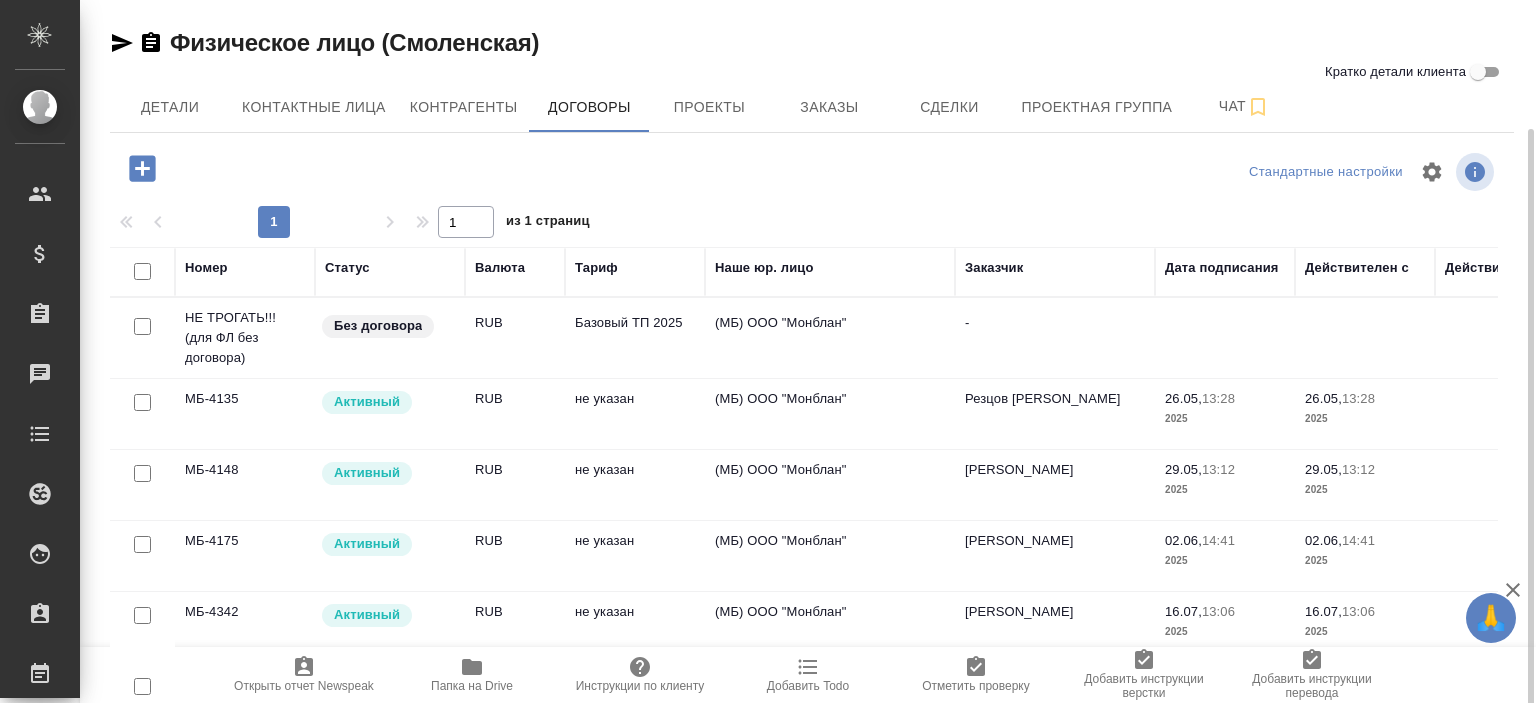 scroll, scrollTop: 0, scrollLeft: 0, axis: both 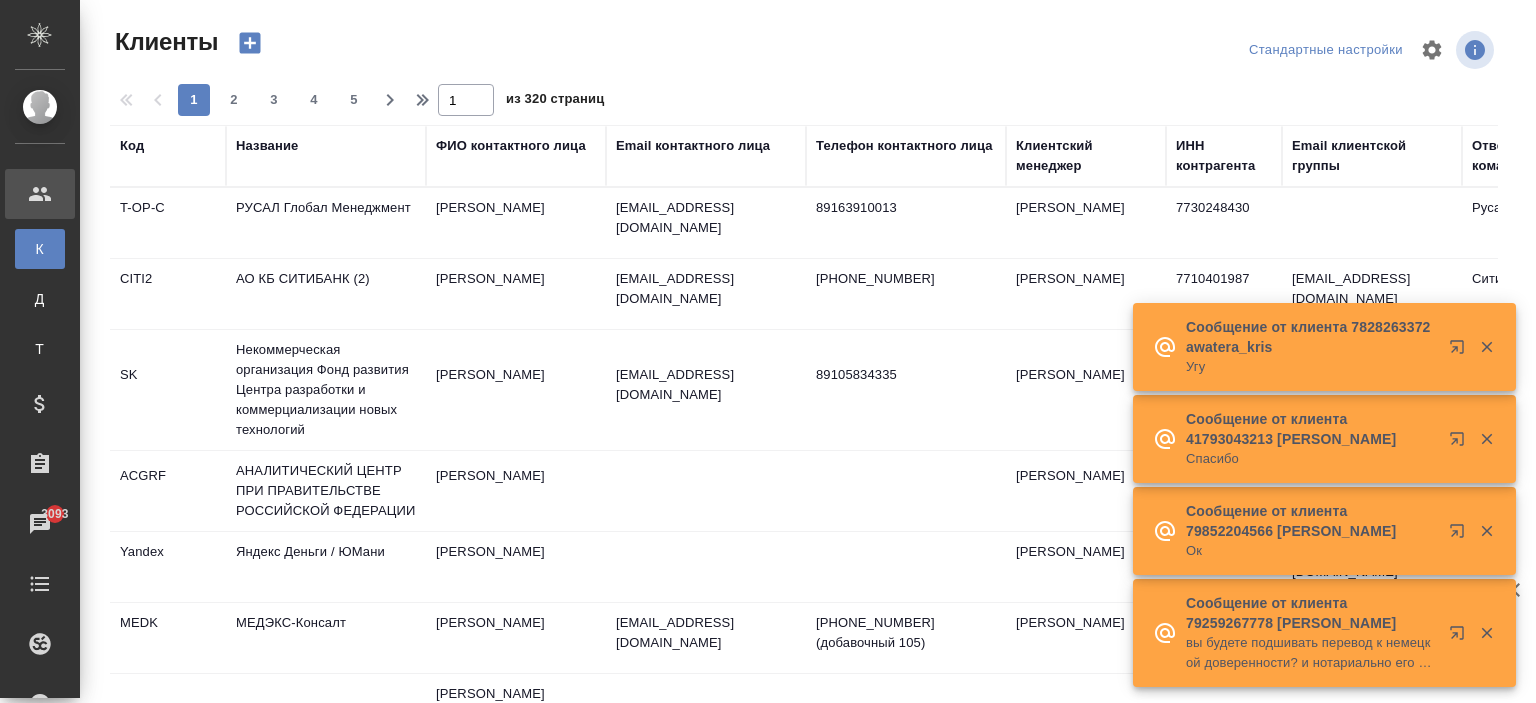 select on "RU" 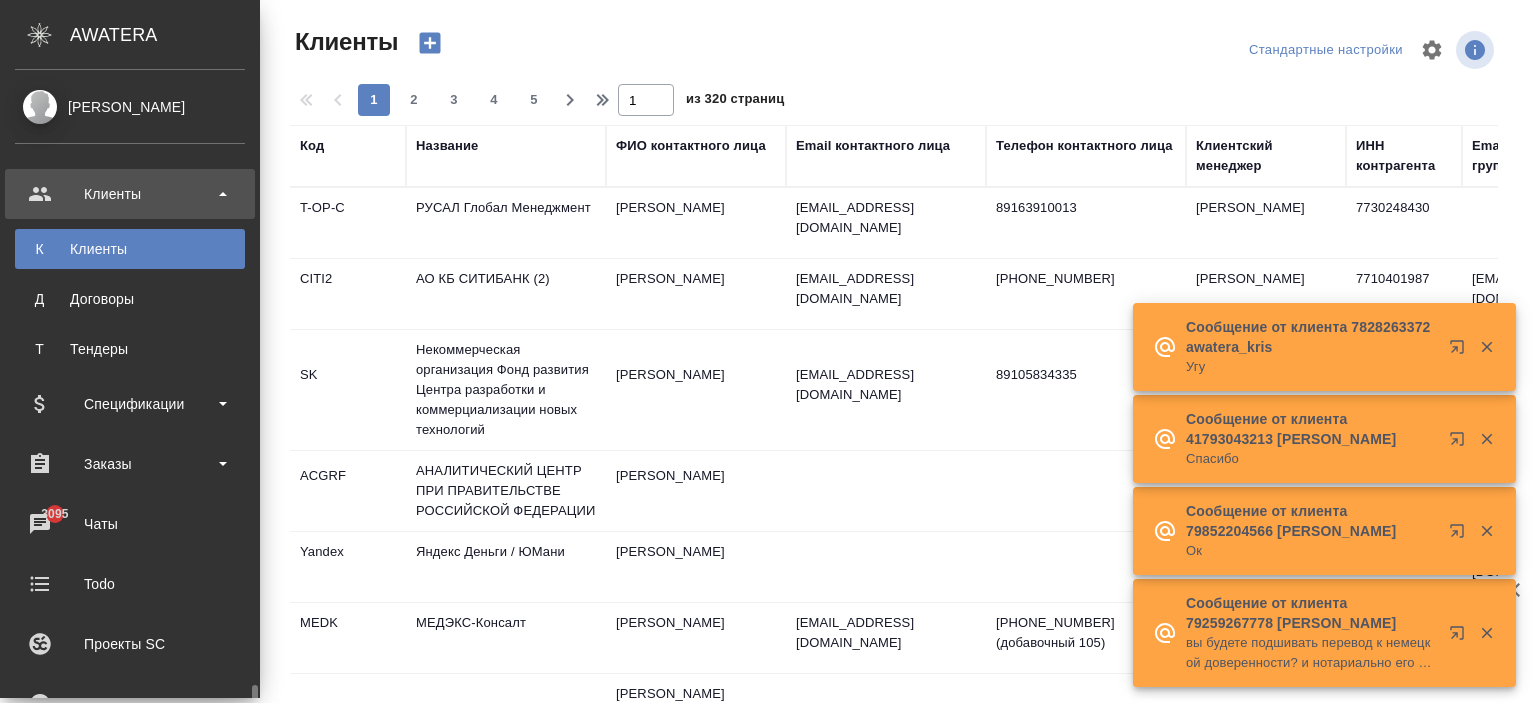 scroll, scrollTop: 400, scrollLeft: 0, axis: vertical 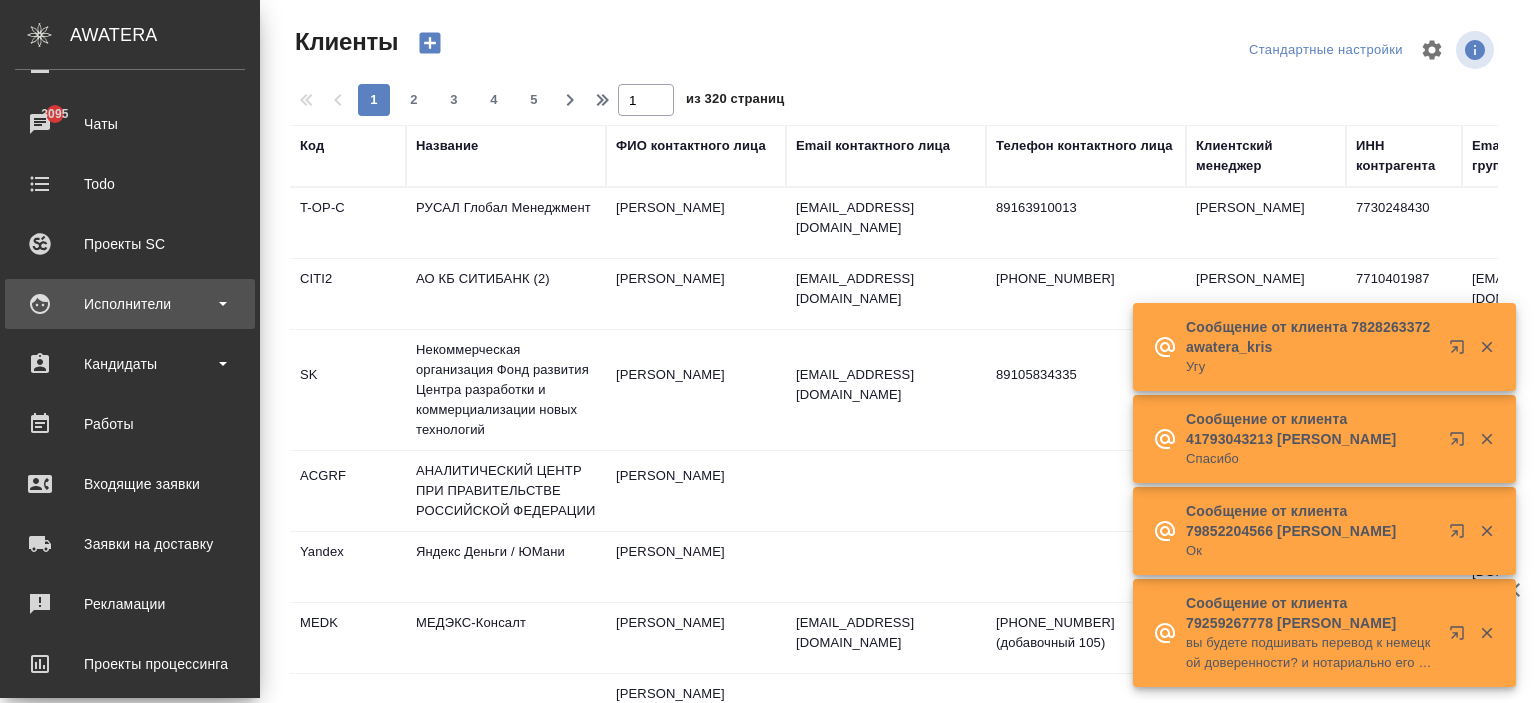 click on "Исполнители" at bounding box center [130, 304] 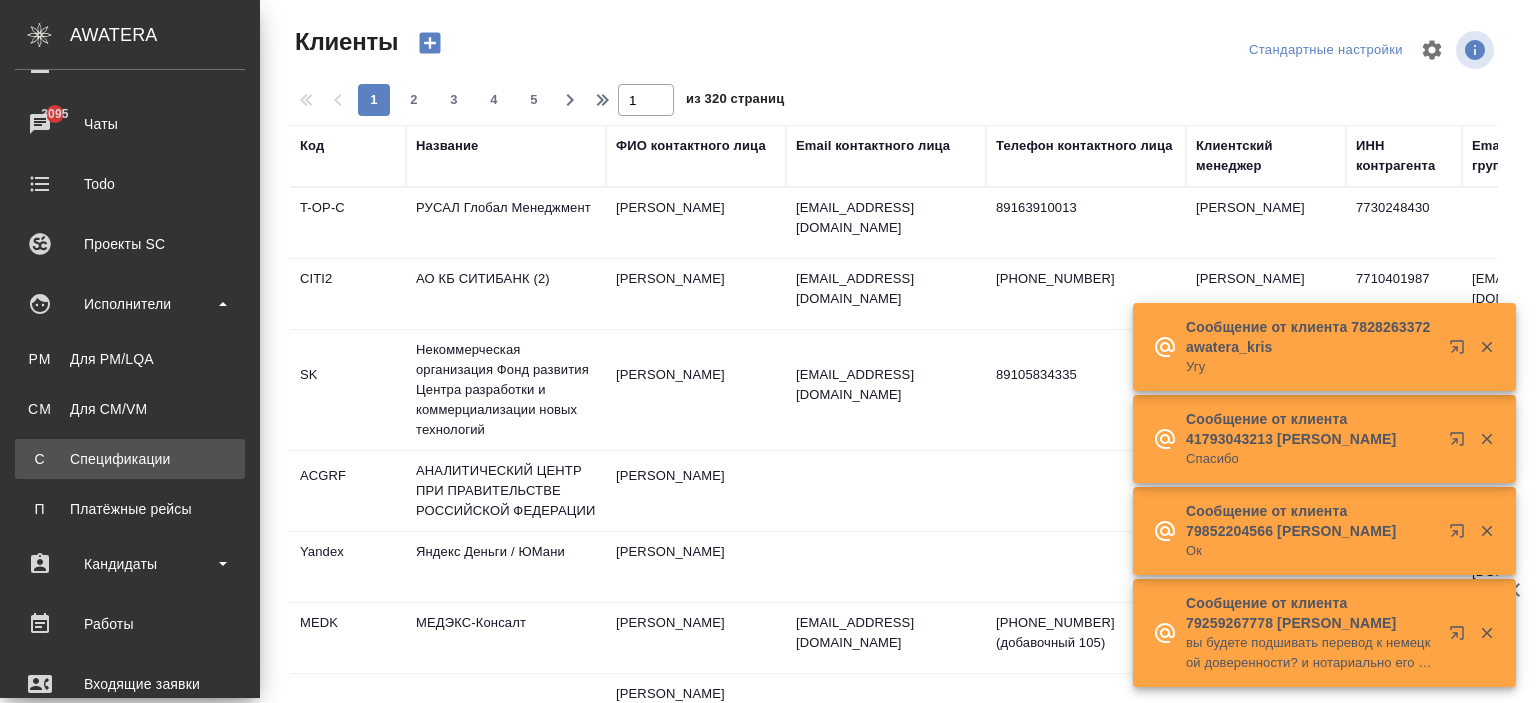 click on "Спецификации" at bounding box center (130, 459) 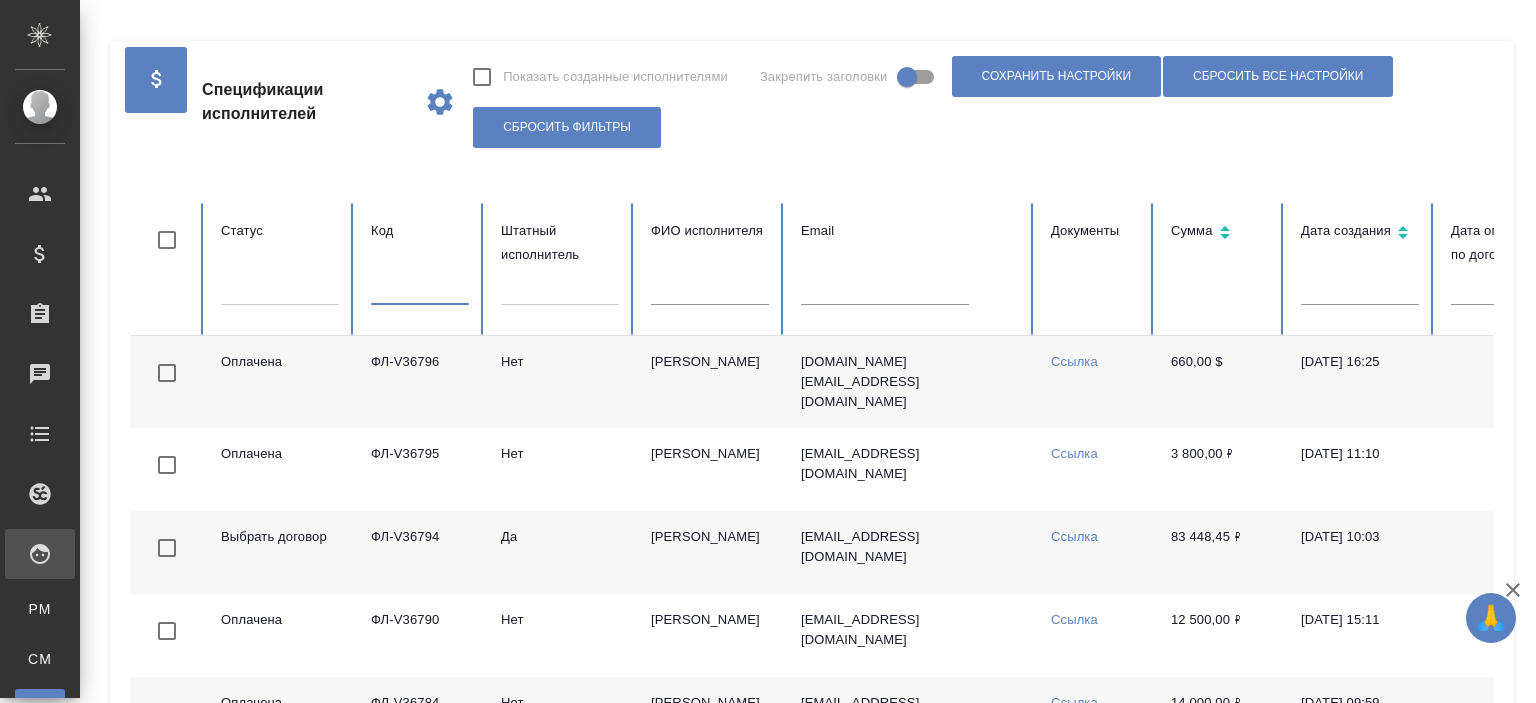 paste on "ФЛ-V35970" 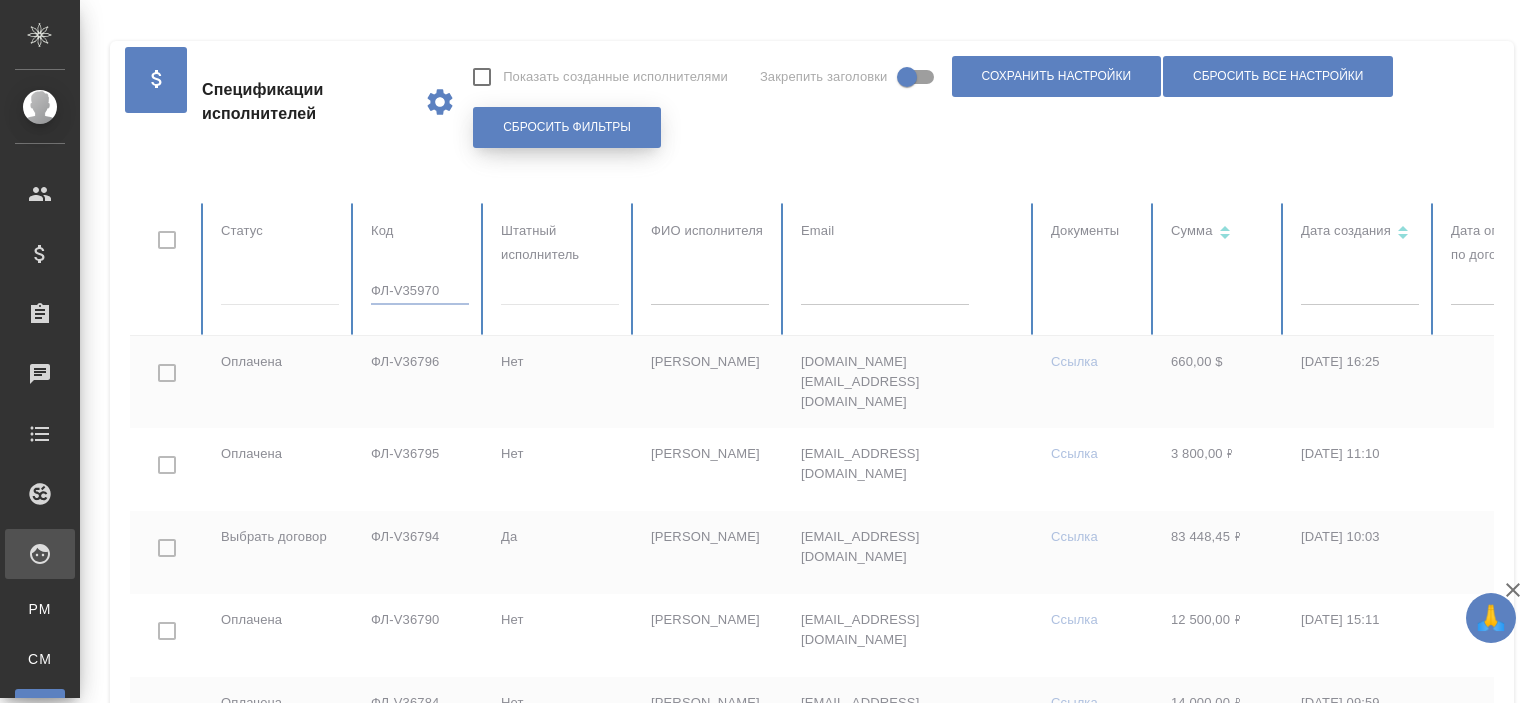 checkbox on "true" 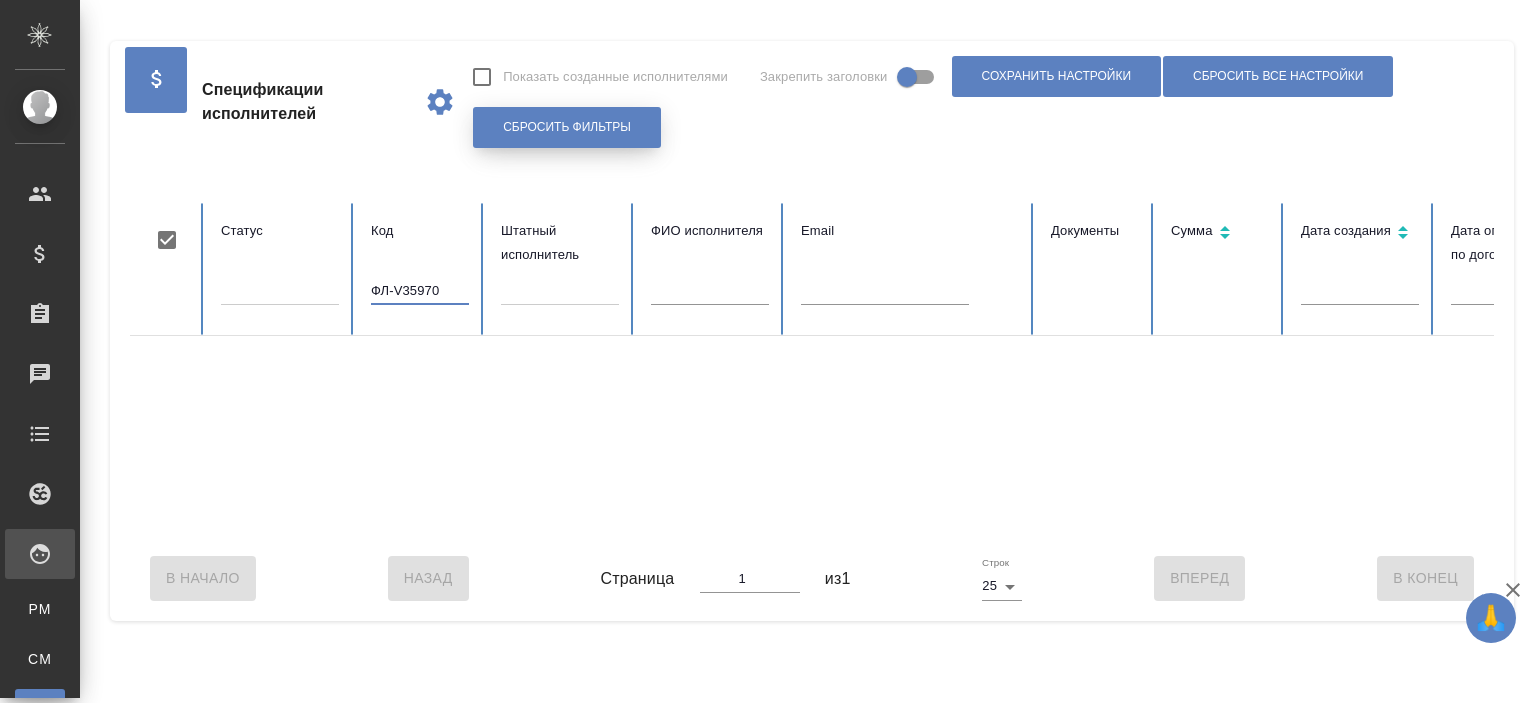 type on "ФЛ-V35970" 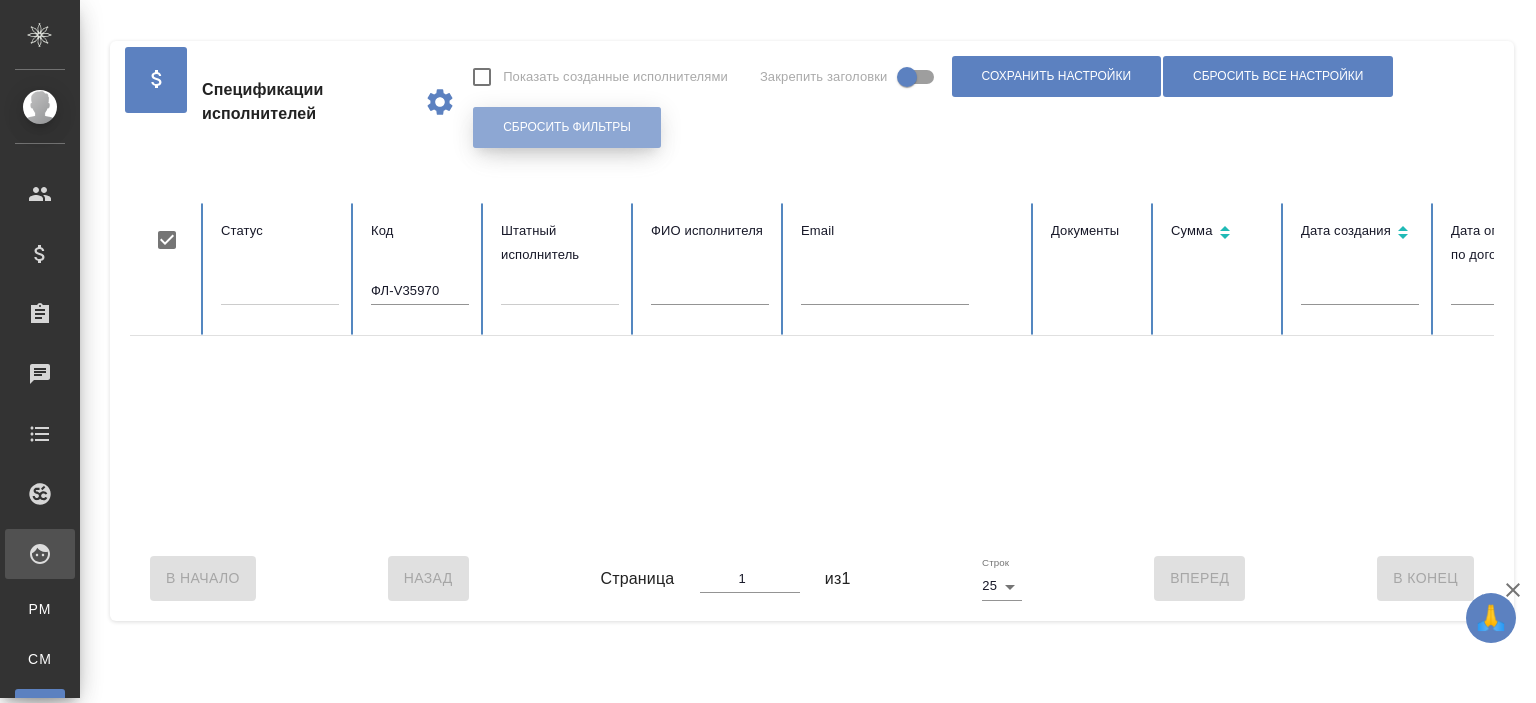 click on "Сбросить фильтры" at bounding box center [567, 127] 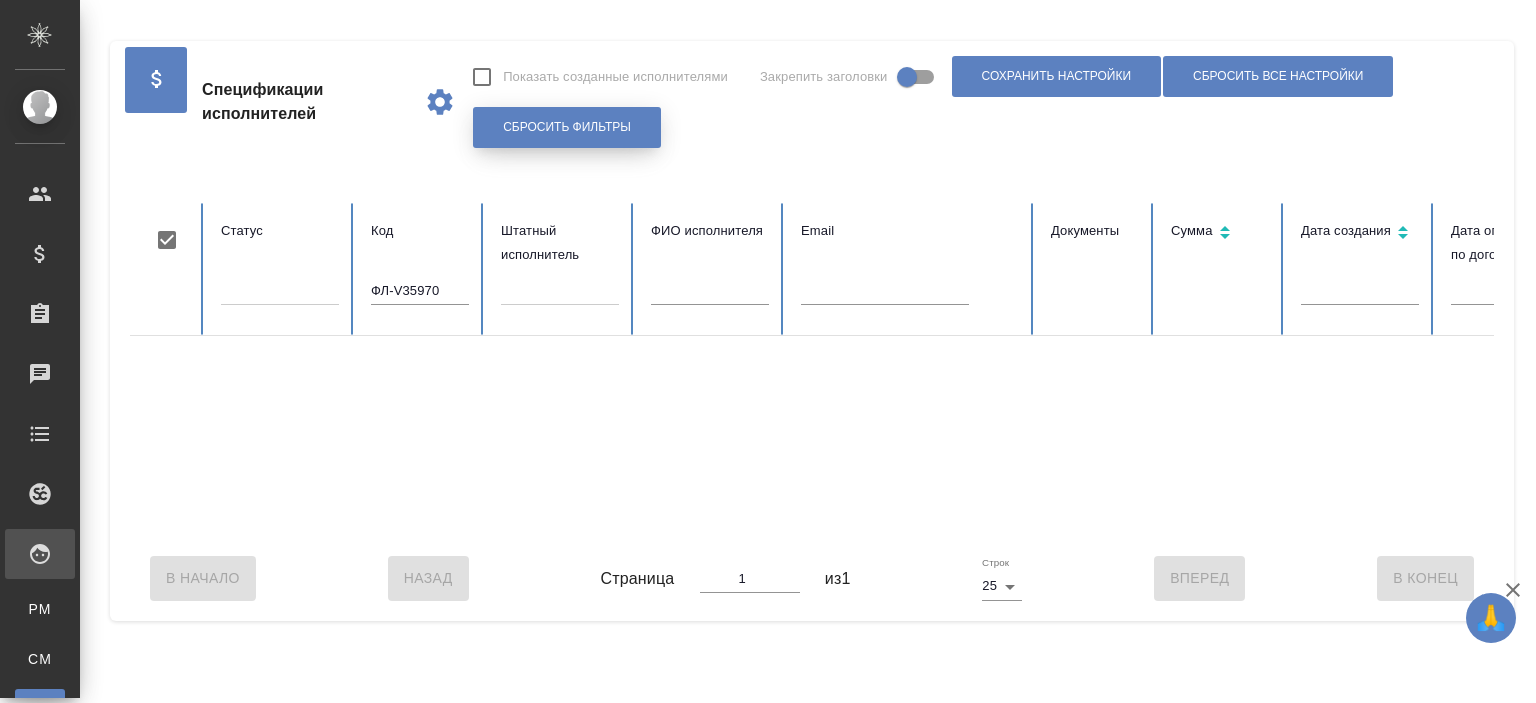 type 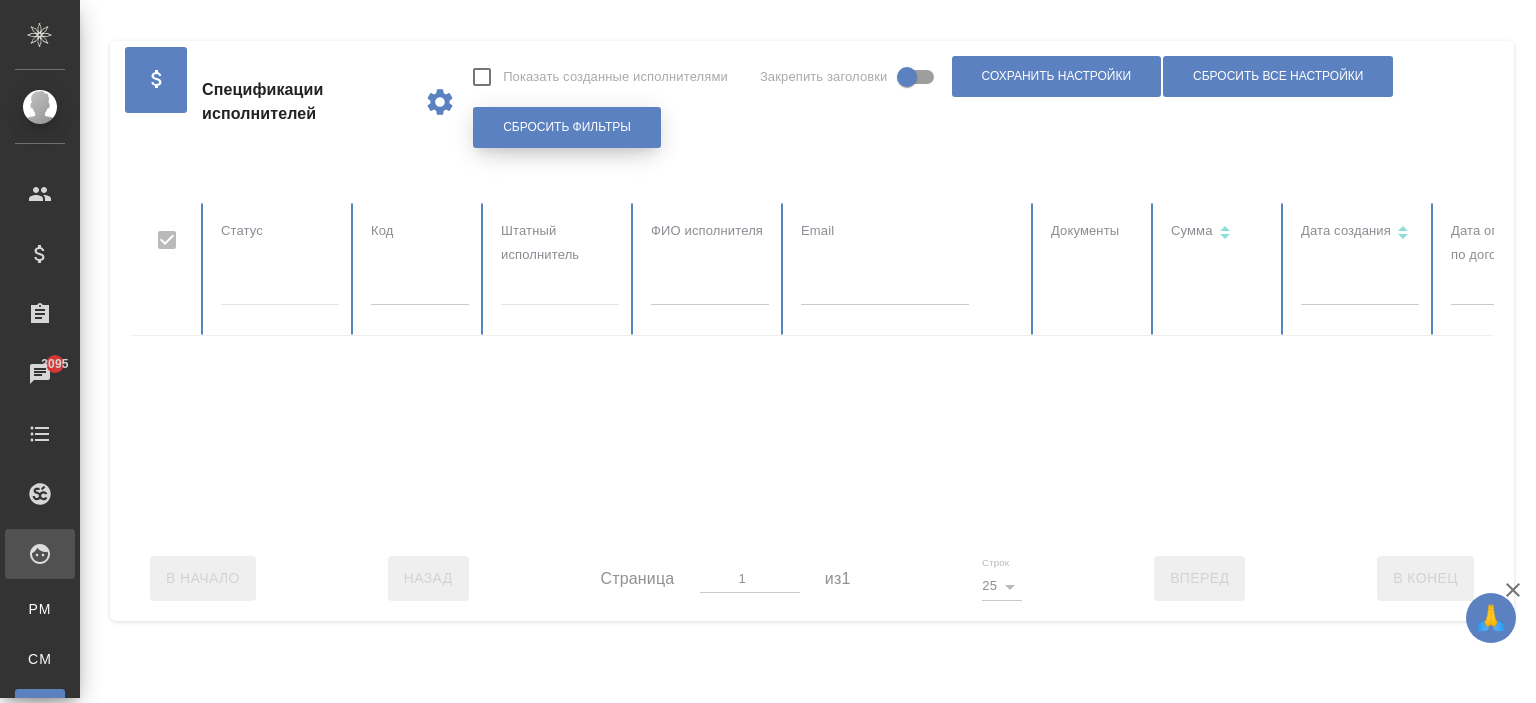 click on "Сбросить фильтры" at bounding box center (567, 127) 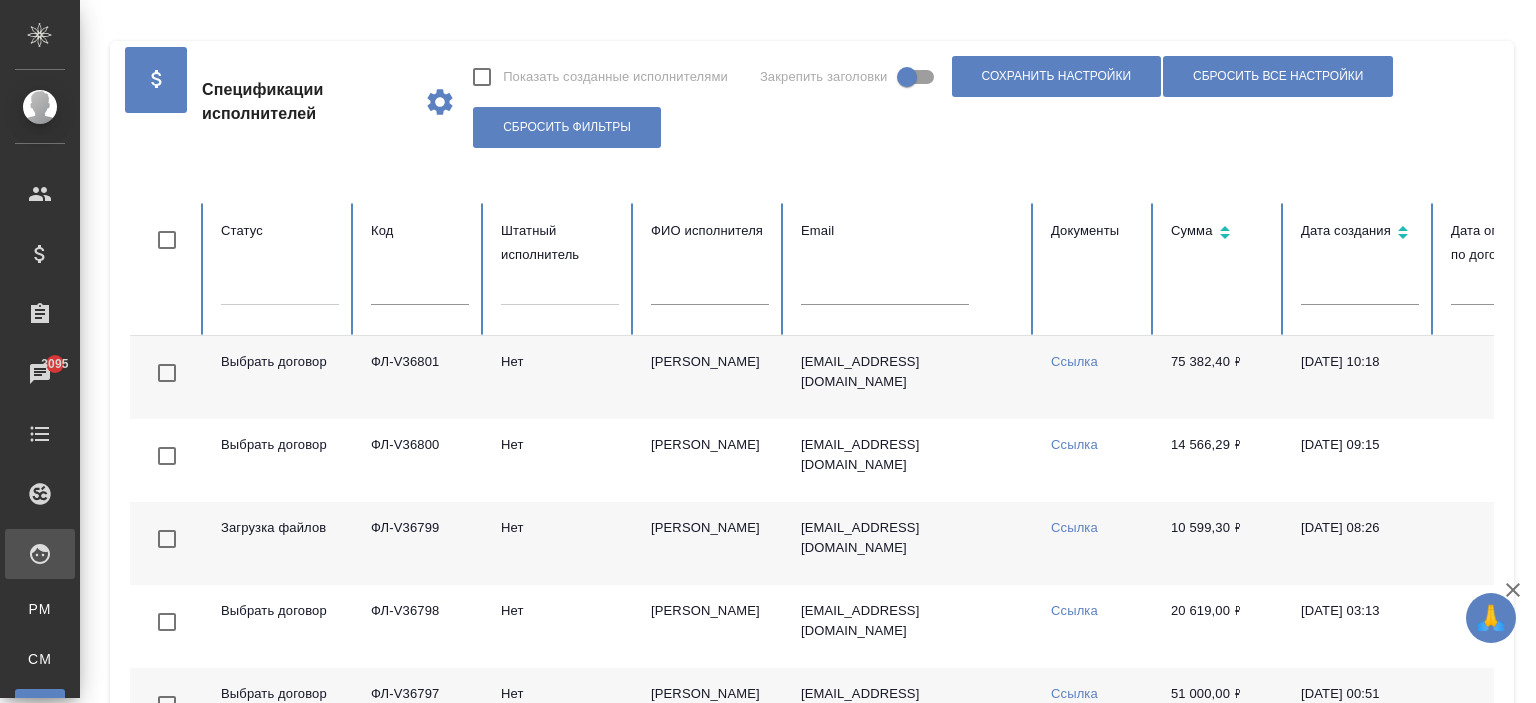 drag, startPoint x: 413, startPoint y: 283, endPoint x: 379, endPoint y: 298, distance: 37.161808 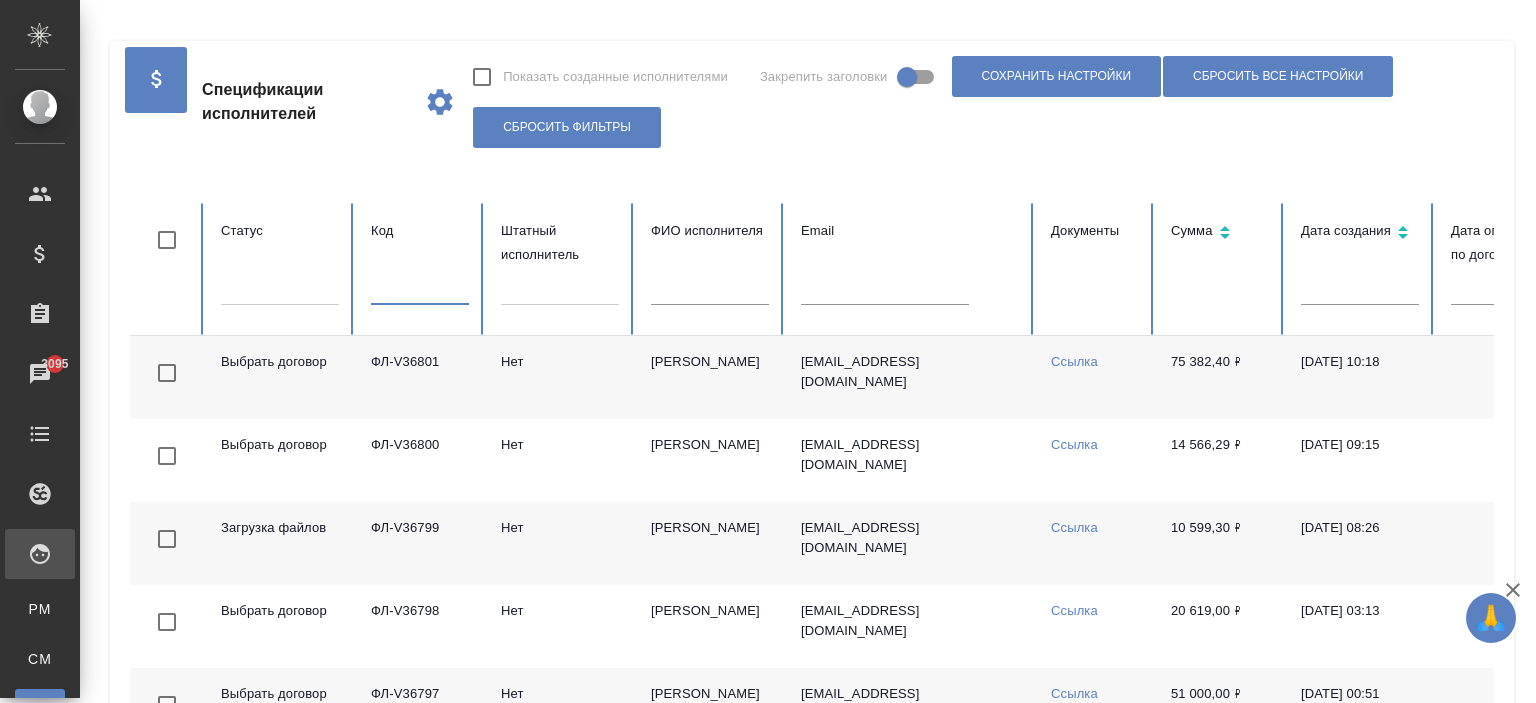 paste on "ФЛ-V35970" 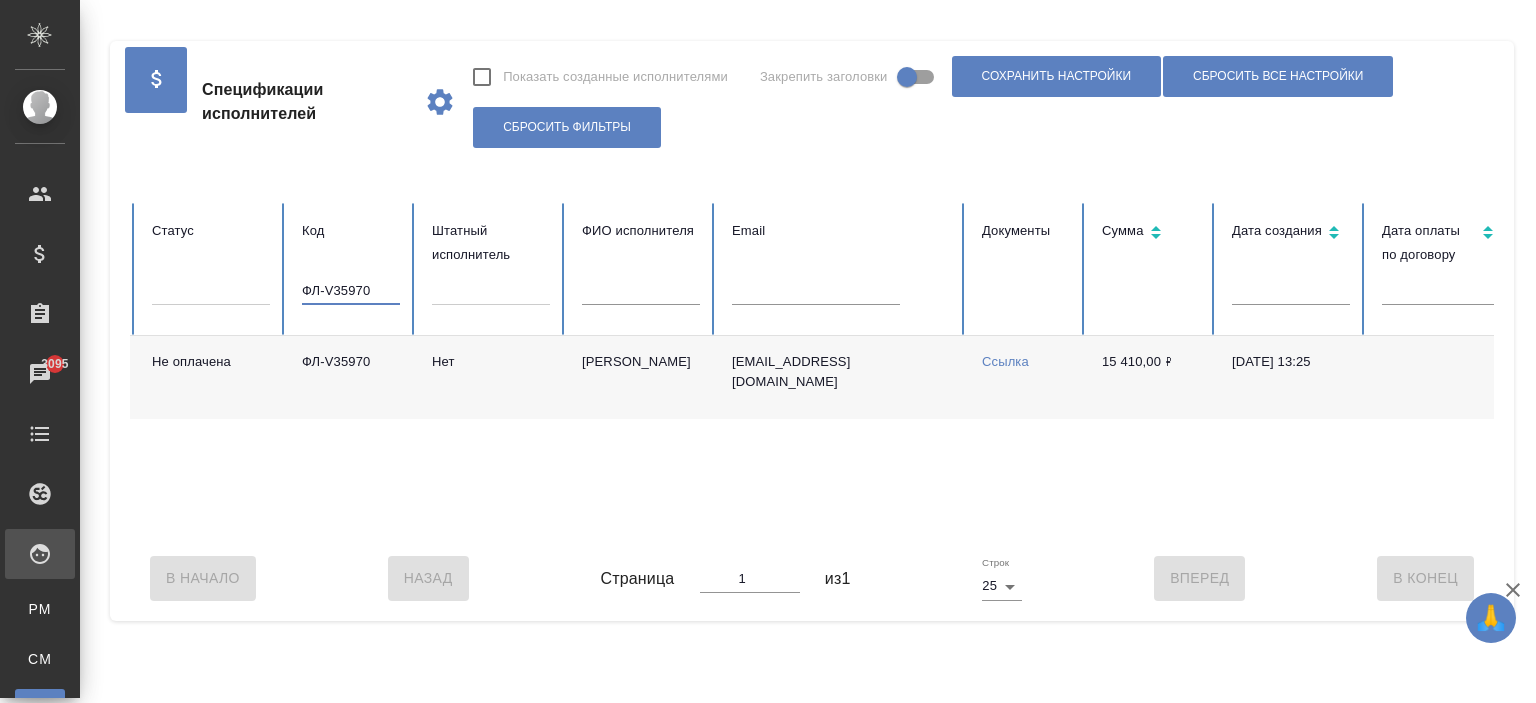 scroll, scrollTop: 0, scrollLeft: 0, axis: both 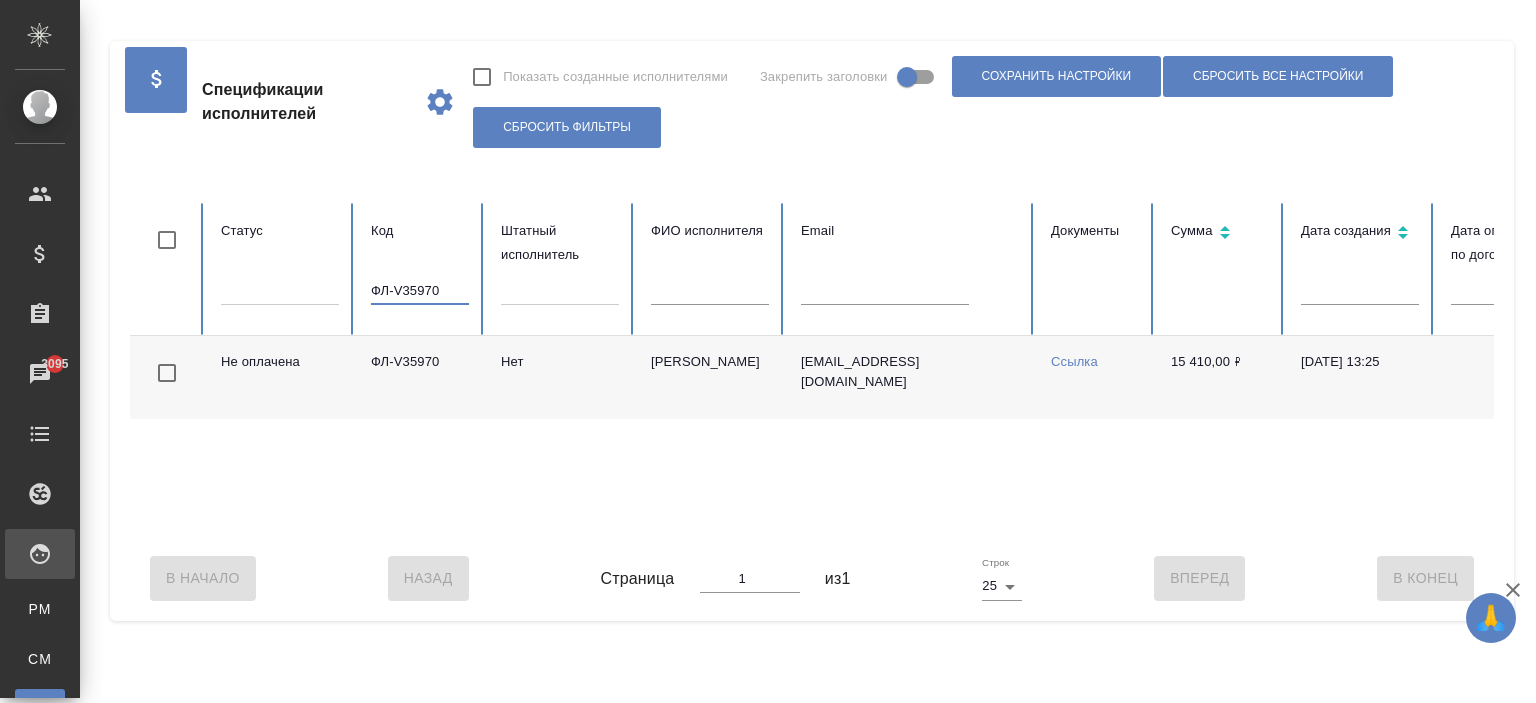 type on "ФЛ-V35970" 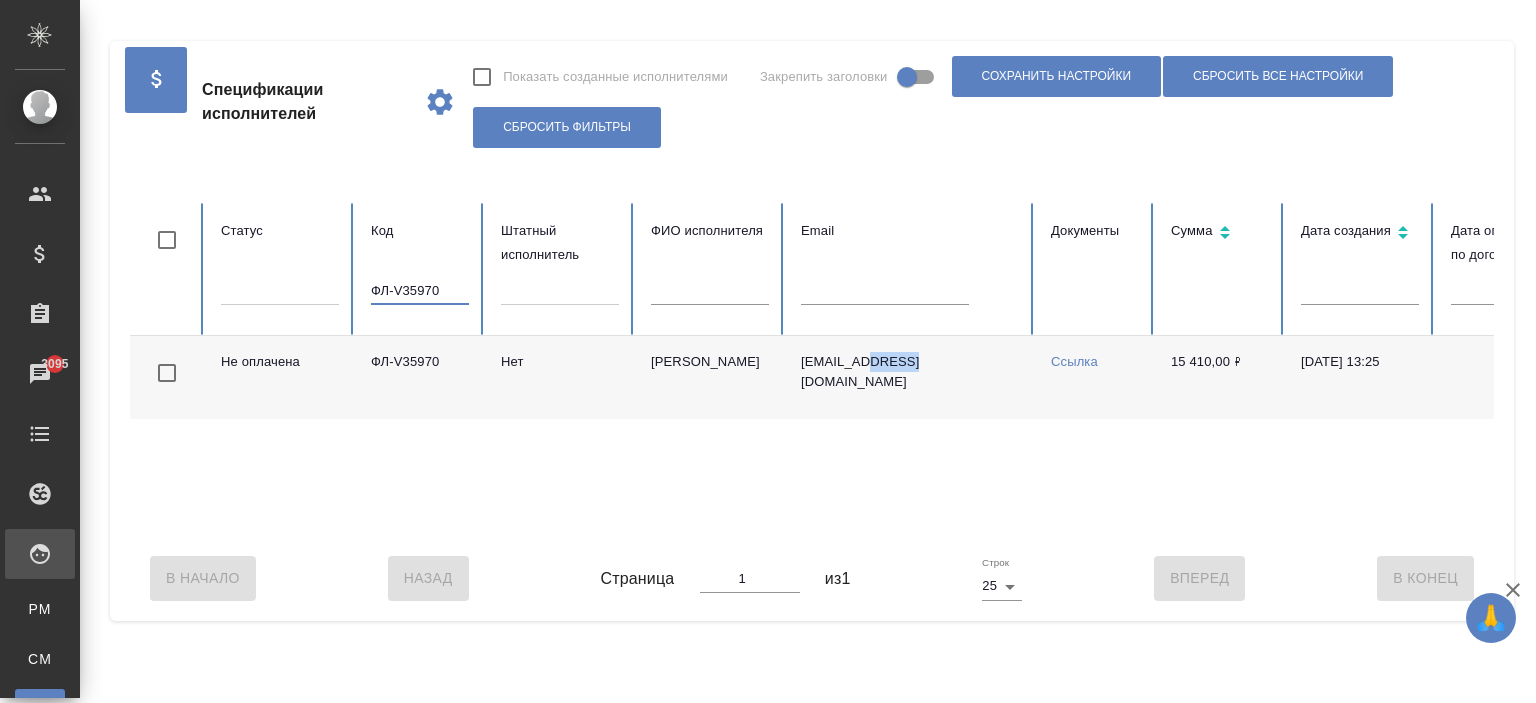 click on "myltsyna.marina@bk.ru" at bounding box center [910, 377] 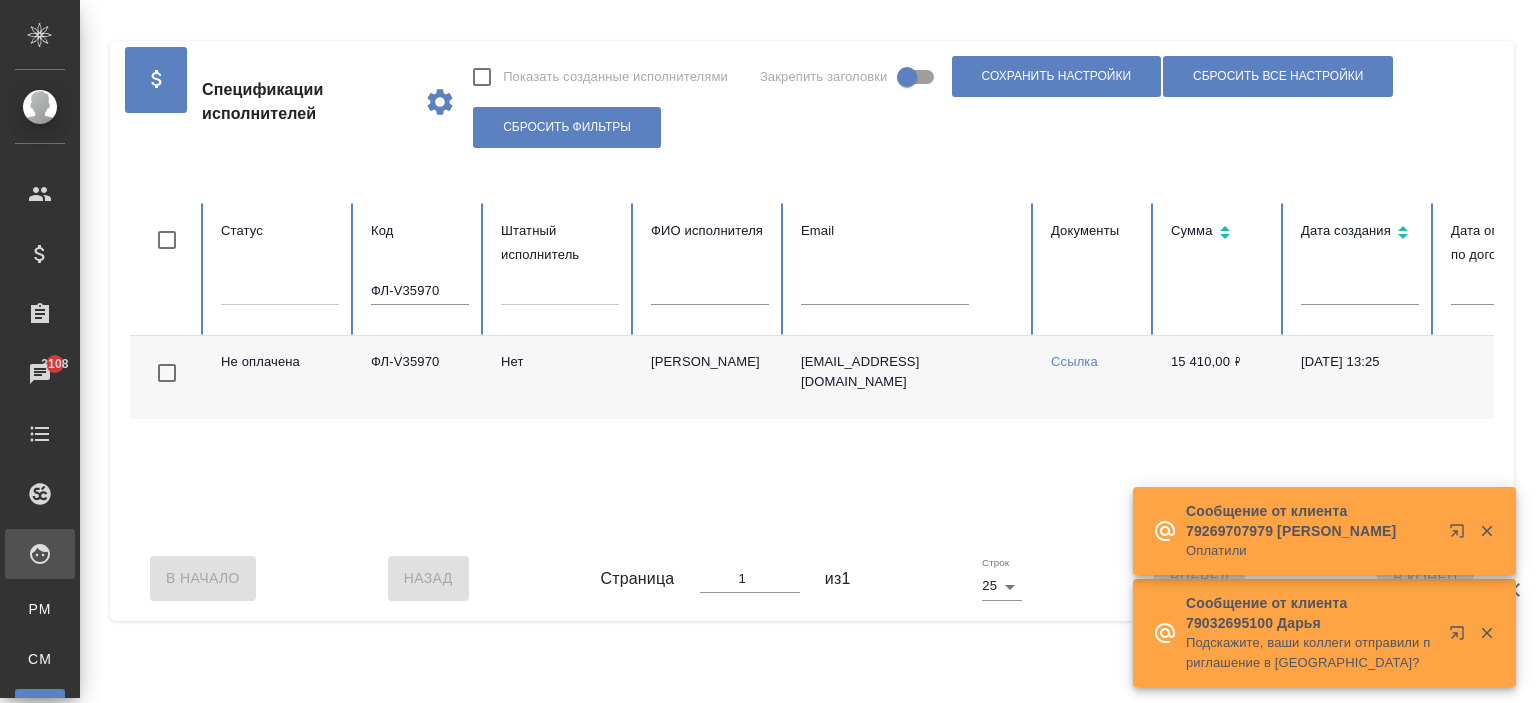 drag, startPoint x: 1488, startPoint y: 31, endPoint x: 1343, endPoint y: 18, distance: 145.58159 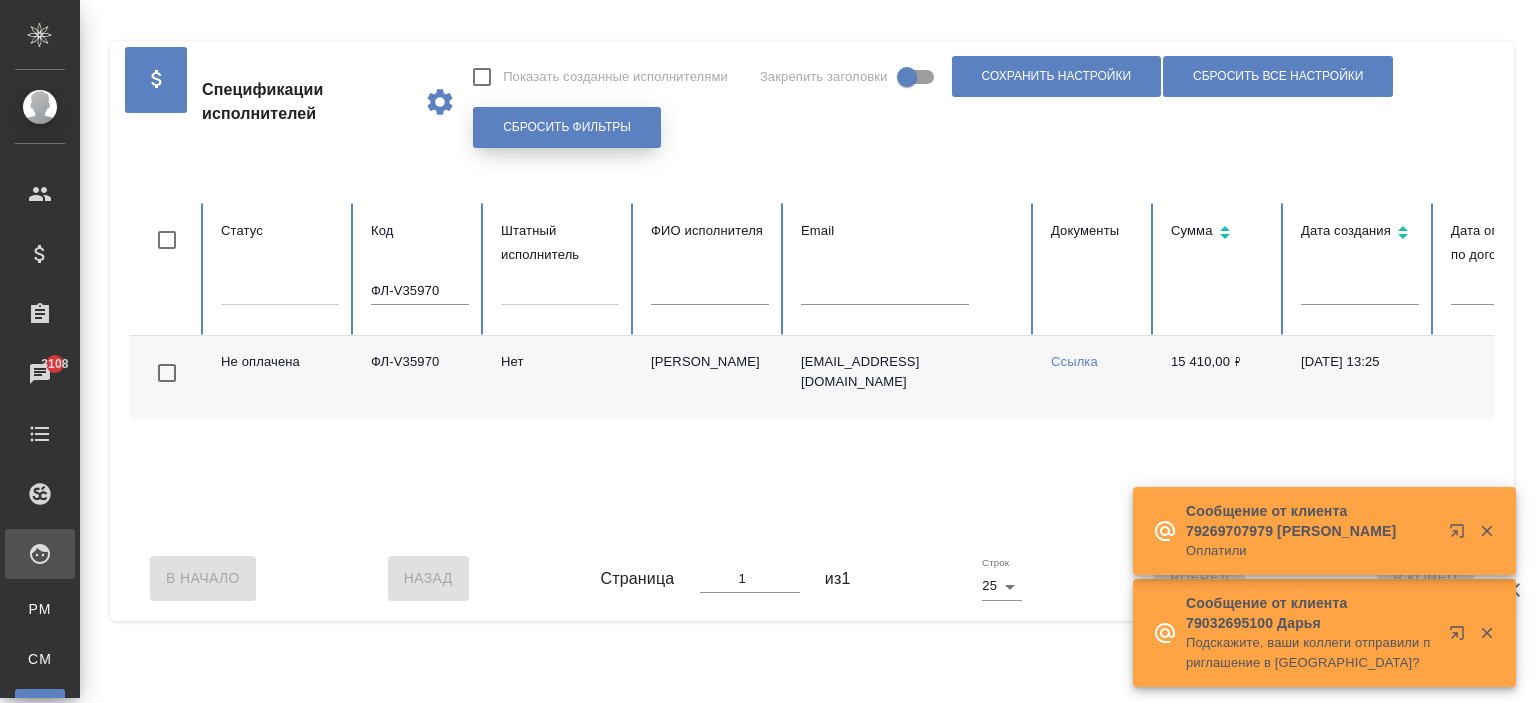 click on "Сбросить фильтры" at bounding box center (567, 127) 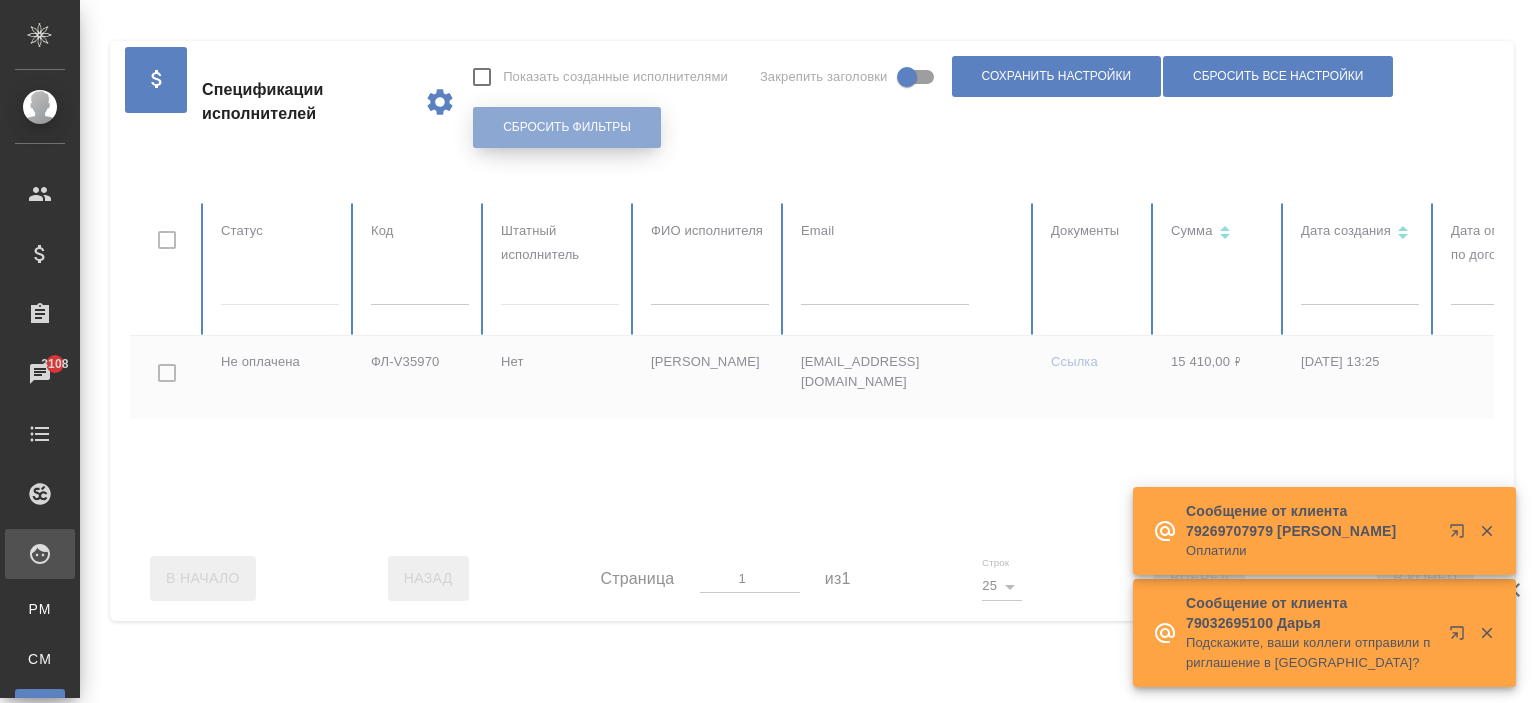click on "Сбросить фильтры" at bounding box center (567, 127) 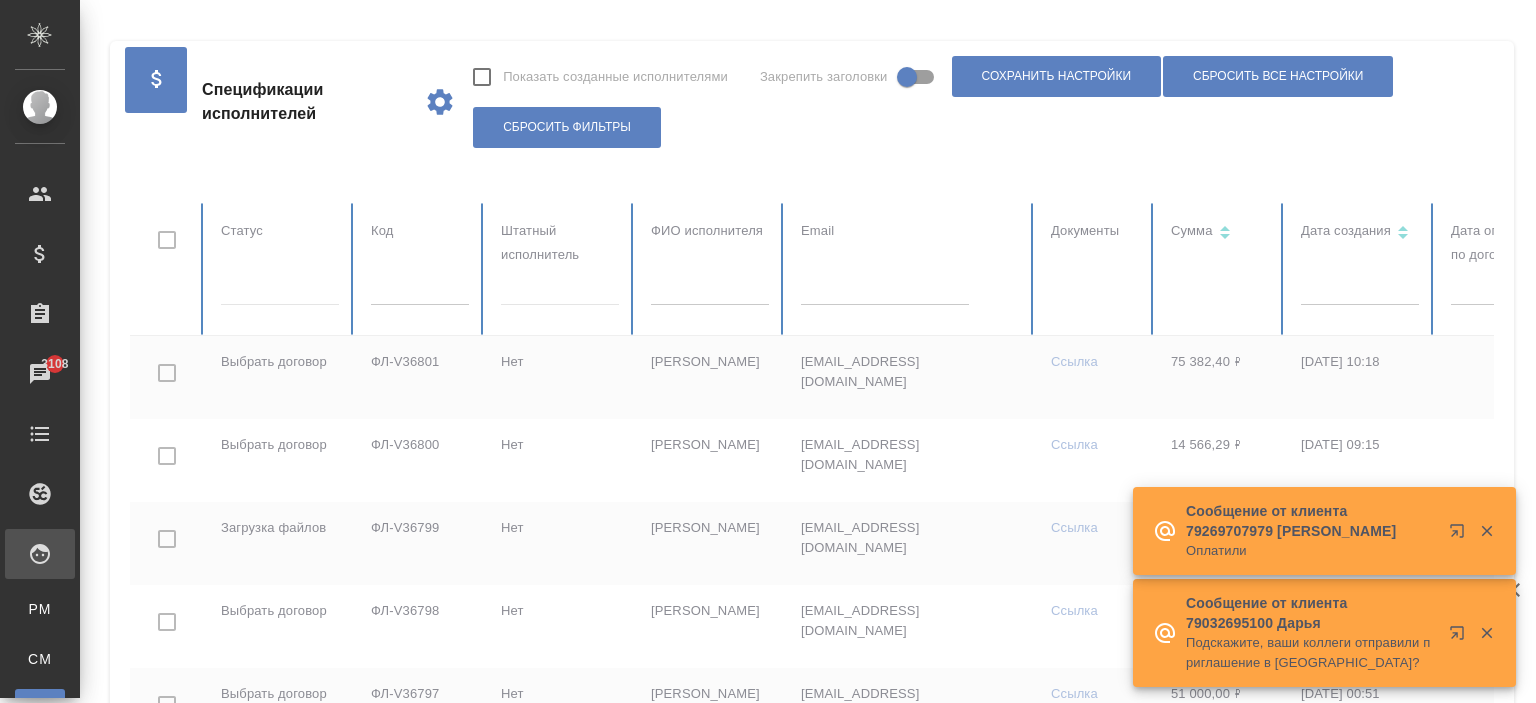 drag, startPoint x: 401, startPoint y: 295, endPoint x: 389, endPoint y: 294, distance: 12.0415945 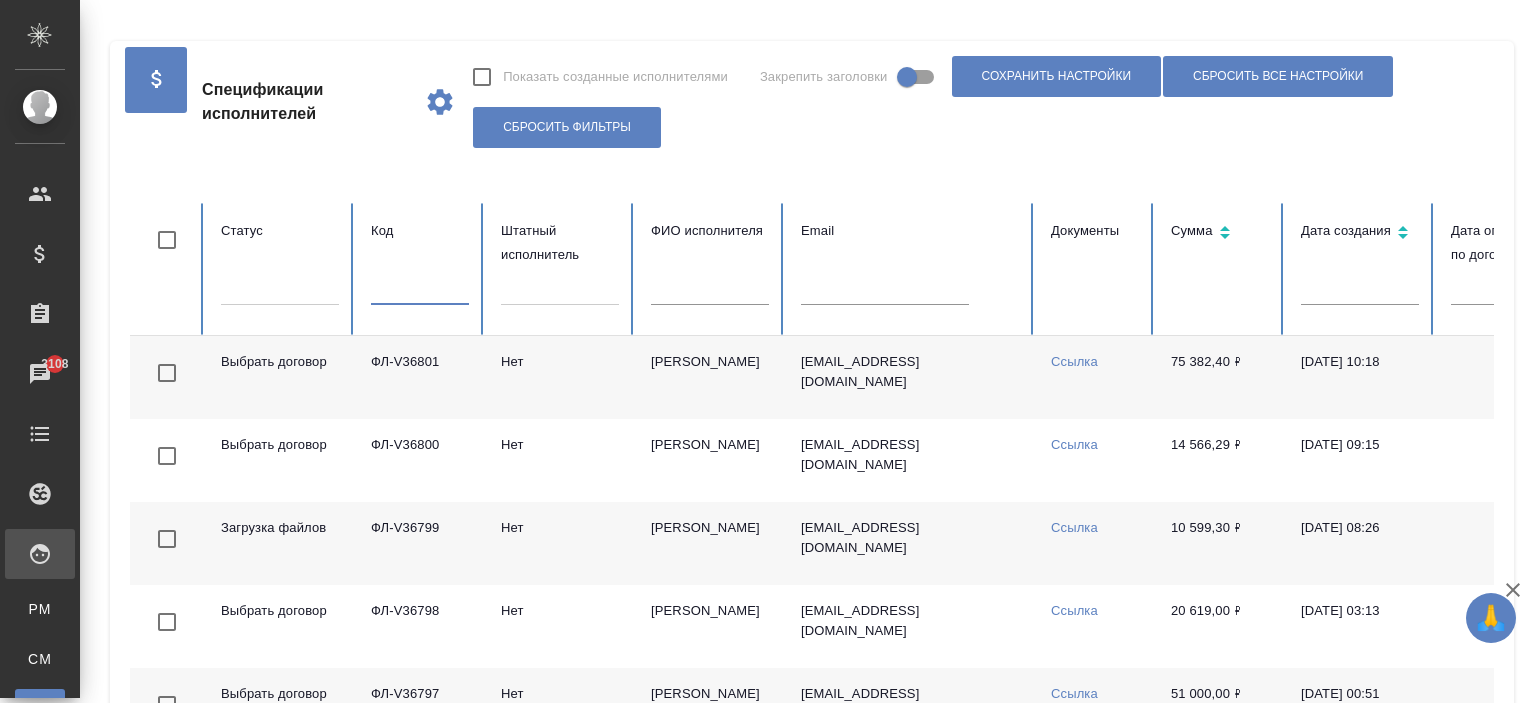 paste on "ФЛ-V36620" 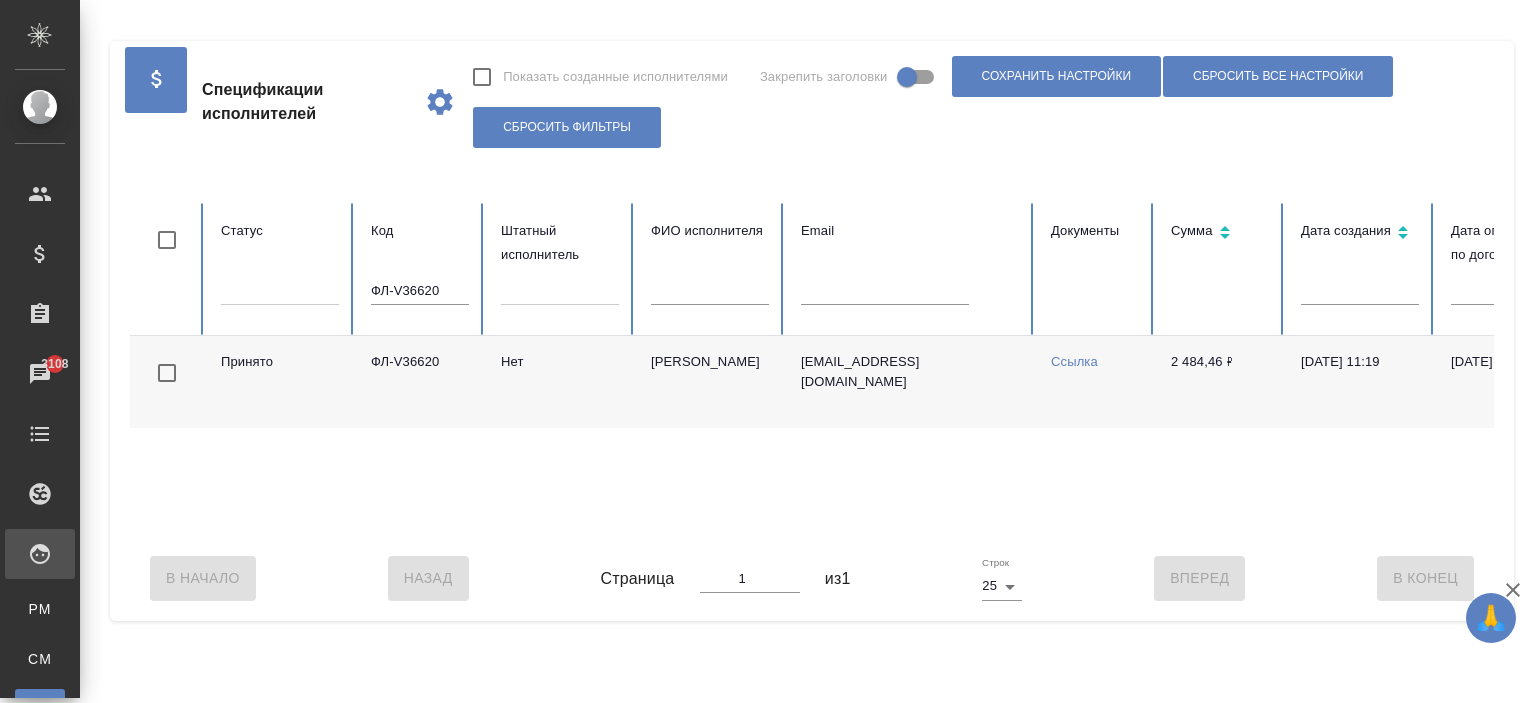 click on "Ссылка" at bounding box center (1074, 361) 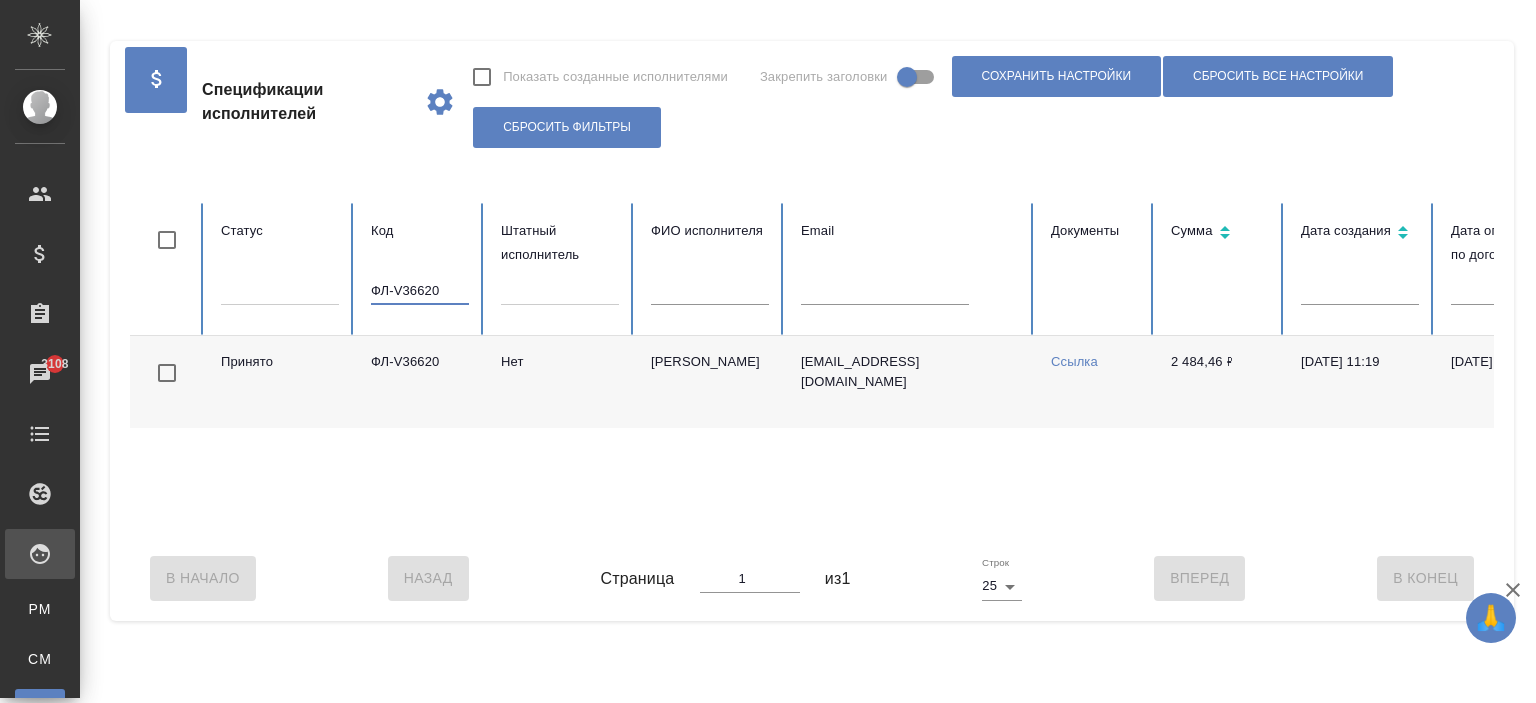 paste on "348" 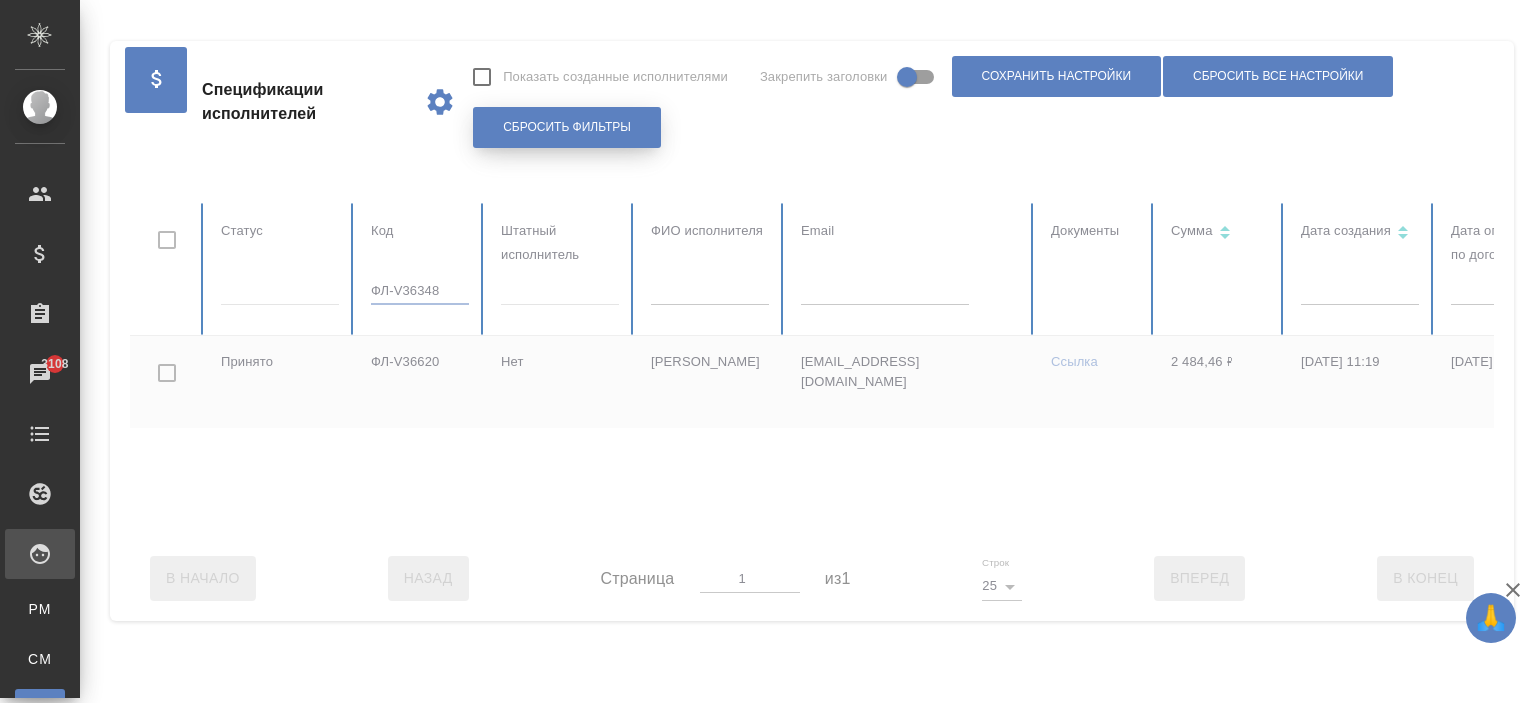 type on "ФЛ-V36348" 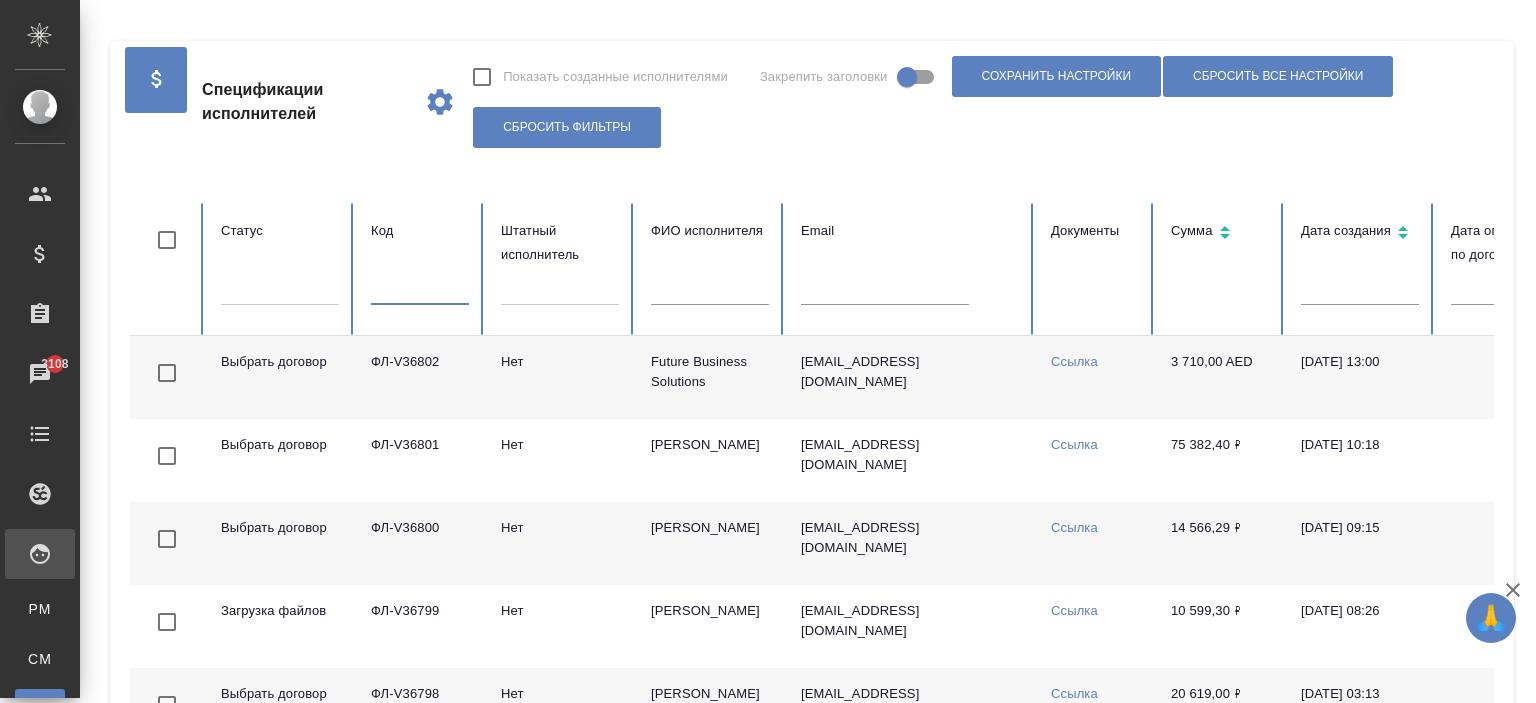 paste on "ФЛ-V36348" 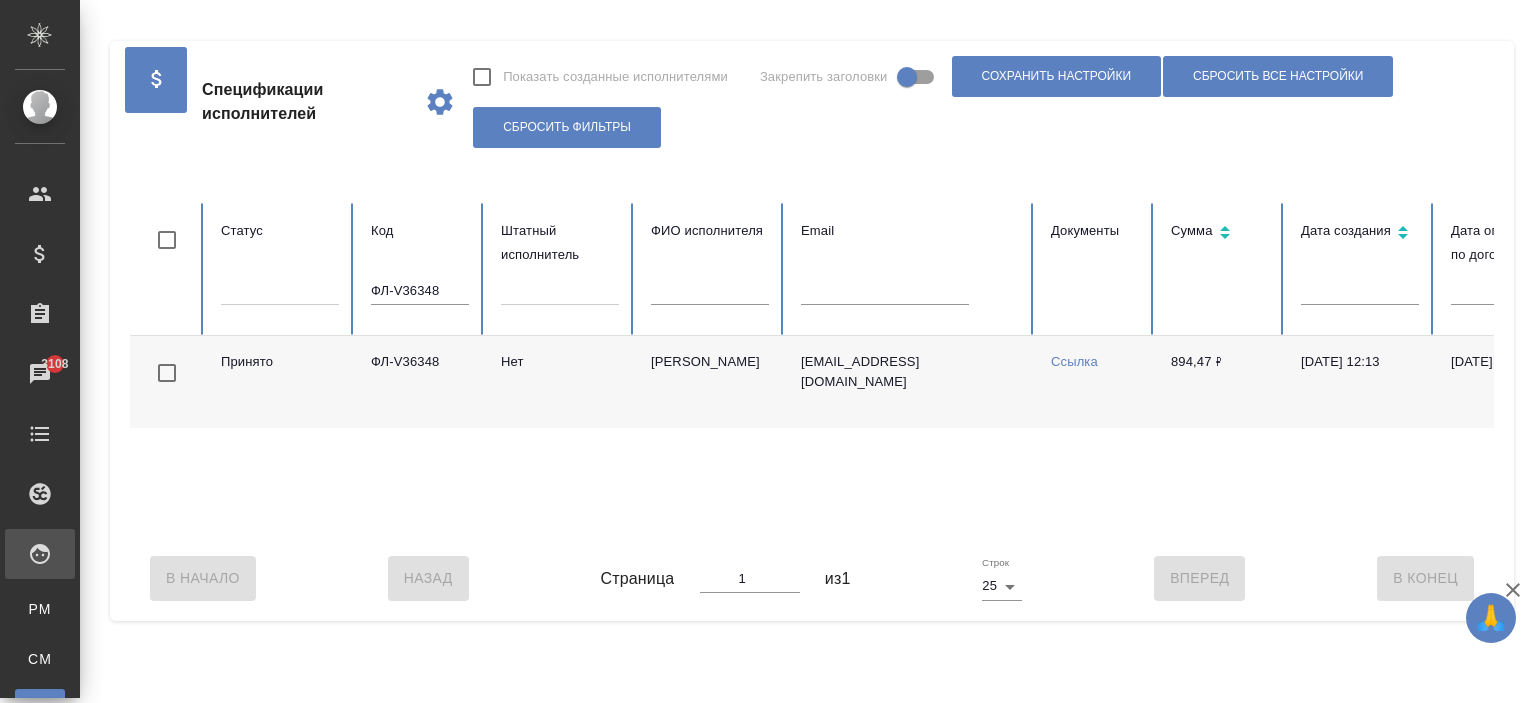 click on "Ссылка" at bounding box center (1074, 361) 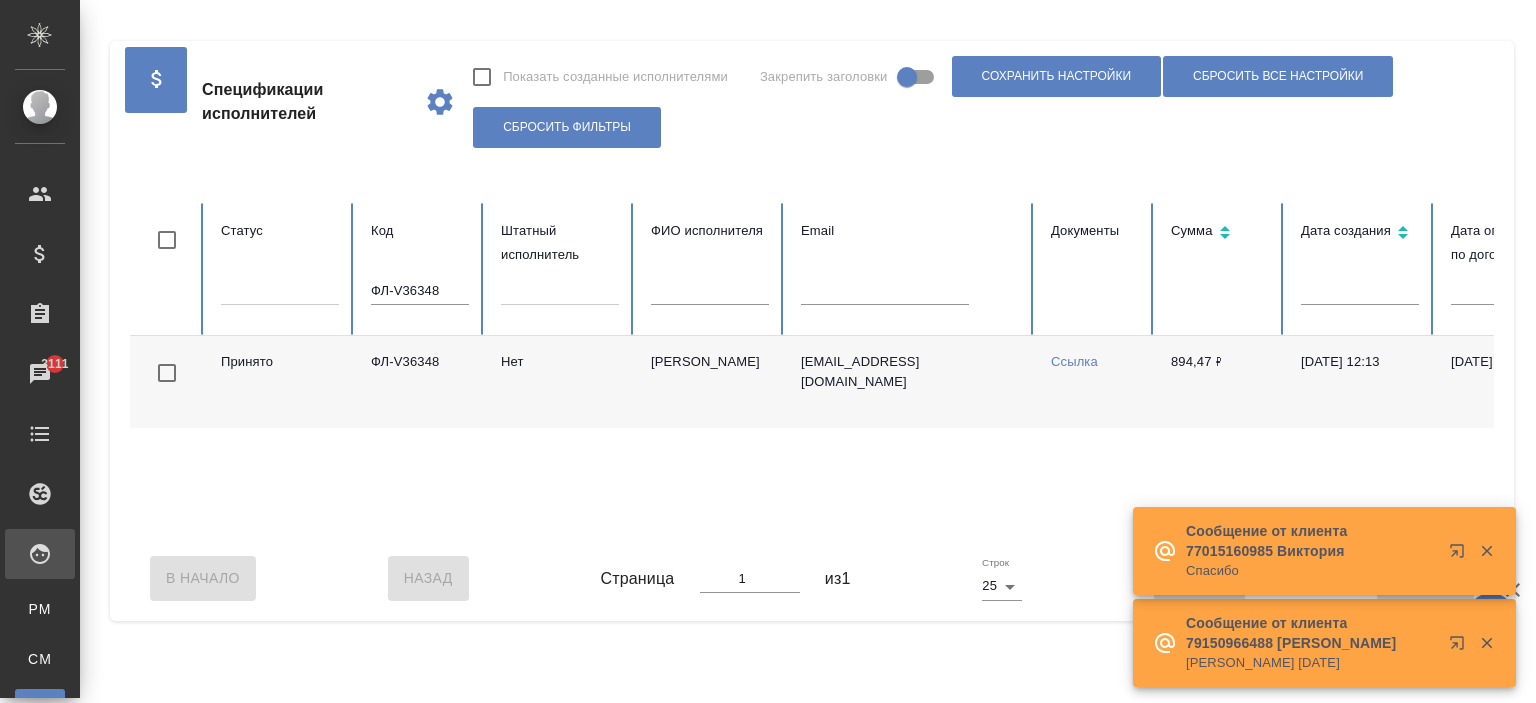 click on "[PERSON_NAME]" at bounding box center [710, 382] 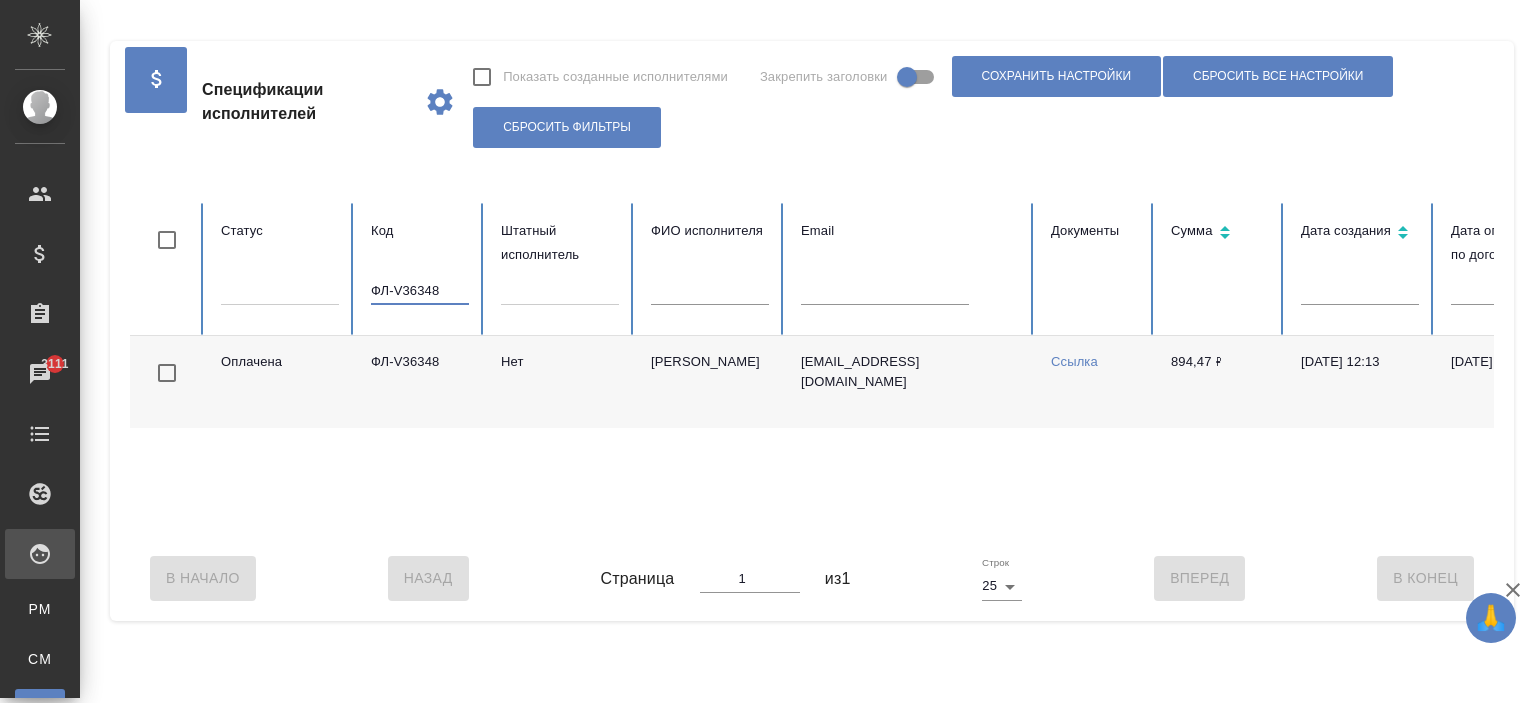drag, startPoint x: 452, startPoint y: 300, endPoint x: 318, endPoint y: 284, distance: 134.95184 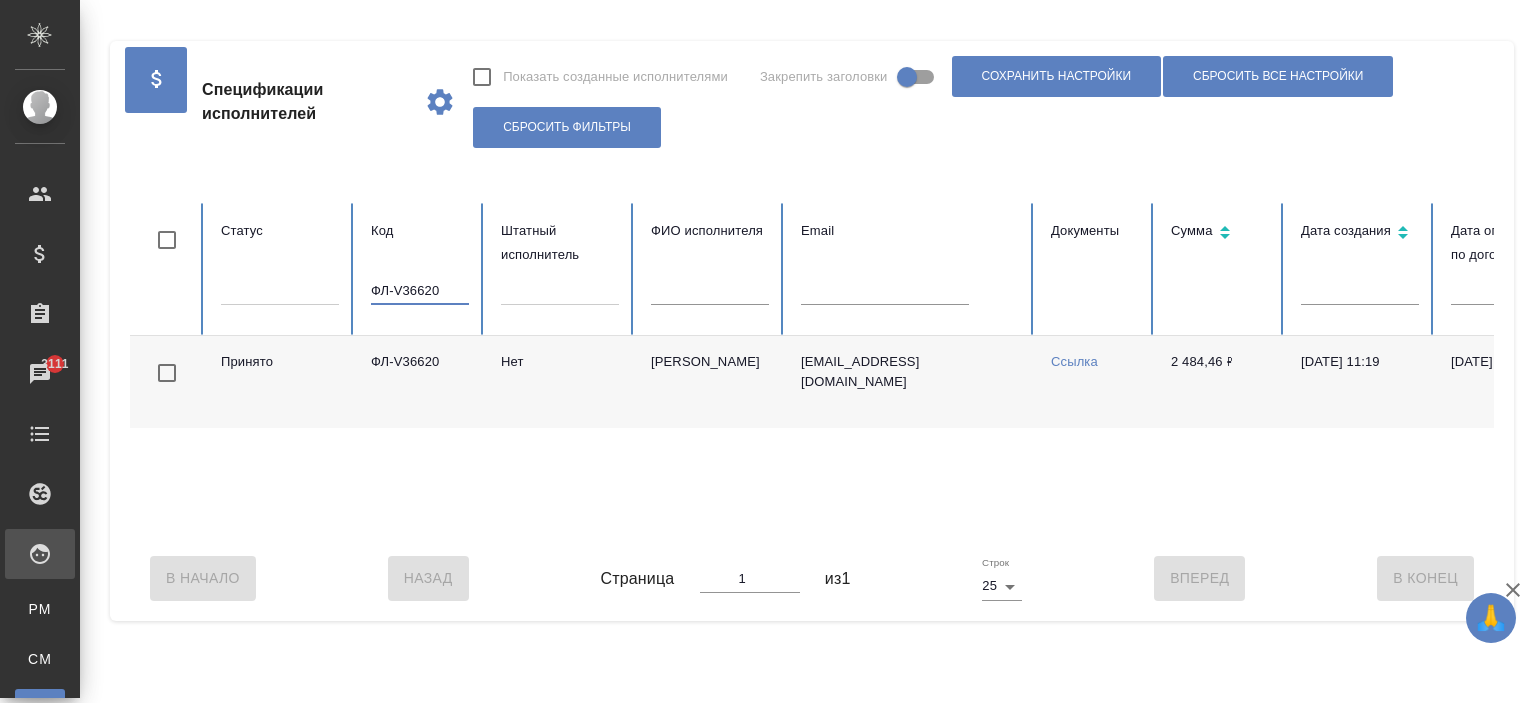 click on "ФЛ-V36620" at bounding box center [420, 382] 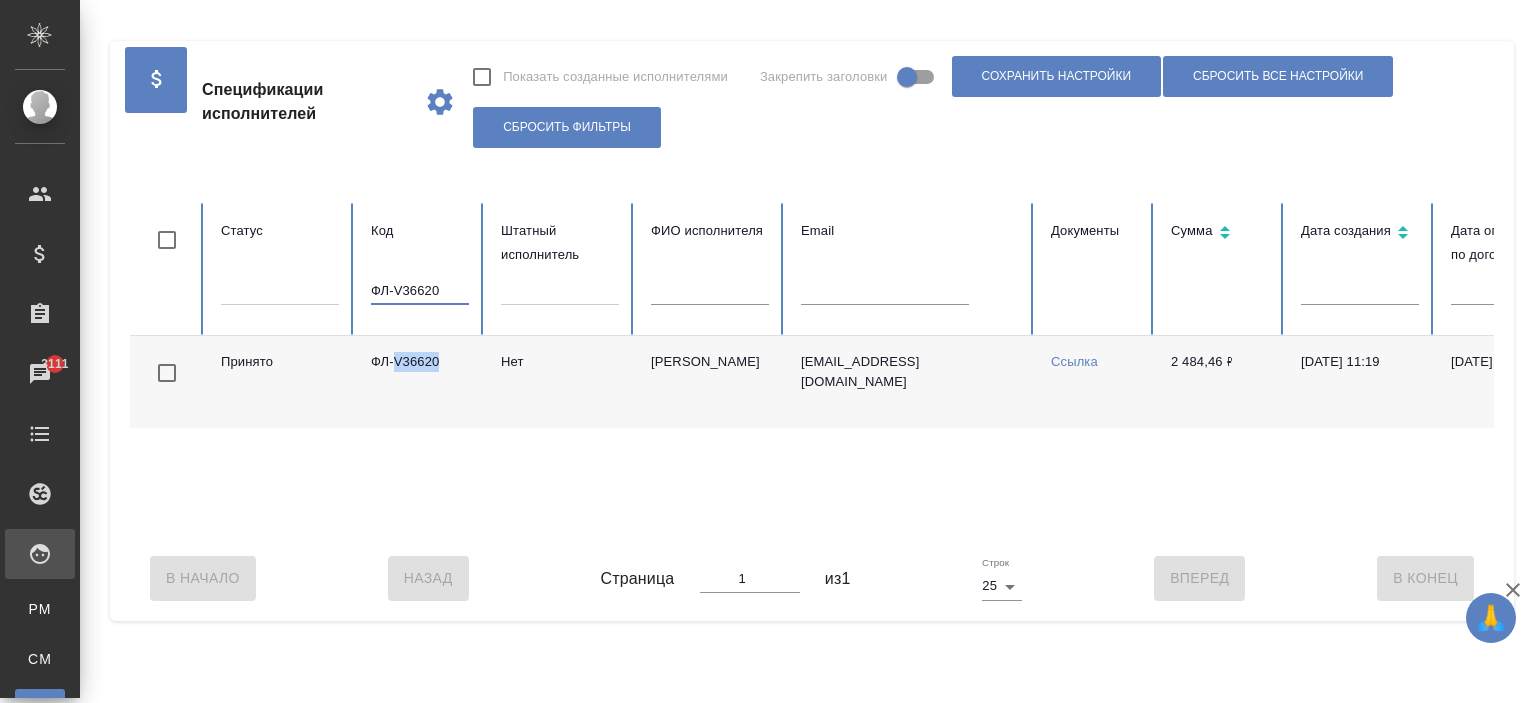 click on "ФЛ-V36620" at bounding box center [420, 382] 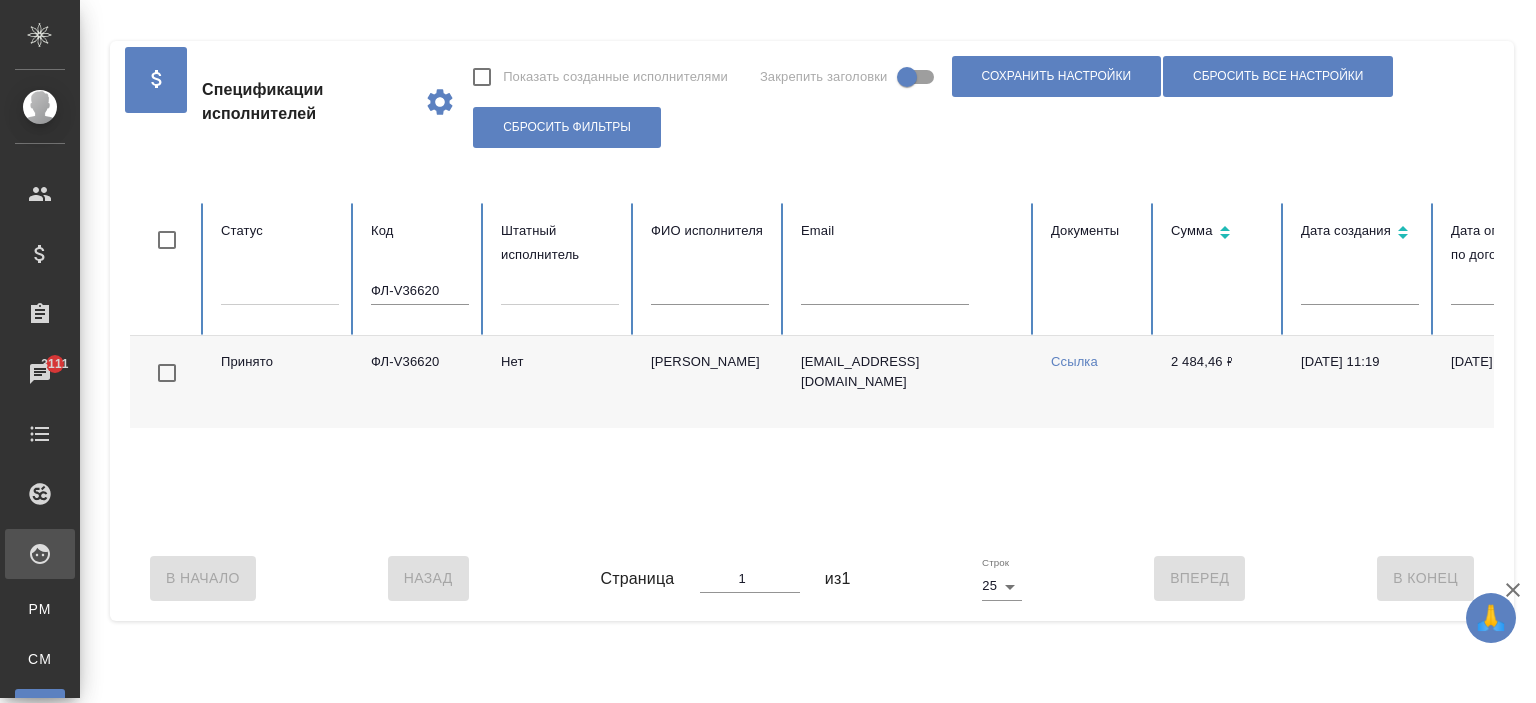 click on "ФЛ-V36620" at bounding box center (420, 291) 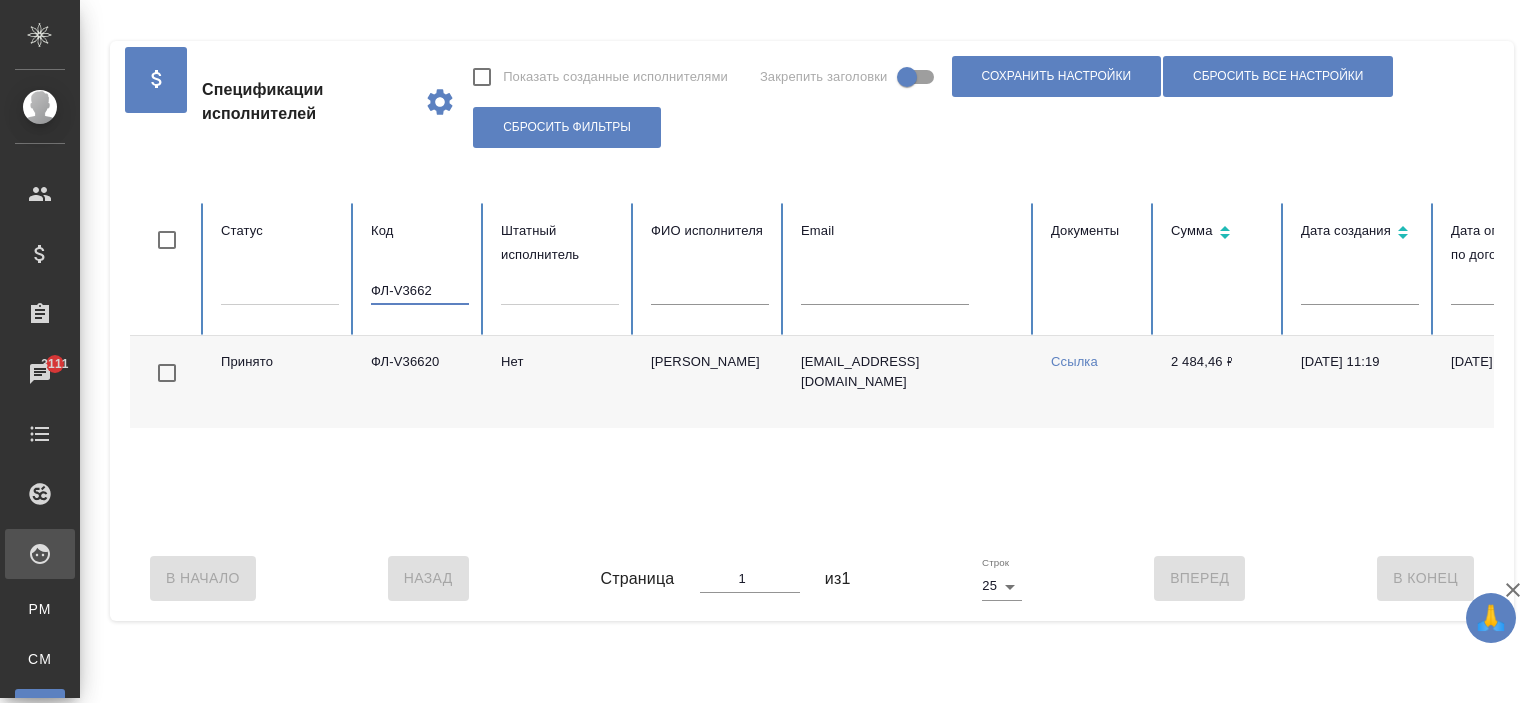 type on "ФЛ-V36620" 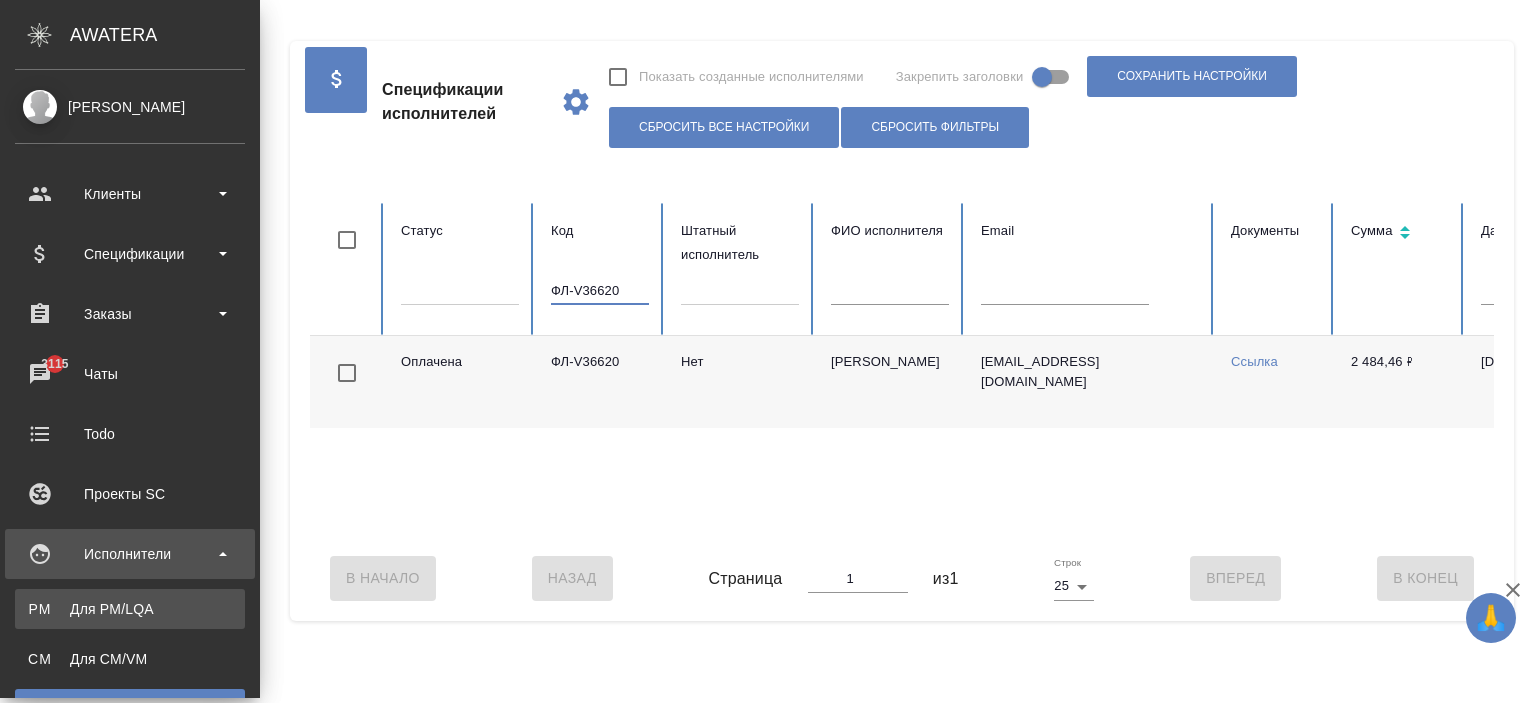 scroll, scrollTop: 100, scrollLeft: 0, axis: vertical 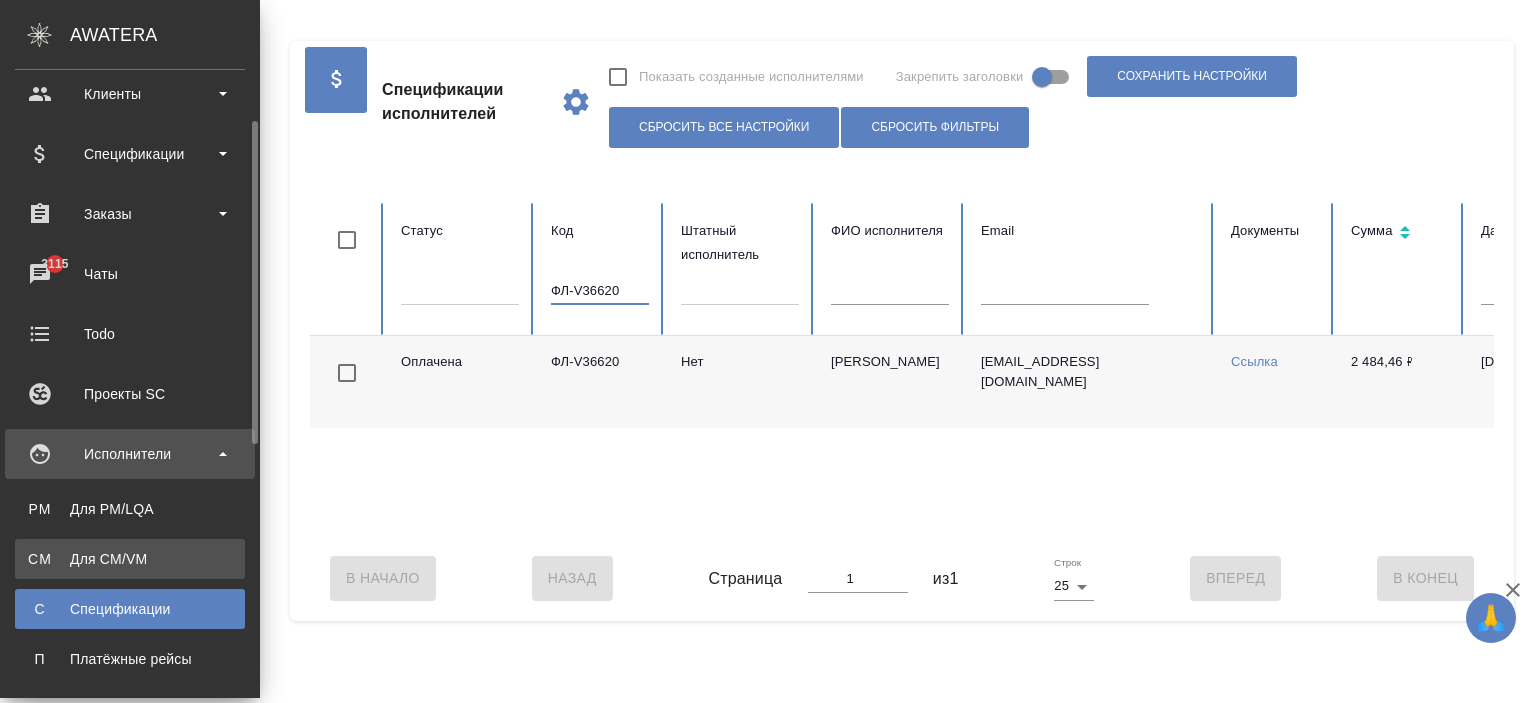 click on "CM Для CM/VM" at bounding box center (130, 559) 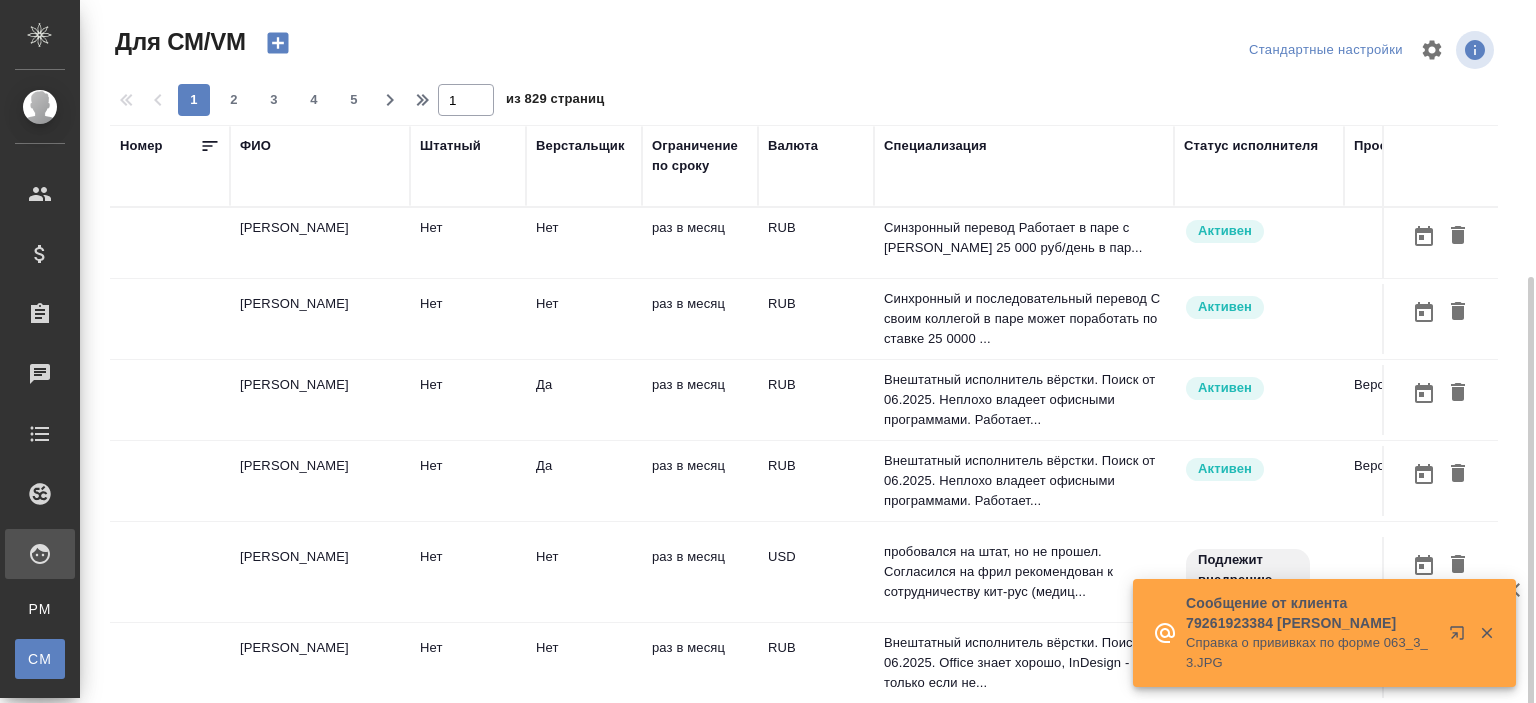 scroll, scrollTop: 152, scrollLeft: 0, axis: vertical 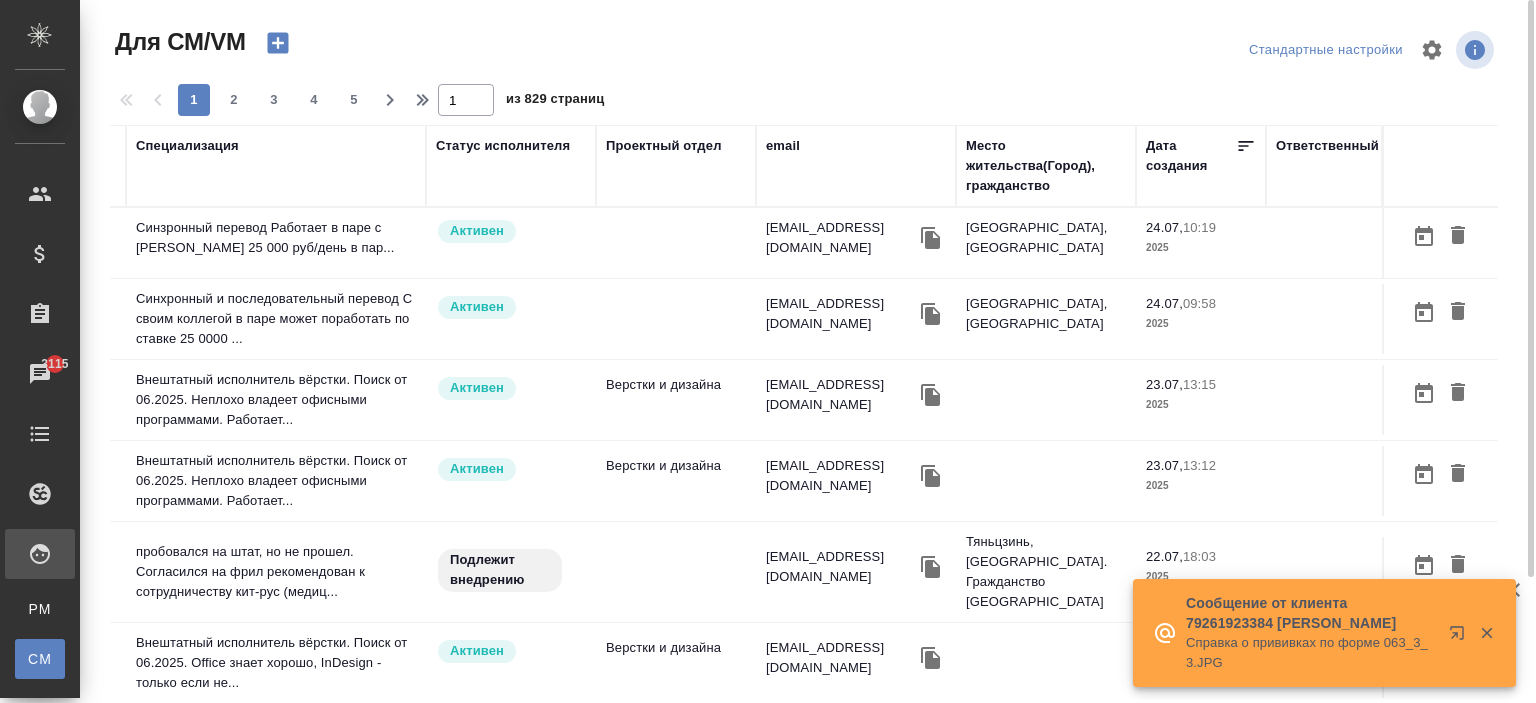 click on "email" at bounding box center [856, 146] 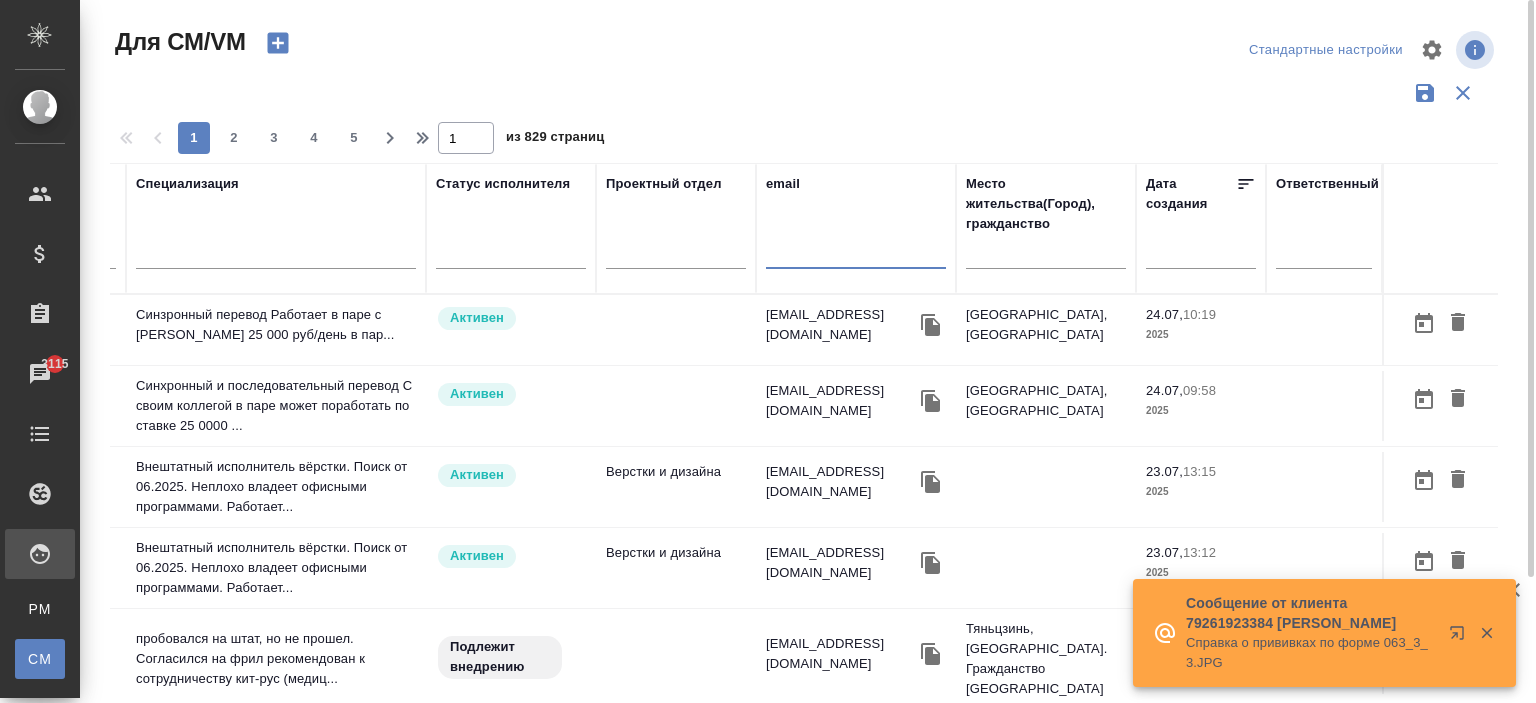paste on "a578784000@gmail.com" 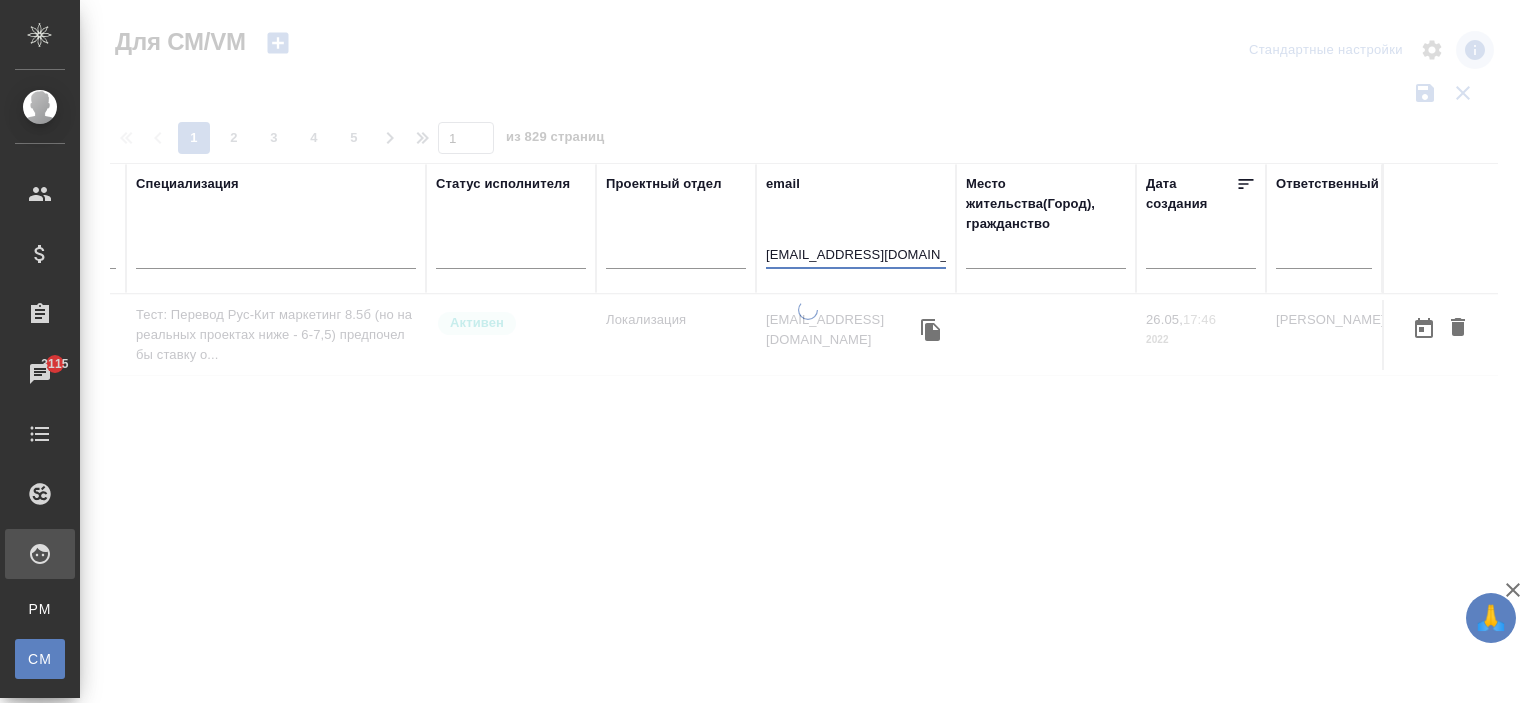 scroll, scrollTop: 0, scrollLeft: 748, axis: horizontal 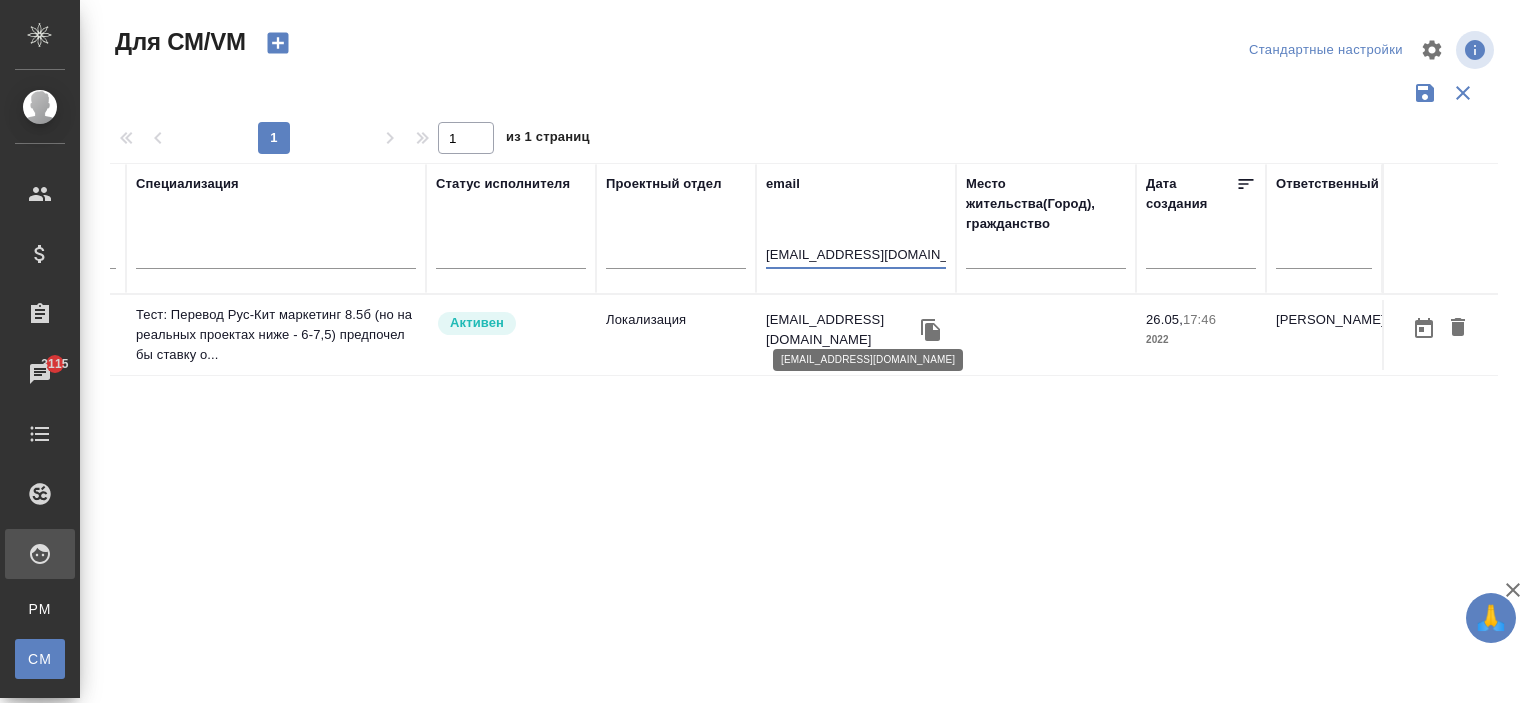 click on "a578784000@gmail.com" at bounding box center (841, 330) 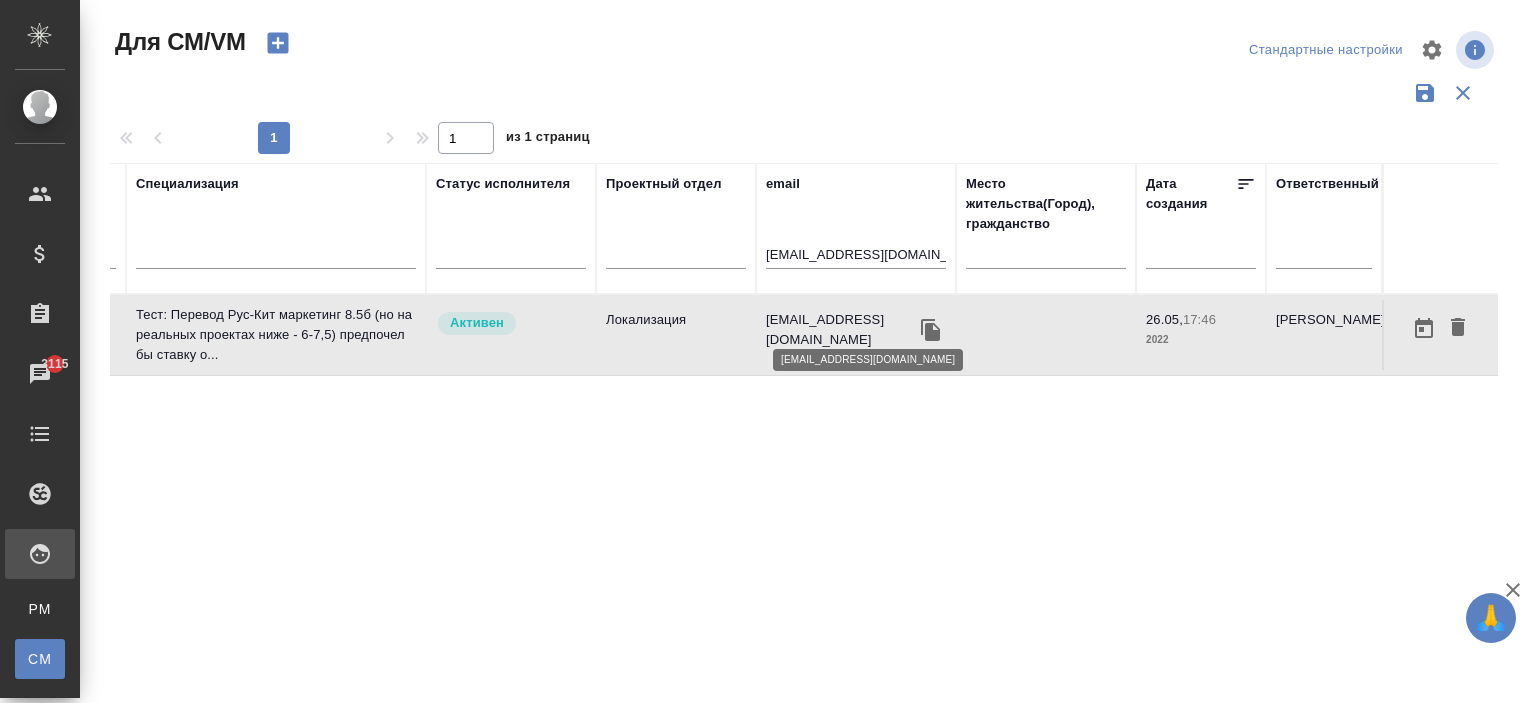 click on "a578784000@gmail.com" at bounding box center [841, 330] 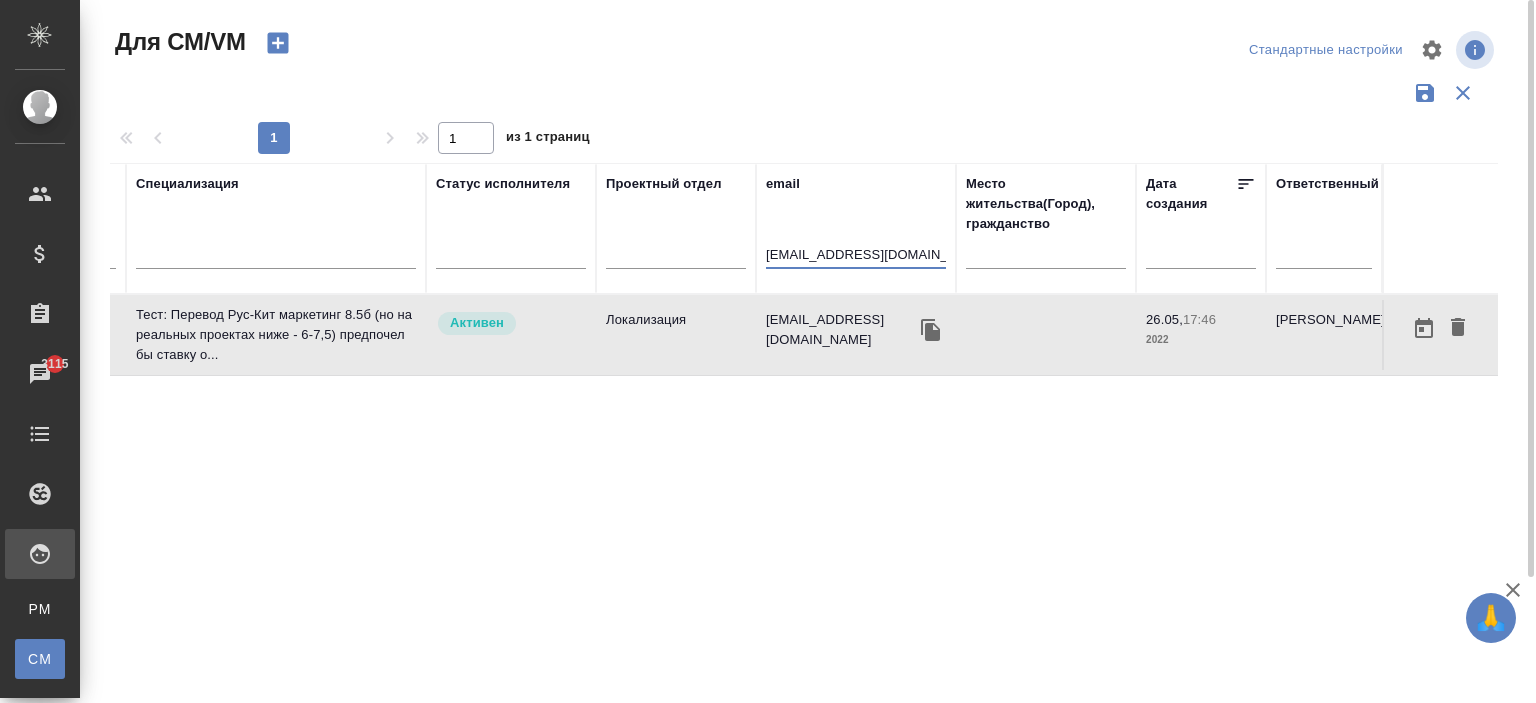 drag, startPoint x: 915, startPoint y: 251, endPoint x: 776, endPoint y: 248, distance: 139.03236 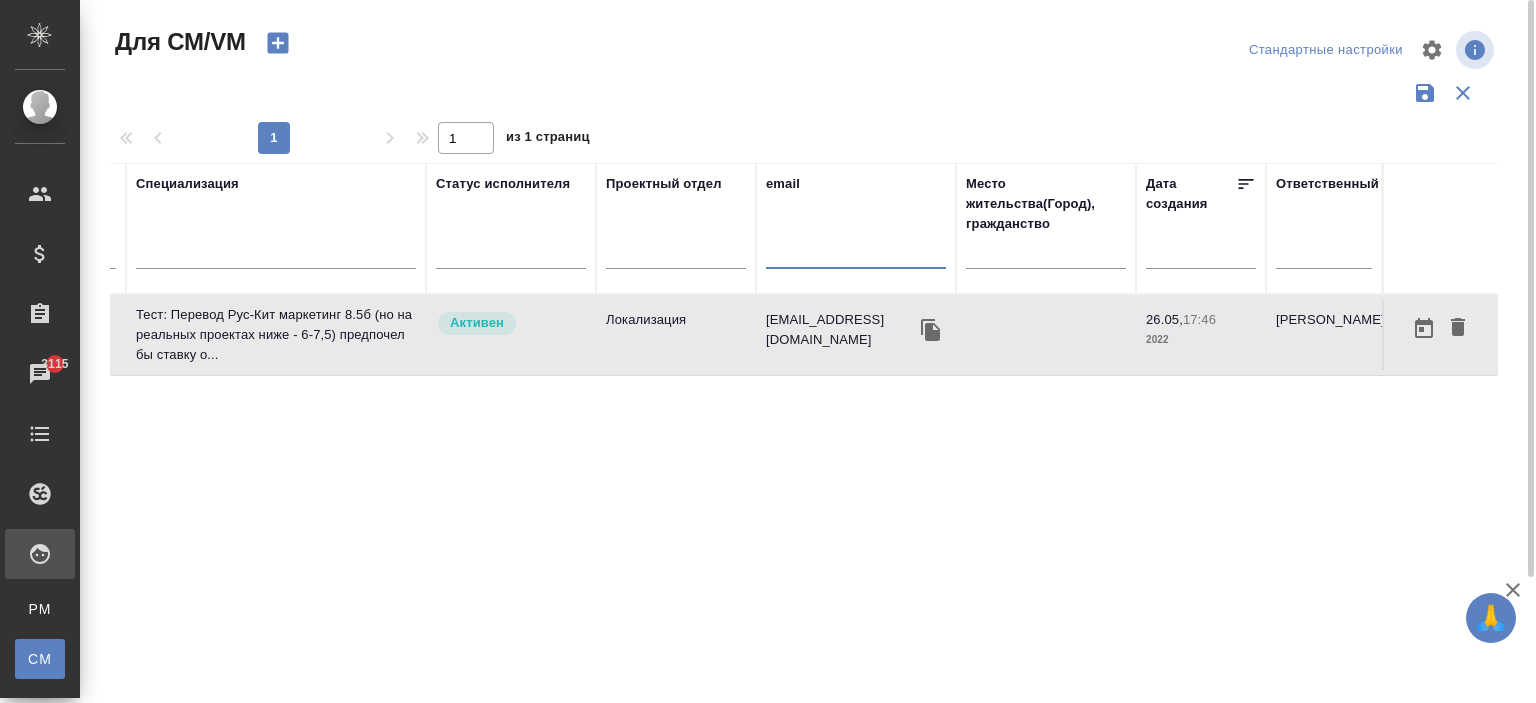 paste on "spg2004@inbox.ru" 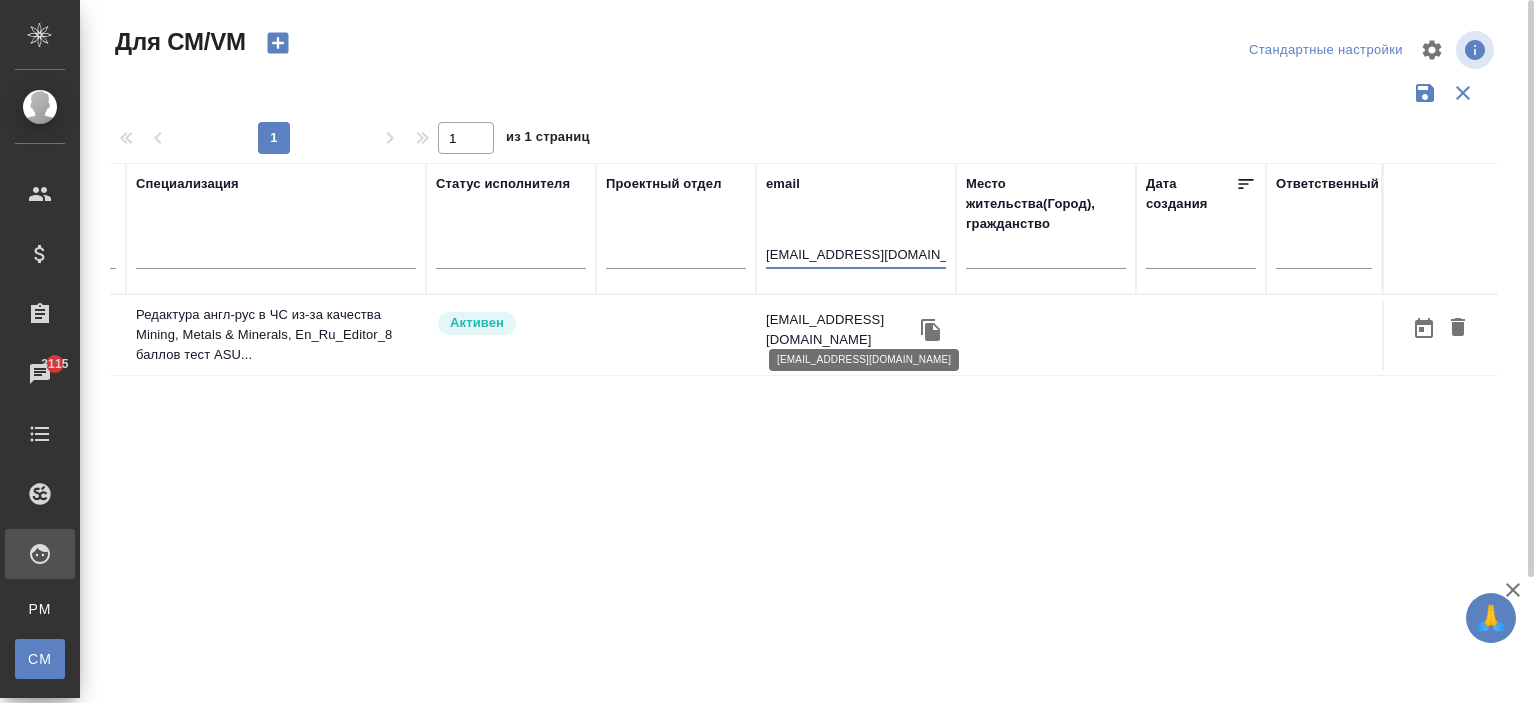 click on "spg2004@inbox.ru" at bounding box center [841, 330] 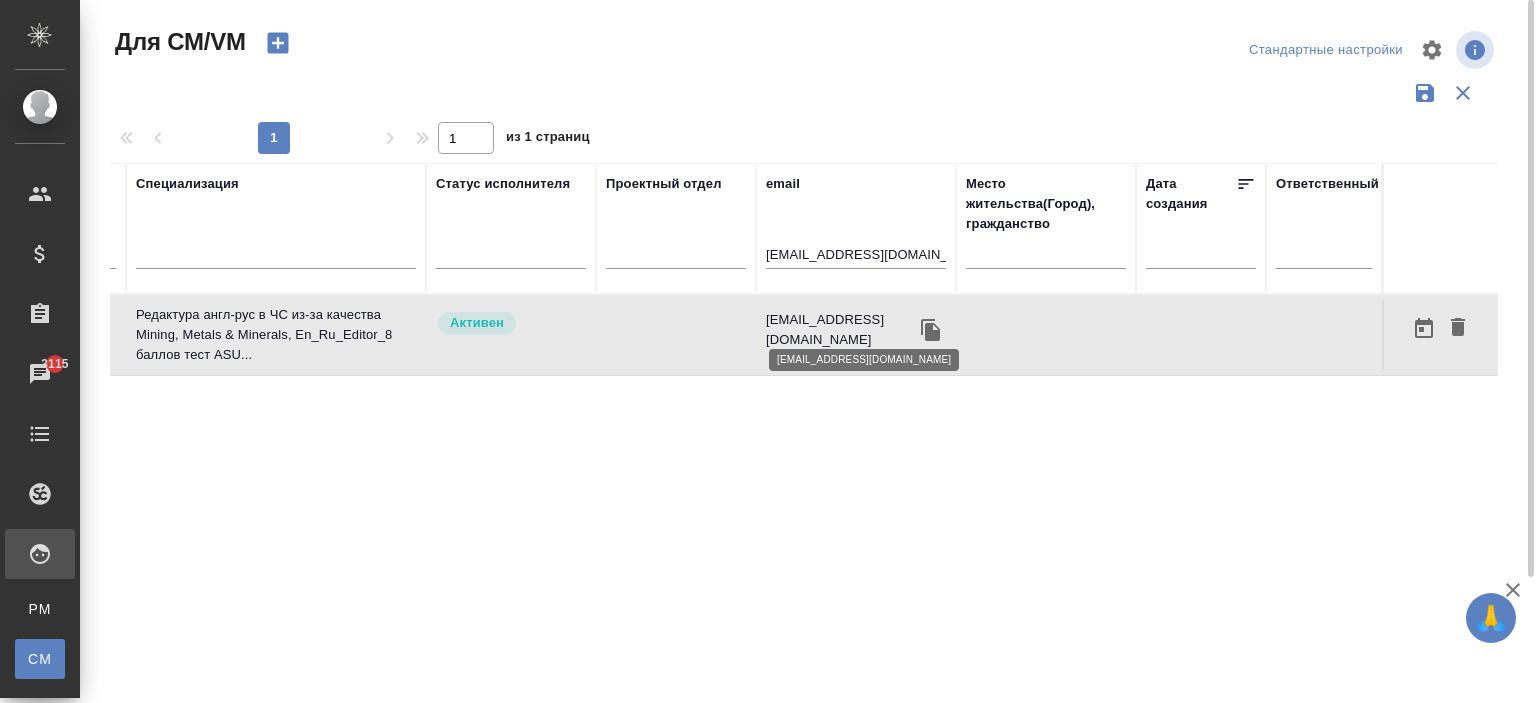 click on "spg2004@inbox.ru" at bounding box center (841, 330) 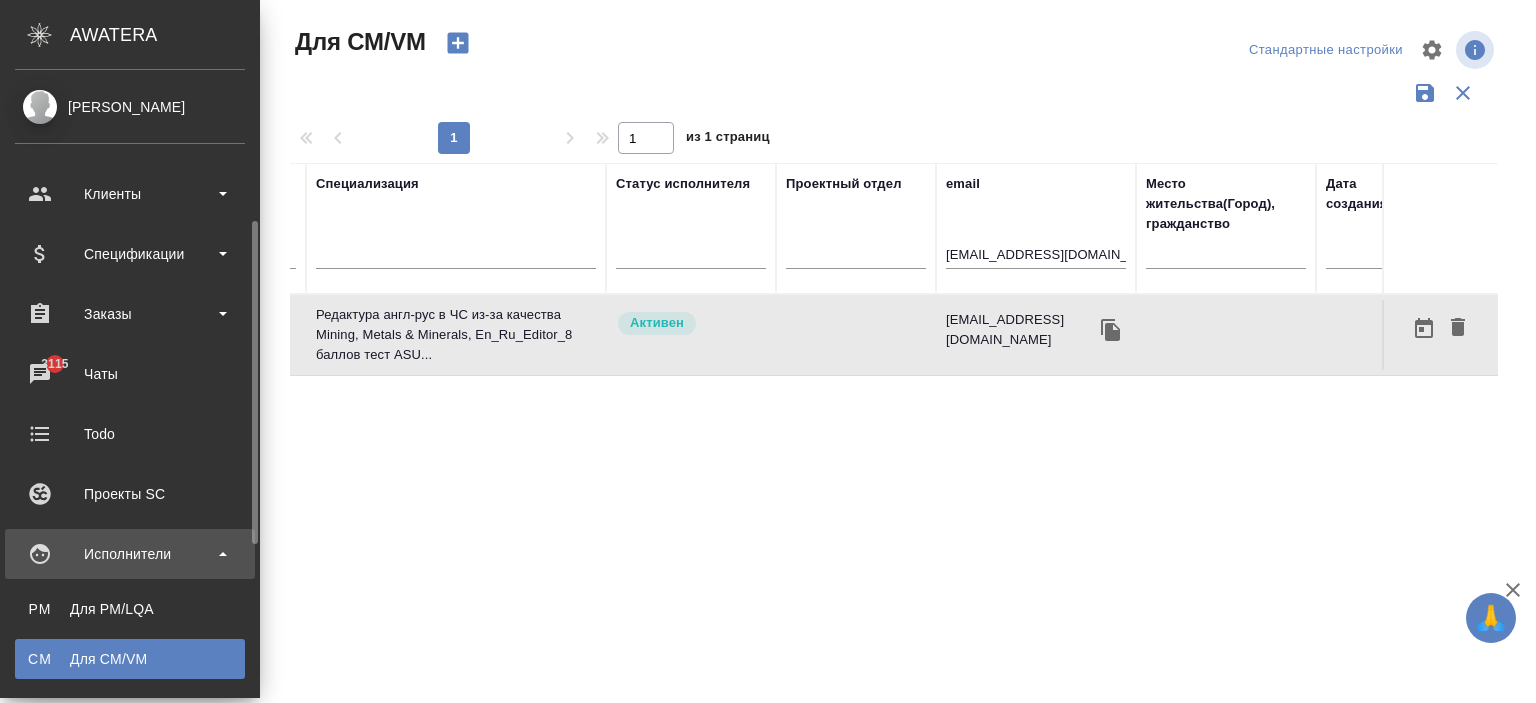 scroll, scrollTop: 191, scrollLeft: 0, axis: vertical 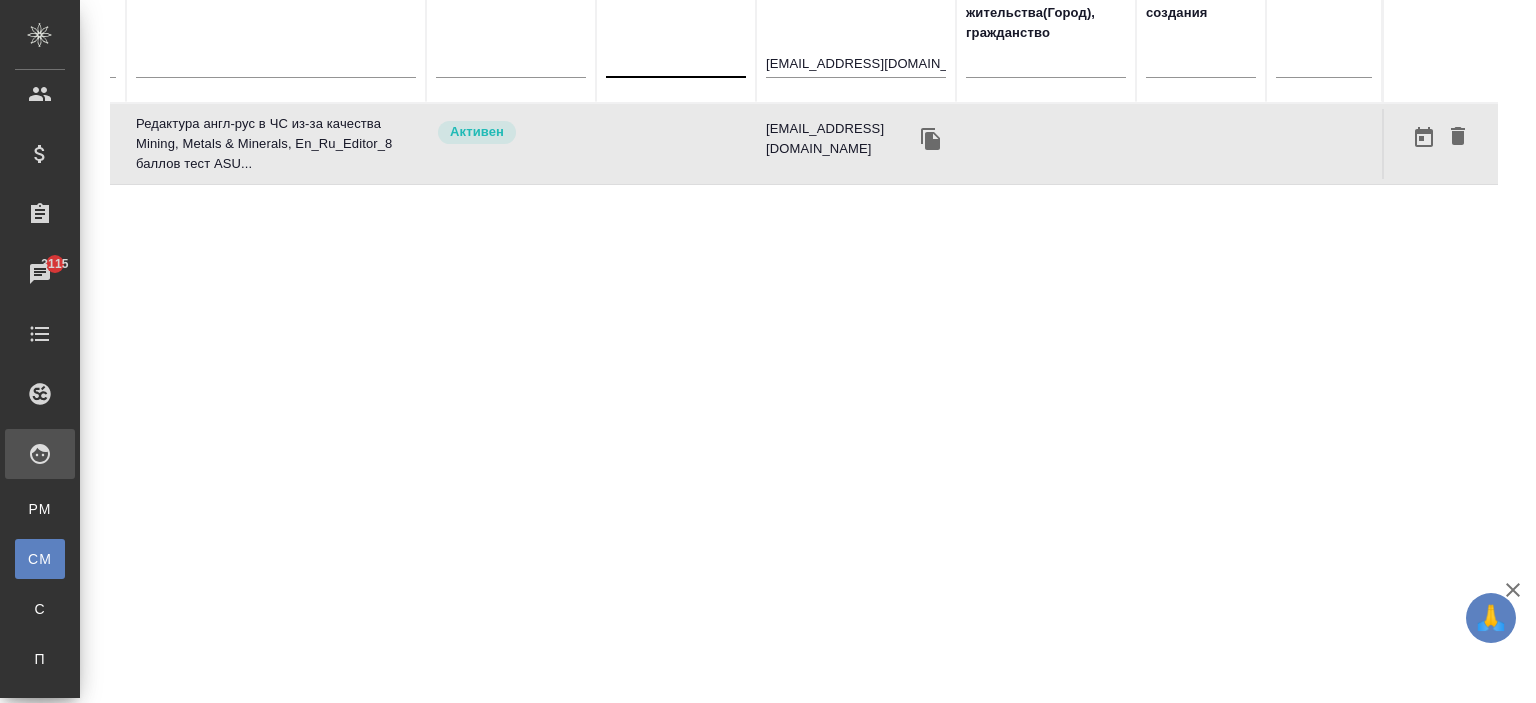 drag, startPoint x: 908, startPoint y: 69, endPoint x: 650, endPoint y: 54, distance: 258.43567 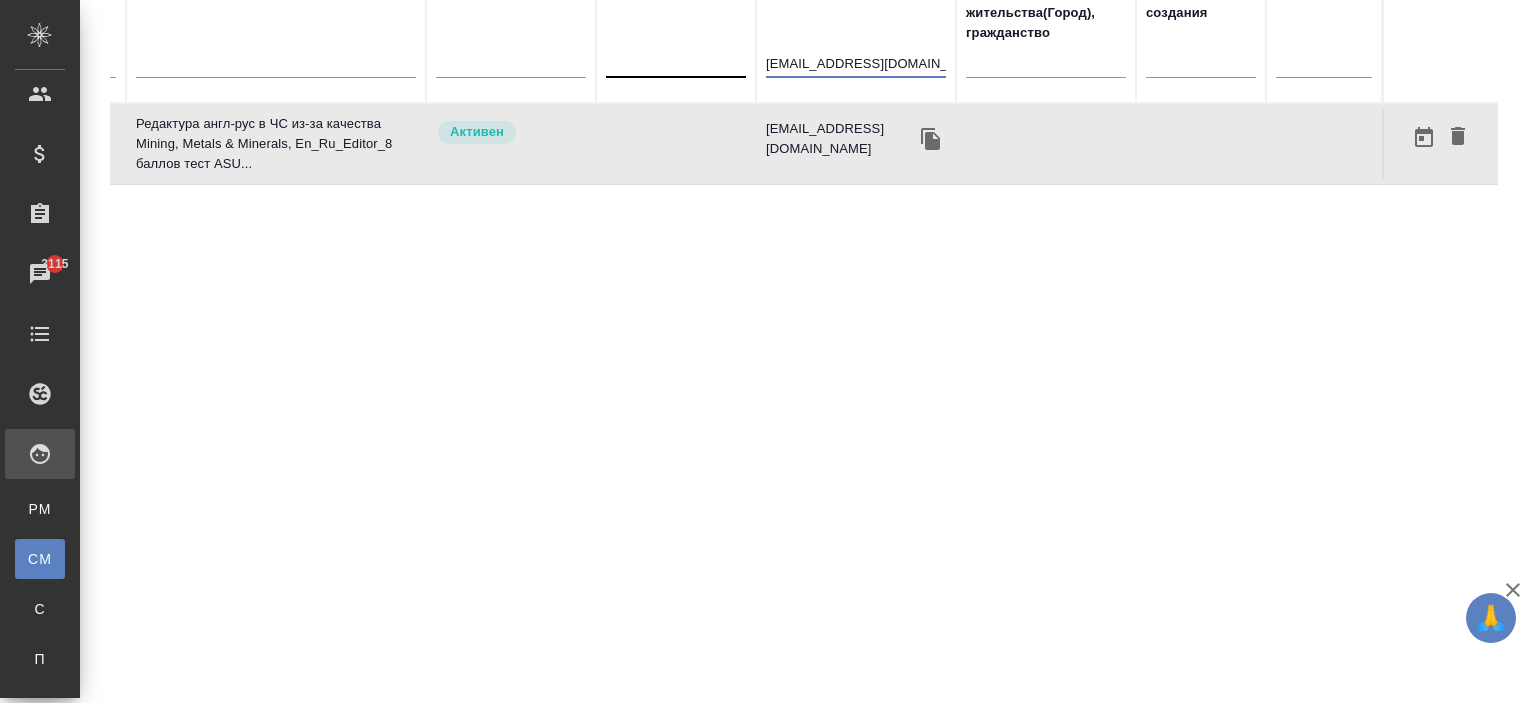 paste on "a578784000@gmail.com" 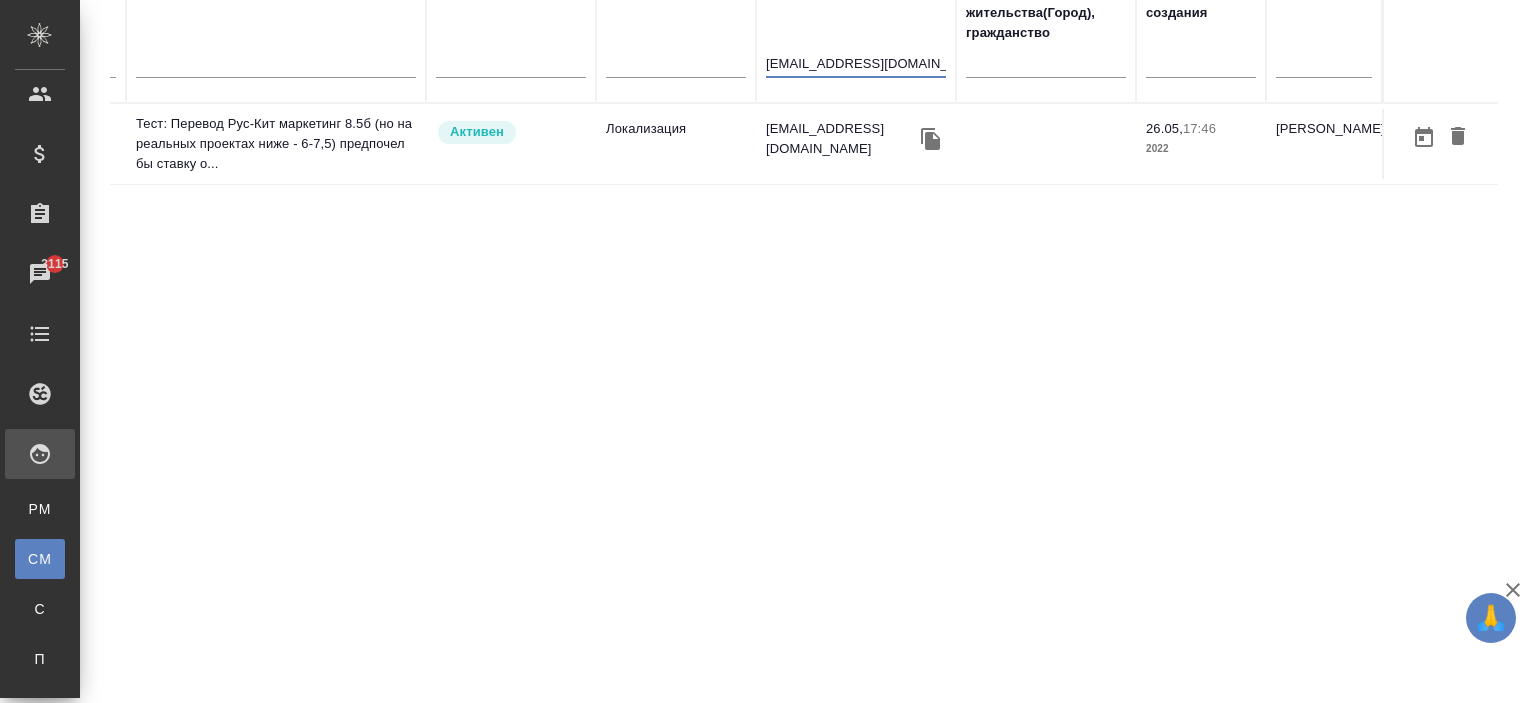 click on "a578784000@gmail.com" at bounding box center (856, 144) 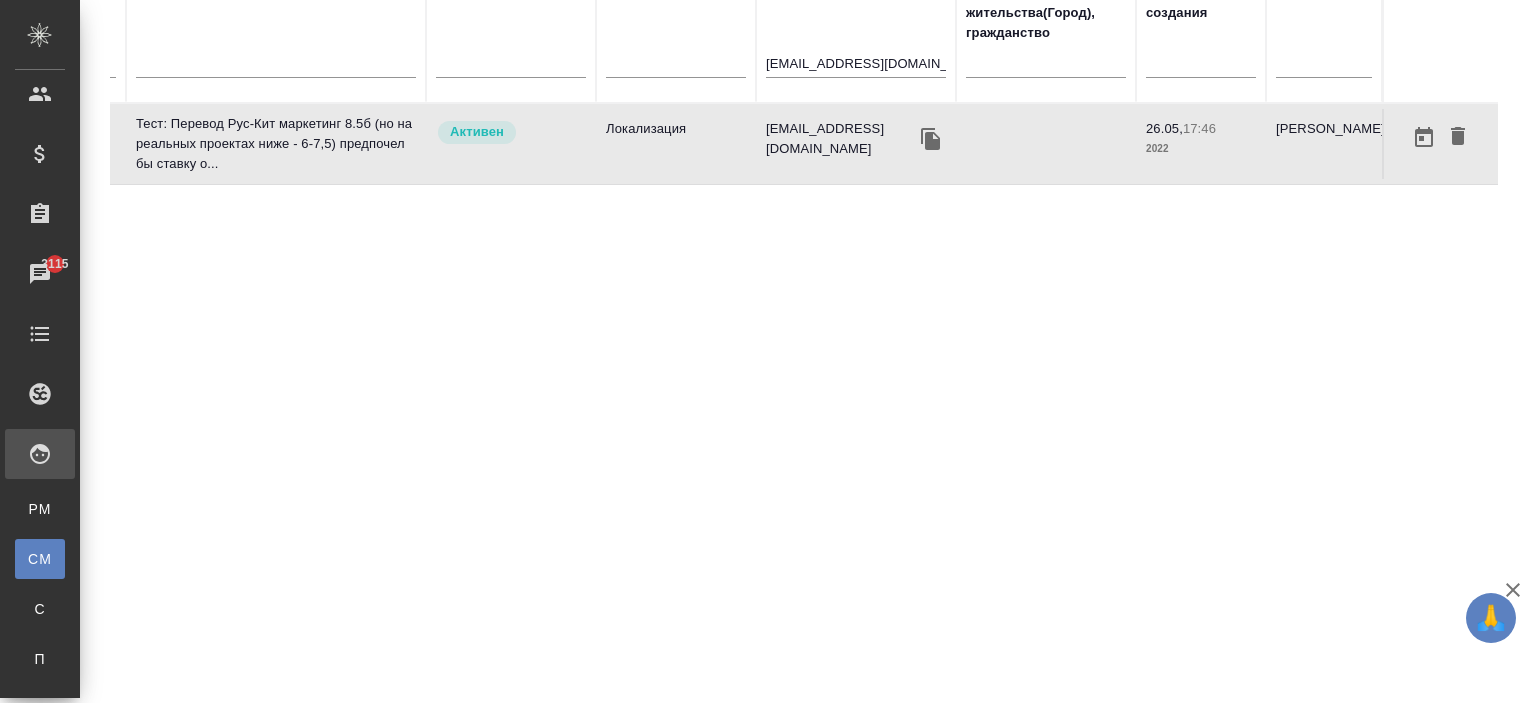 click on "a578784000@gmail.com" at bounding box center [856, 144] 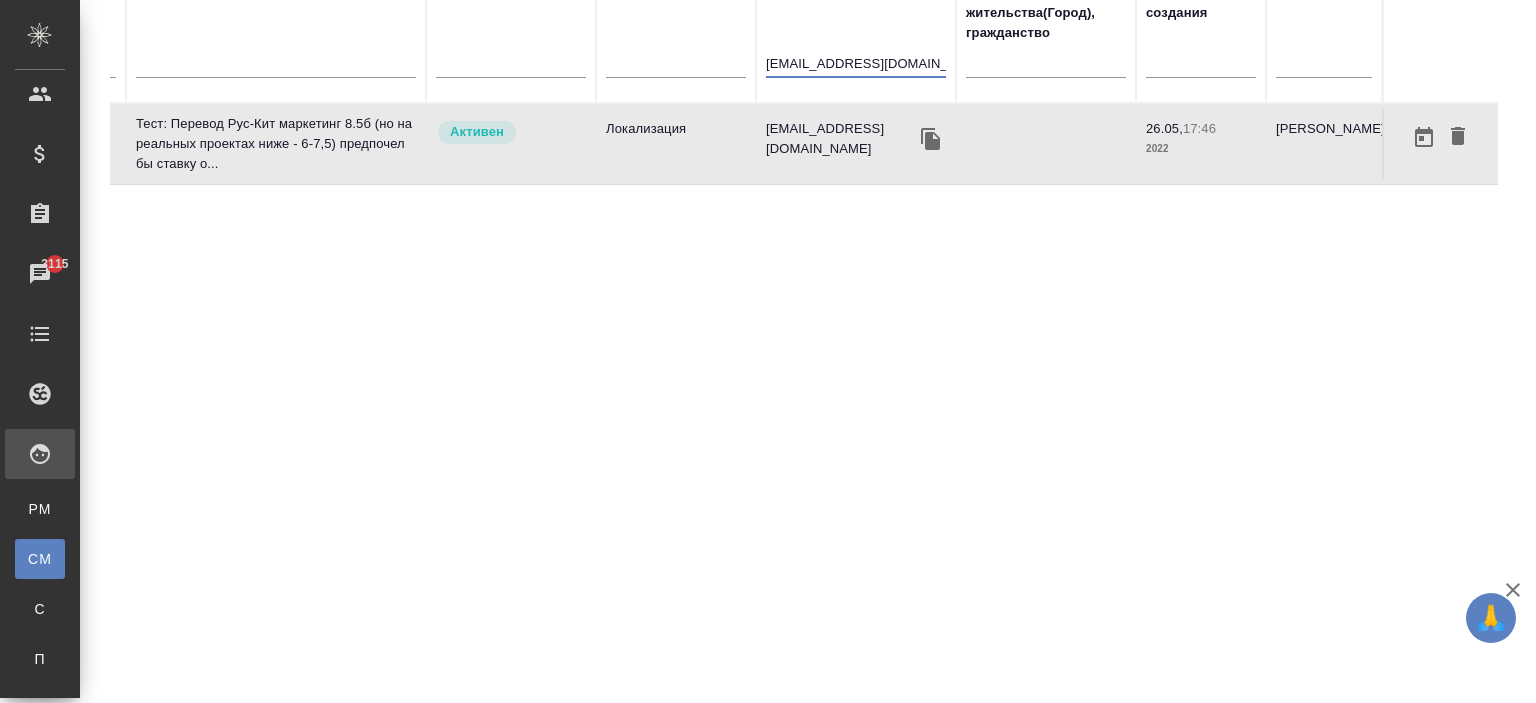 paste on "fibblesimple" 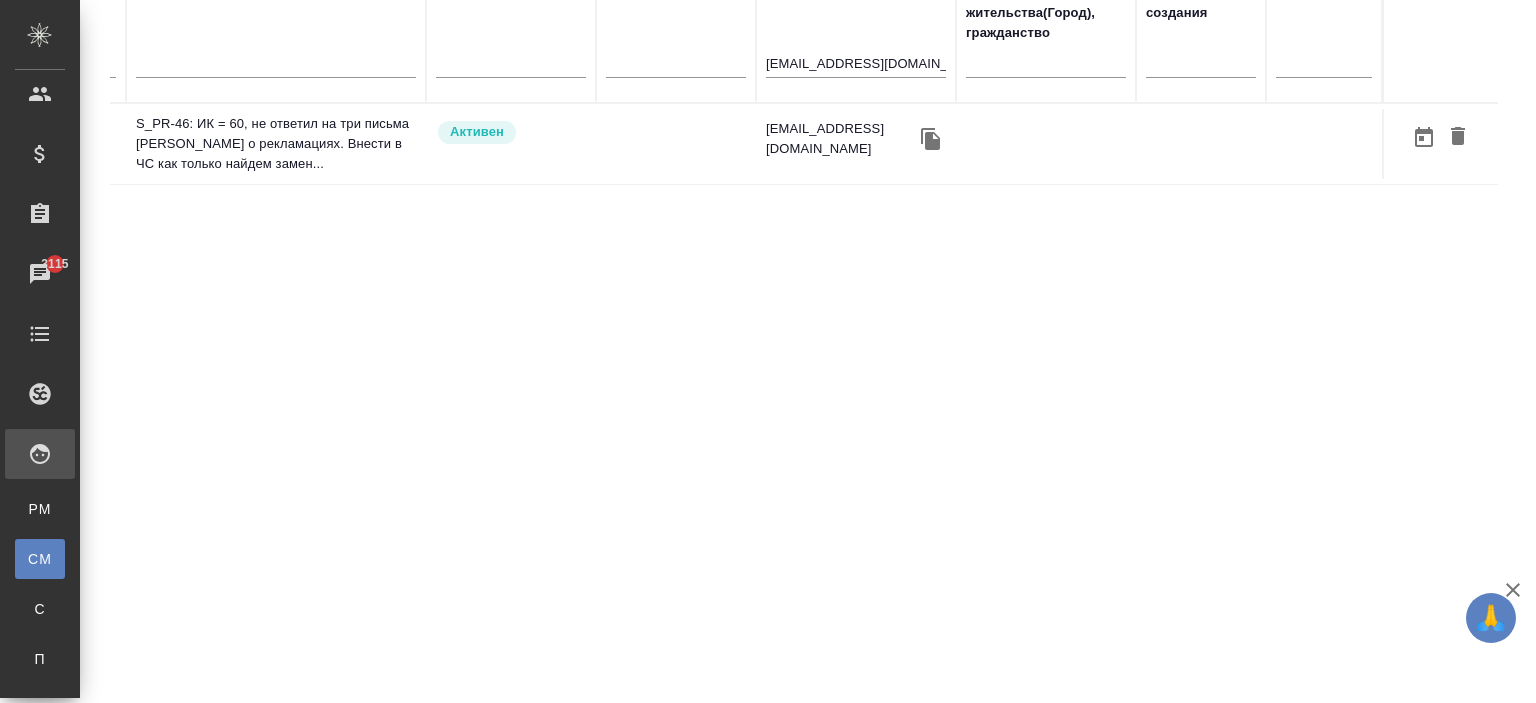 click at bounding box center [676, 144] 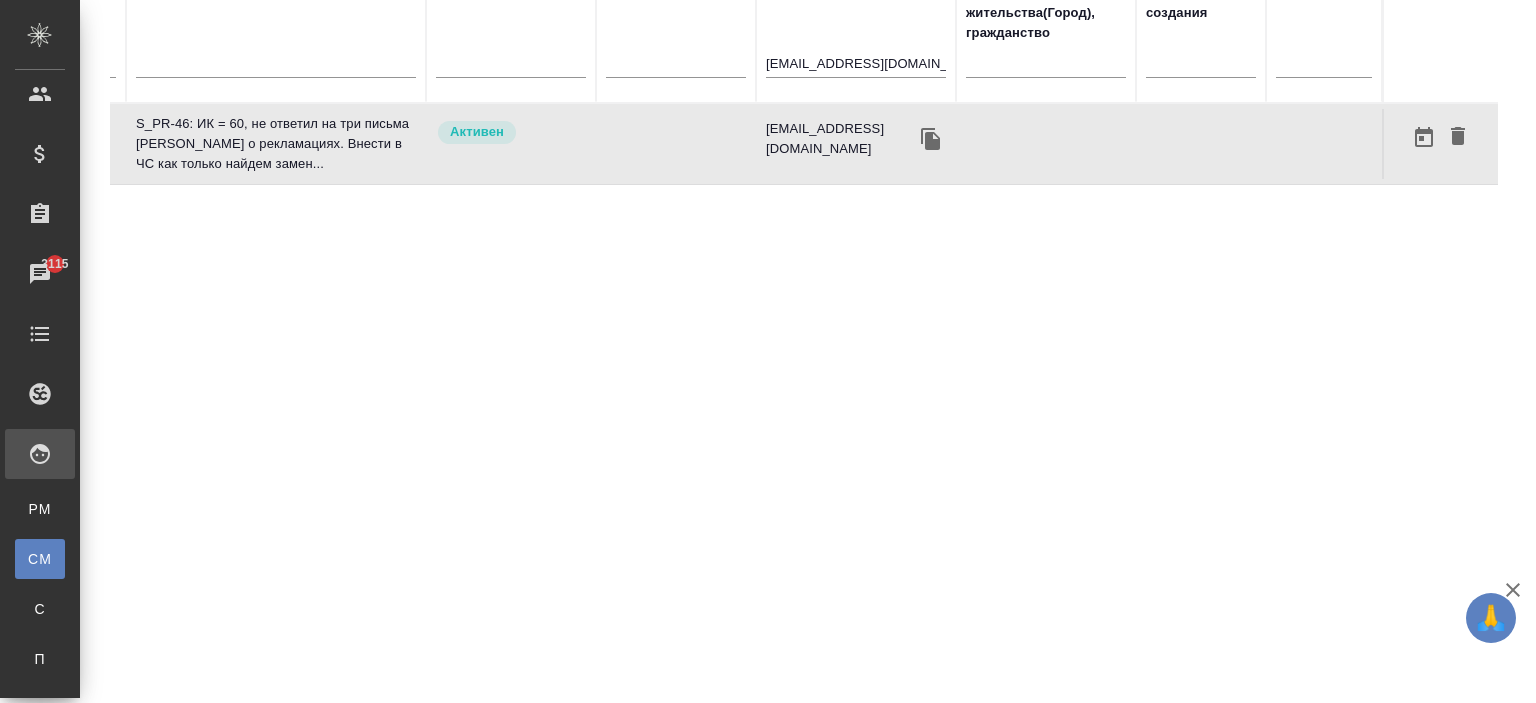 click on "Номер ФИО Штатный   Верстальщик   Ограничение по сроку   Валюта   Специализация Статус исполнителя   Проектный отдел   email fibblesimple@gmail.com Место жительства(Город), гражданство Дата создания Ответственный     15027 Бунин Данила Петрович Нет Нет раз в месяц RUB S_PR-46: ИК = 60, не ответил на три письма ПМа о рекламациях. Внести в ЧС как только найдем замен... Активен fibblesimple@gmail.com" at bounding box center (804, 332) 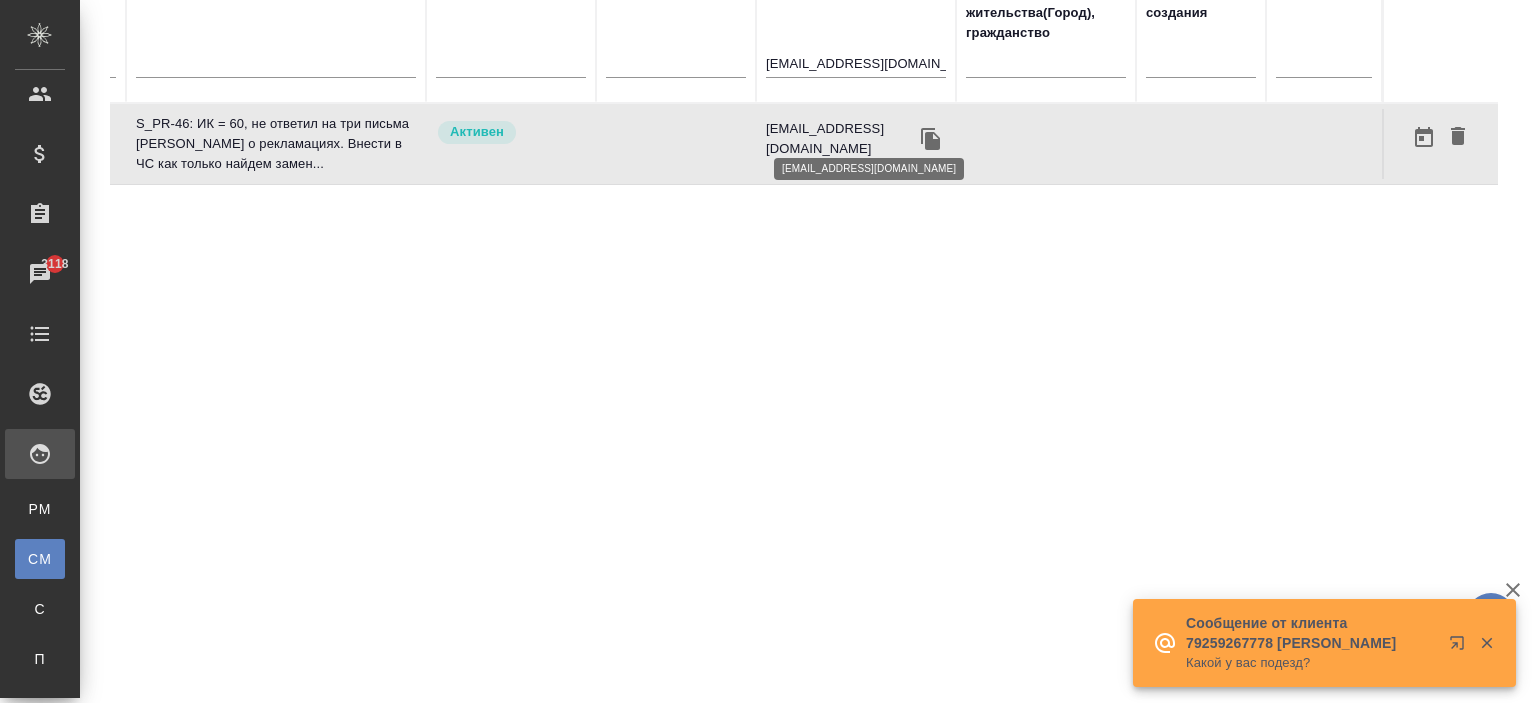 click on "fibblesimple@gmail.com" at bounding box center (841, 139) 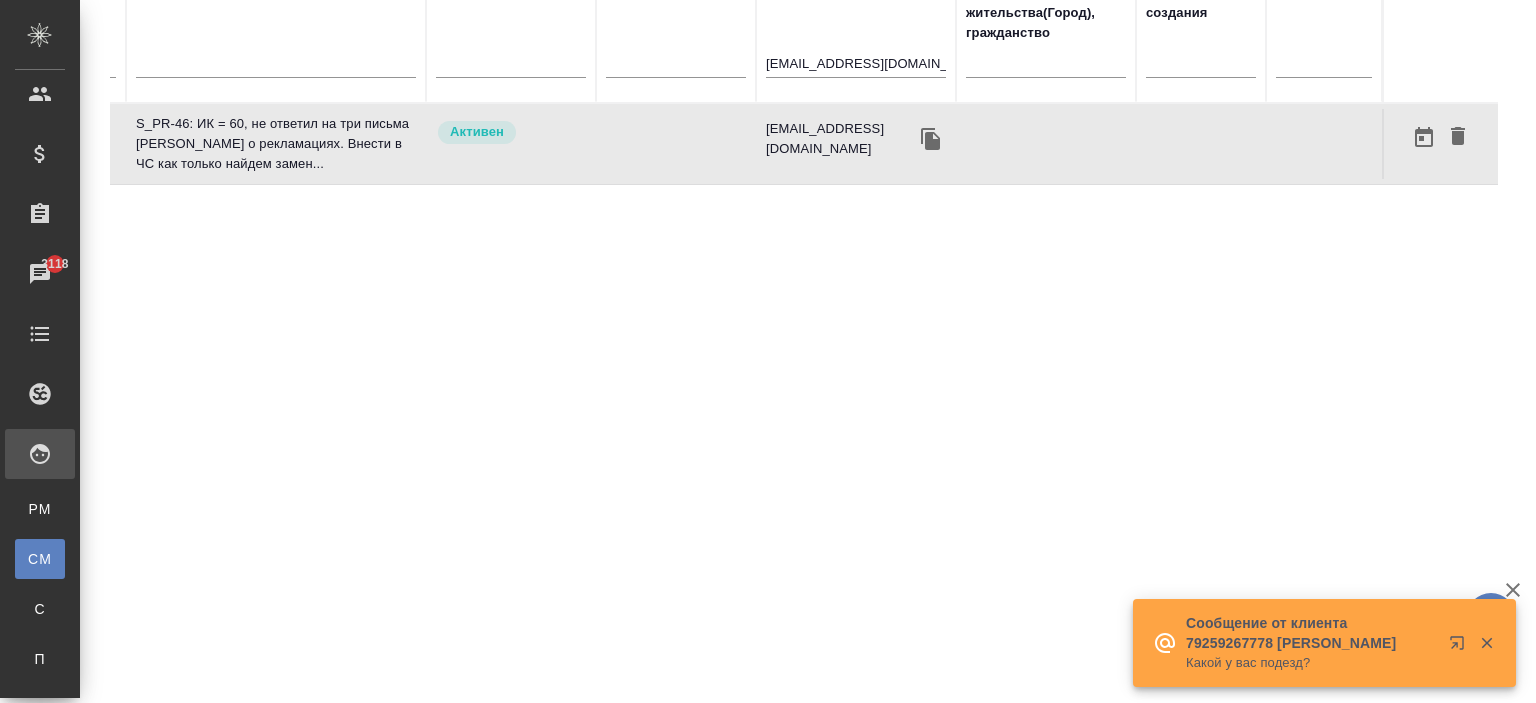 click on "fibblesimple@gmail.com" at bounding box center [841, 139] 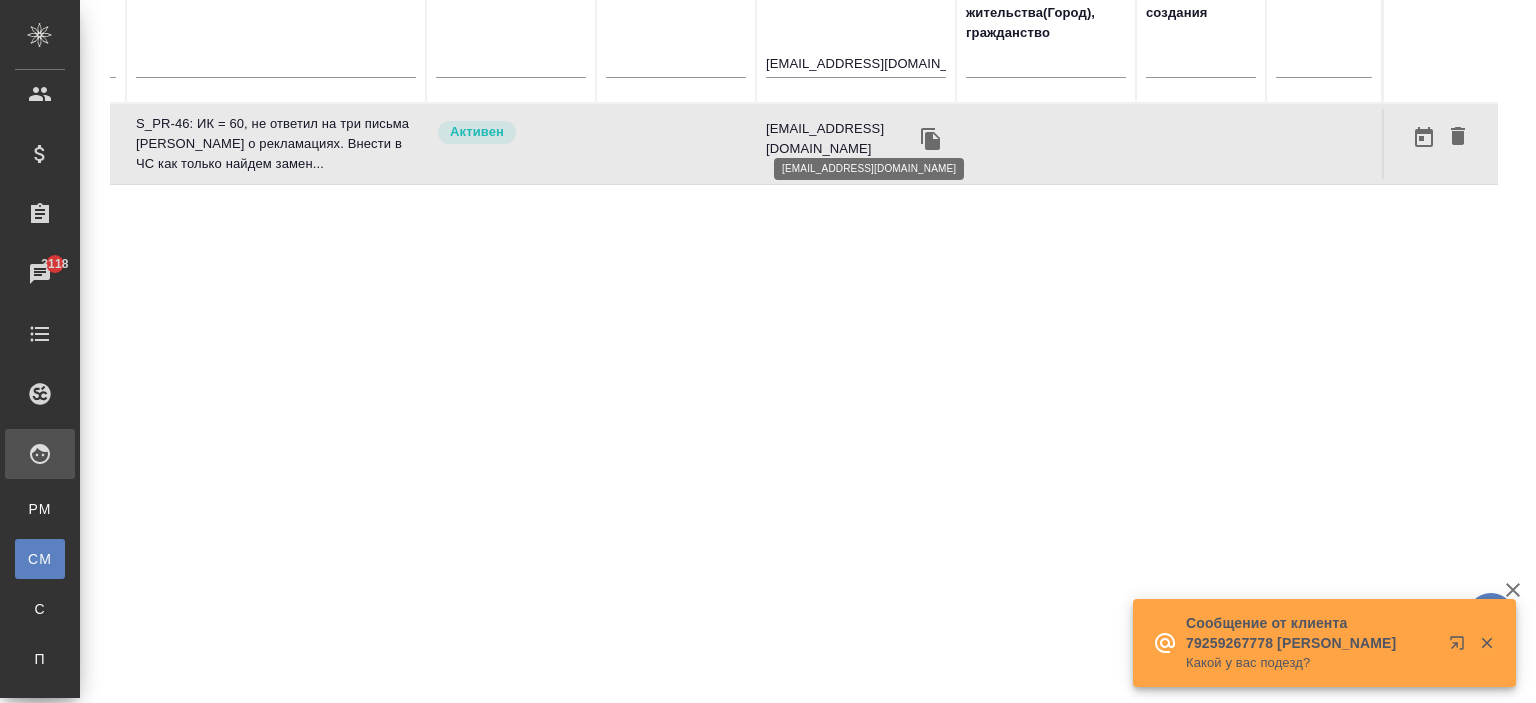 click on "fibblesimple@gmail.com" at bounding box center (841, 139) 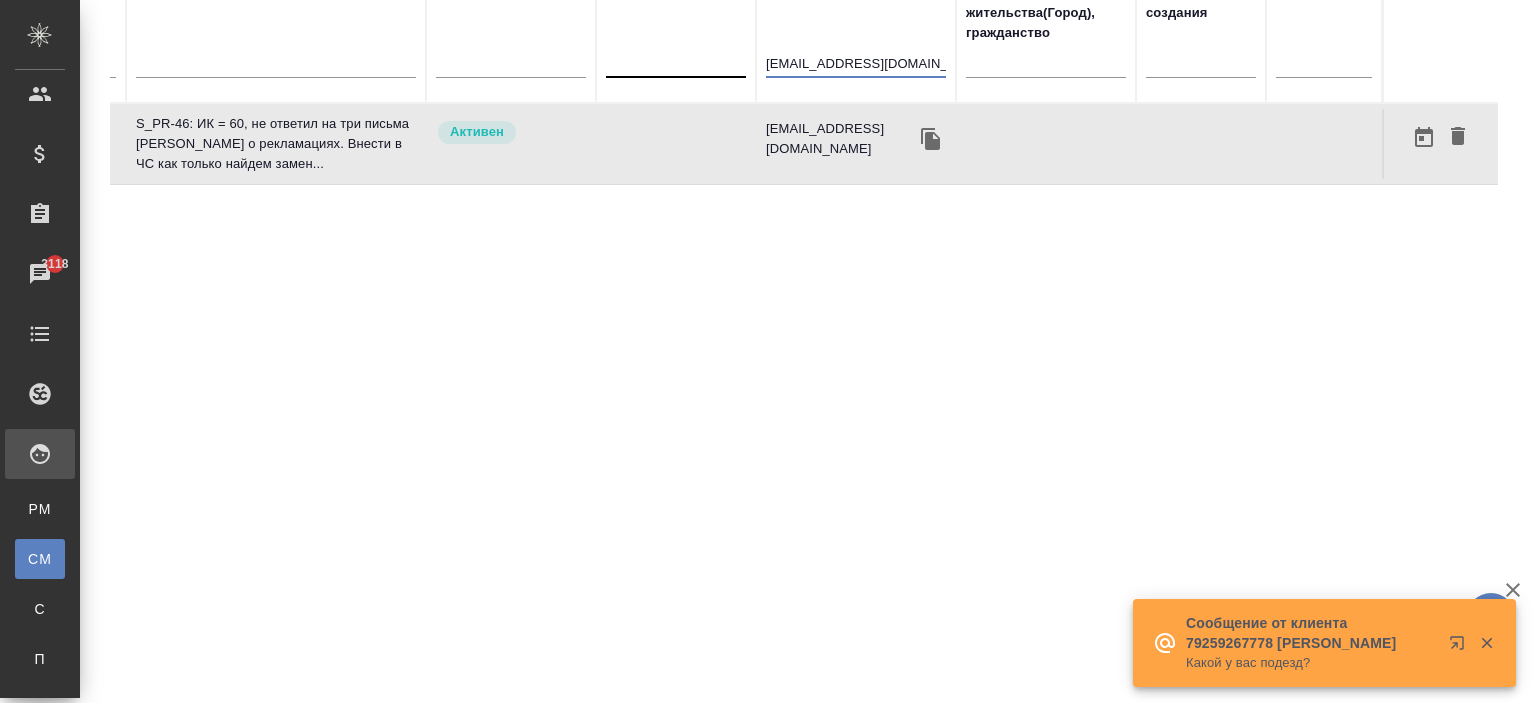 drag, startPoint x: 911, startPoint y: 63, endPoint x: 720, endPoint y: 60, distance: 191.02356 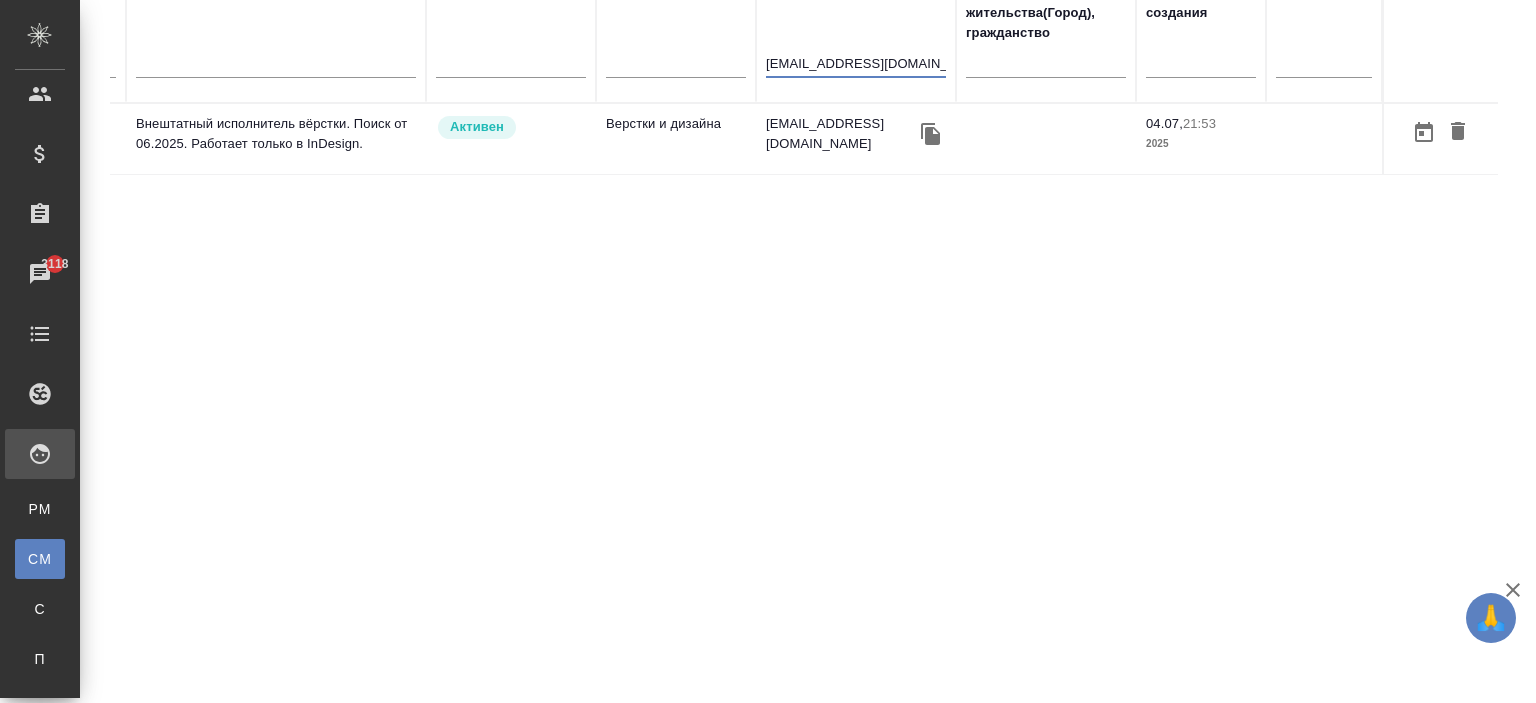 type on "kopyto_rek@mail.ru" 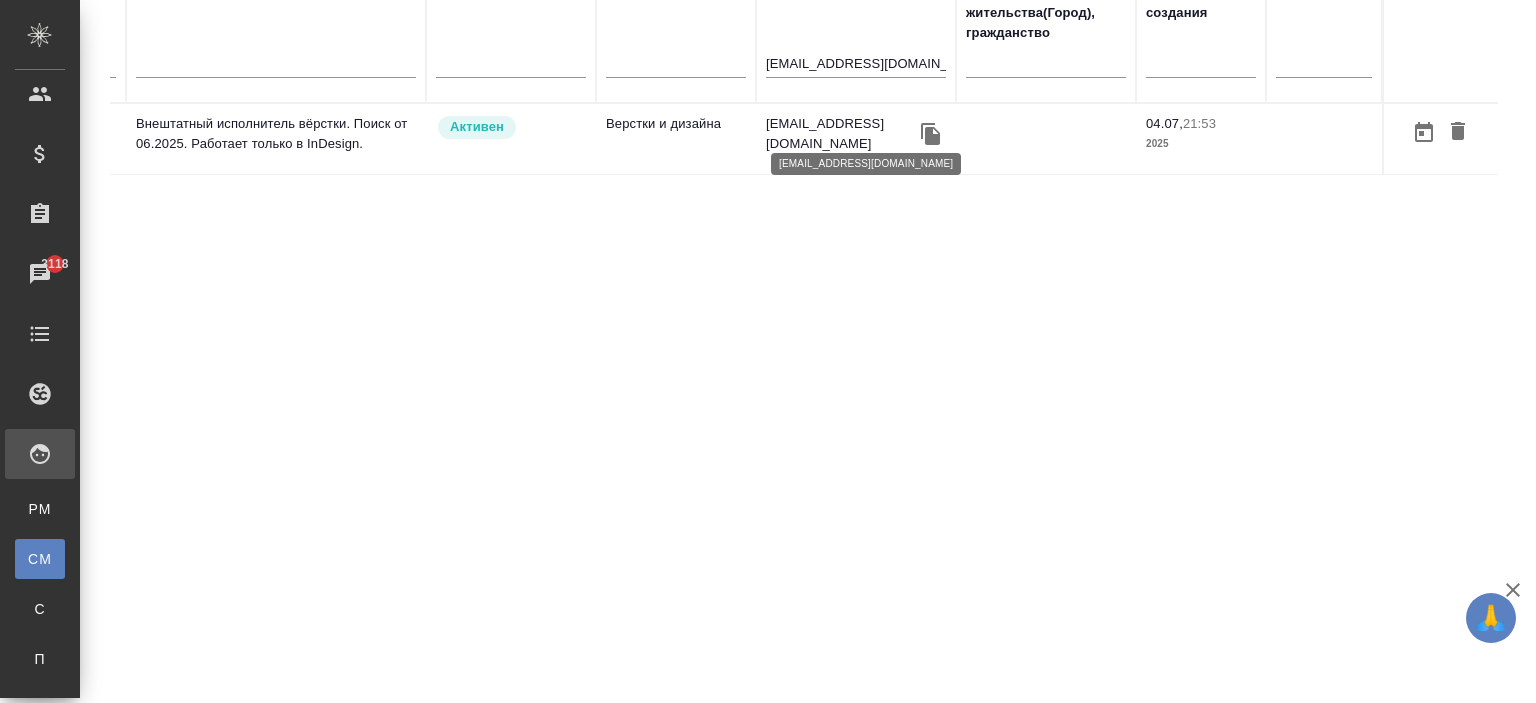 click on "kopyto_rek@mail.ru" at bounding box center (841, 134) 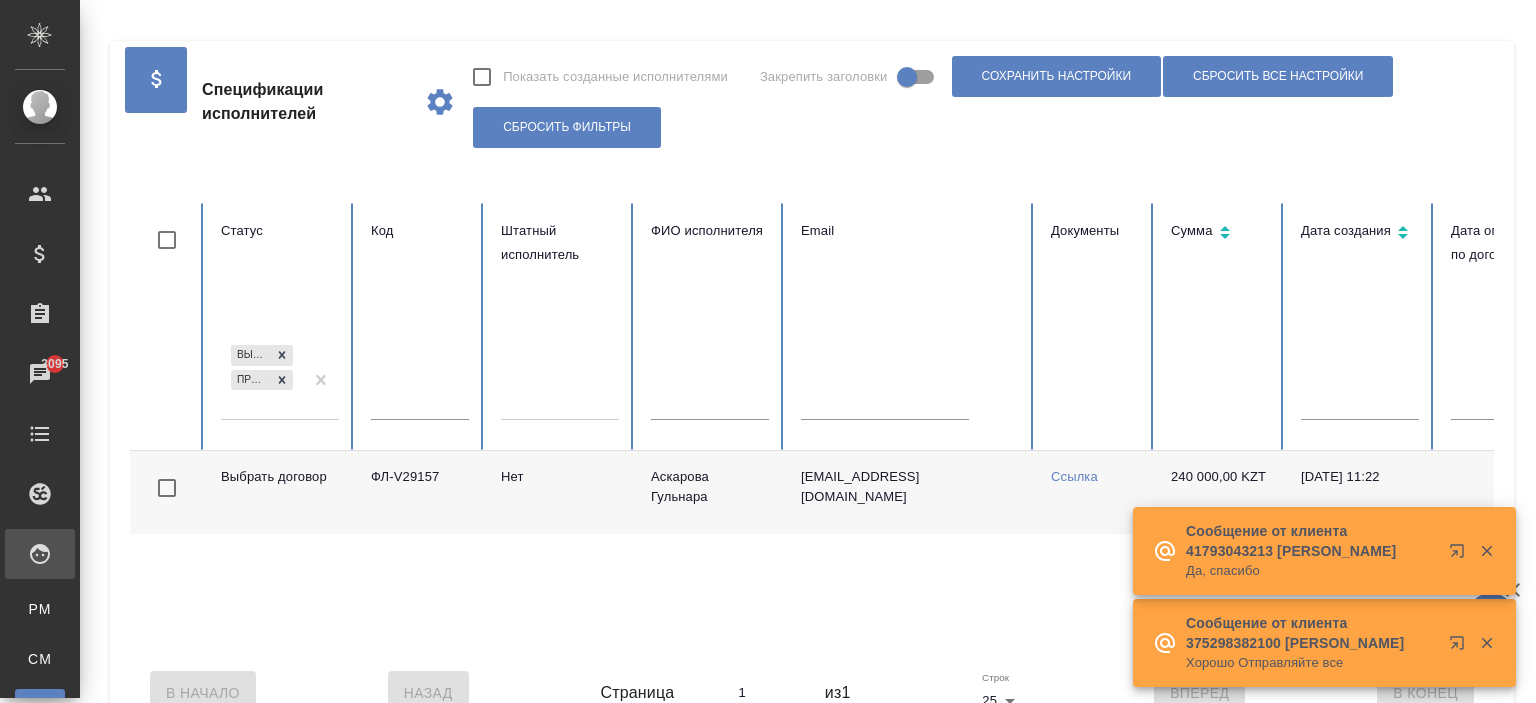 scroll, scrollTop: 0, scrollLeft: 0, axis: both 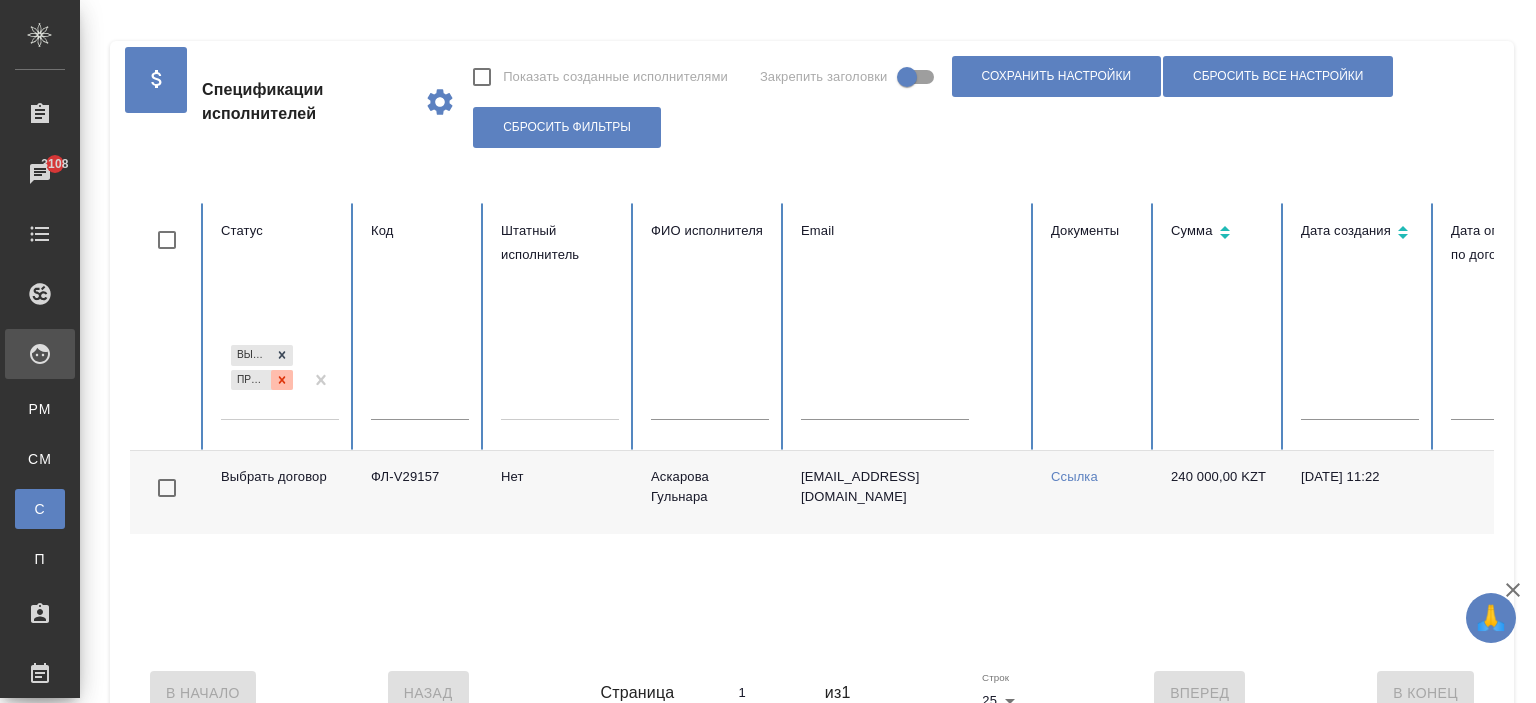 click at bounding box center (282, 380) 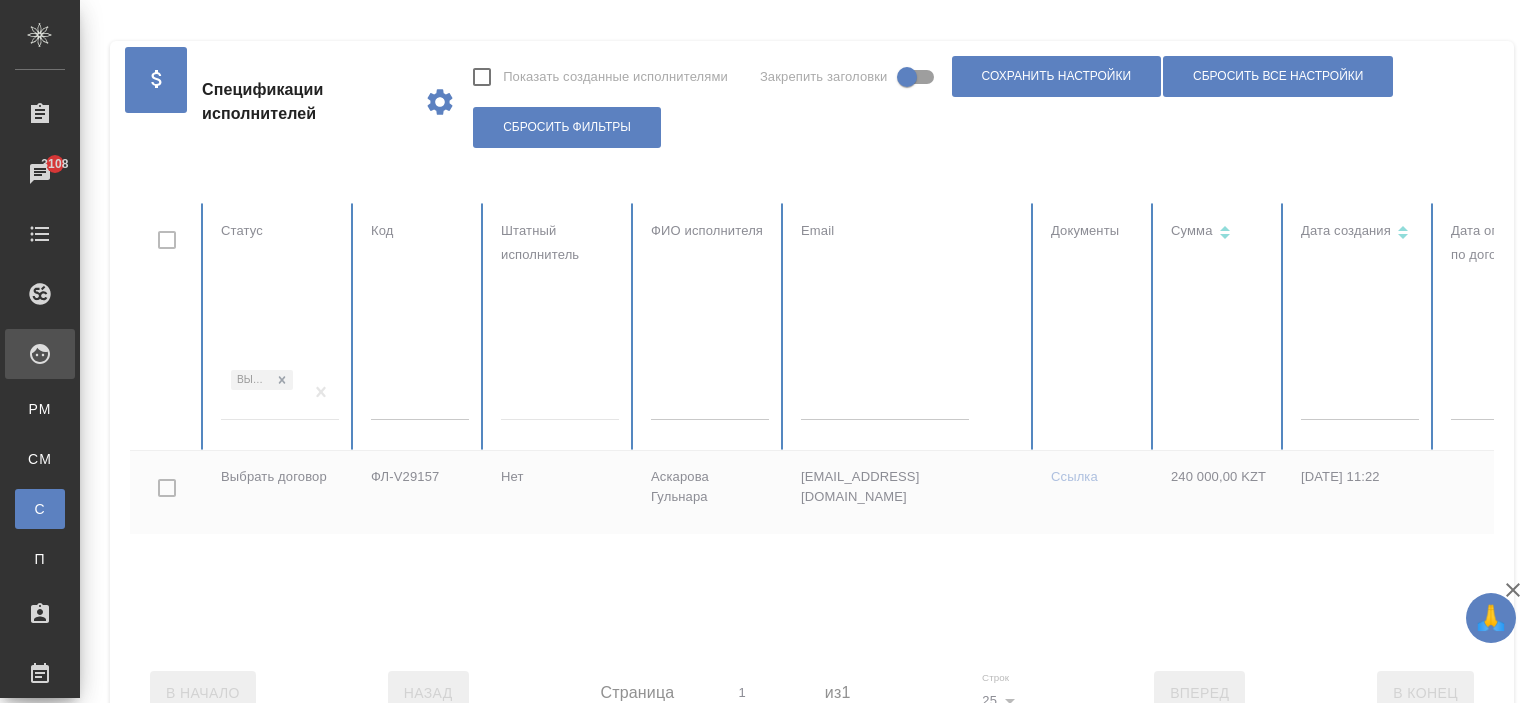 click on "Выбрать договор" at bounding box center (280, 400) 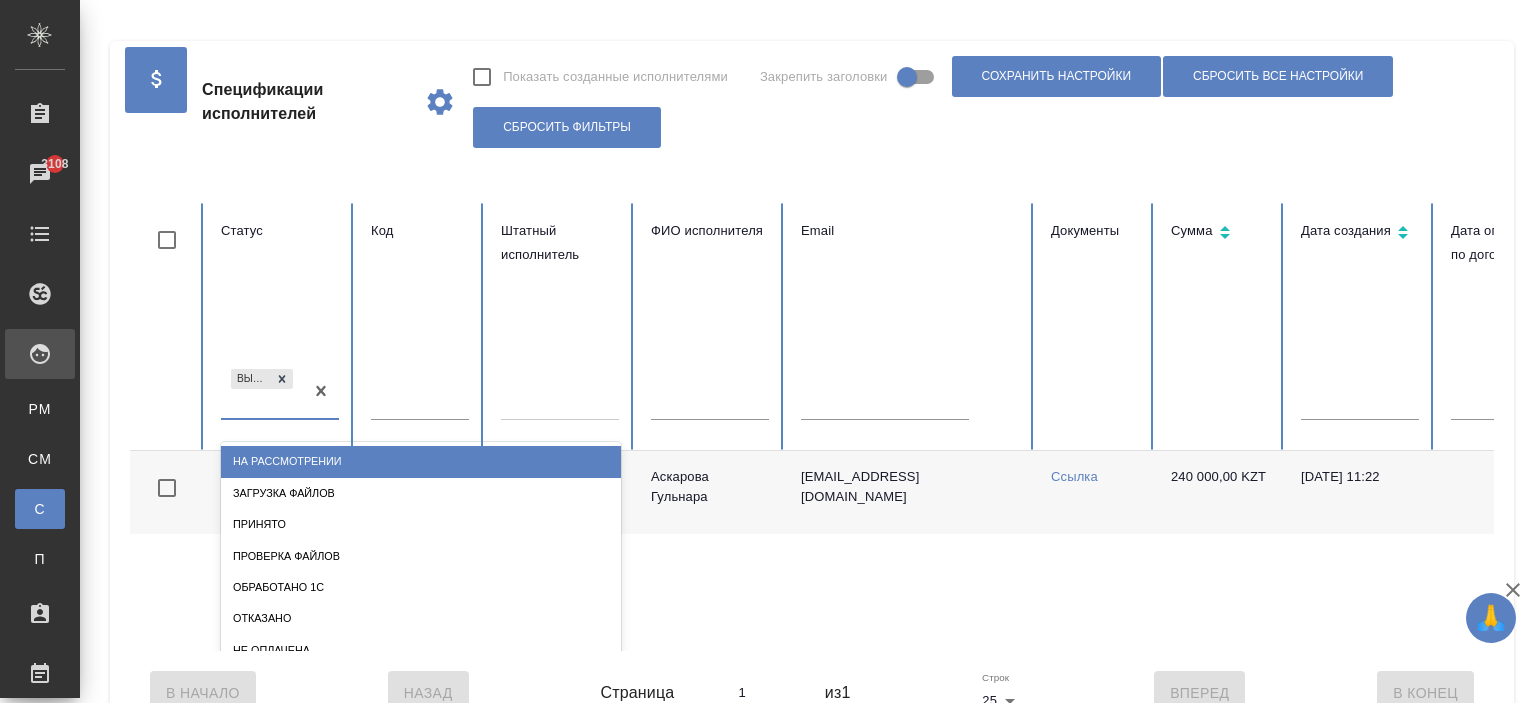 scroll, scrollTop: 37, scrollLeft: 0, axis: vertical 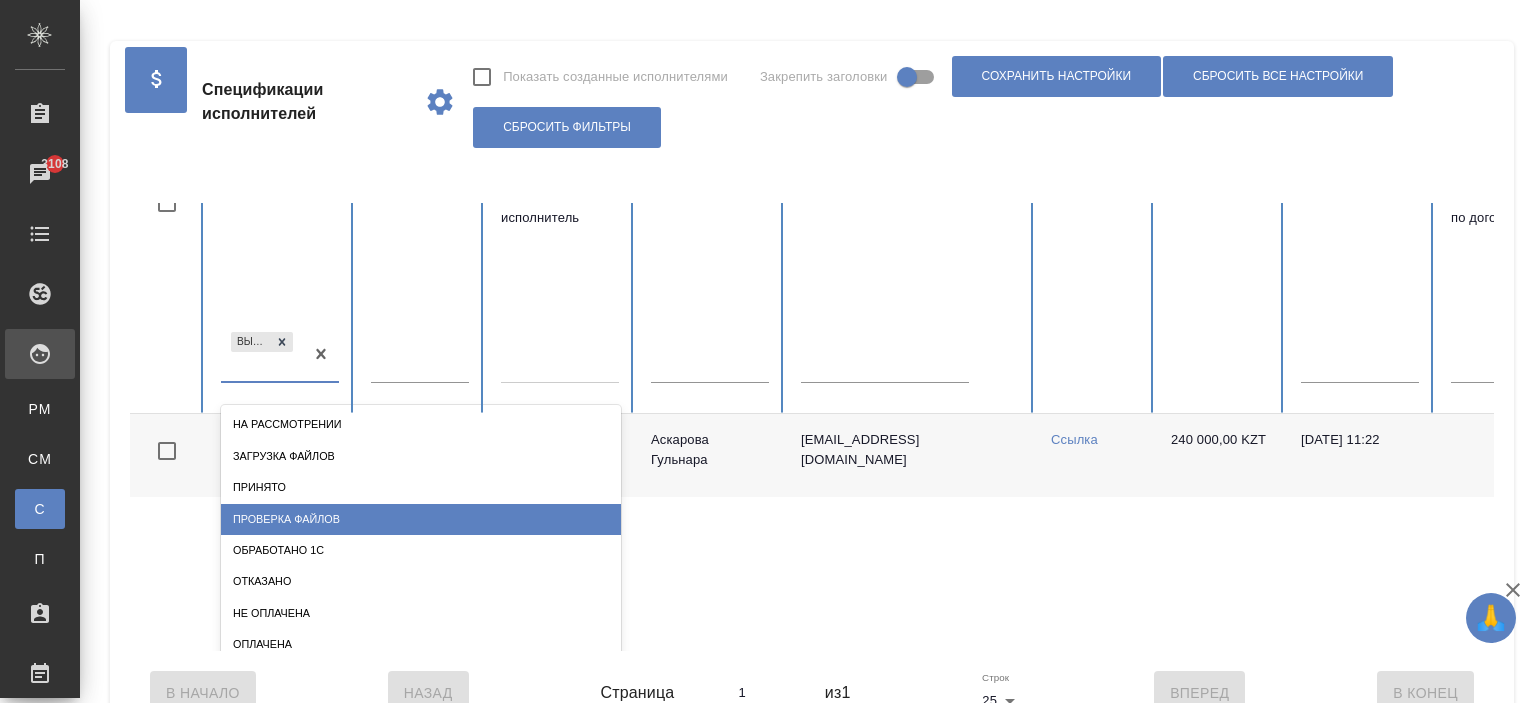 click on "Проверка файлов" at bounding box center [421, 519] 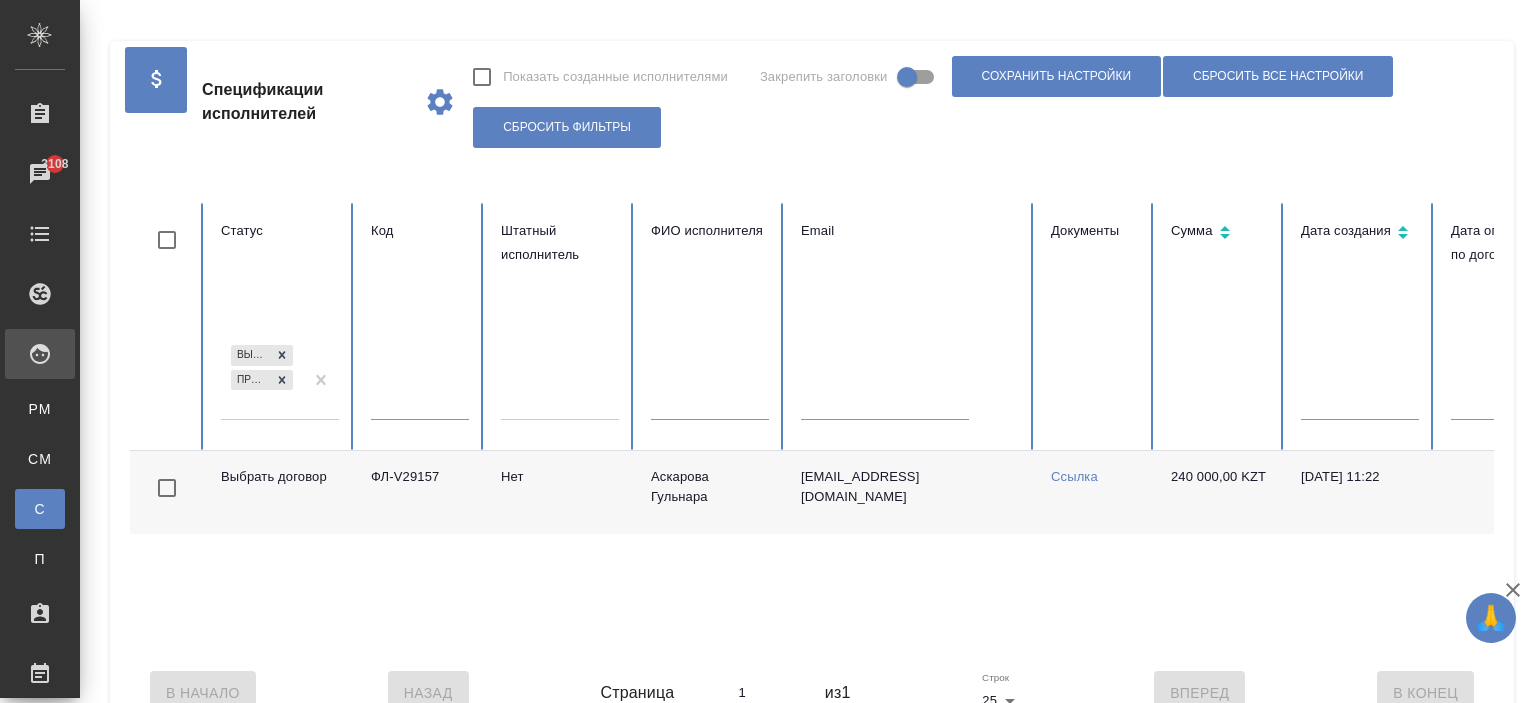 scroll, scrollTop: 0, scrollLeft: 0, axis: both 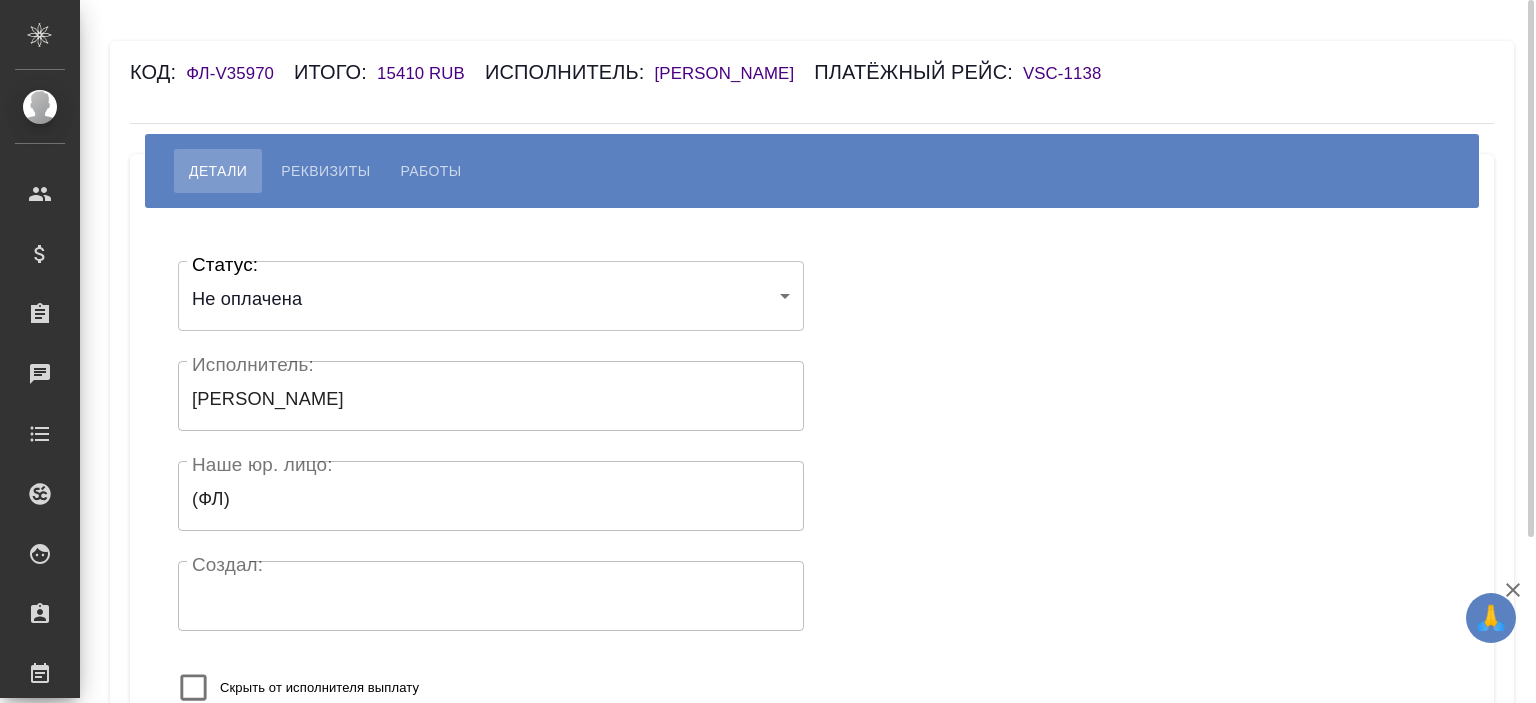 click on "Мыльцына Марина" at bounding box center [735, 73] 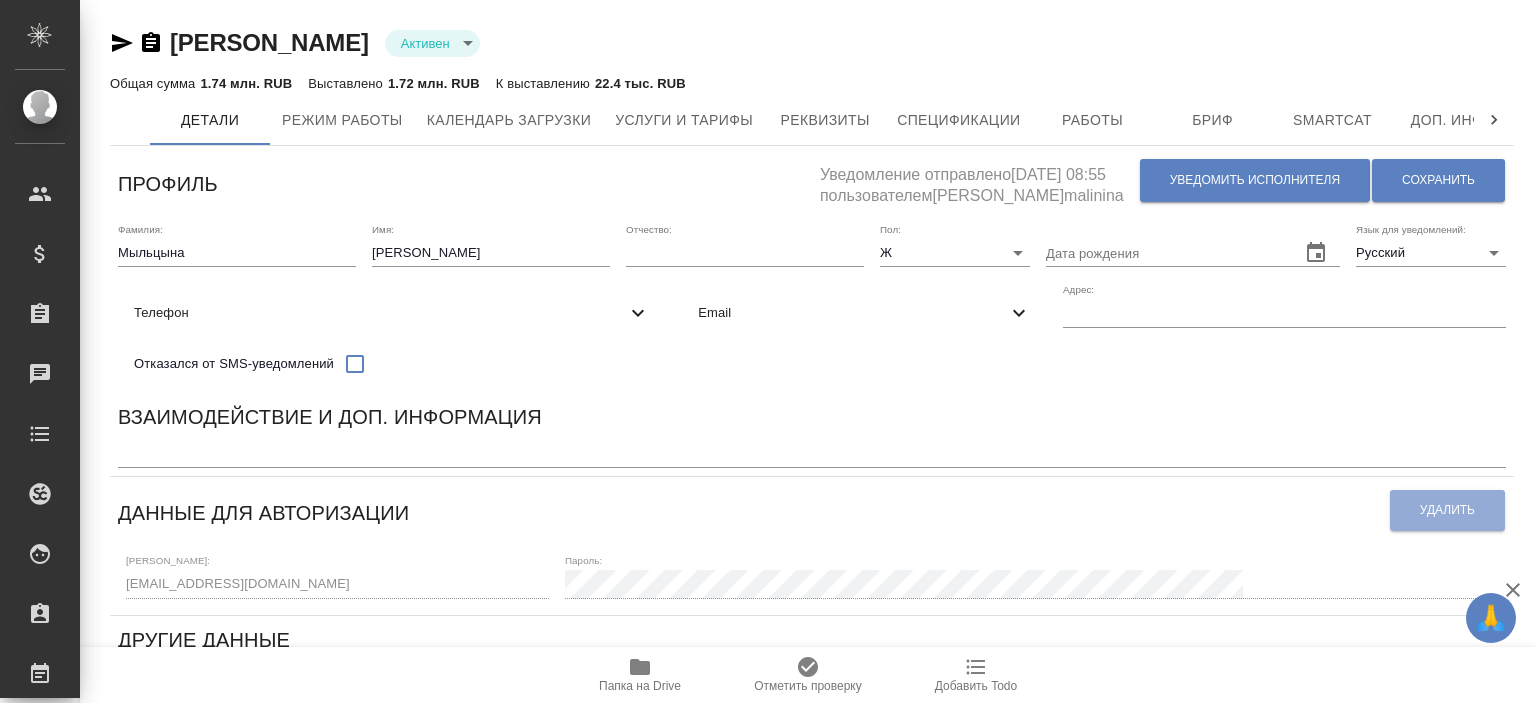 scroll, scrollTop: 0, scrollLeft: 0, axis: both 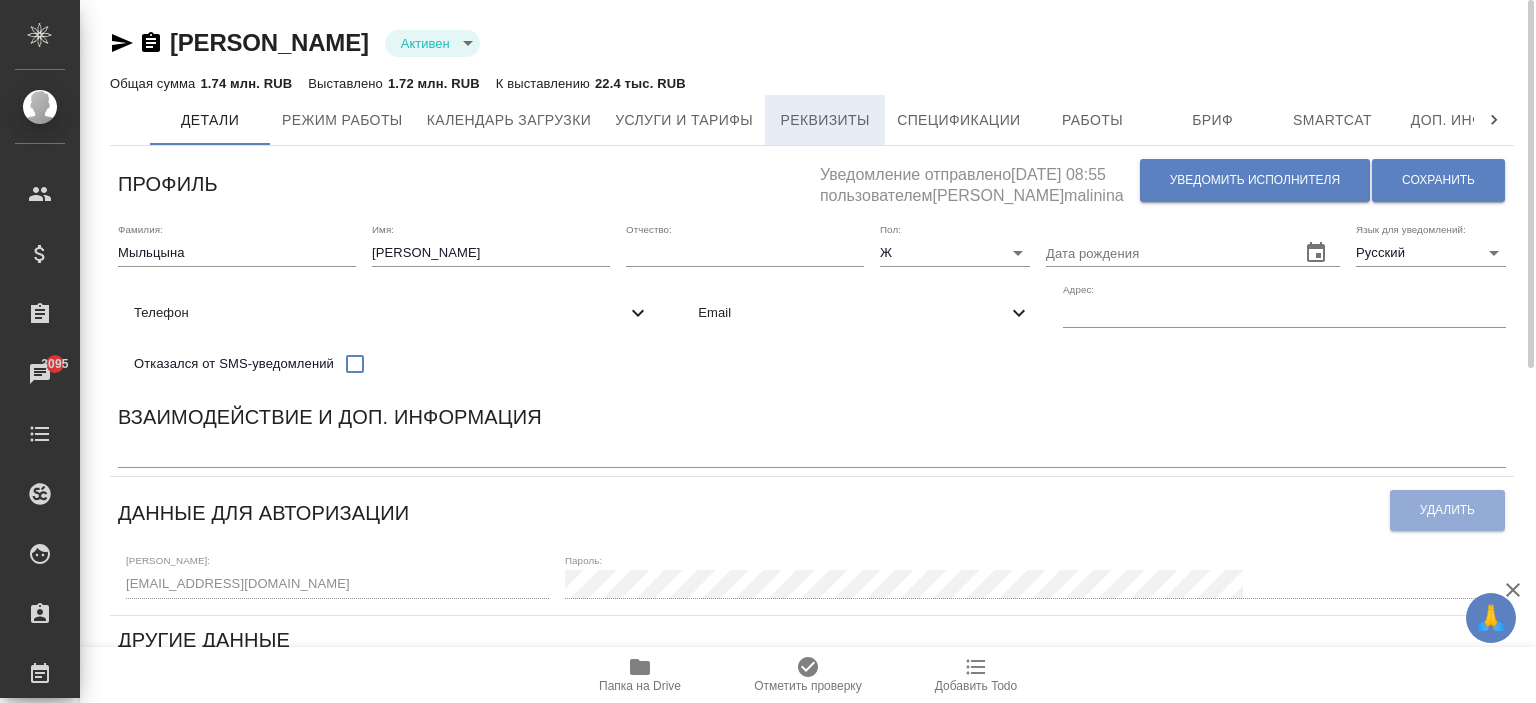 click on "Реквизиты" at bounding box center (825, 120) 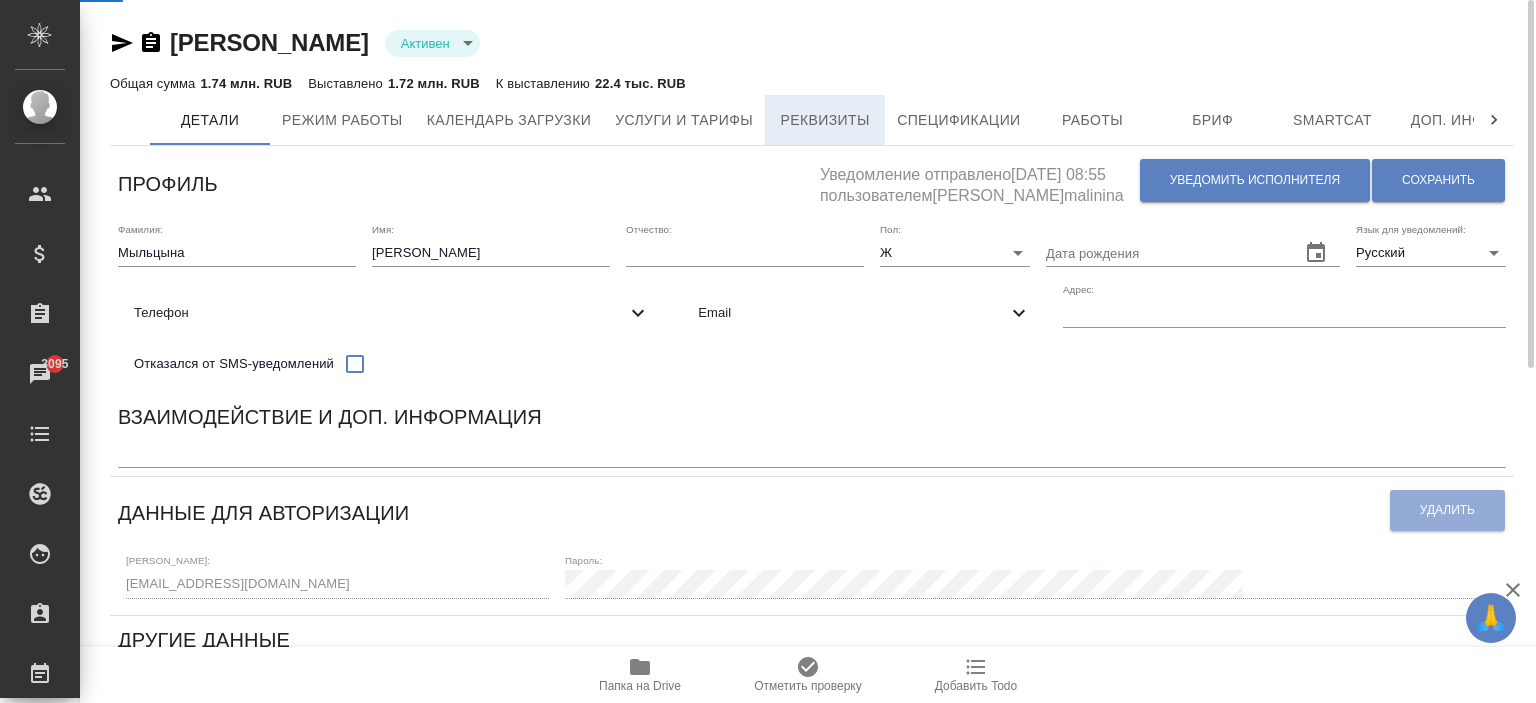 select on "10" 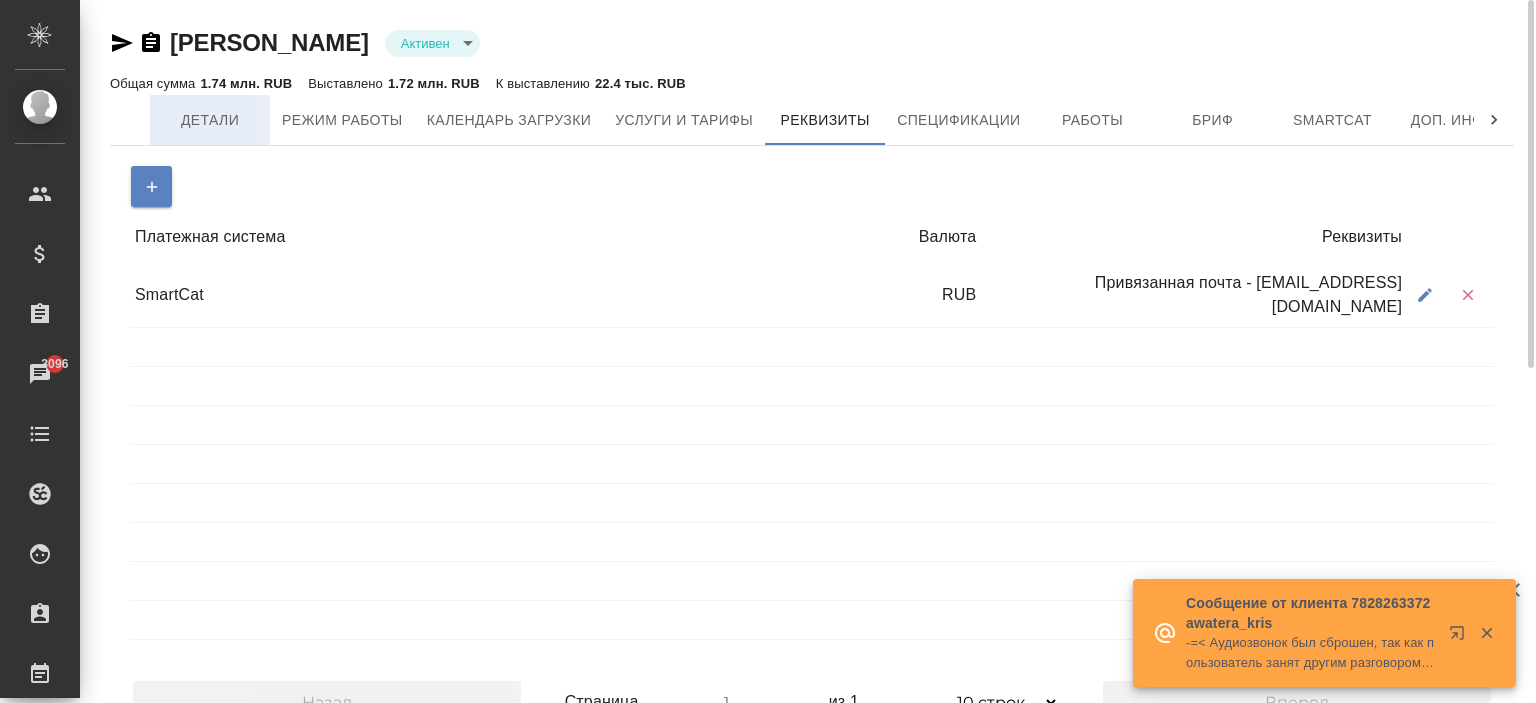 click on "Детали" at bounding box center [210, 120] 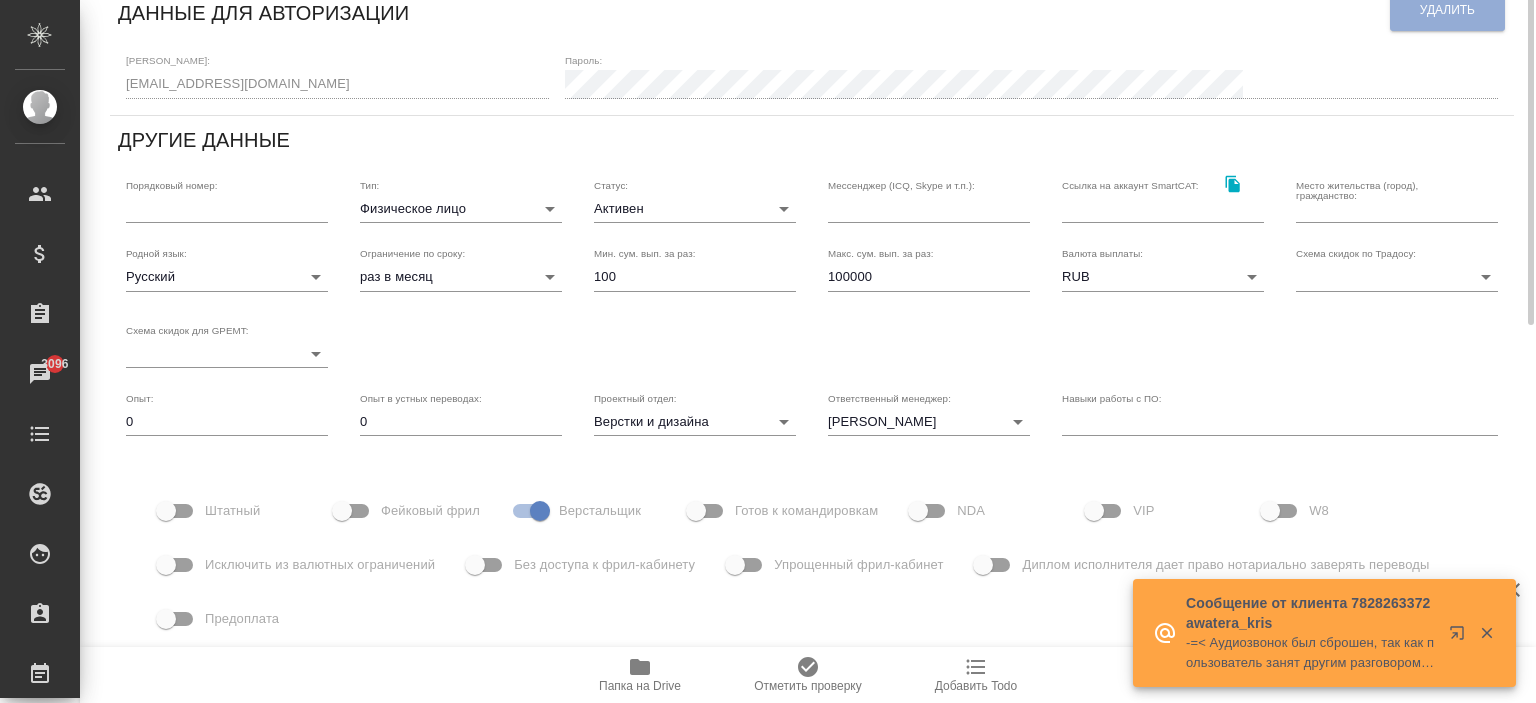scroll, scrollTop: 0, scrollLeft: 0, axis: both 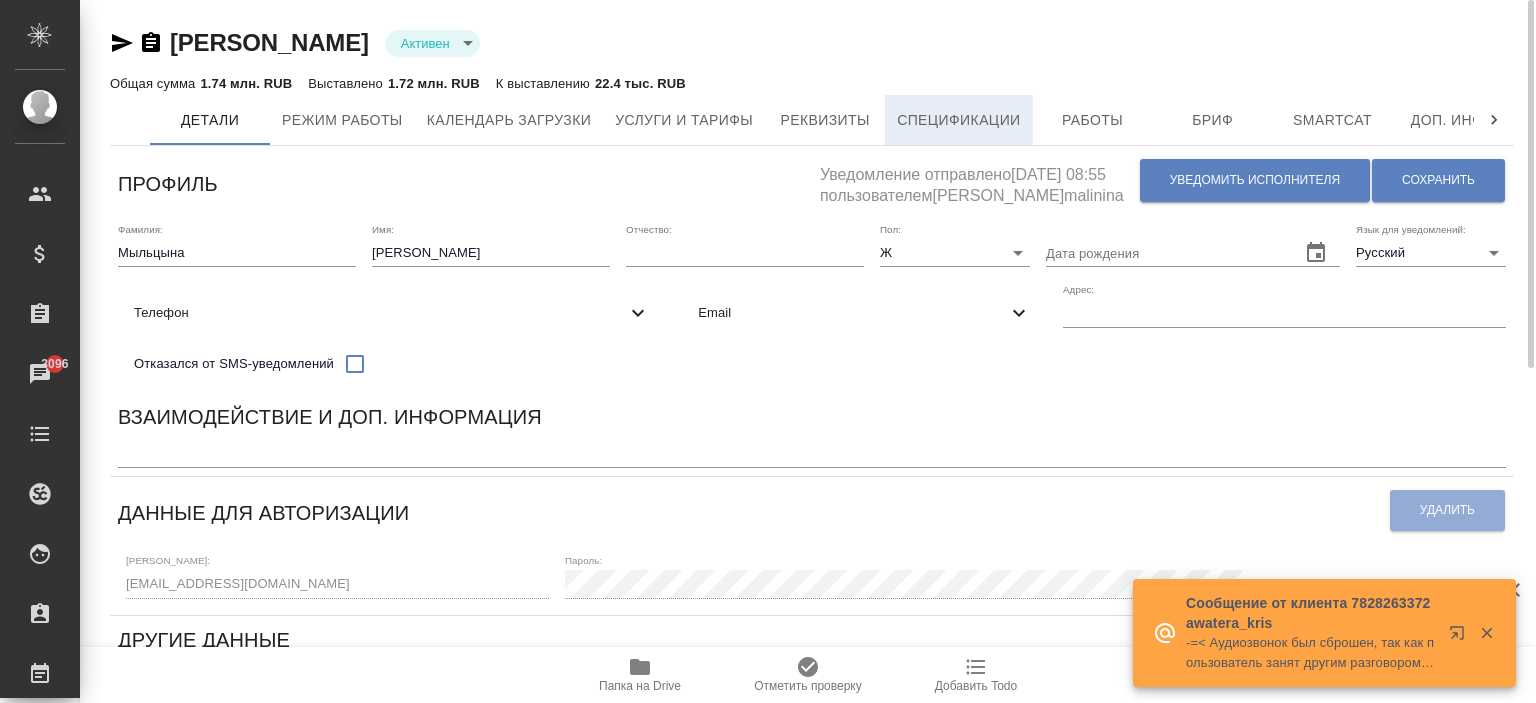 click on "Спецификации" at bounding box center [958, 120] 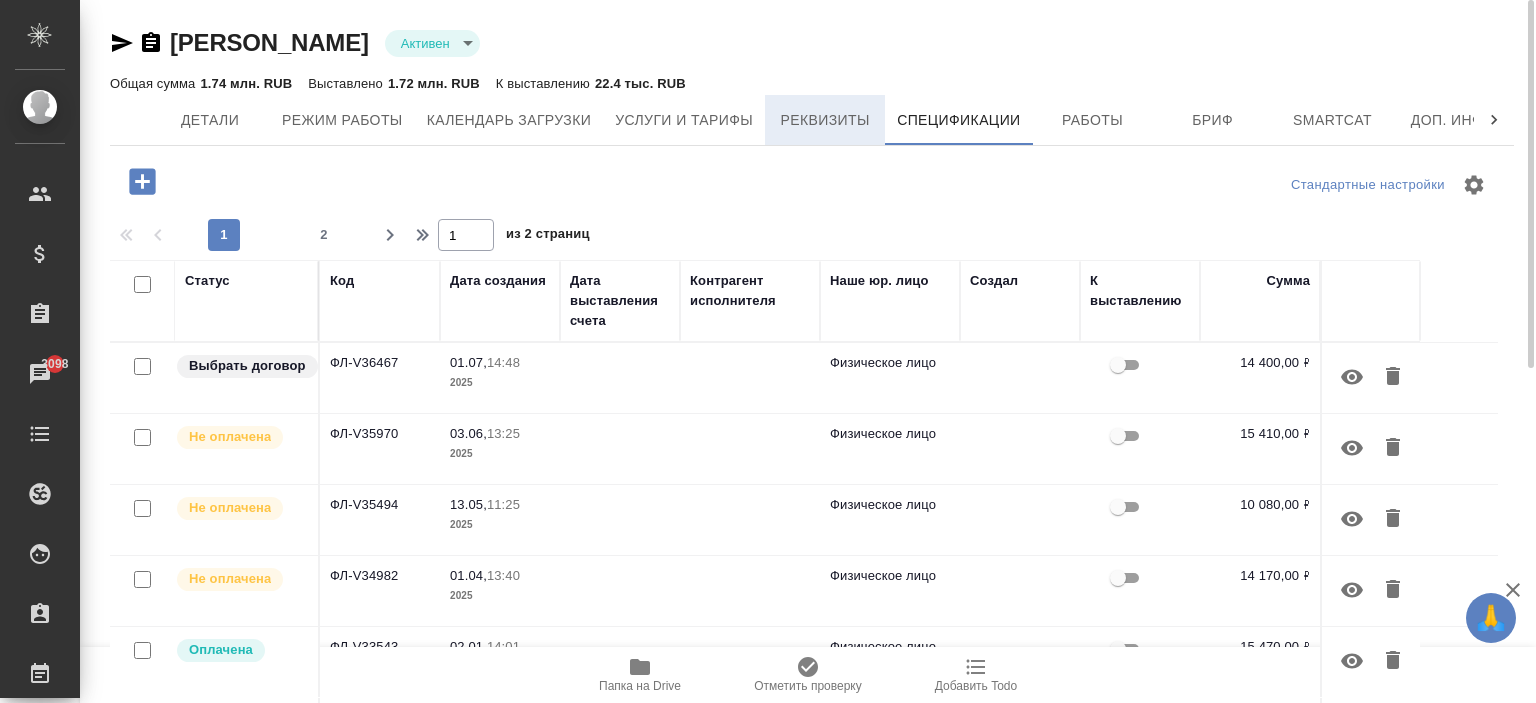 click on "Реквизиты" at bounding box center [825, 120] 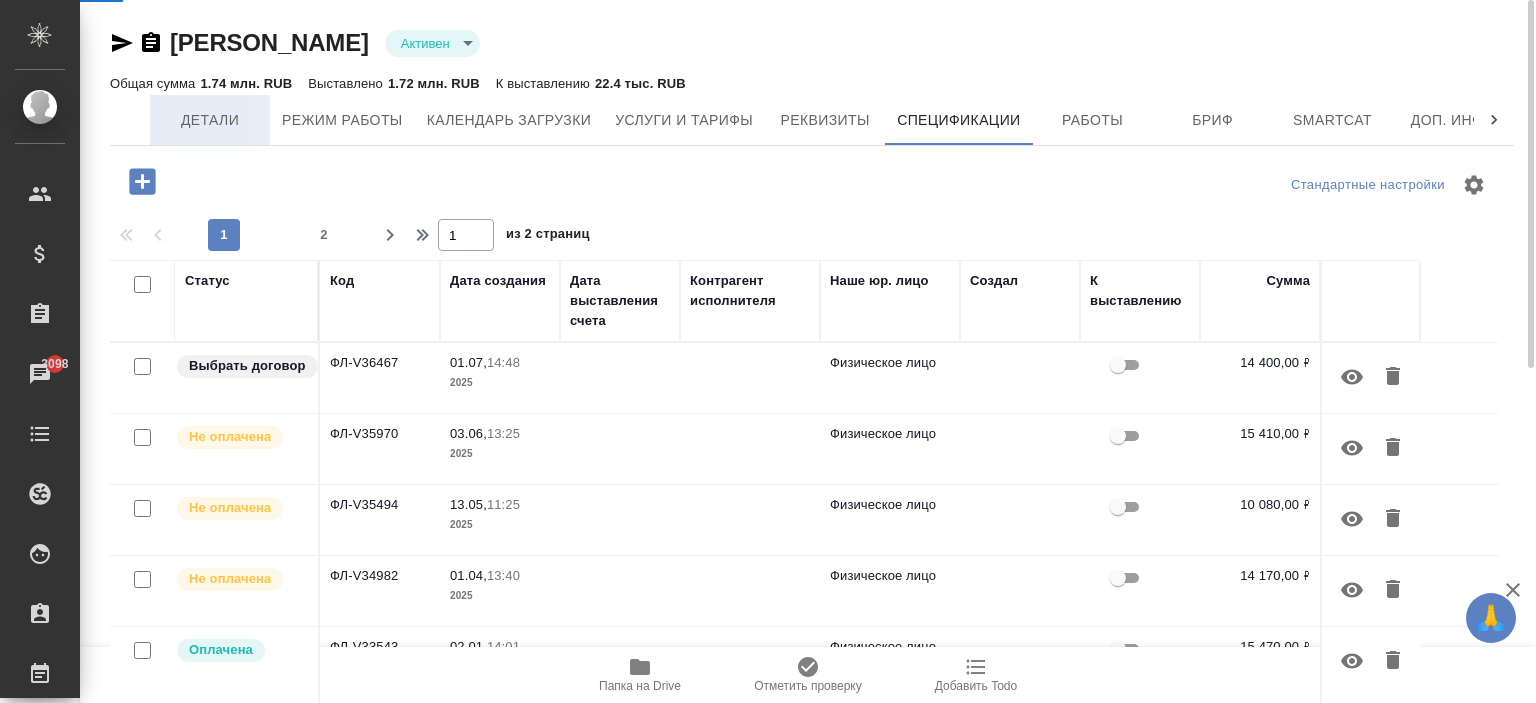 click on "Детали" at bounding box center (210, 120) 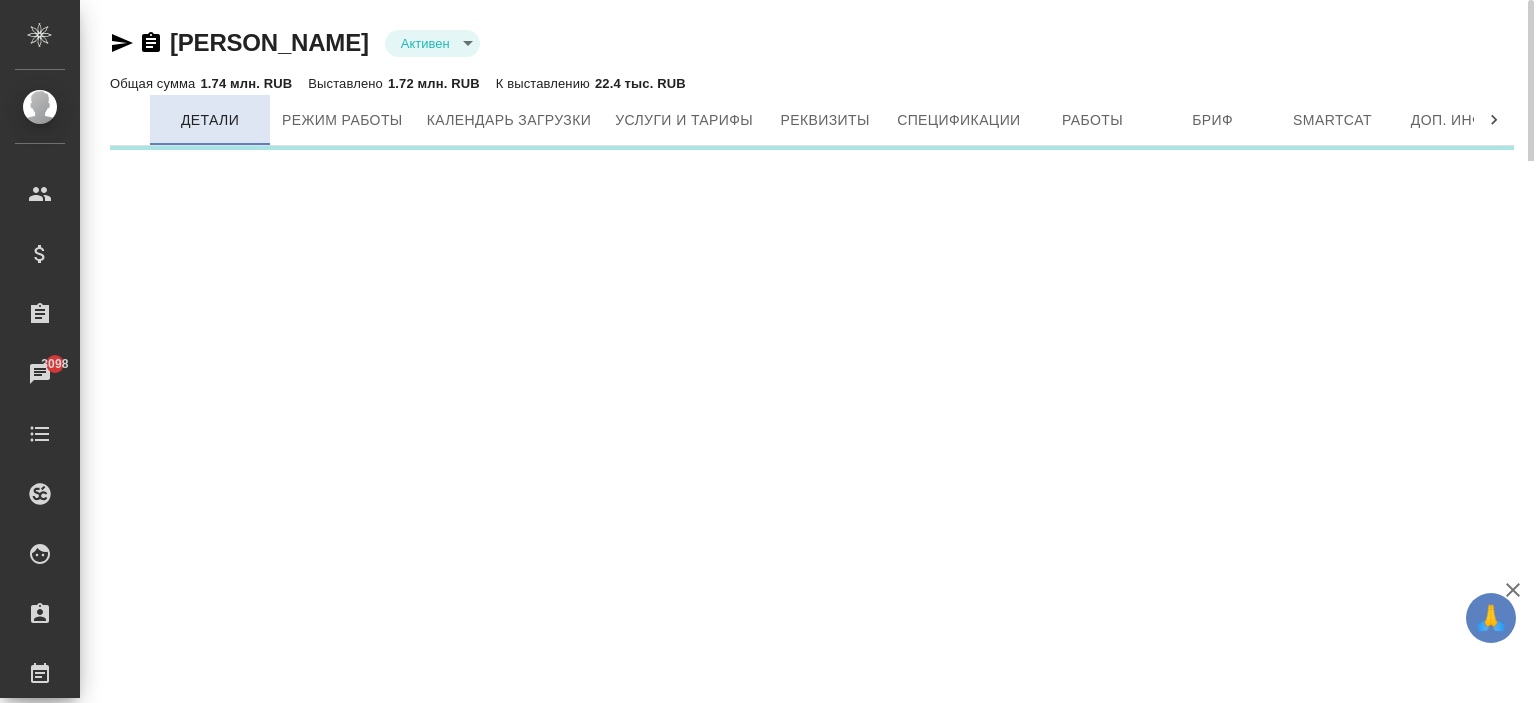 click on "Детали" at bounding box center (210, 120) 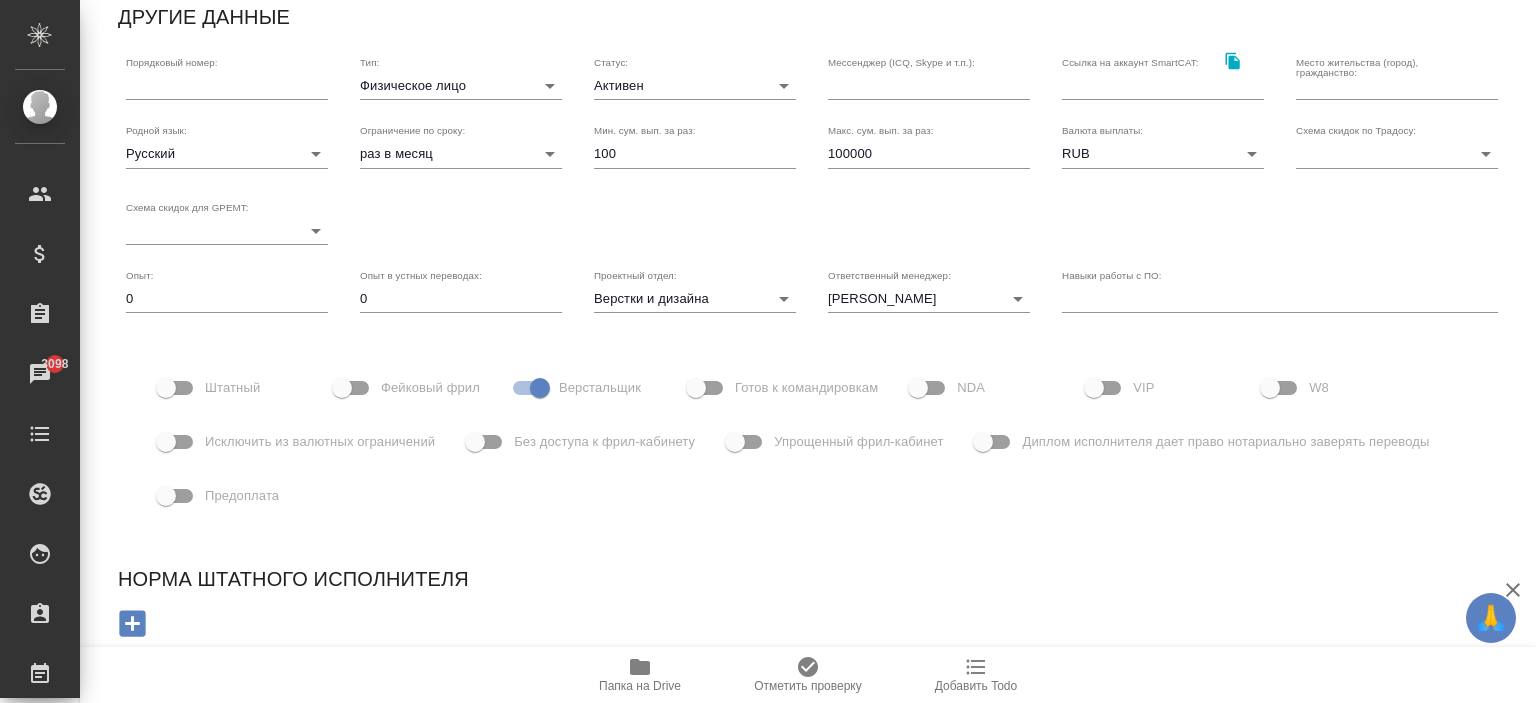 scroll, scrollTop: 0, scrollLeft: 0, axis: both 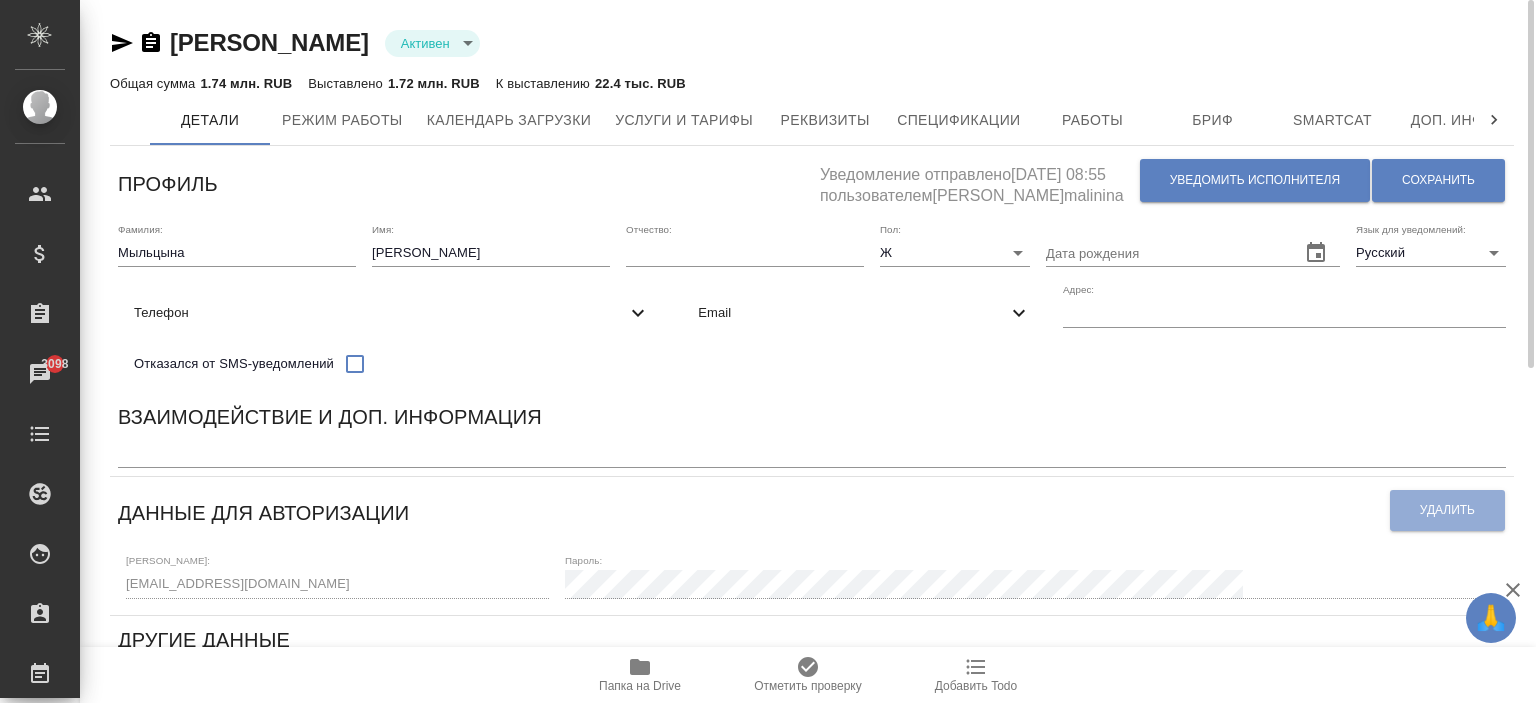 click on "Мыльцына Марина Активен active Общая сумма 1.74 млн. RUB   Выставлено 1.72 млн. RUB   К выставлению 22.4 тыс. RUB   Детали Режим работы Календарь загрузки Услуги и тарифы Реквизиты Спецификации Работы Бриф Smartcat Доп. инфо Чат Профиль Уведомление отправлено  13.05.2025, 08:55 пользователем  Малинина Мария m.malinina Уведомить исполнителя Сохранить Фамилия: Мыльцына Имя: Марина Отчество: Пол: Ж female Дата рождения Язык для уведомлений: Русский RU Телефон Отказался от SMS-уведомлений Email Адрес: Взаимодействие и доп. информация x Данные для авторизации Удалить Логин: myltsyna.marina@bk.ru Пароль: Тип: 100" at bounding box center (812, 663) 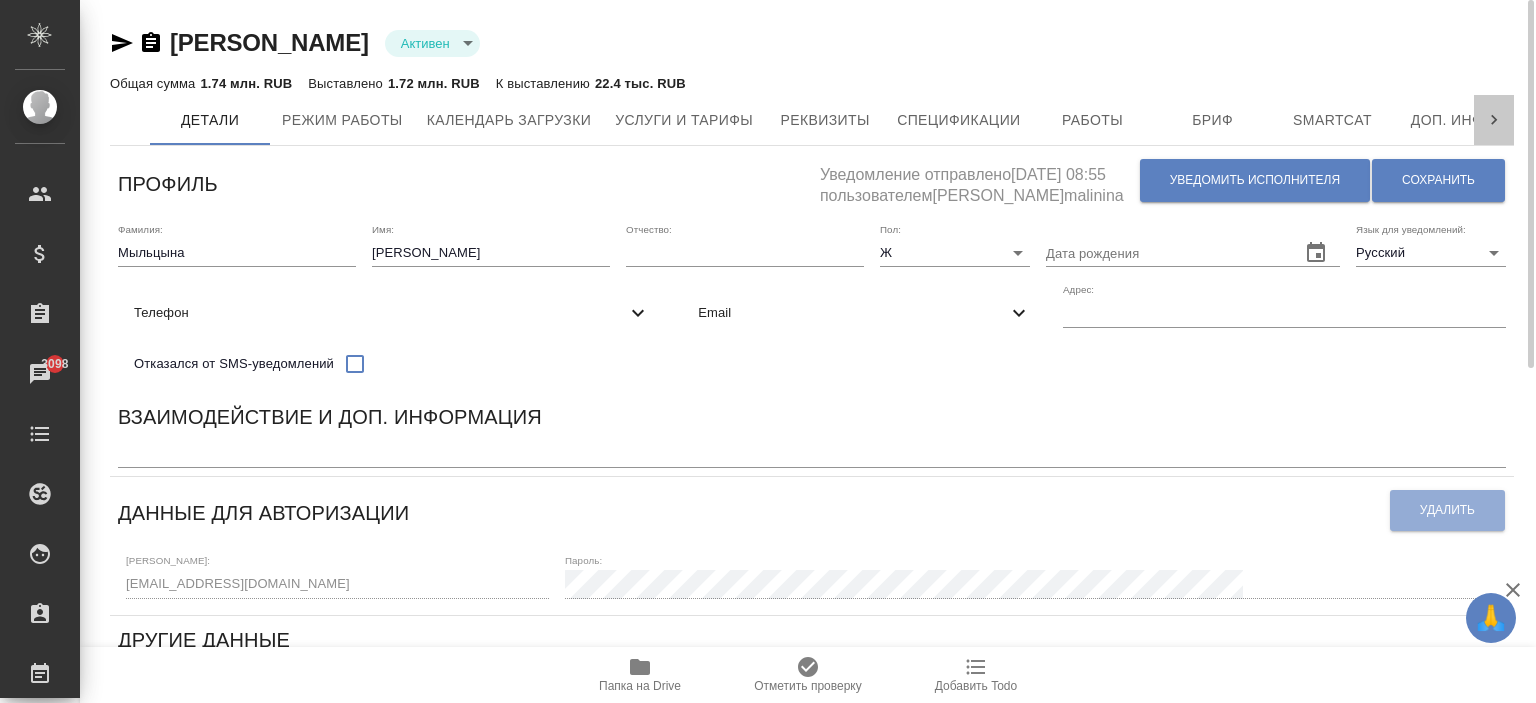 click at bounding box center (1494, 120) 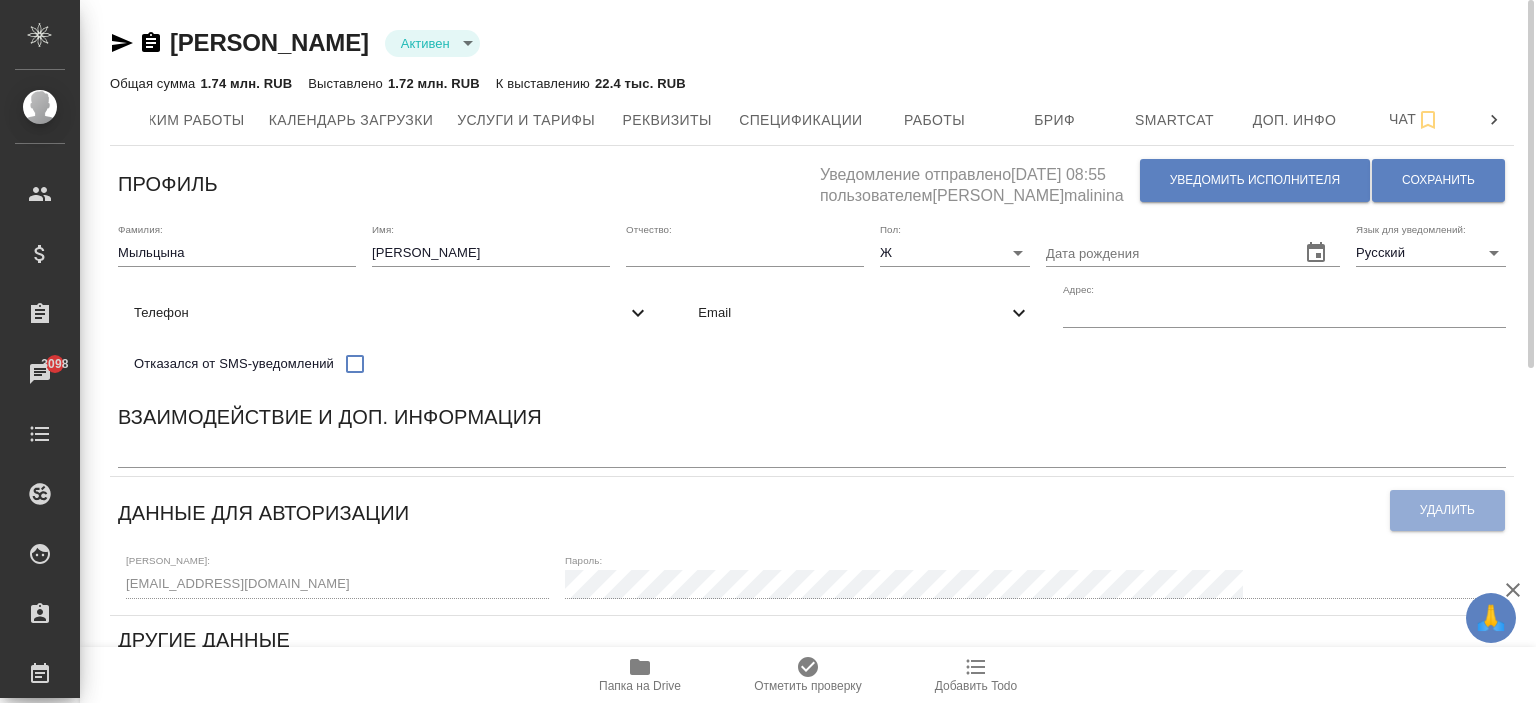 click on "Детали Режим работы Календарь загрузки Услуги и тарифы Реквизиты Спецификации Работы Бриф Smartcat Доп. инфо Чат" at bounding box center [812, 120] 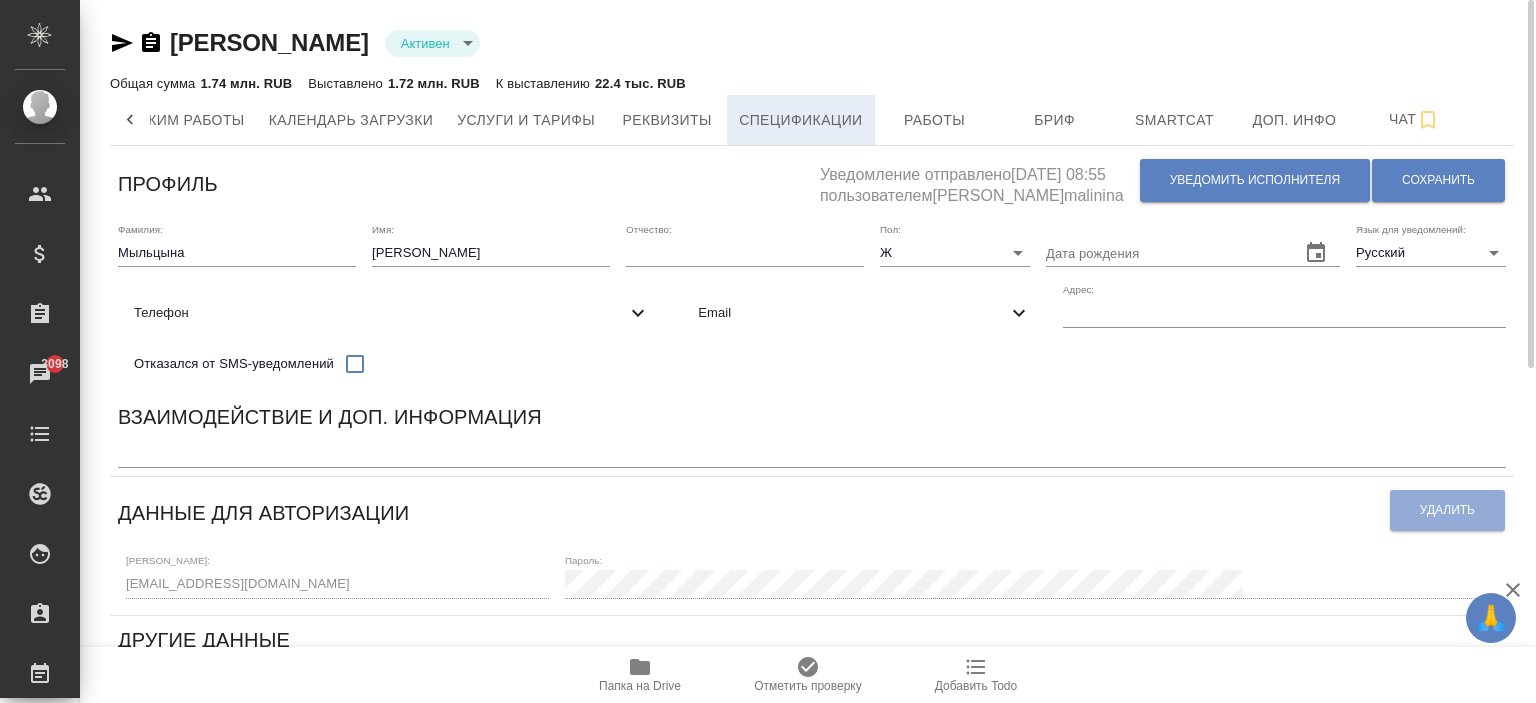 click on "Спецификации" at bounding box center (800, 120) 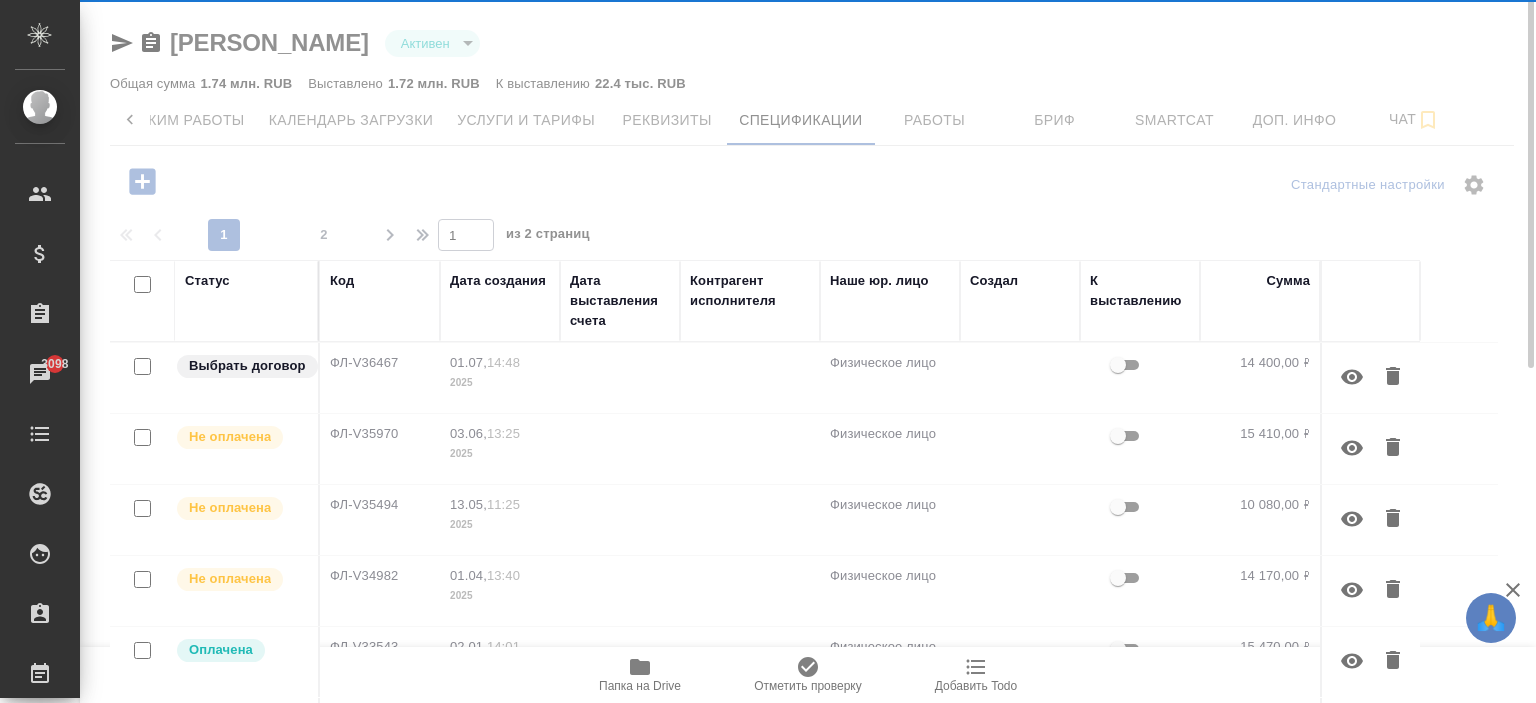 click on "ФЛ-V35970" at bounding box center (380, 378) 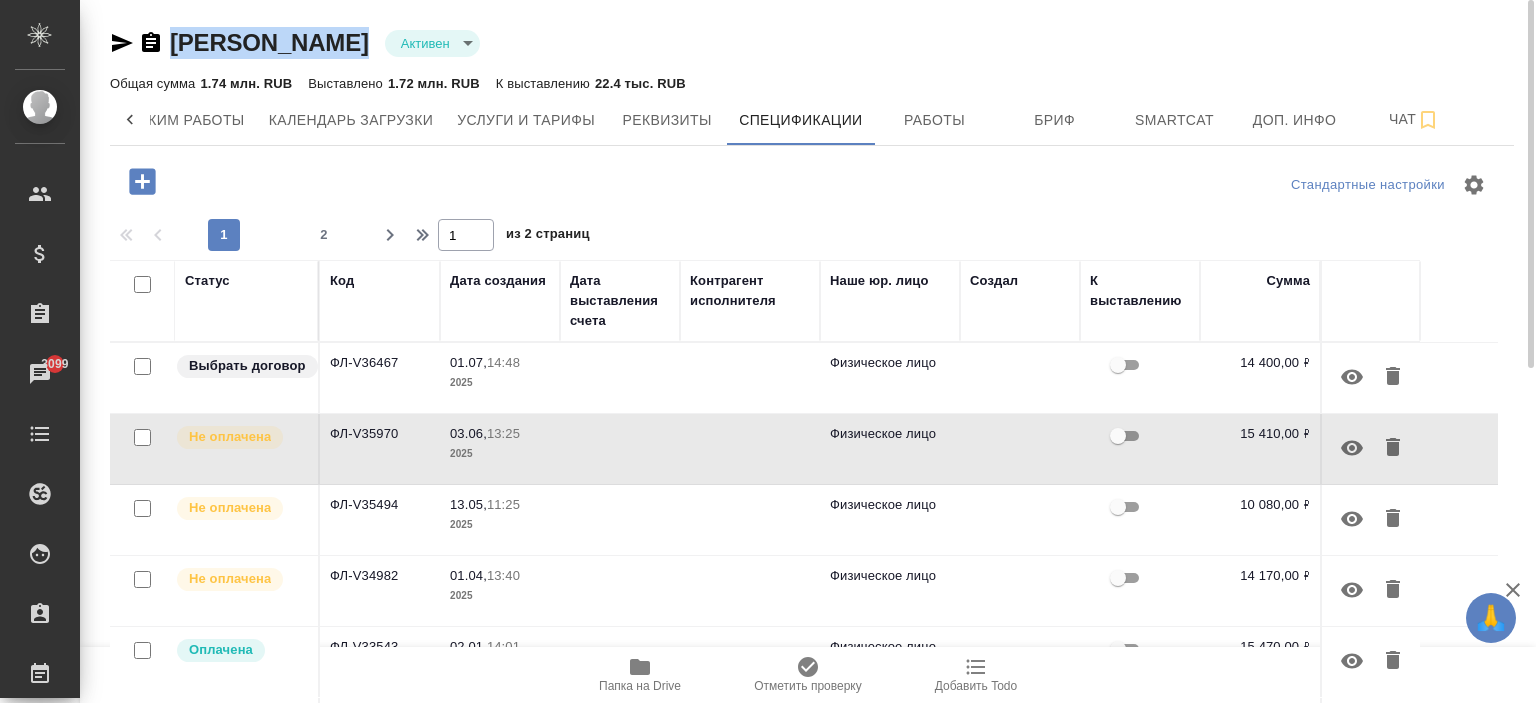 drag, startPoint x: 406, startPoint y: 36, endPoint x: 155, endPoint y: 39, distance: 251.01793 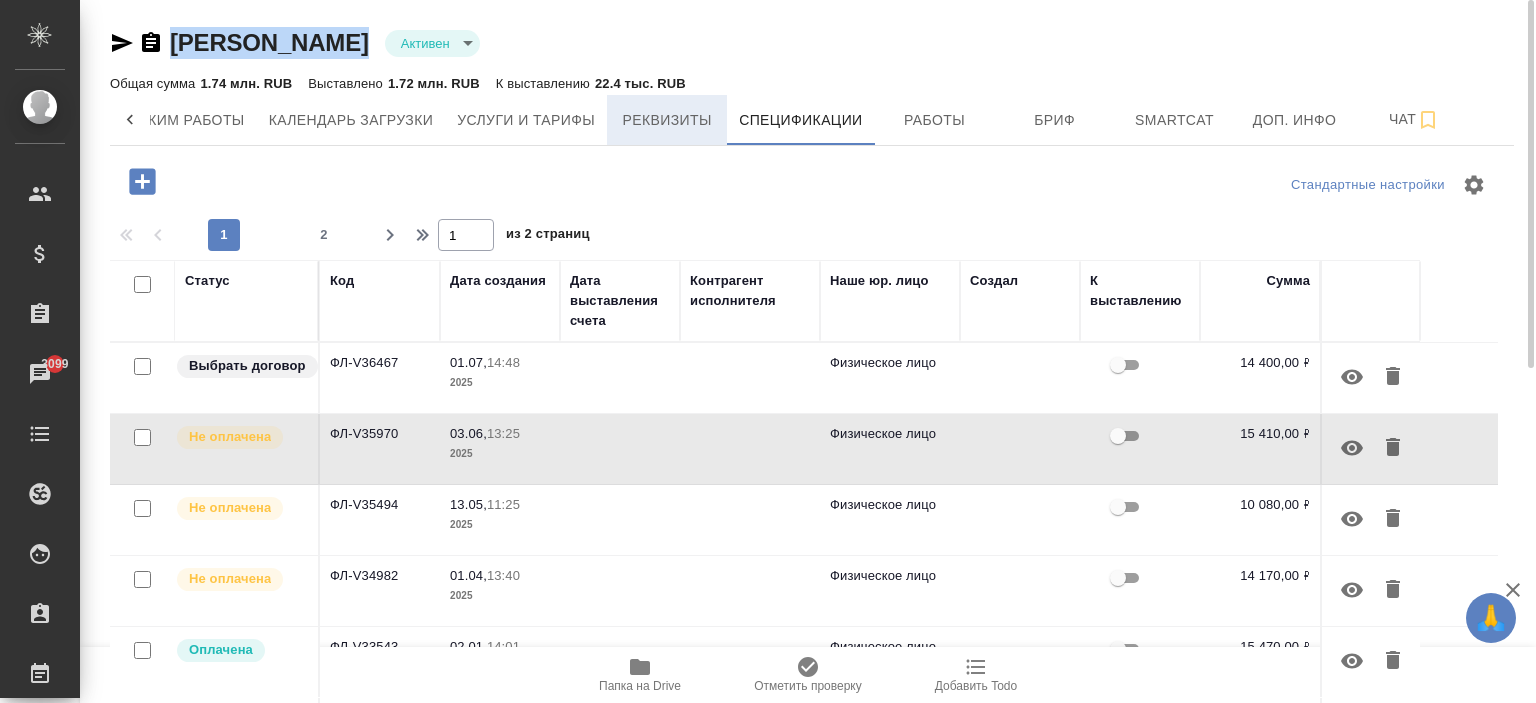 click on "Реквизиты" at bounding box center (667, 120) 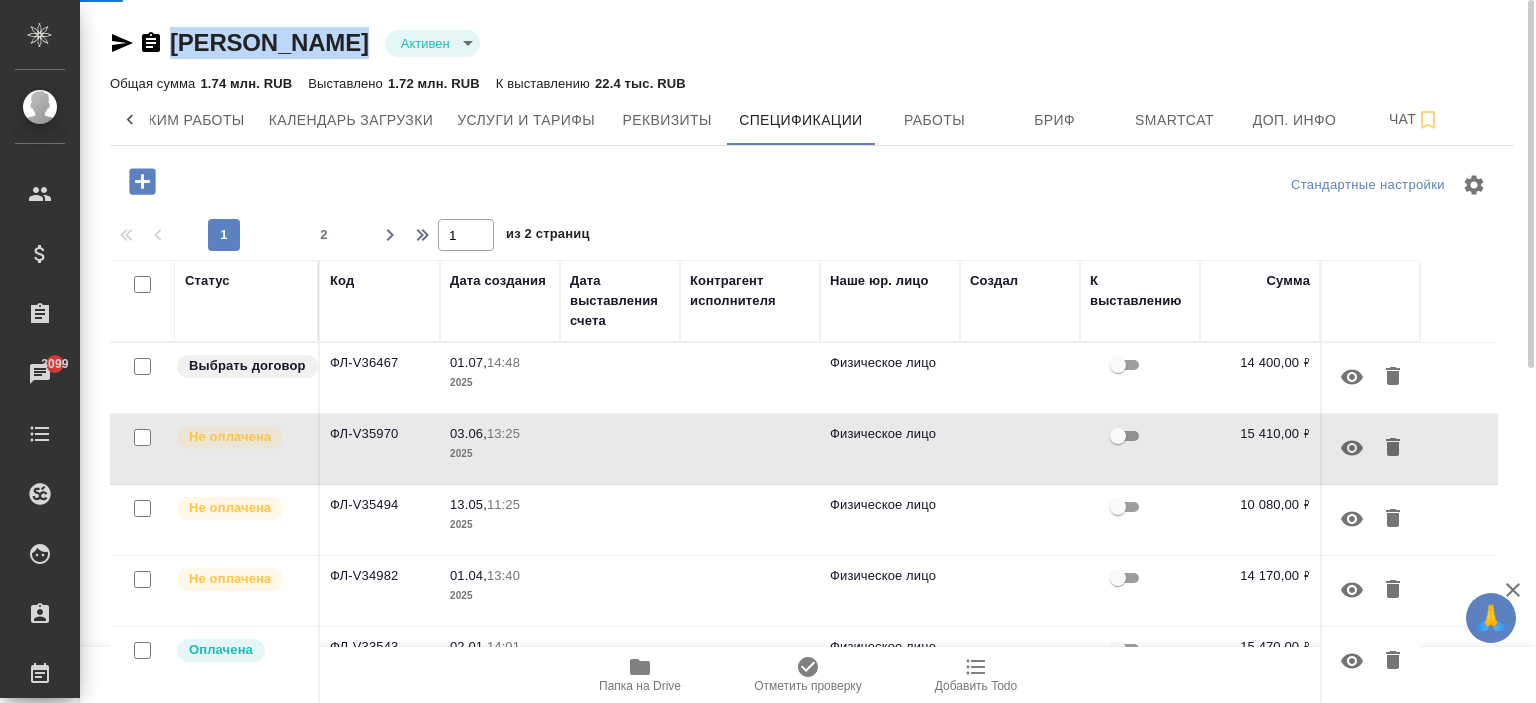 select on "10" 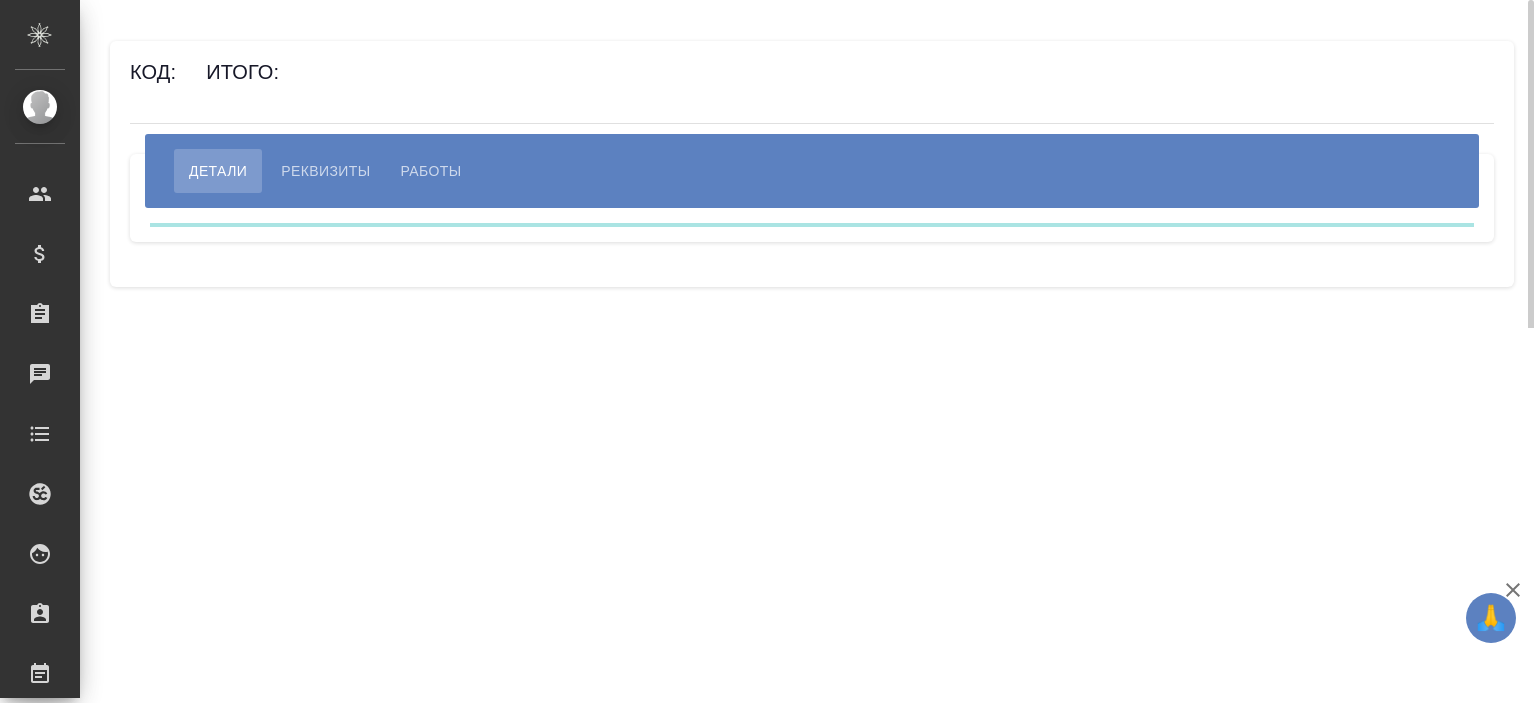 scroll, scrollTop: 0, scrollLeft: 0, axis: both 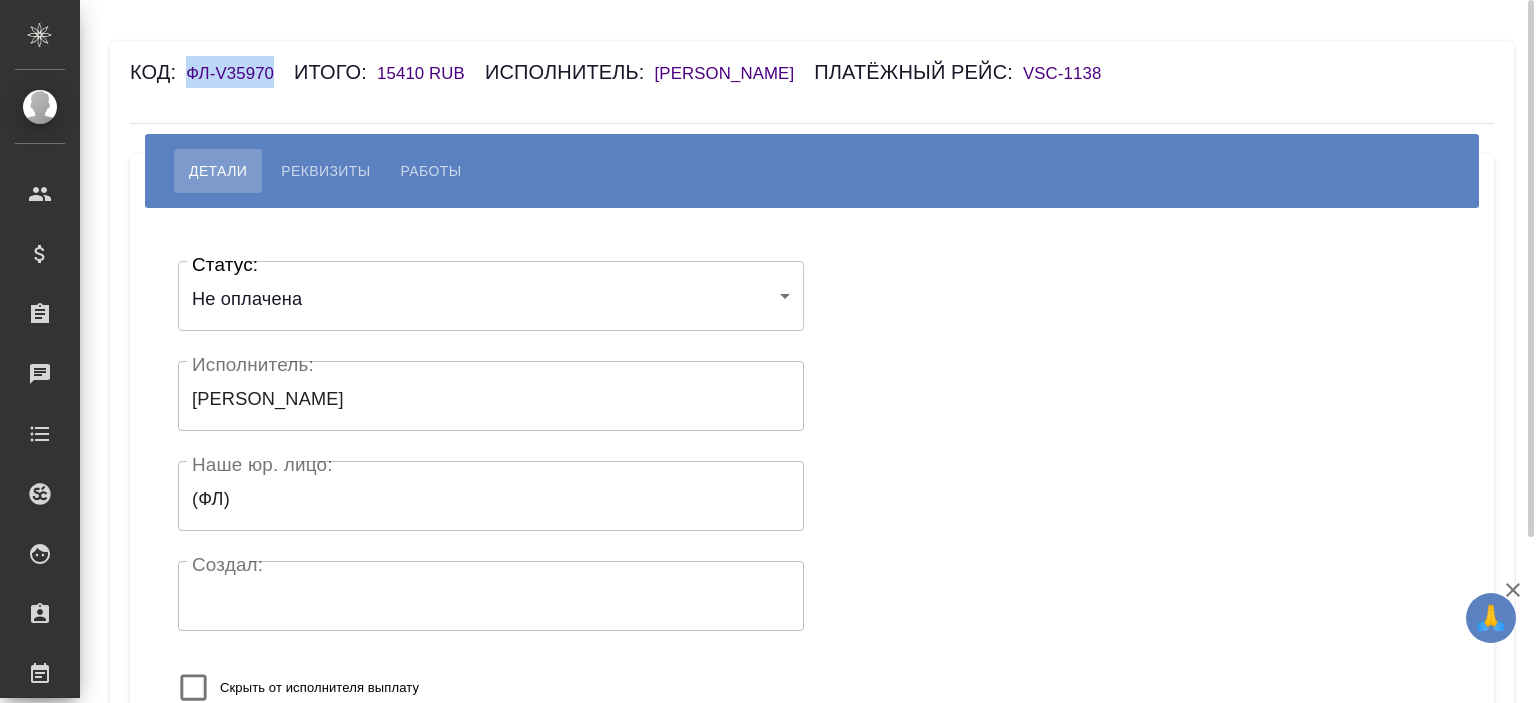 drag, startPoint x: 286, startPoint y: 72, endPoint x: 186, endPoint y: 79, distance: 100.2447 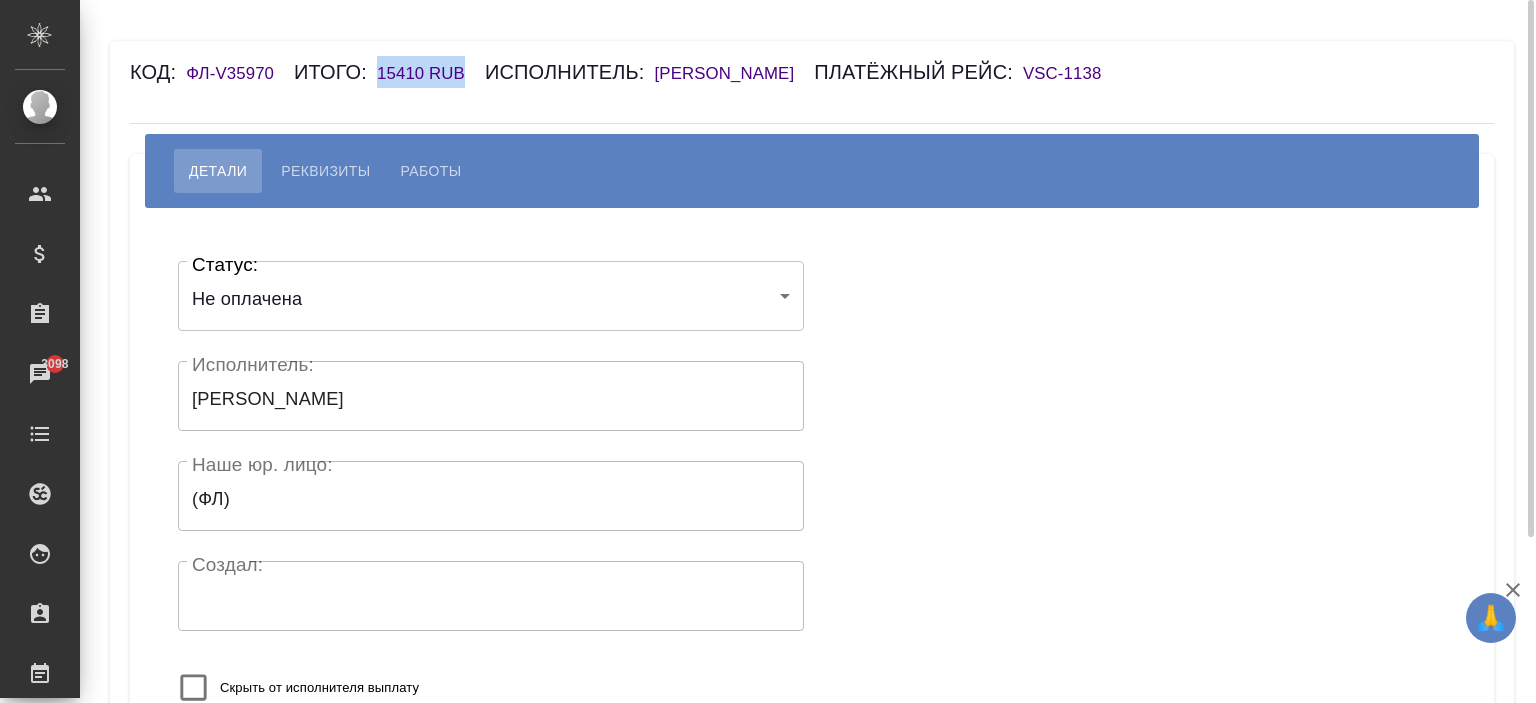 drag, startPoint x: 437, startPoint y: 67, endPoint x: 380, endPoint y: 71, distance: 57.14018 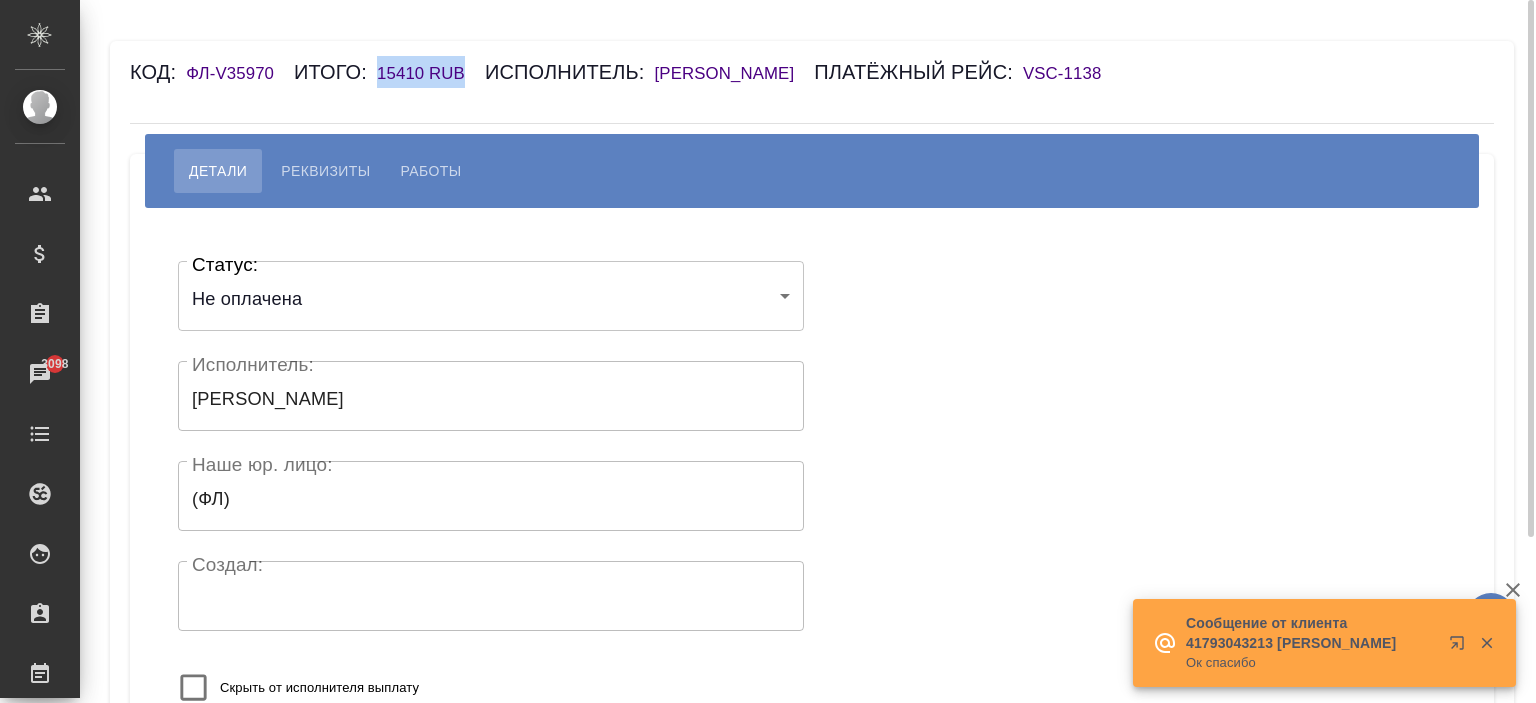 copy on "15410 RUB" 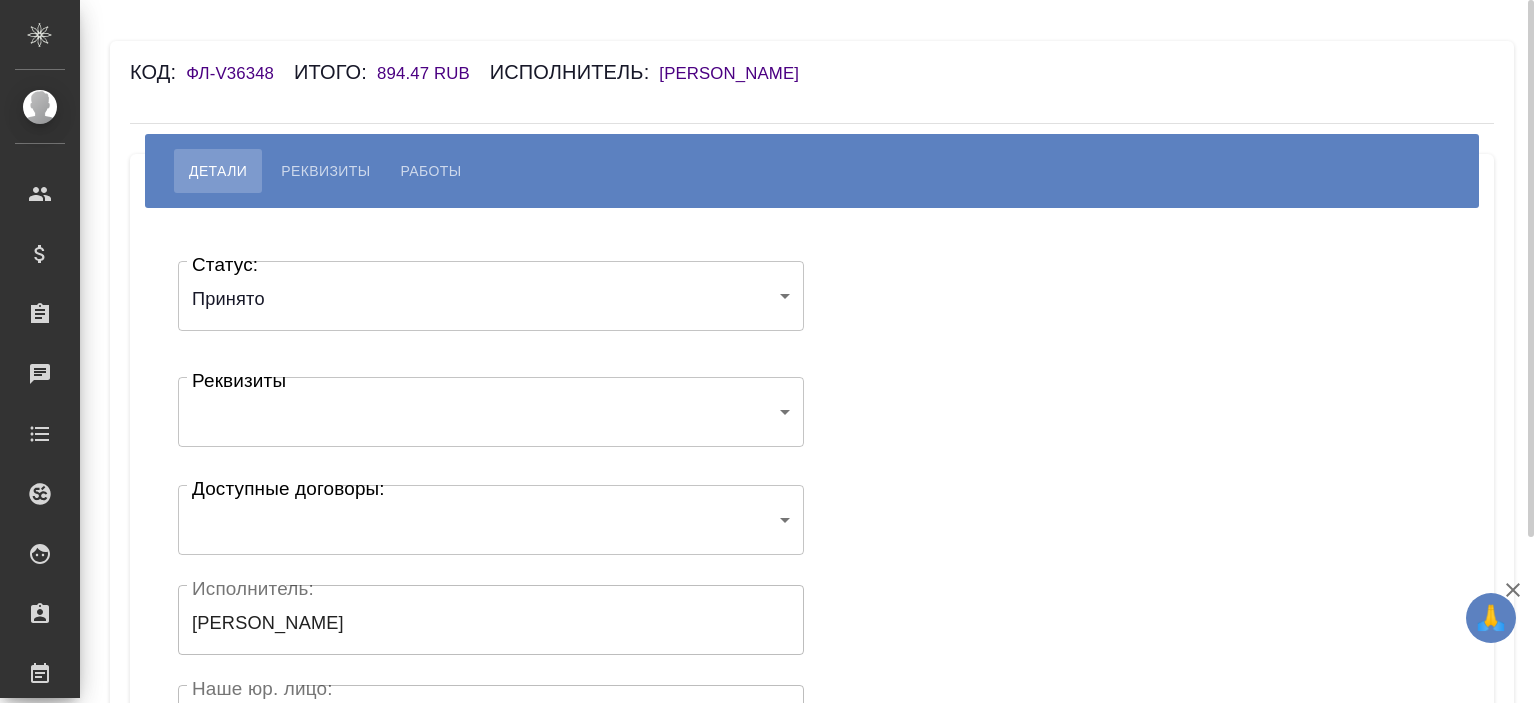 scroll, scrollTop: 0, scrollLeft: 0, axis: both 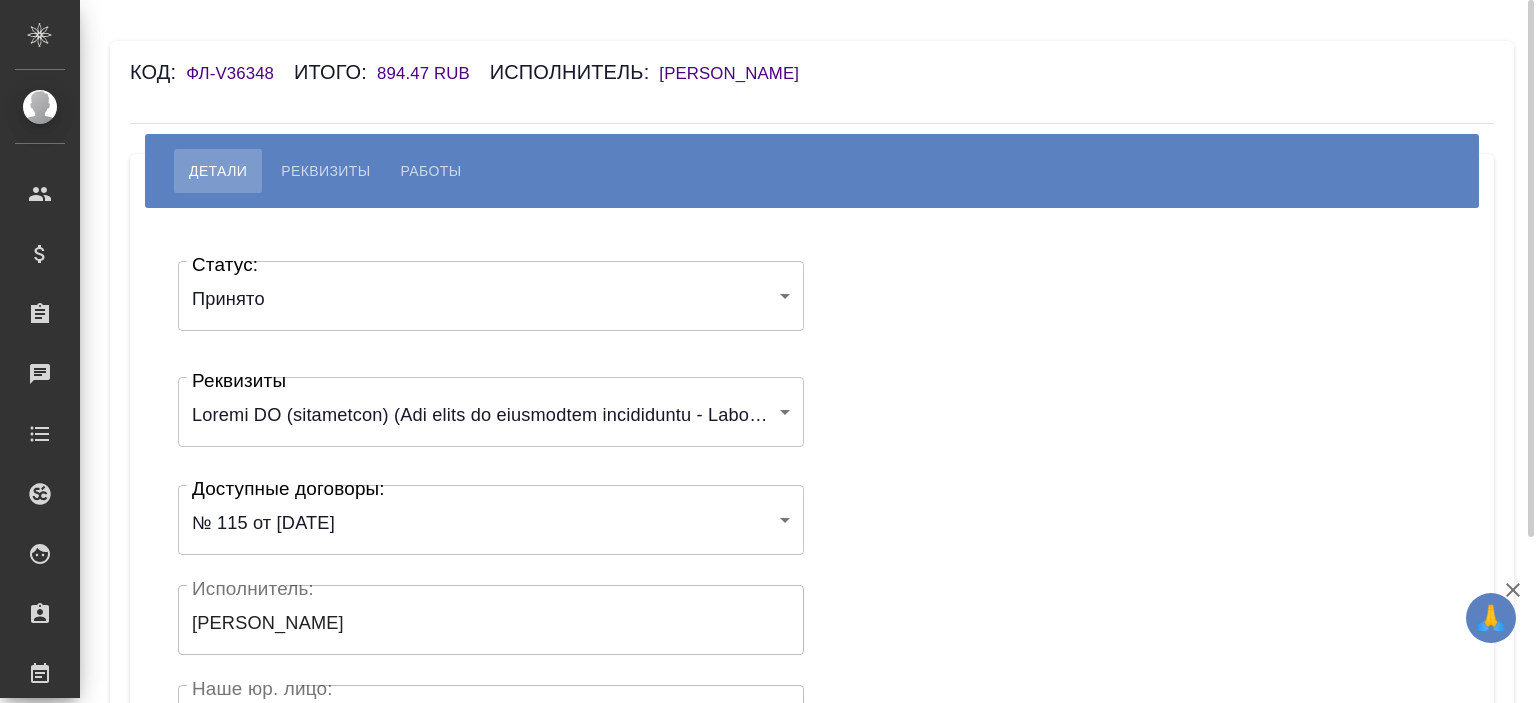 click on "🙏 .cls-1
fill:#fff;
AWATERA [PERSON_NAME] Спецификации Заказы Чаты Todo Проекты SC Исполнители Кандидаты Работы Входящие заявки Заявки на доставку Рекламации Проекты процессинга Конференции Выйти Код: ФЛ-V36348 Итого: 894.47 RUB Исполнитель: [PERSON_NAME] Реквизиты Работы Статус: Принято accepted Статус: Реквизиты 6167fd5821936847e10bef2d Реквизиты Доступные договоры: № 115 от [DATE] 60eed011544a686df4044d47 Доступные договоры: Исполнитель: [PERSON_NAME] Исполнитель: Наше юр. лицо: (ФЛ) Наше юр. лицо: Создал: Создал: Скрыть от исполнителя выплату Сохранить .cls-1   AWATERA Чаты x" at bounding box center [768, 351] 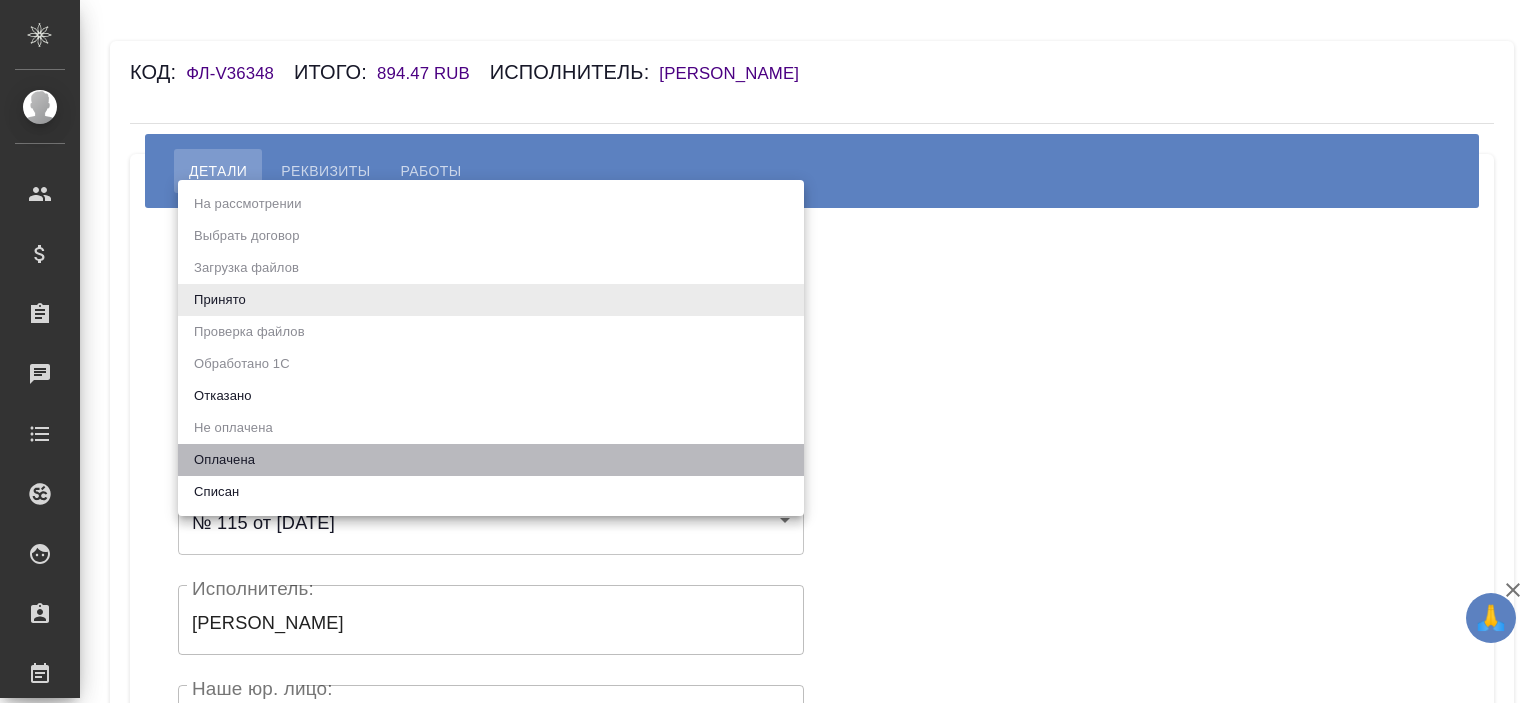 click on "Оплачена" at bounding box center (491, 460) 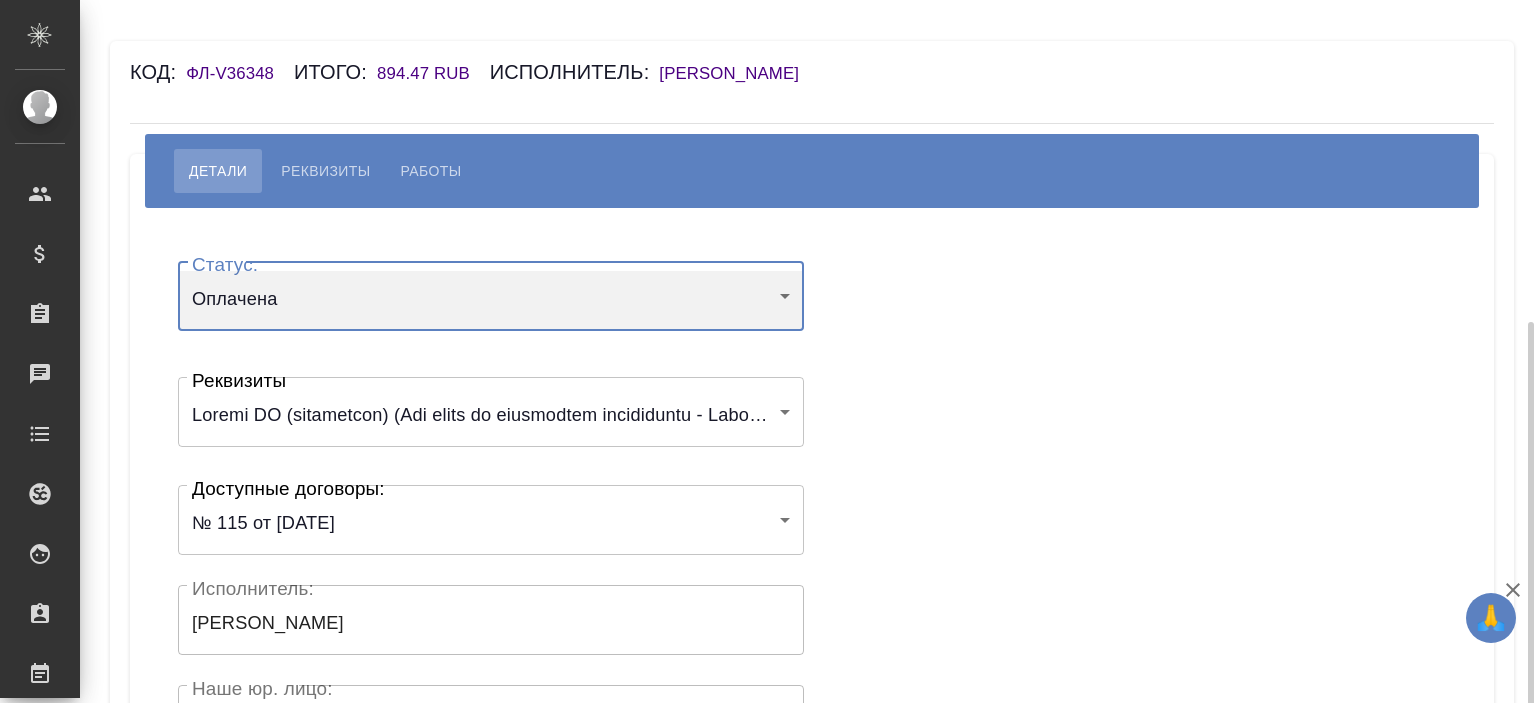 scroll, scrollTop: 400, scrollLeft: 0, axis: vertical 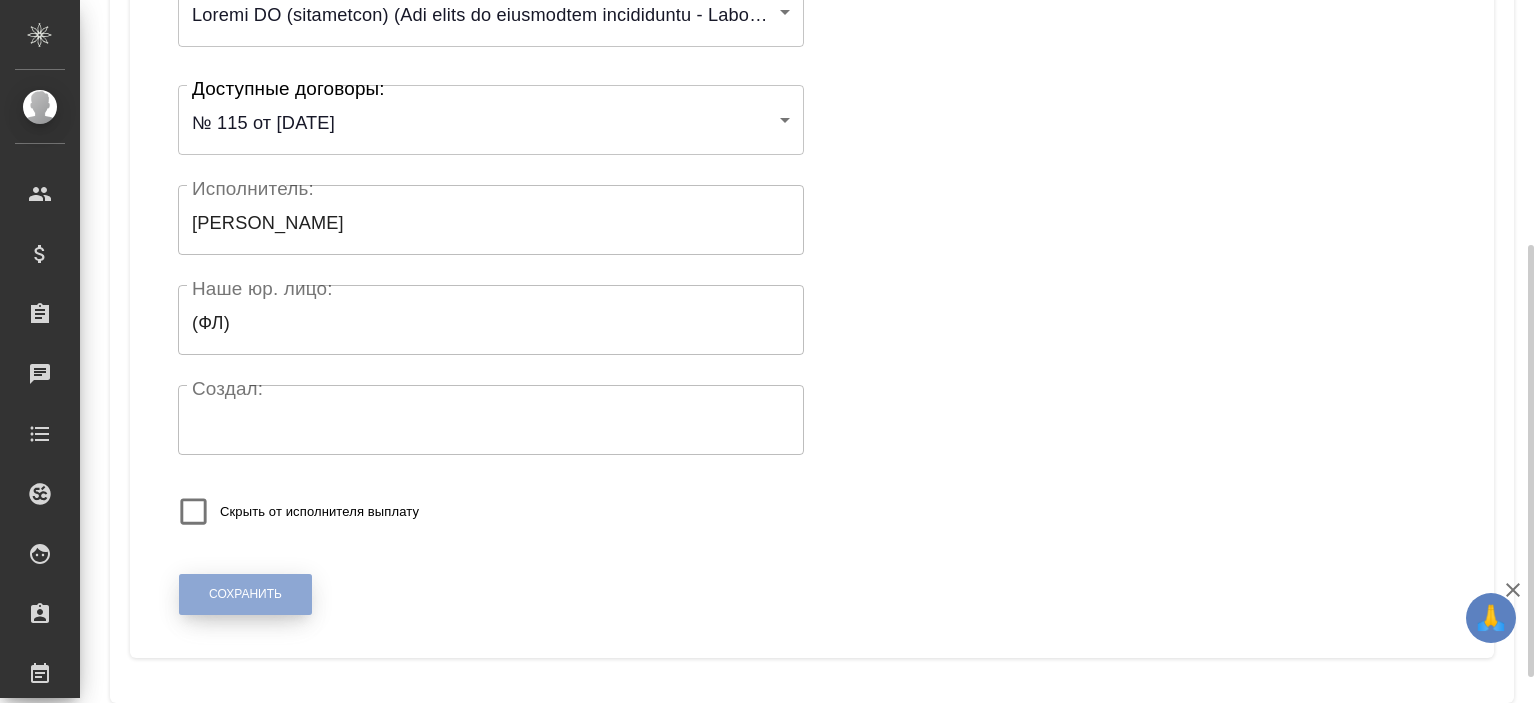 click on "Сохранить" at bounding box center (245, 594) 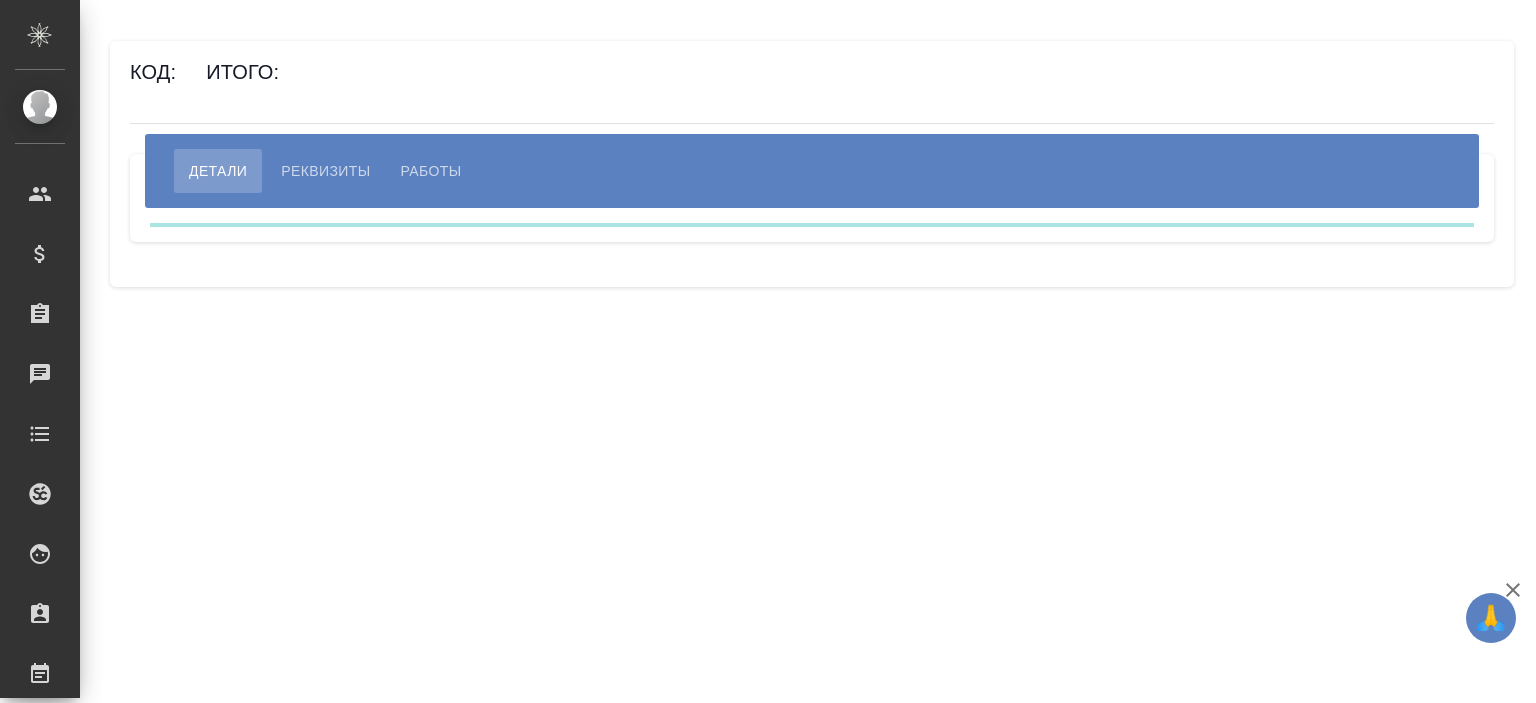 scroll, scrollTop: 0, scrollLeft: 0, axis: both 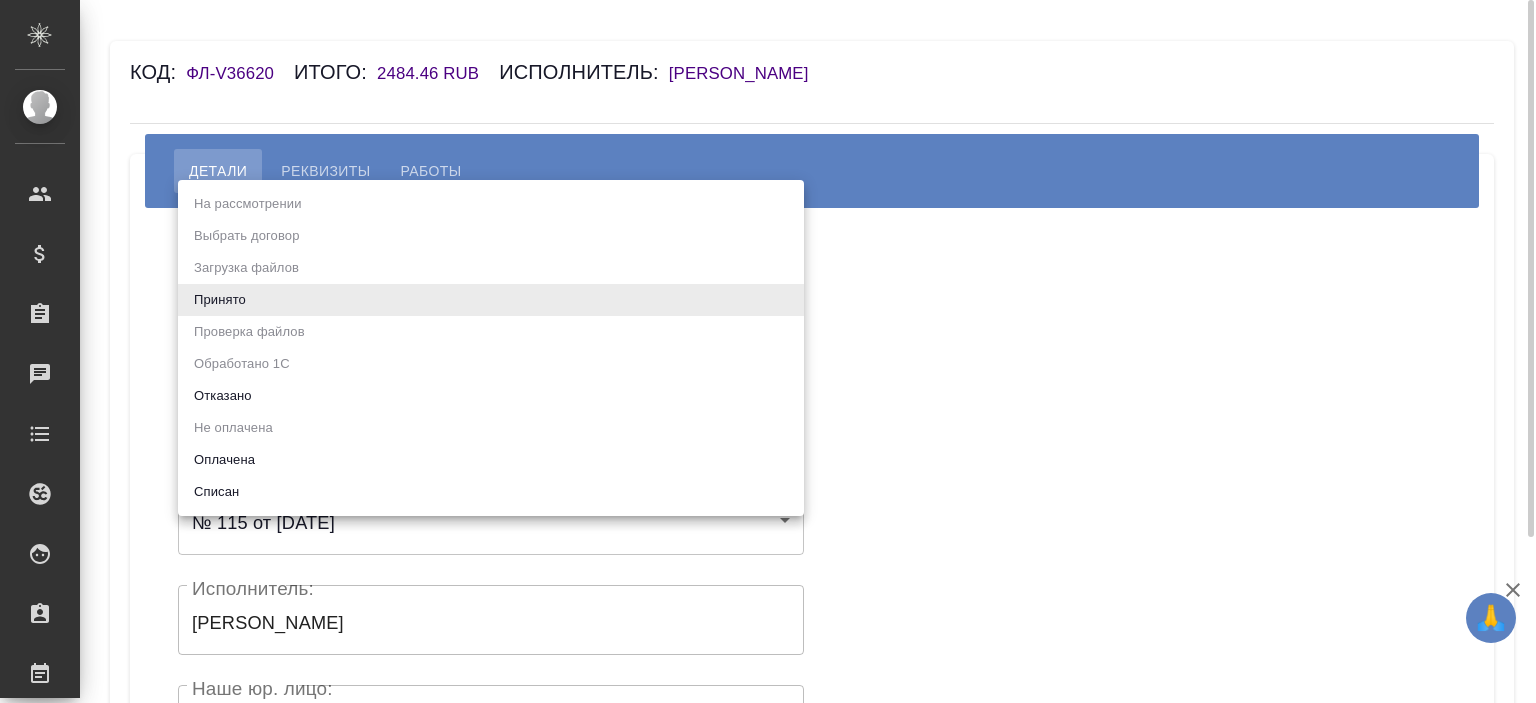 click on "🙏 .cls-1
fill:#fff;
AWATERA [PERSON_NAME] Спецификации Заказы Чаты Todo Проекты SC Исполнители Кандидаты Работы Входящие заявки Заявки на доставку Рекламации Проекты процессинга Конференции Выйти Код: ФЛ-V36620 Итого: 2484.46 RUB Исполнитель: [PERSON_NAME] Реквизиты Работы Статус: Принято accepted Статус: Реквизиты 6167fd5821936847e10bef2d Реквизиты Доступные договоры: № 115 от [DATE] 60eed011544a686df4044d47 Доступные договоры: Исполнитель: [PERSON_NAME] Исполнитель: Наше юр. лицо: (ФЛ) Наше юр. лицо: Создал: Создал: Скрыть от исполнителя выплату Сохранить .cls-1   AWATERA Чаты x" at bounding box center (768, 351) 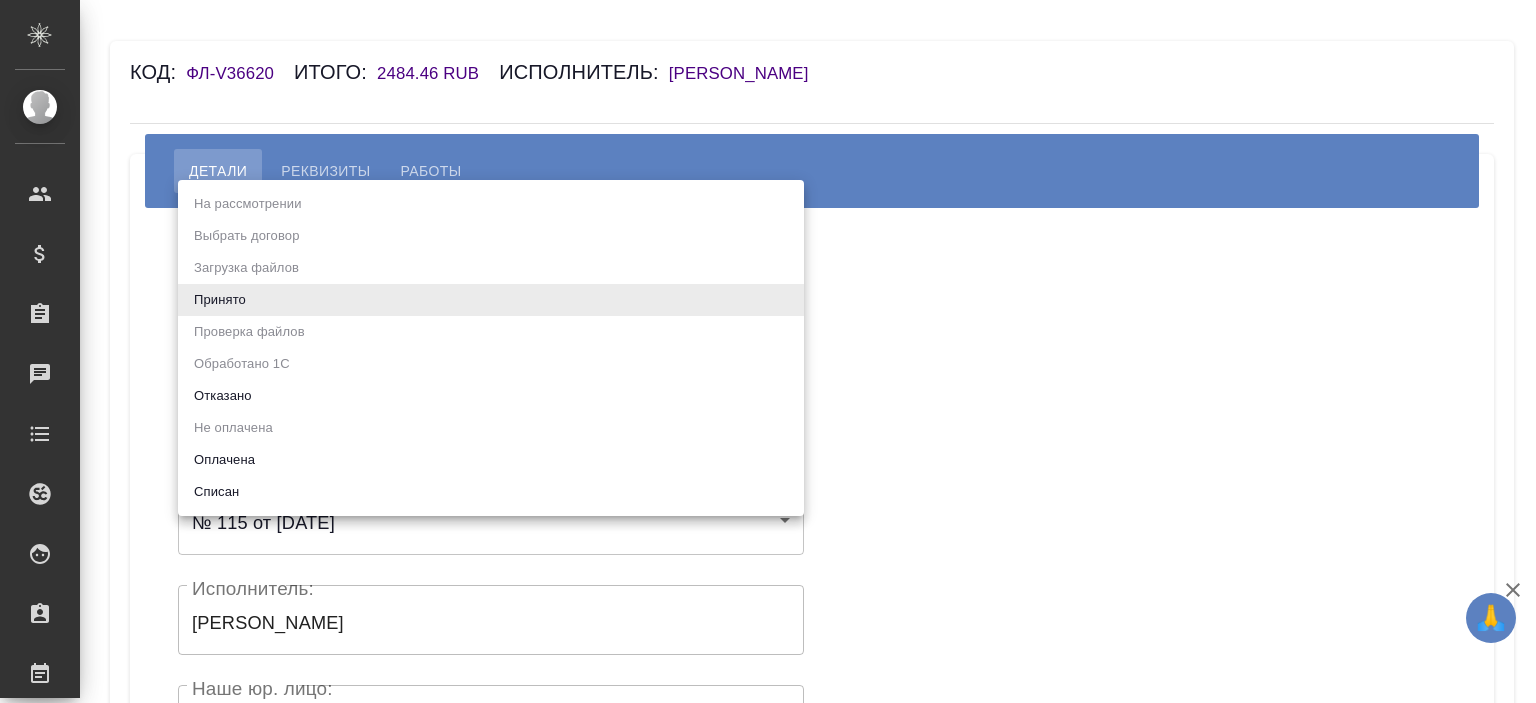 click on "Оплачена" at bounding box center (491, 460) 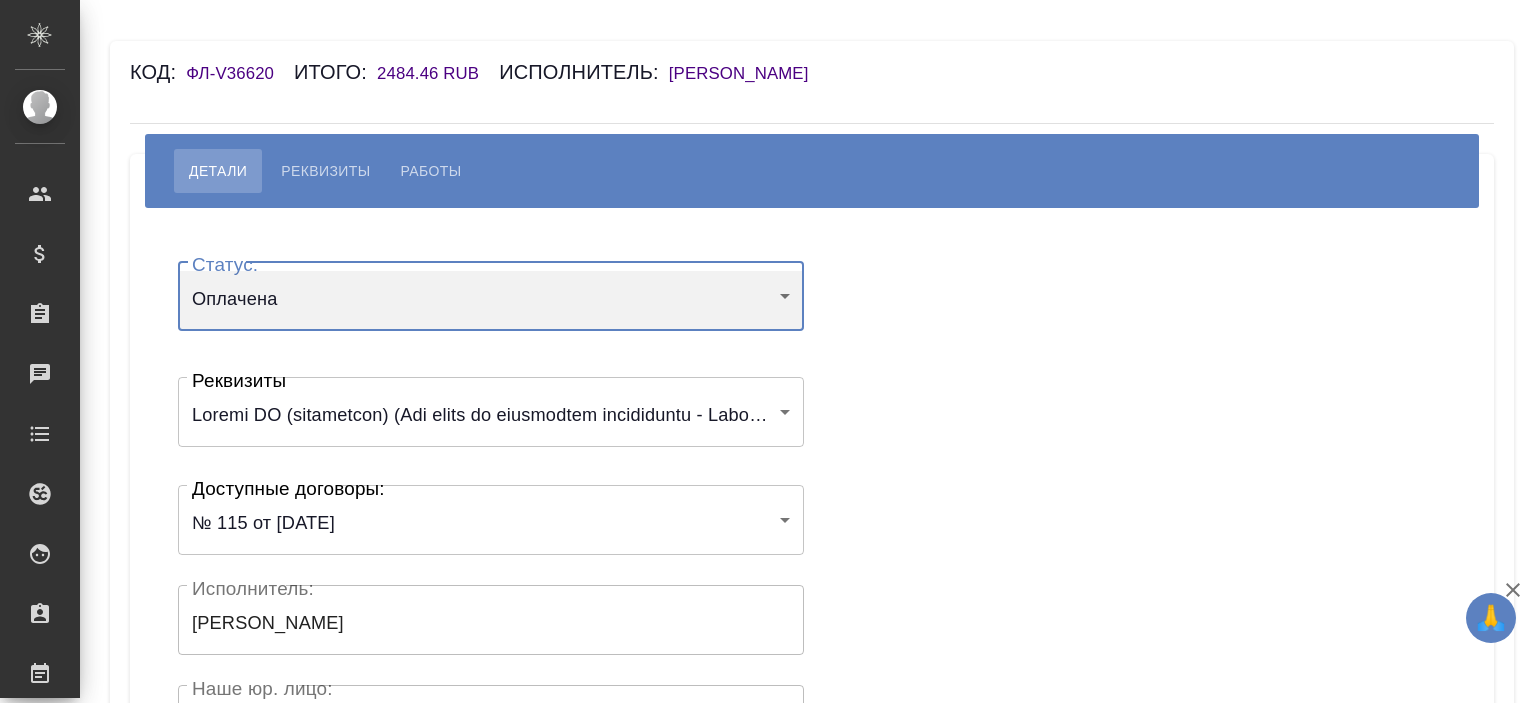 scroll, scrollTop: 440, scrollLeft: 0, axis: vertical 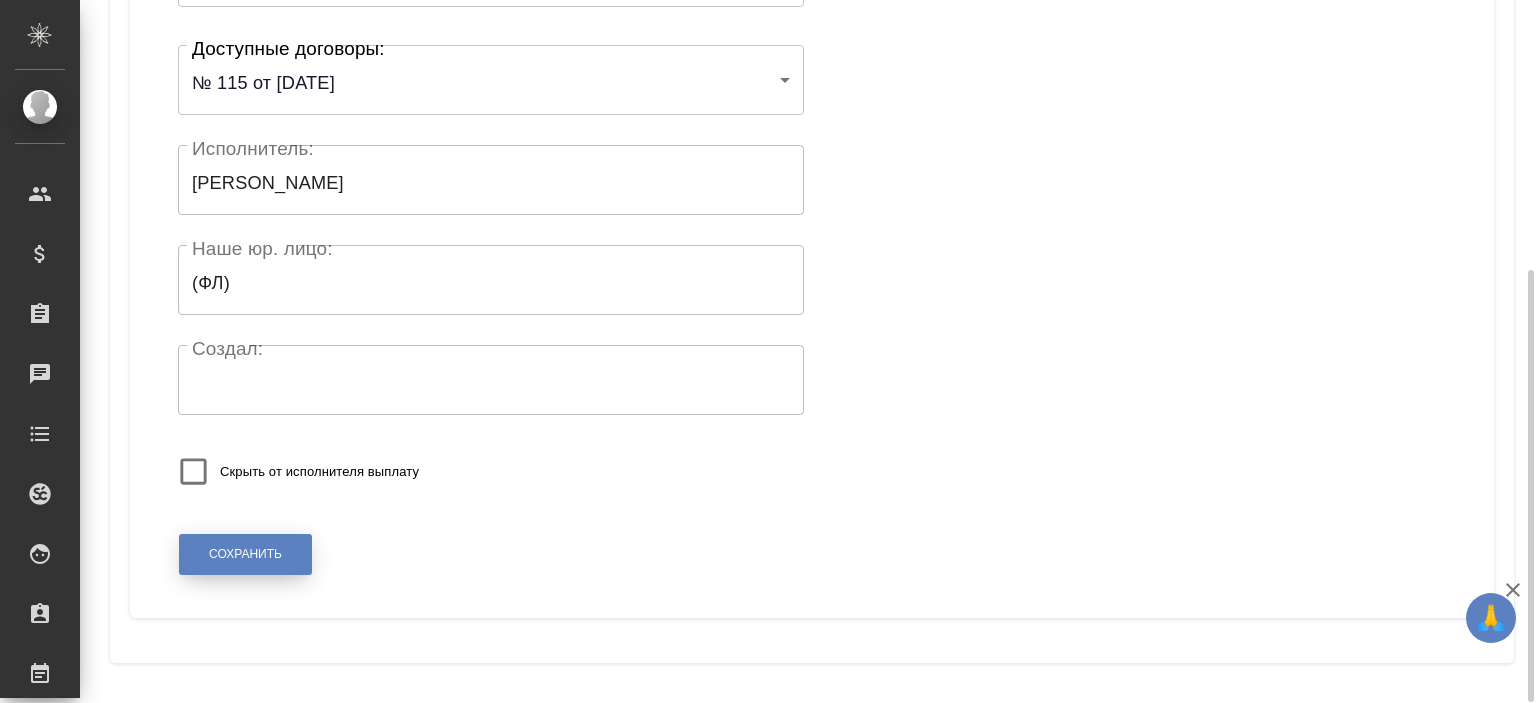 click on "Сохранить" at bounding box center (245, 554) 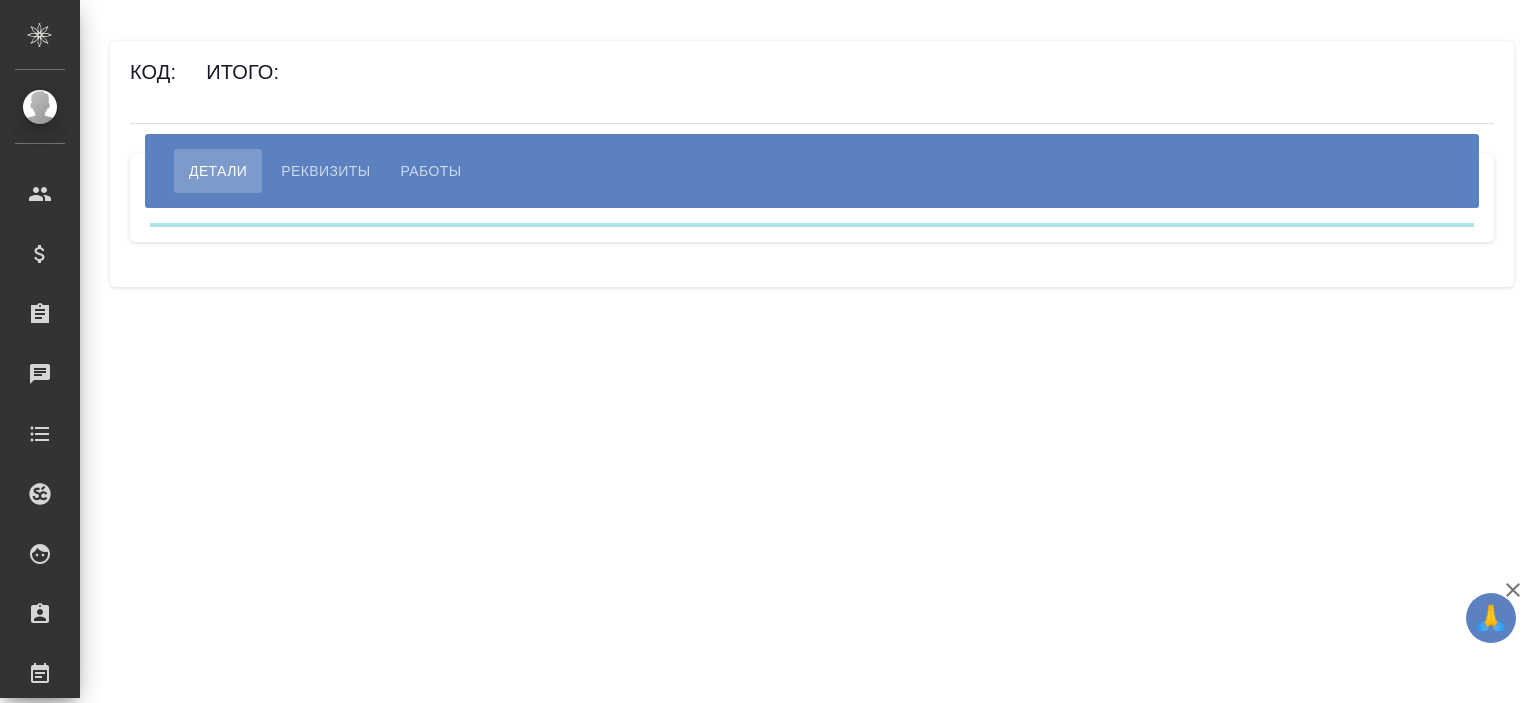 scroll, scrollTop: 0, scrollLeft: 0, axis: both 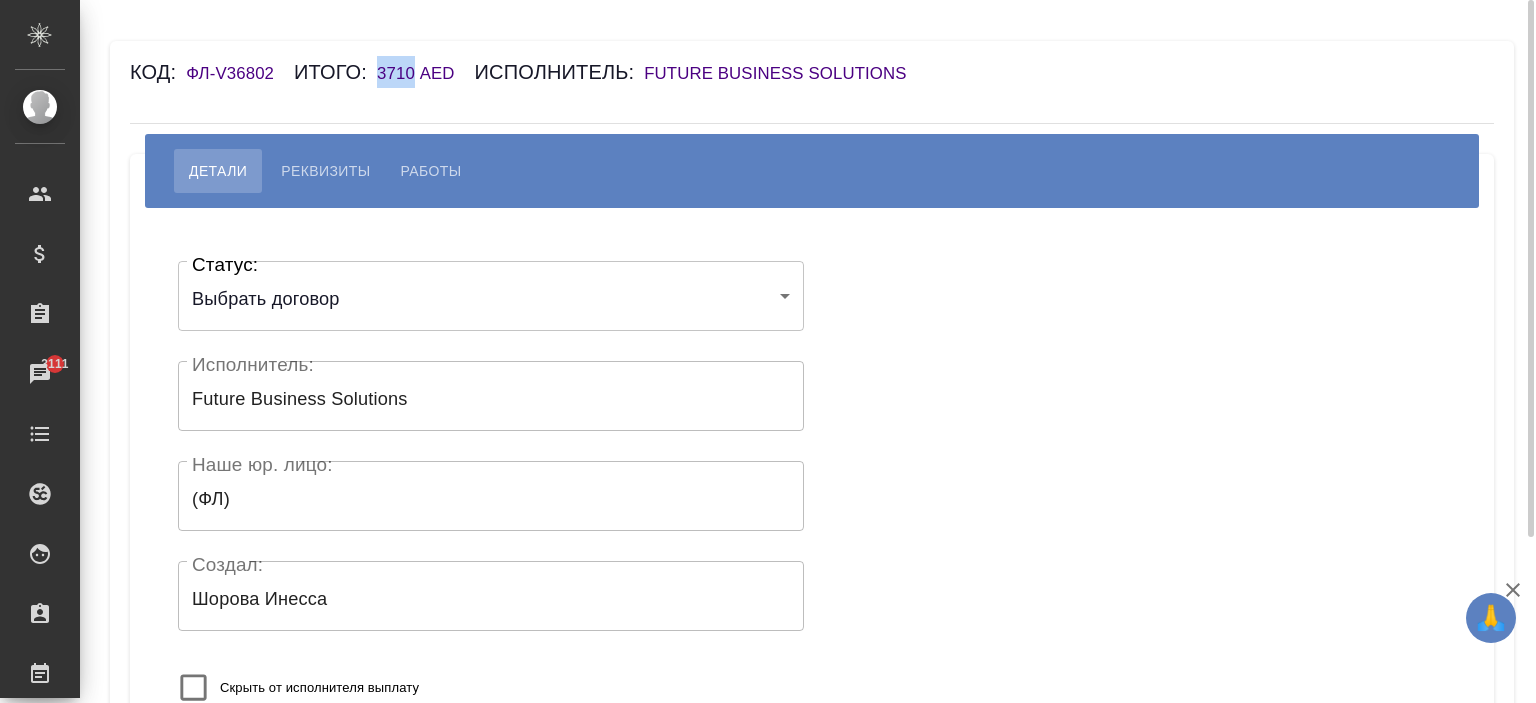 drag, startPoint x: 379, startPoint y: 75, endPoint x: 412, endPoint y: 66, distance: 34.20526 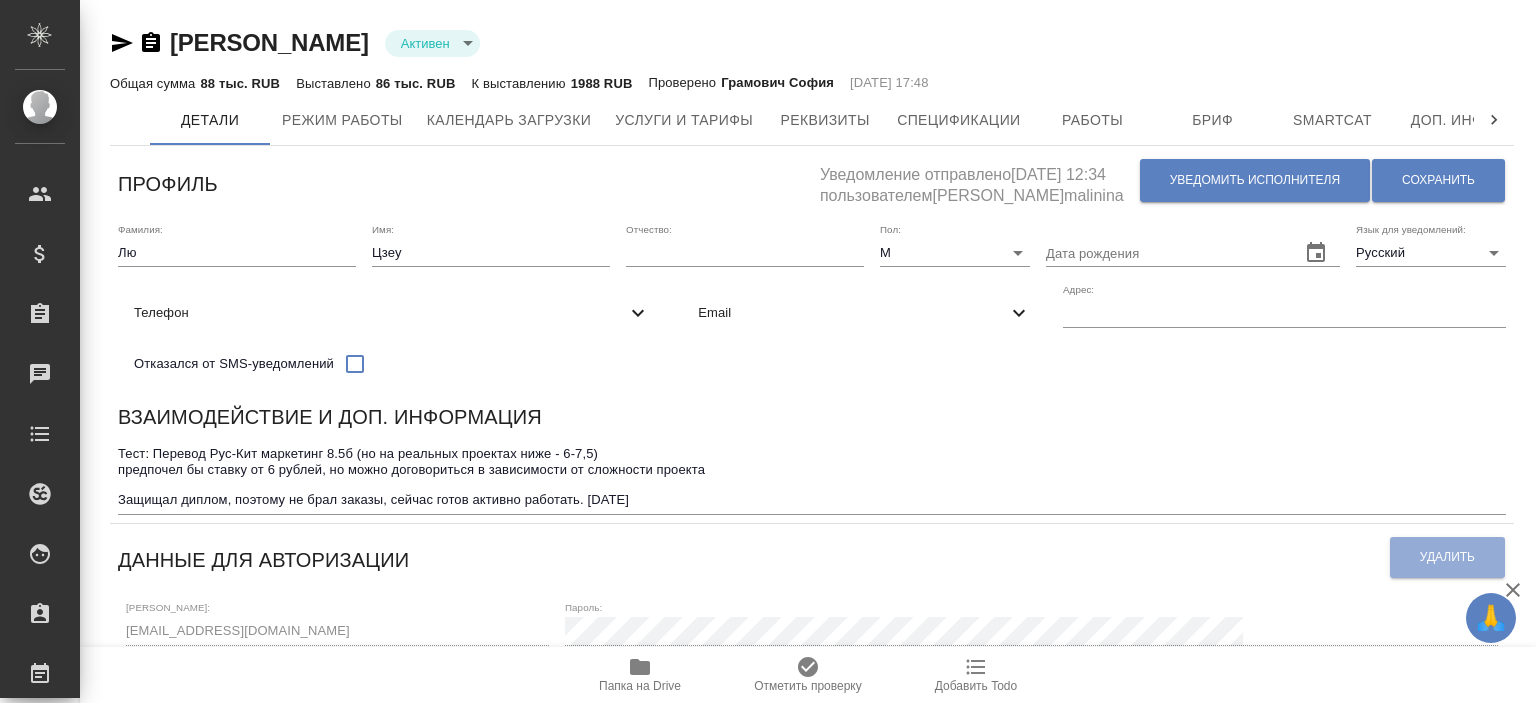 scroll, scrollTop: 0, scrollLeft: 0, axis: both 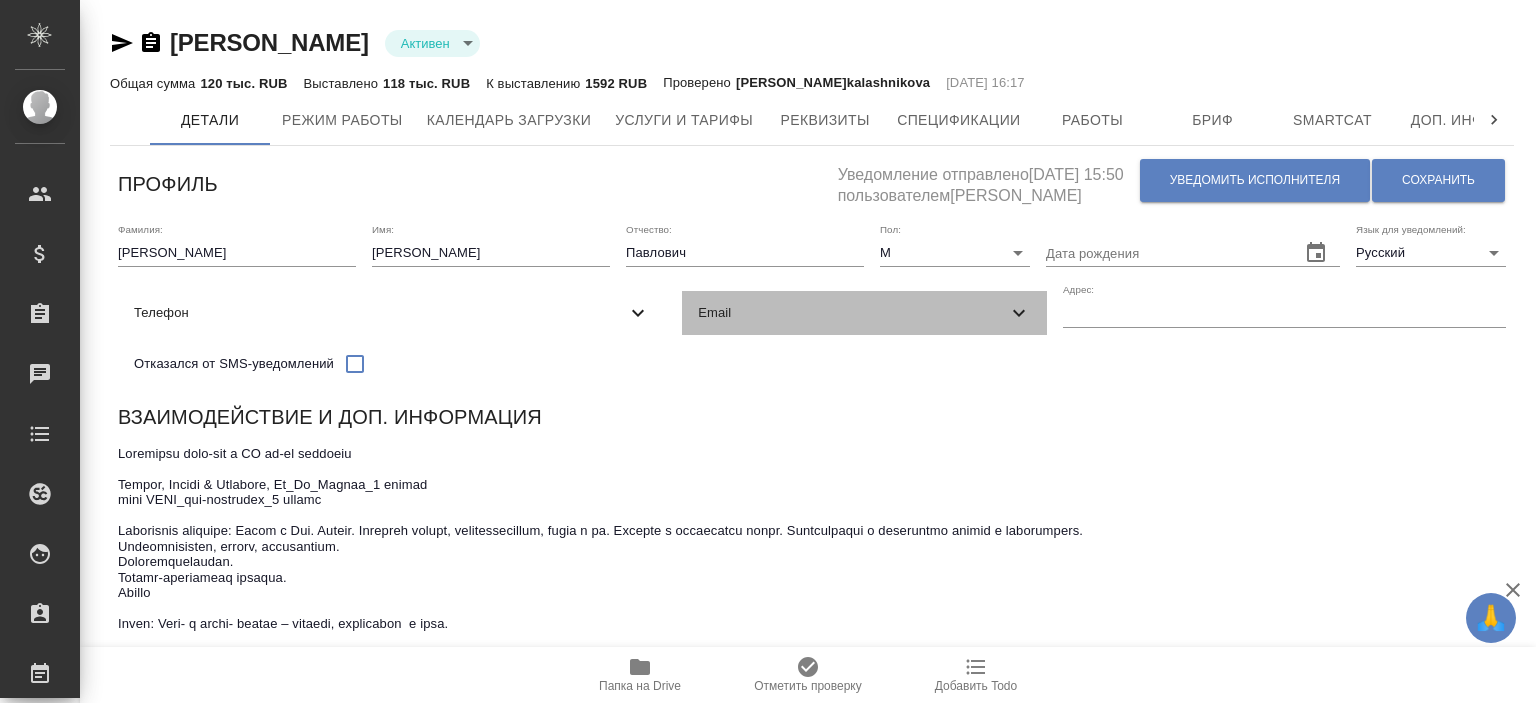 click on "Email" at bounding box center [864, 313] 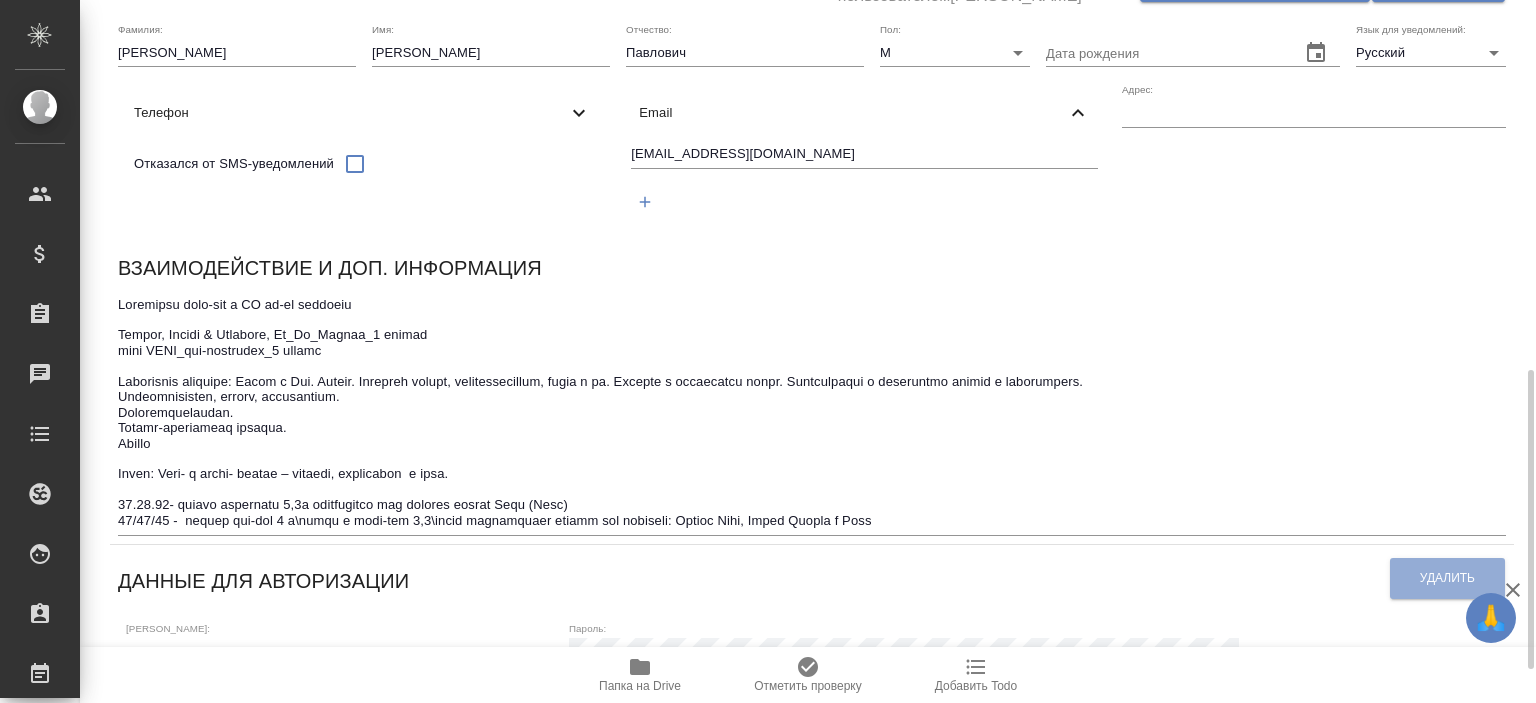 scroll, scrollTop: 400, scrollLeft: 0, axis: vertical 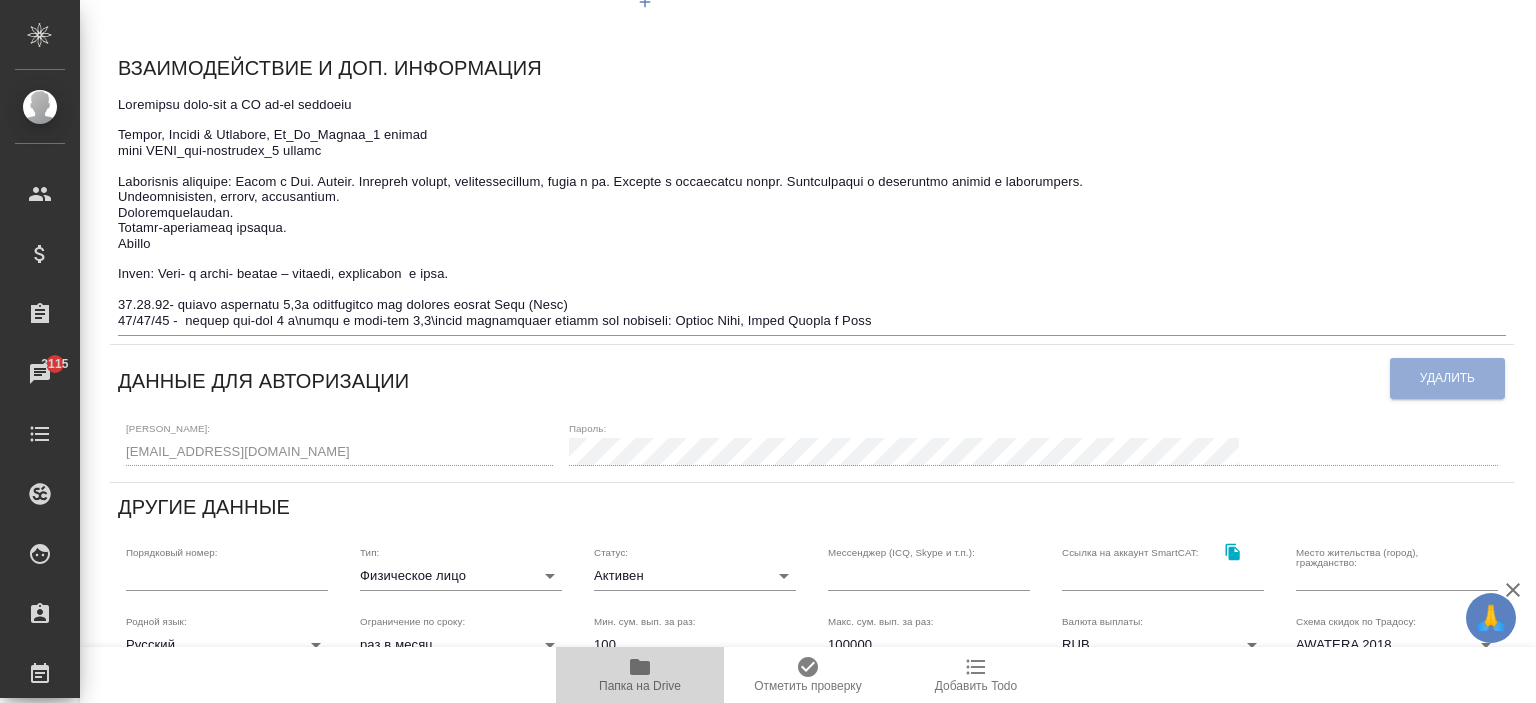 click on "Папка на Drive" at bounding box center [640, 674] 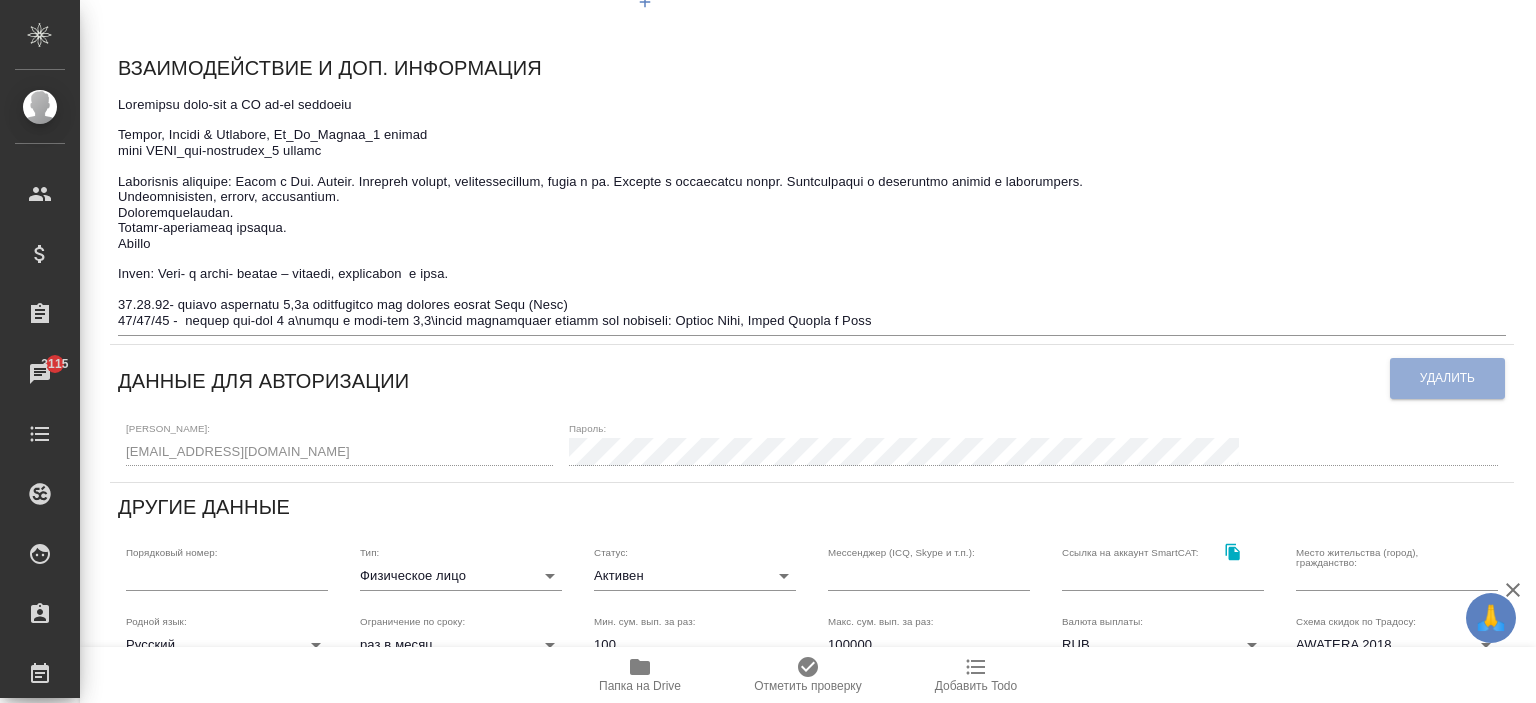 scroll, scrollTop: 0, scrollLeft: 0, axis: both 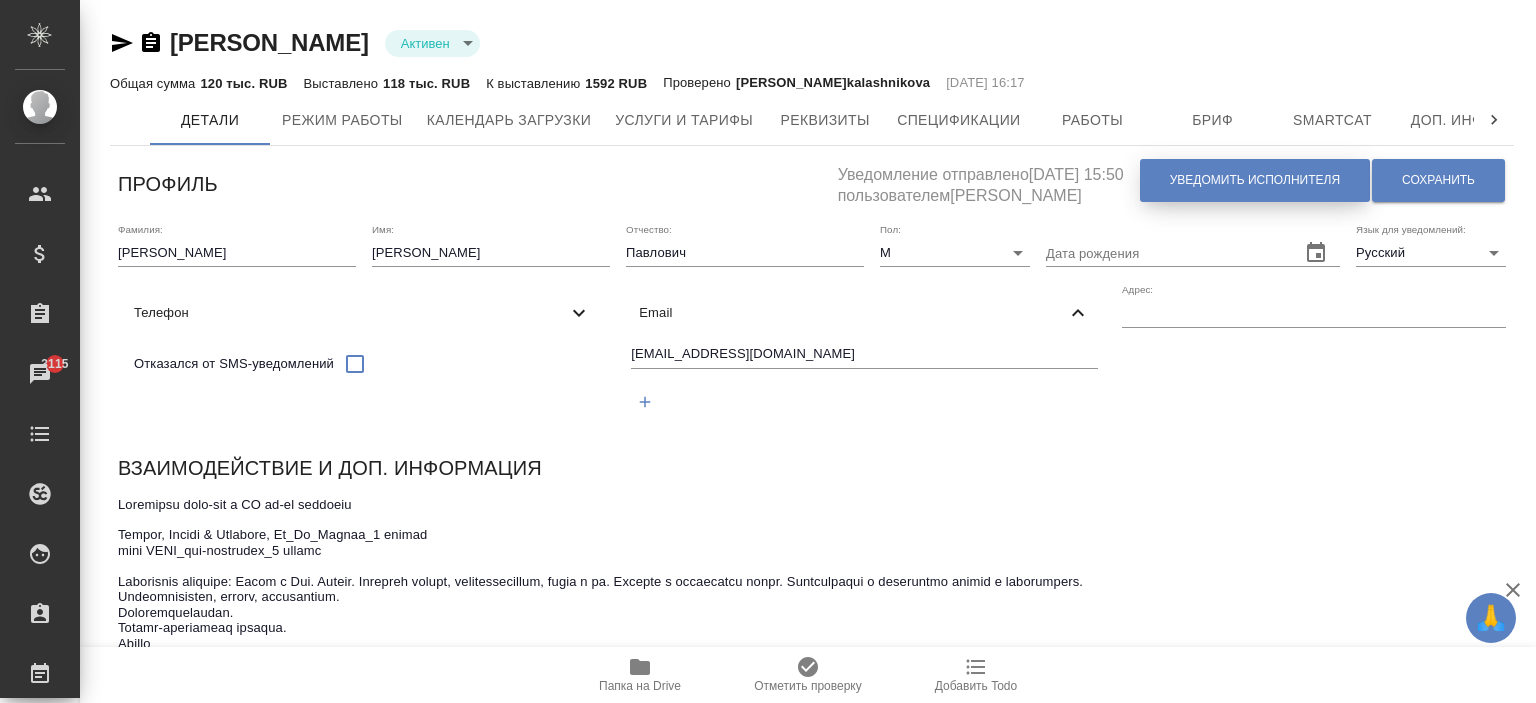 click on "Уведомить исполнителя" at bounding box center (1255, 180) 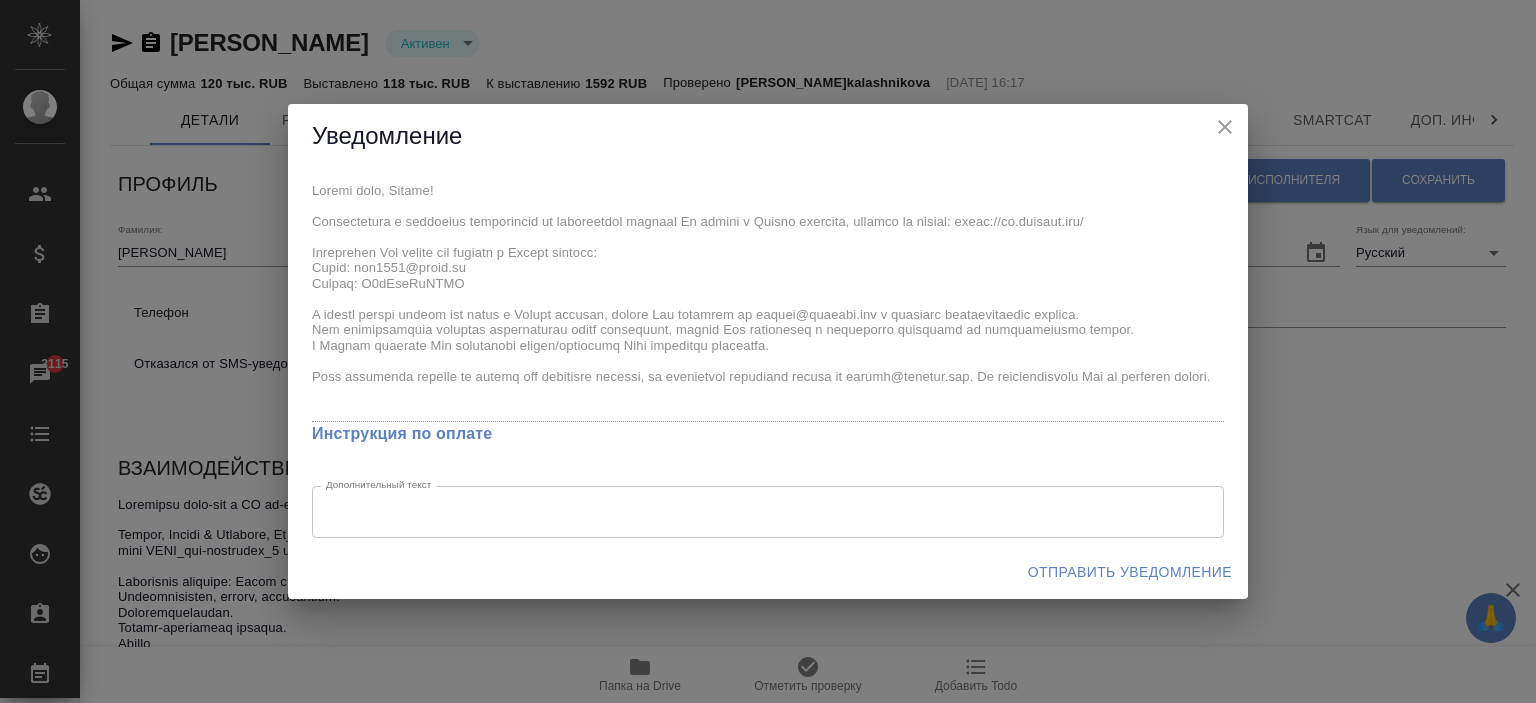 click on "Уведомление x Инструкция по оплате Дополнительный текст x Дополнительный текст Отправить уведомление" at bounding box center [768, 351] 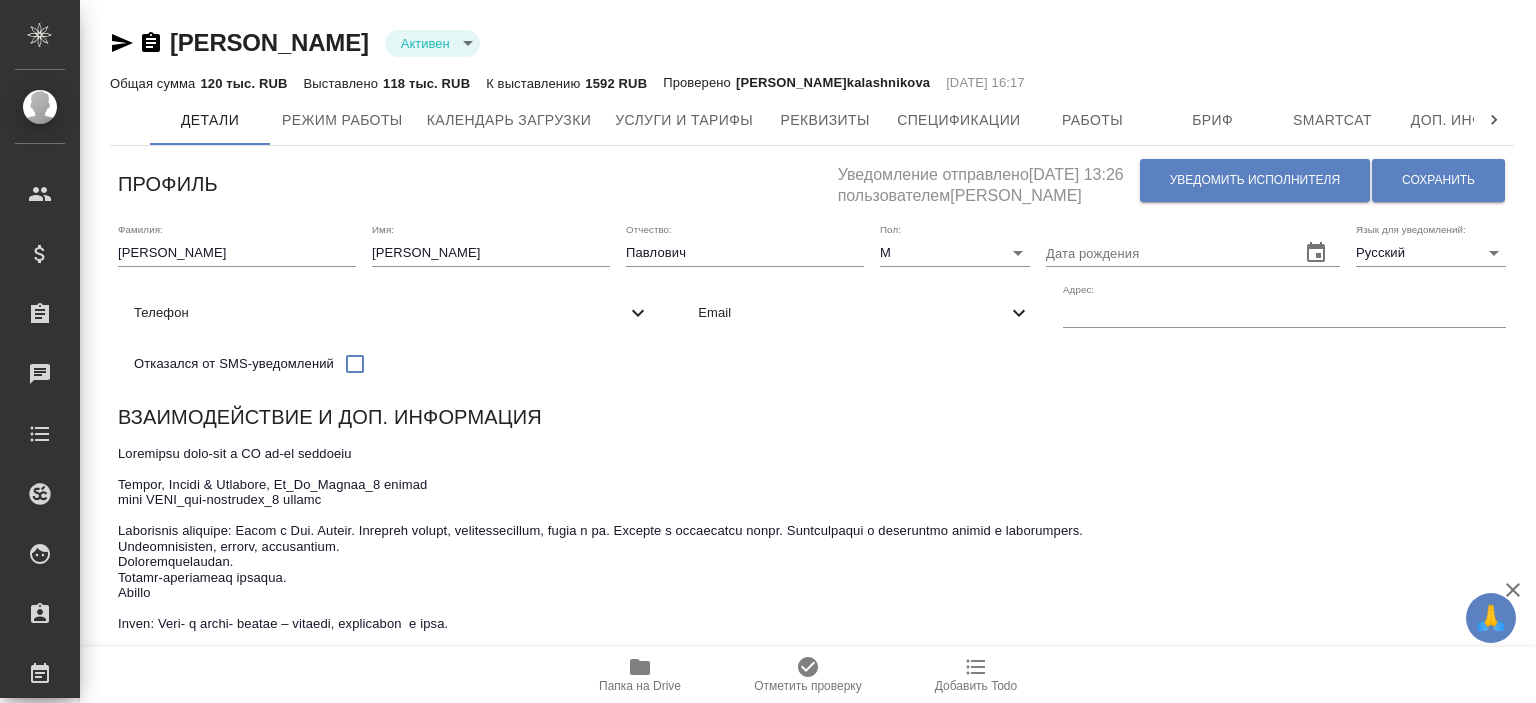 scroll, scrollTop: 0, scrollLeft: 0, axis: both 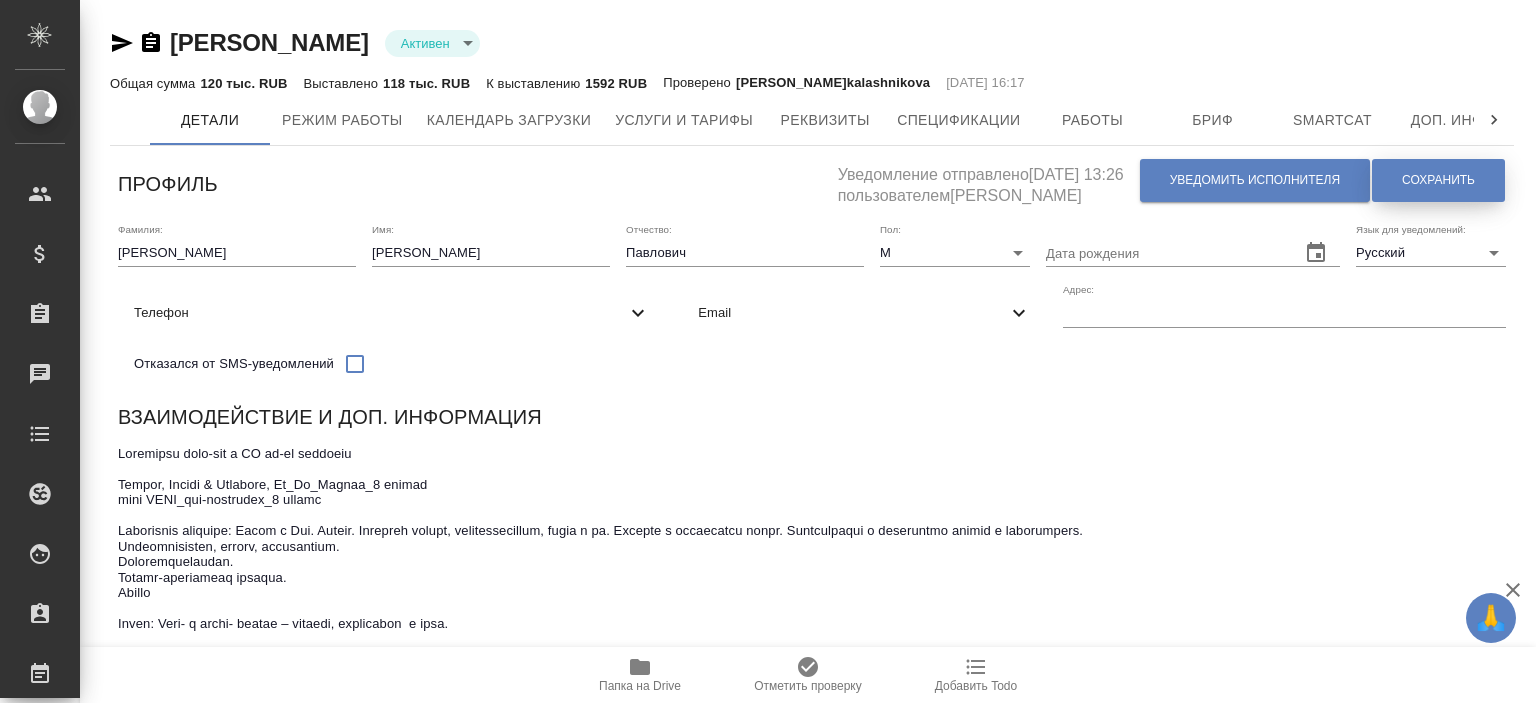 click on "Сохранить" at bounding box center (1438, 180) 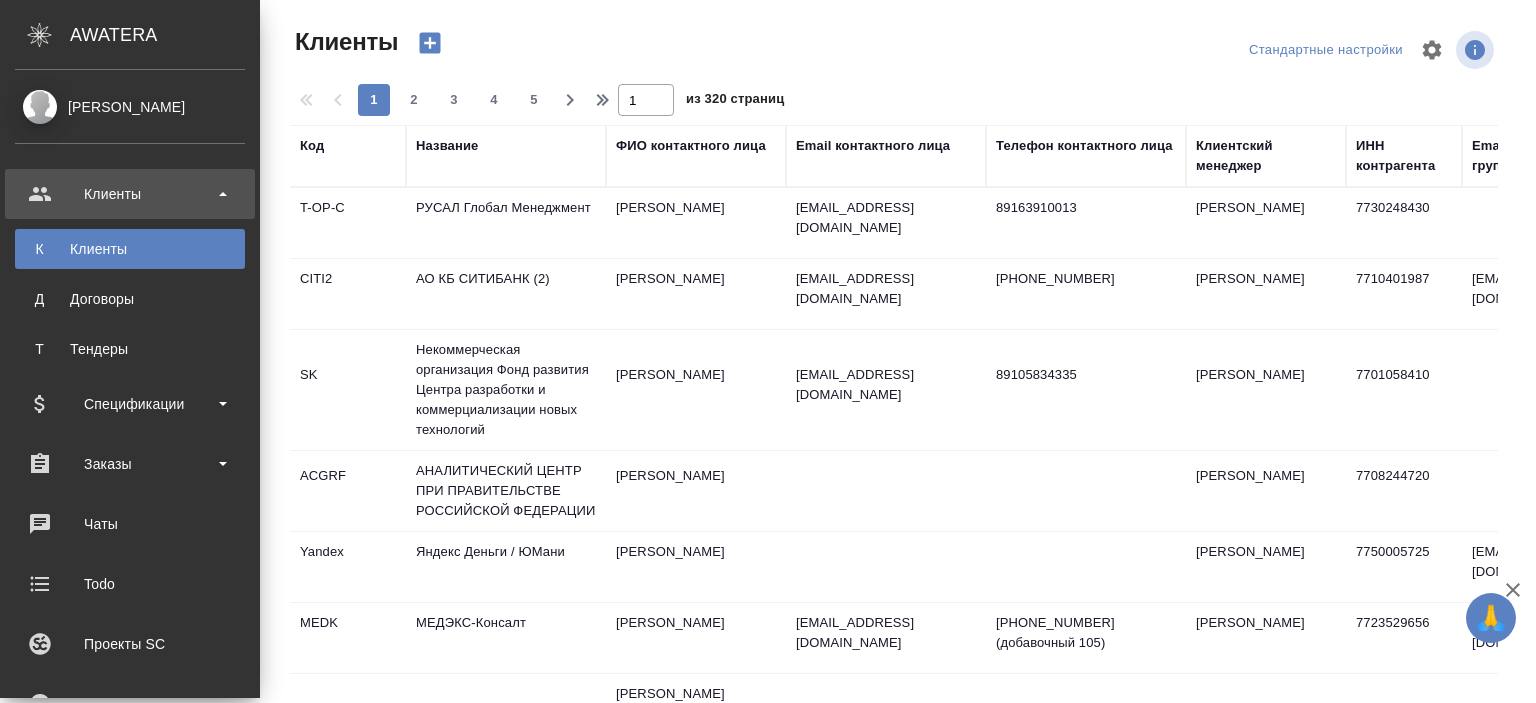 select on "RU" 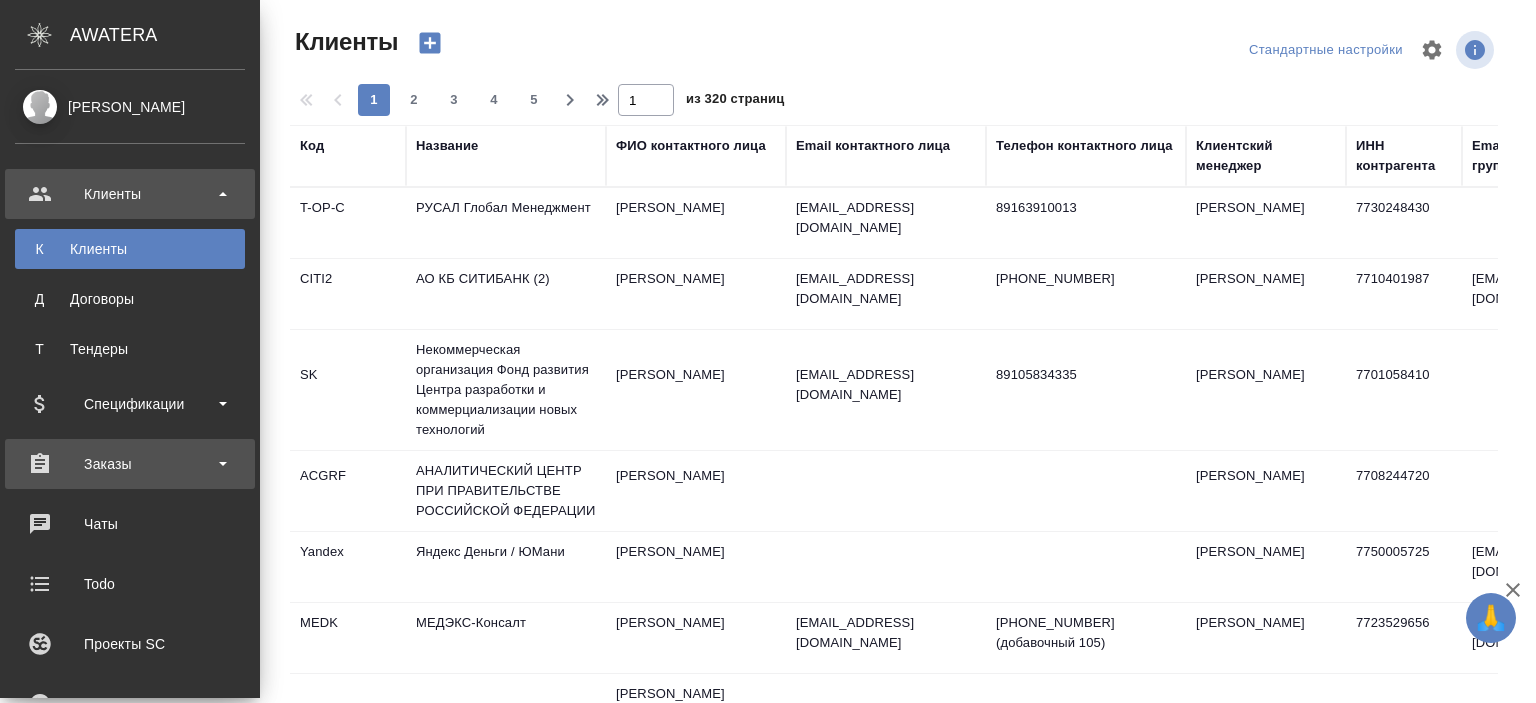 scroll, scrollTop: 0, scrollLeft: 0, axis: both 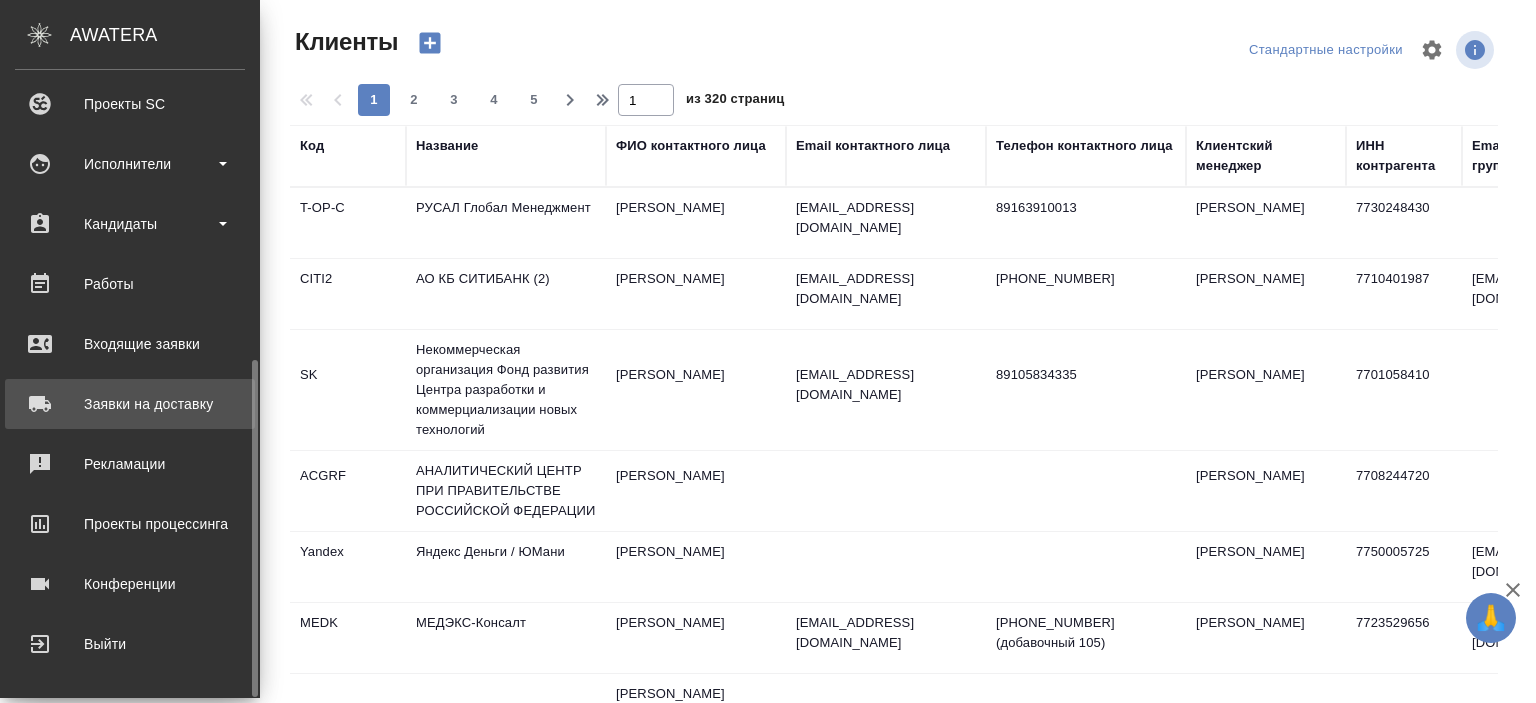 click on "Заявки на доставку" at bounding box center (130, 404) 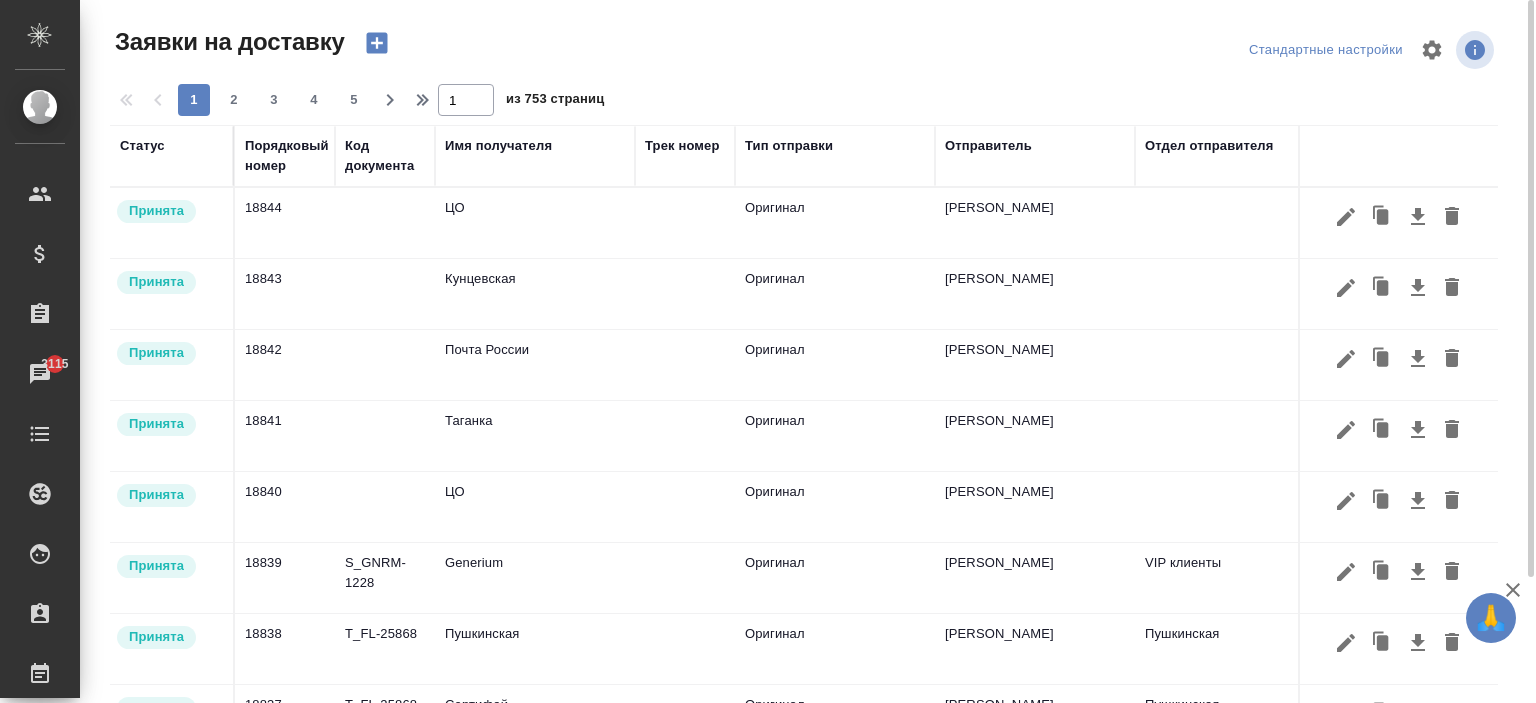 click on "Имя получателя" at bounding box center [498, 146] 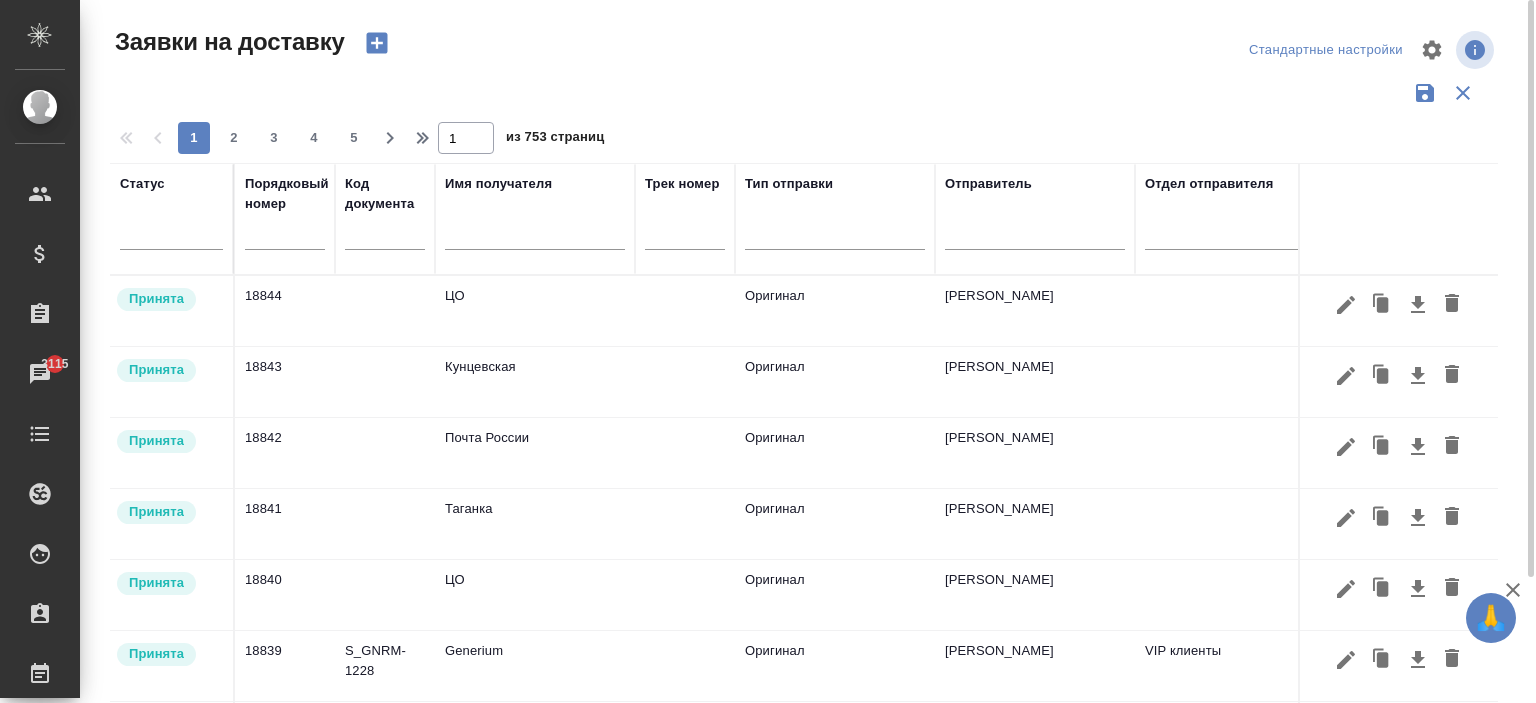 click at bounding box center [535, 236] 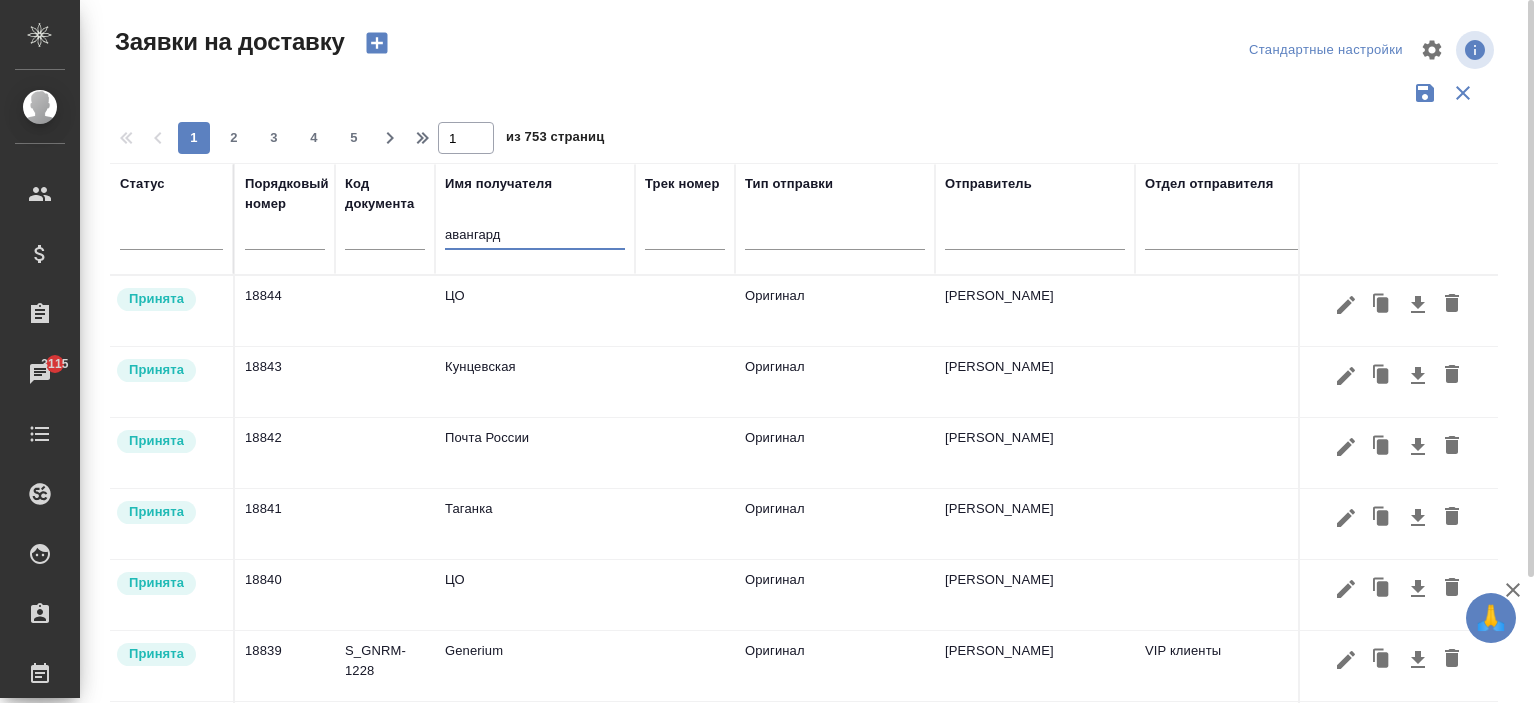 type on "авангард" 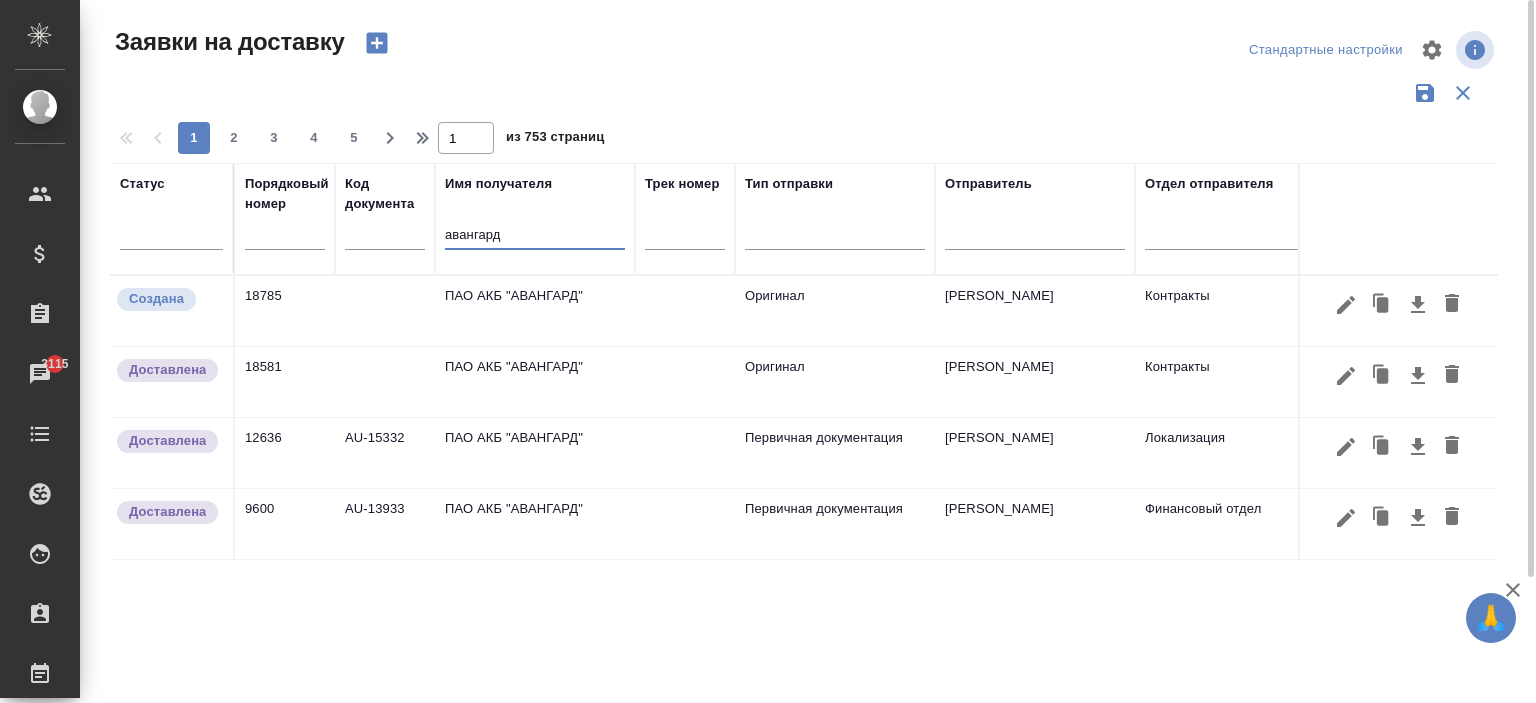 click on "ПАО АКБ "АВАНГАРД"" at bounding box center (535, 311) 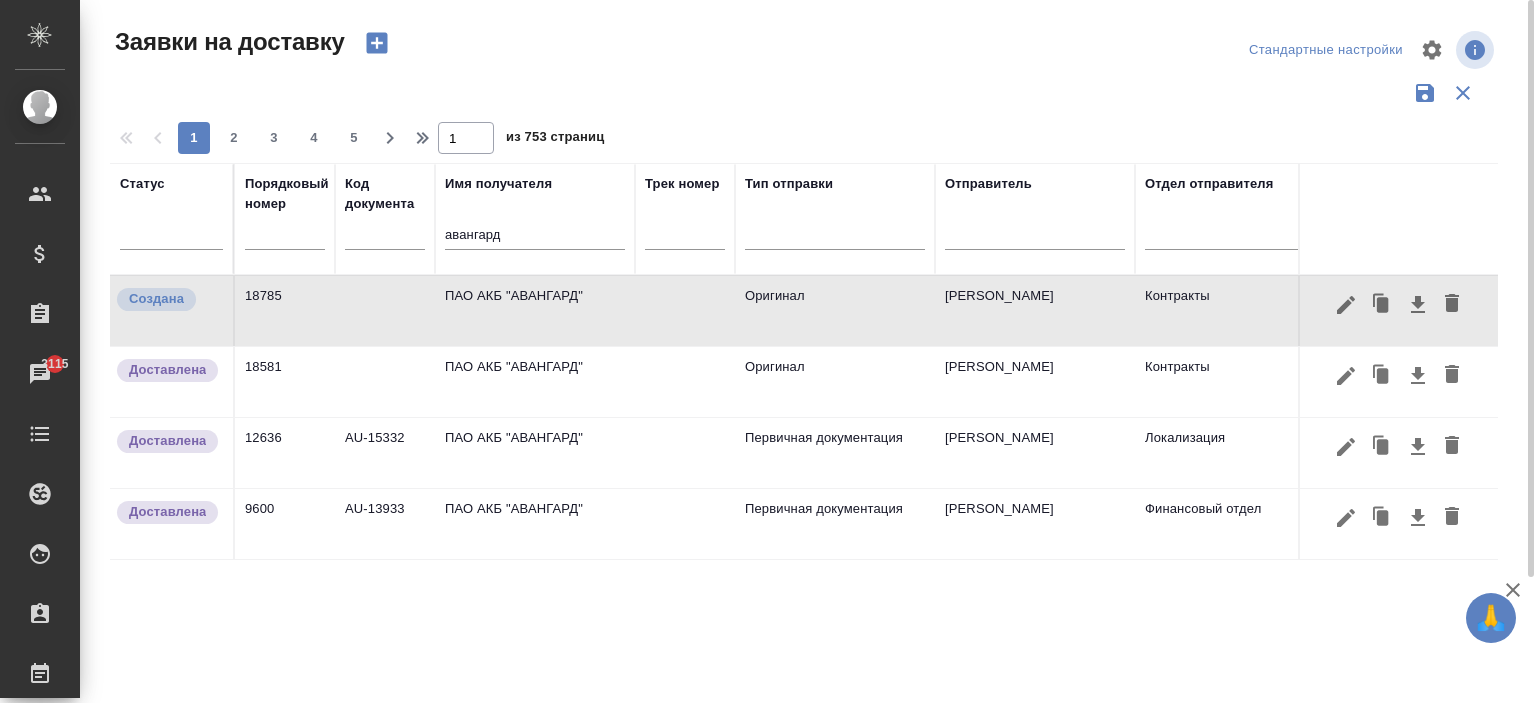 click on "ПАО АКБ "АВАНГАРД"" at bounding box center [535, 311] 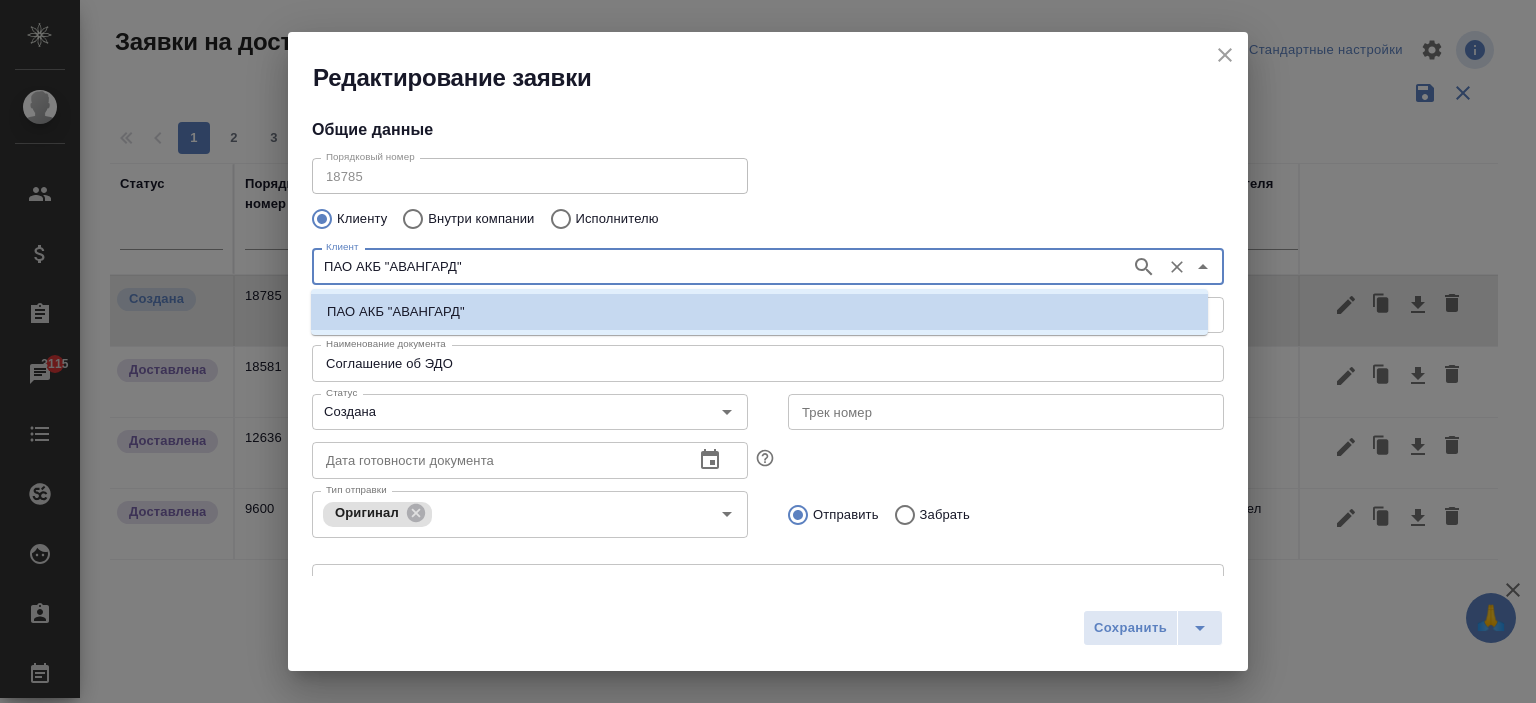 drag, startPoint x: 480, startPoint y: 266, endPoint x: 220, endPoint y: 270, distance: 260.03076 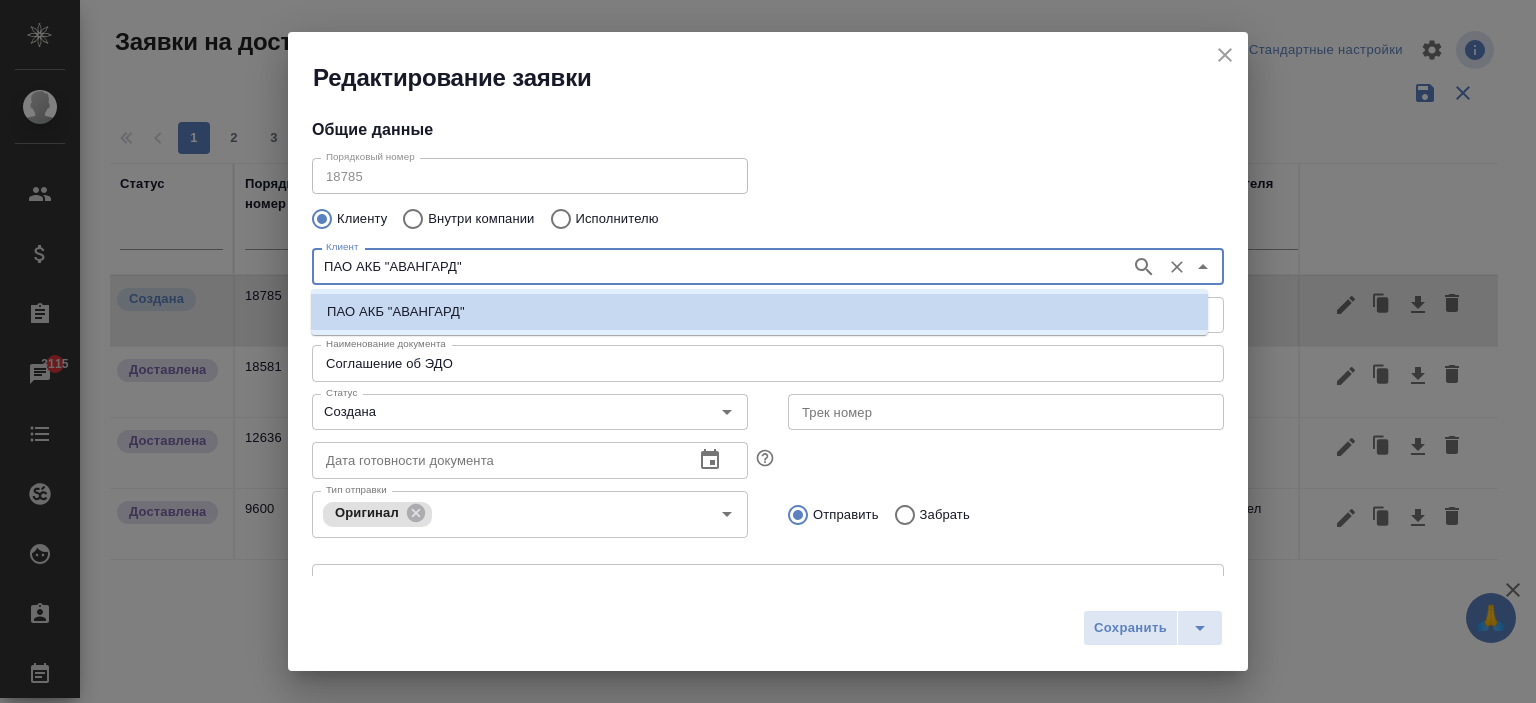 click 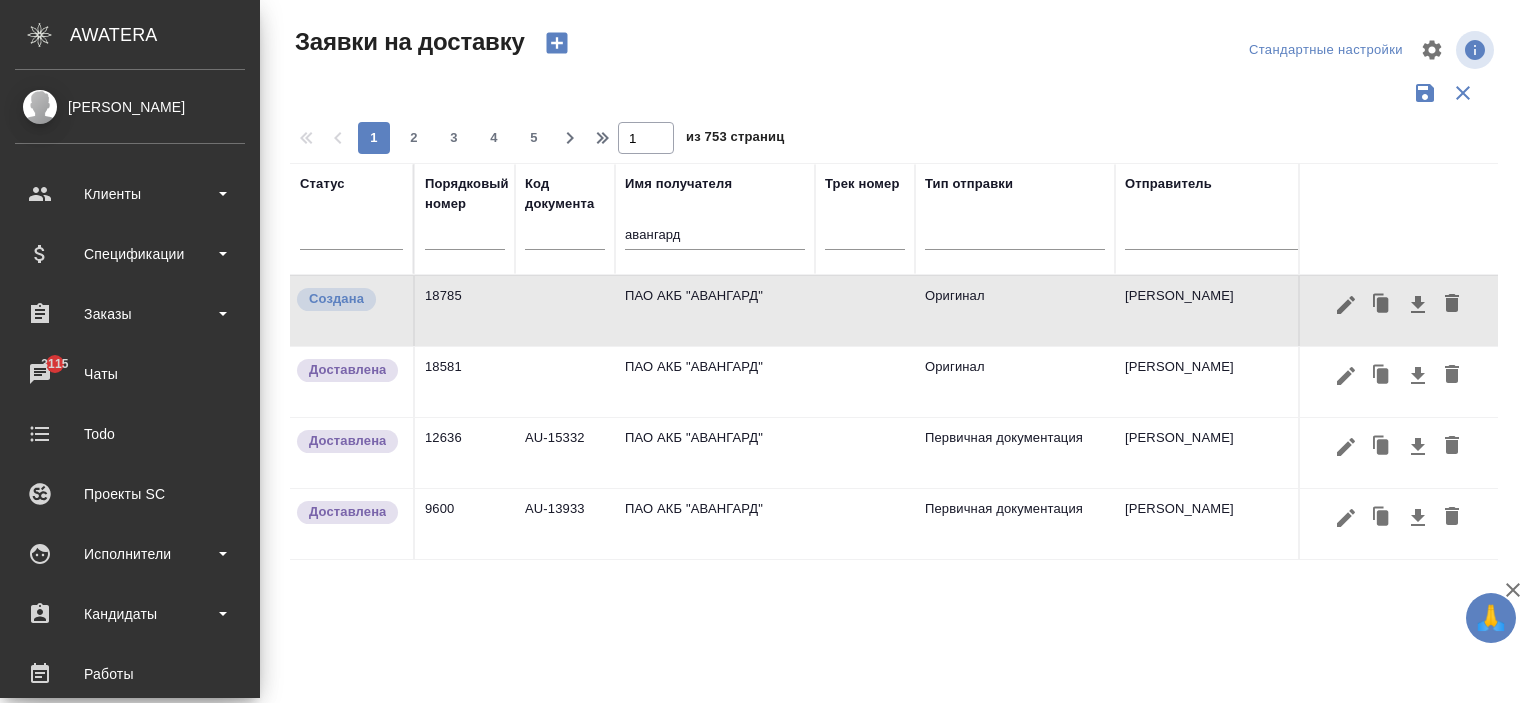 click on "Клиенты" at bounding box center [130, 194] 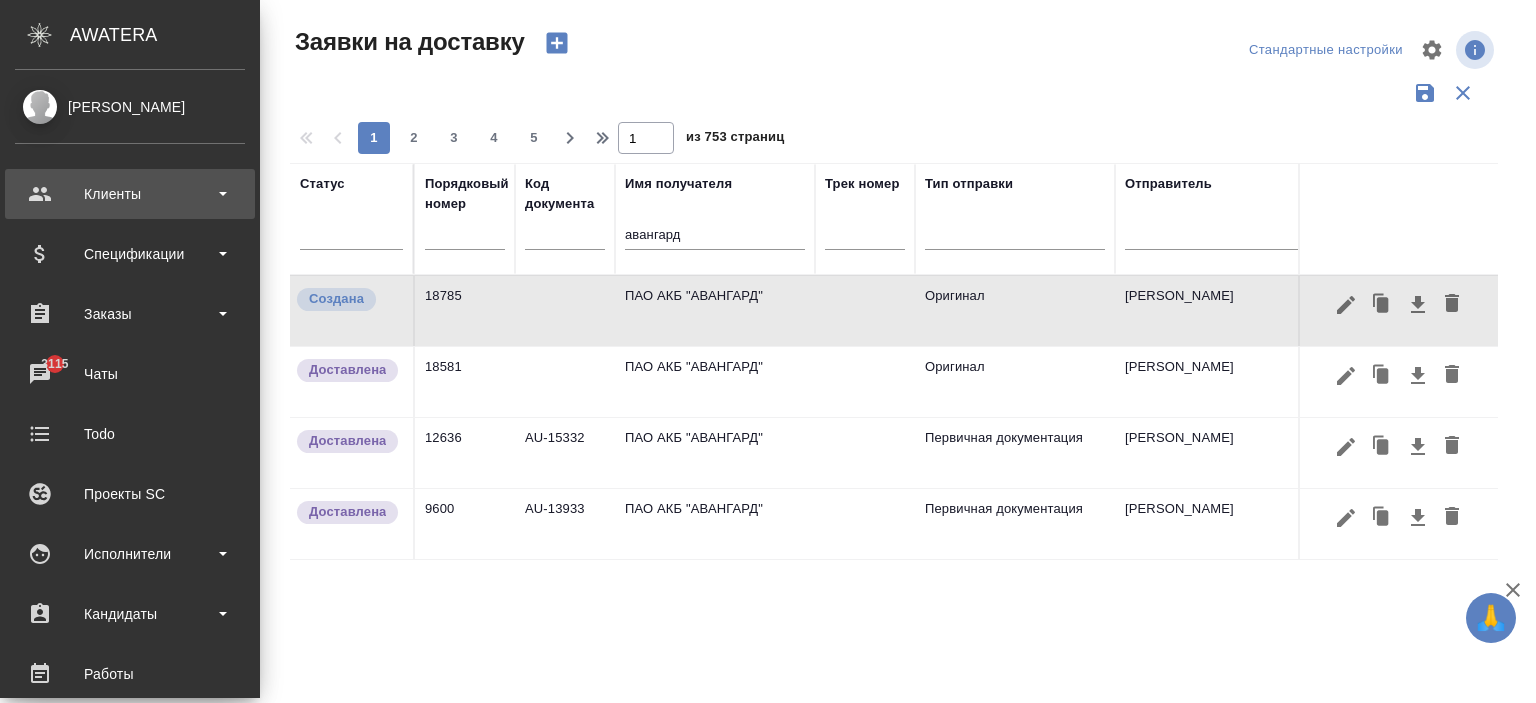 click on "Клиенты" at bounding box center (130, 194) 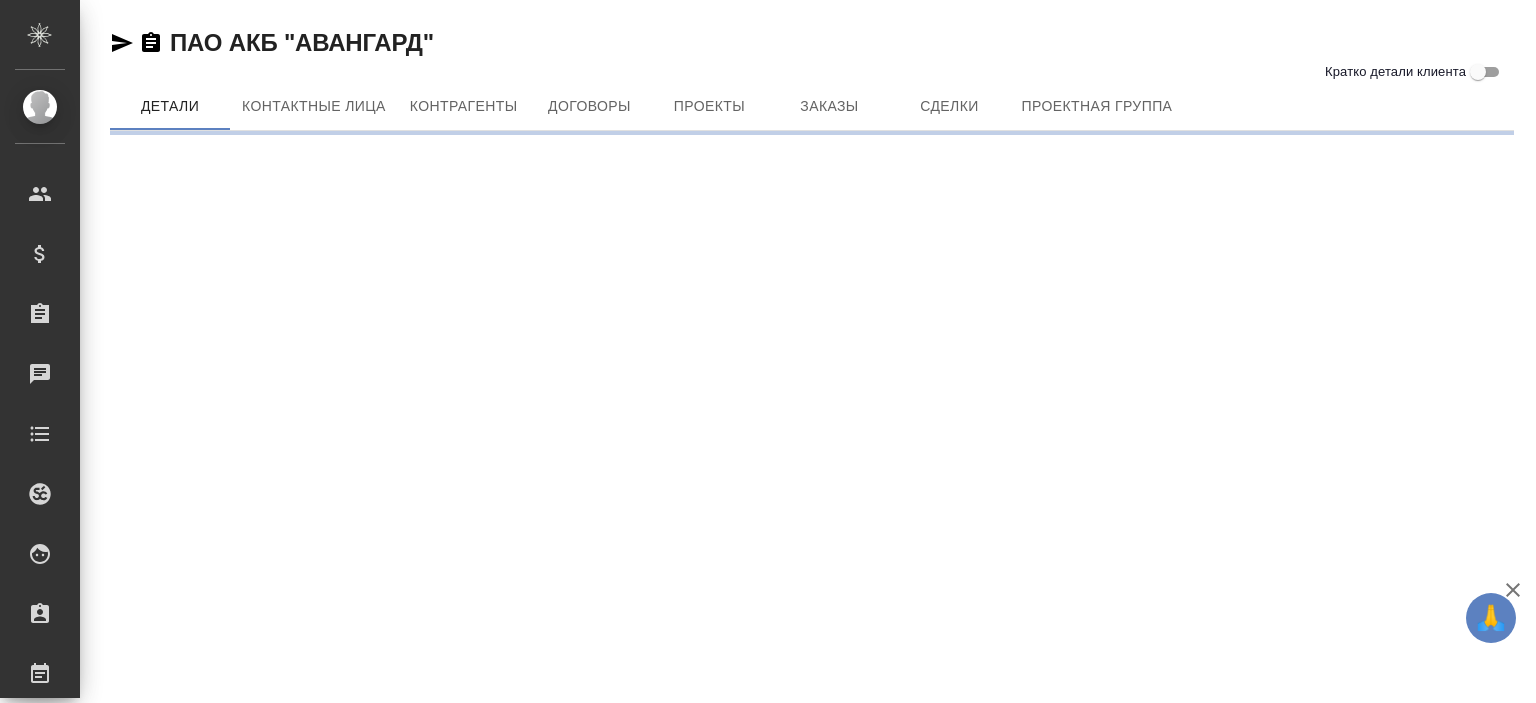 scroll, scrollTop: 0, scrollLeft: 0, axis: both 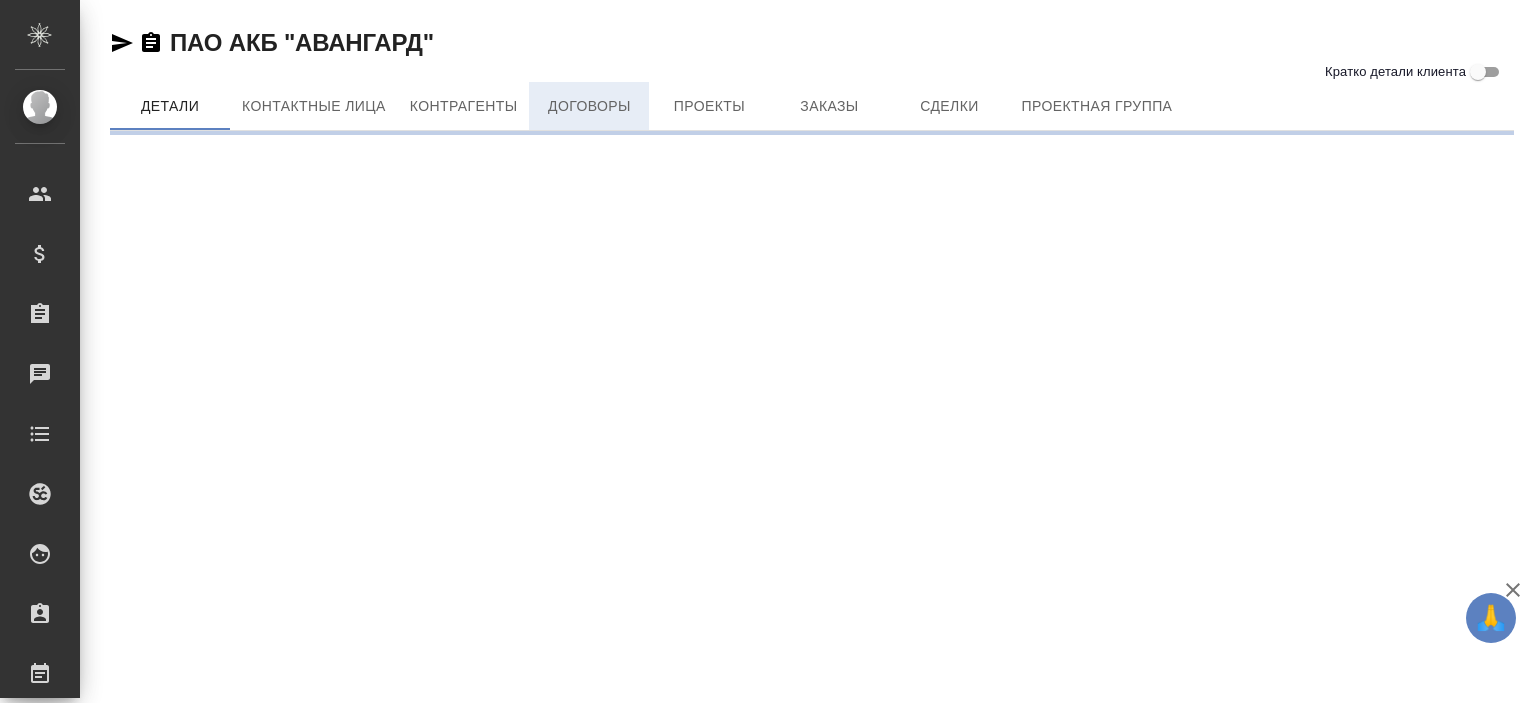 click on "Договоры" at bounding box center [589, 106] 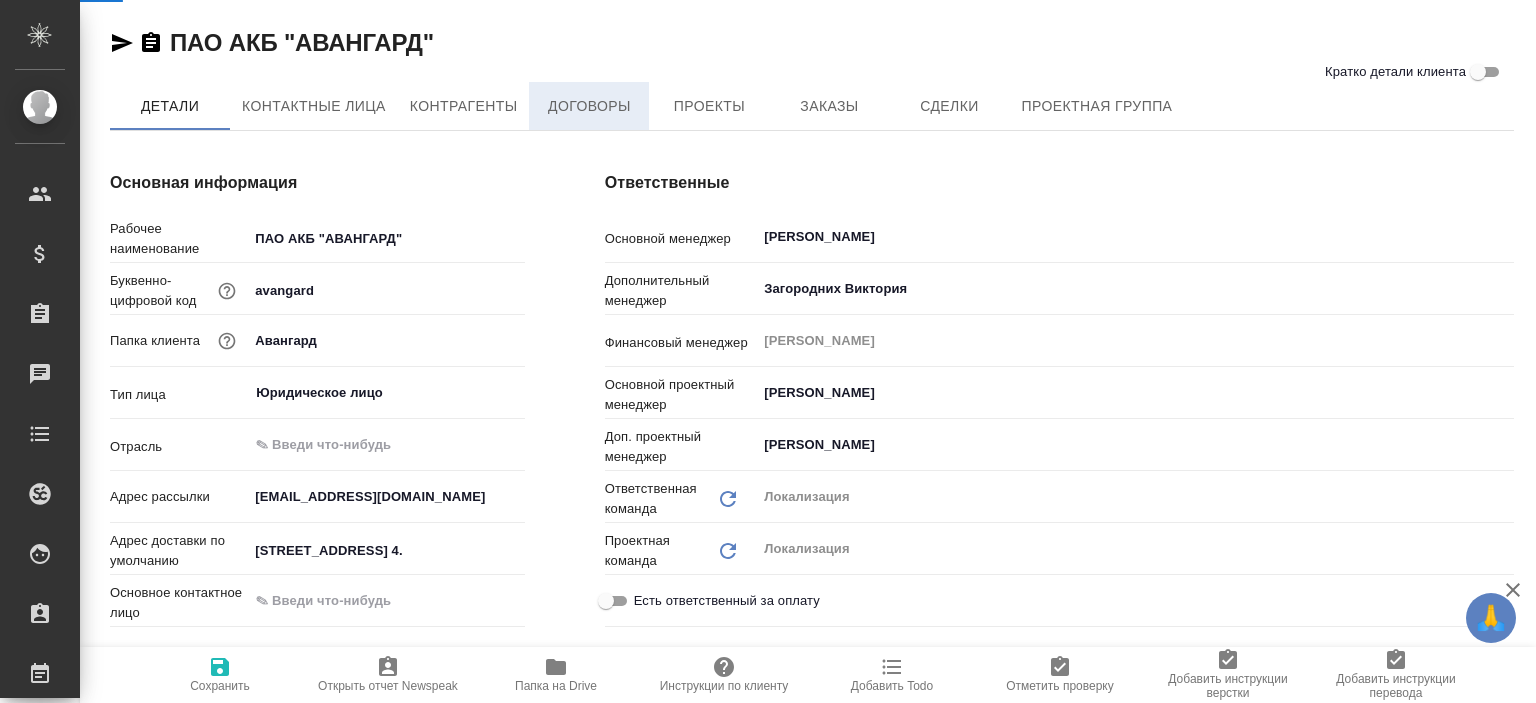 type on "x" 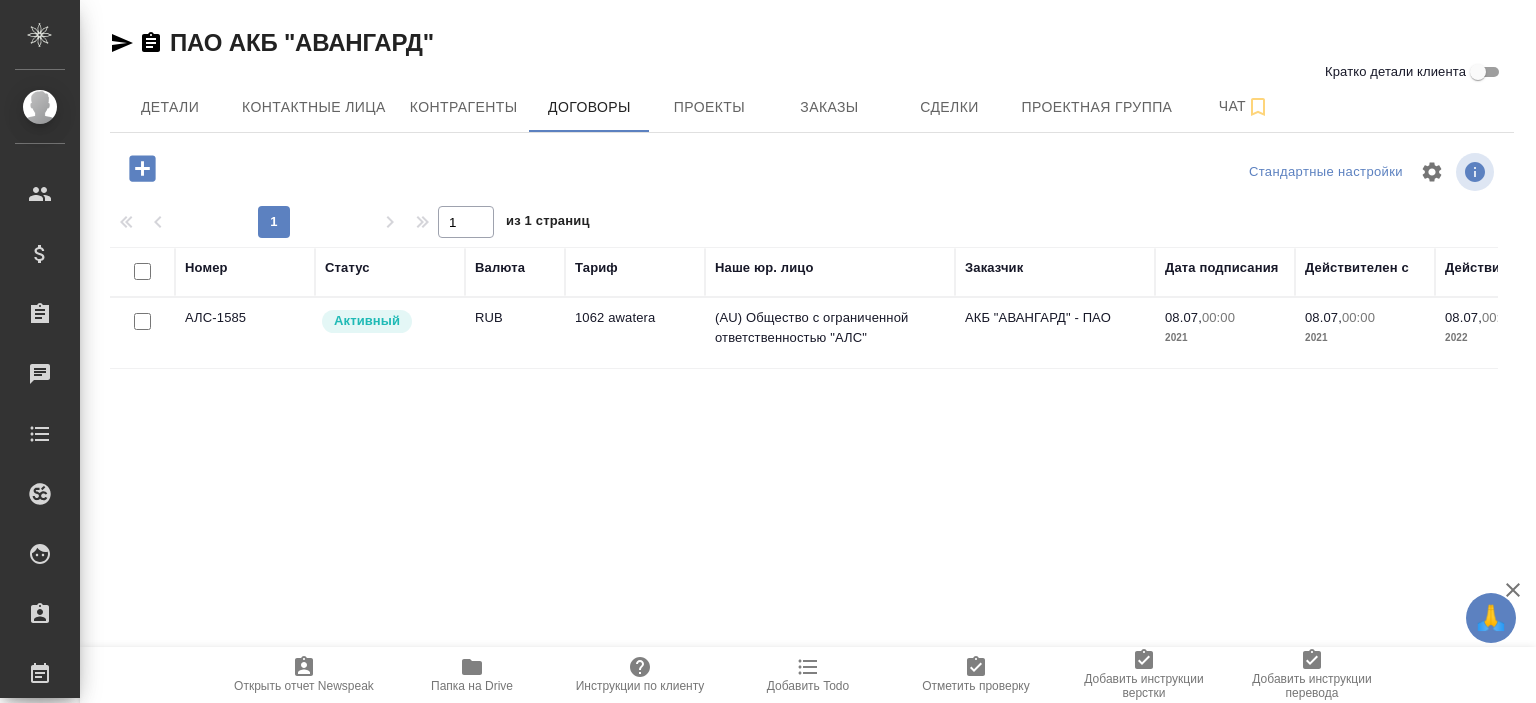 click on "(AU) Общество с ограниченной ответственностью "АЛС"" at bounding box center [830, 333] 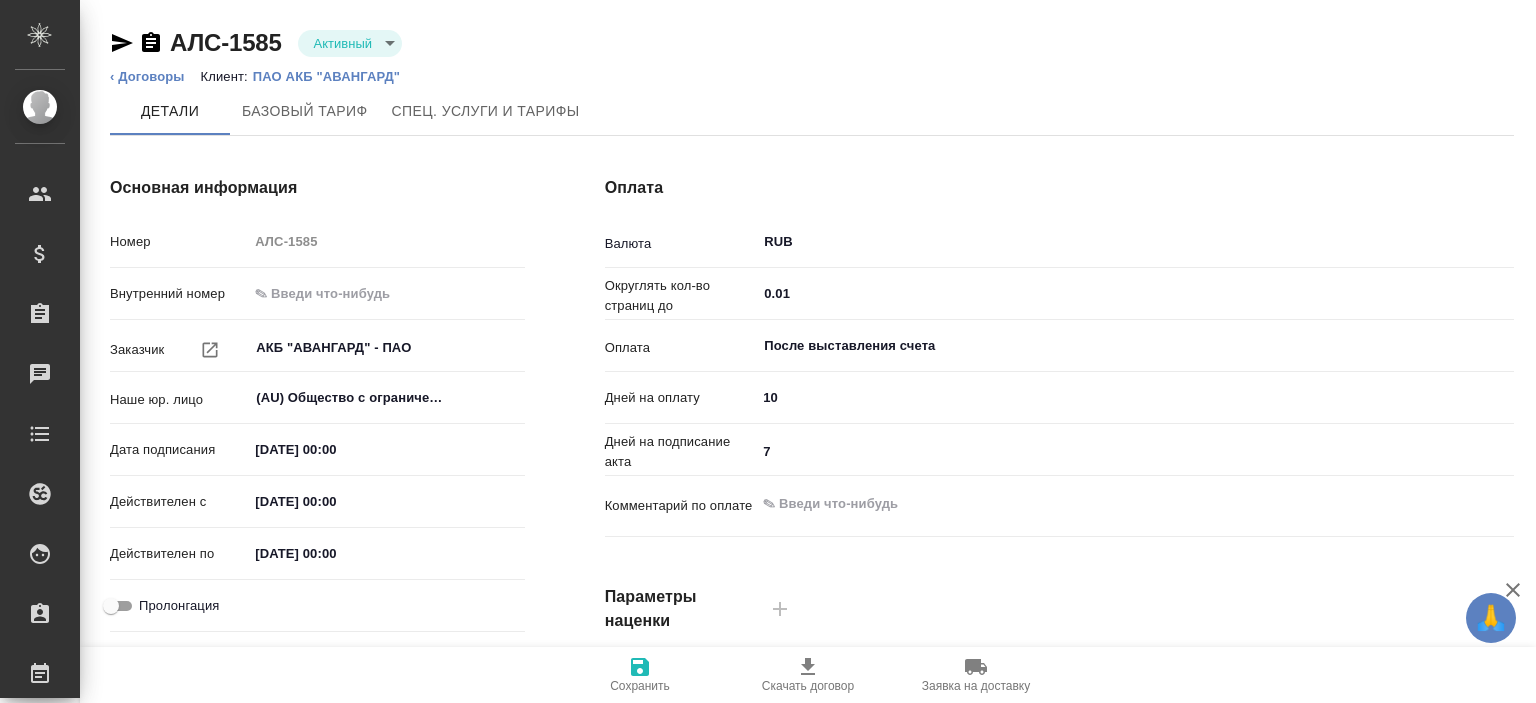 scroll, scrollTop: 0, scrollLeft: 0, axis: both 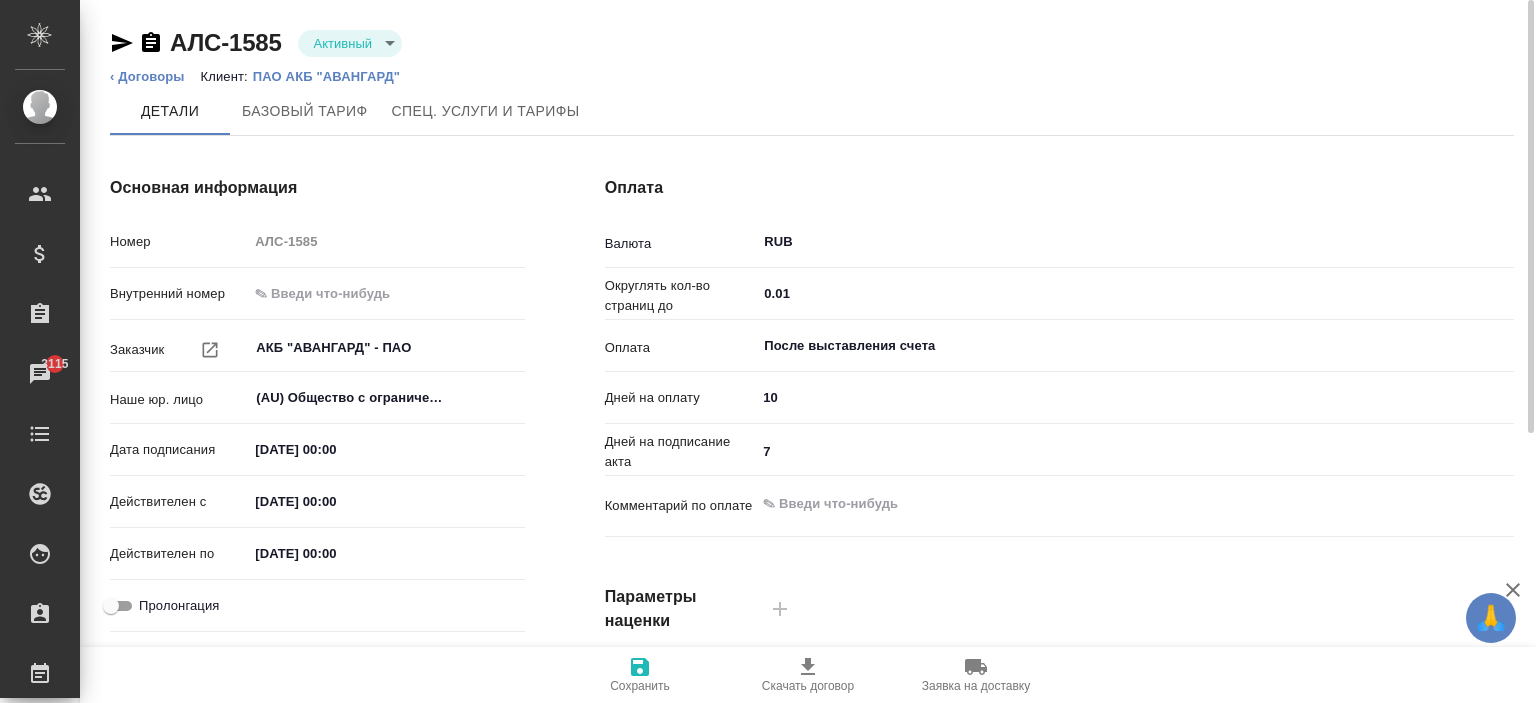 click on "Оплата" at bounding box center [1059, 188] 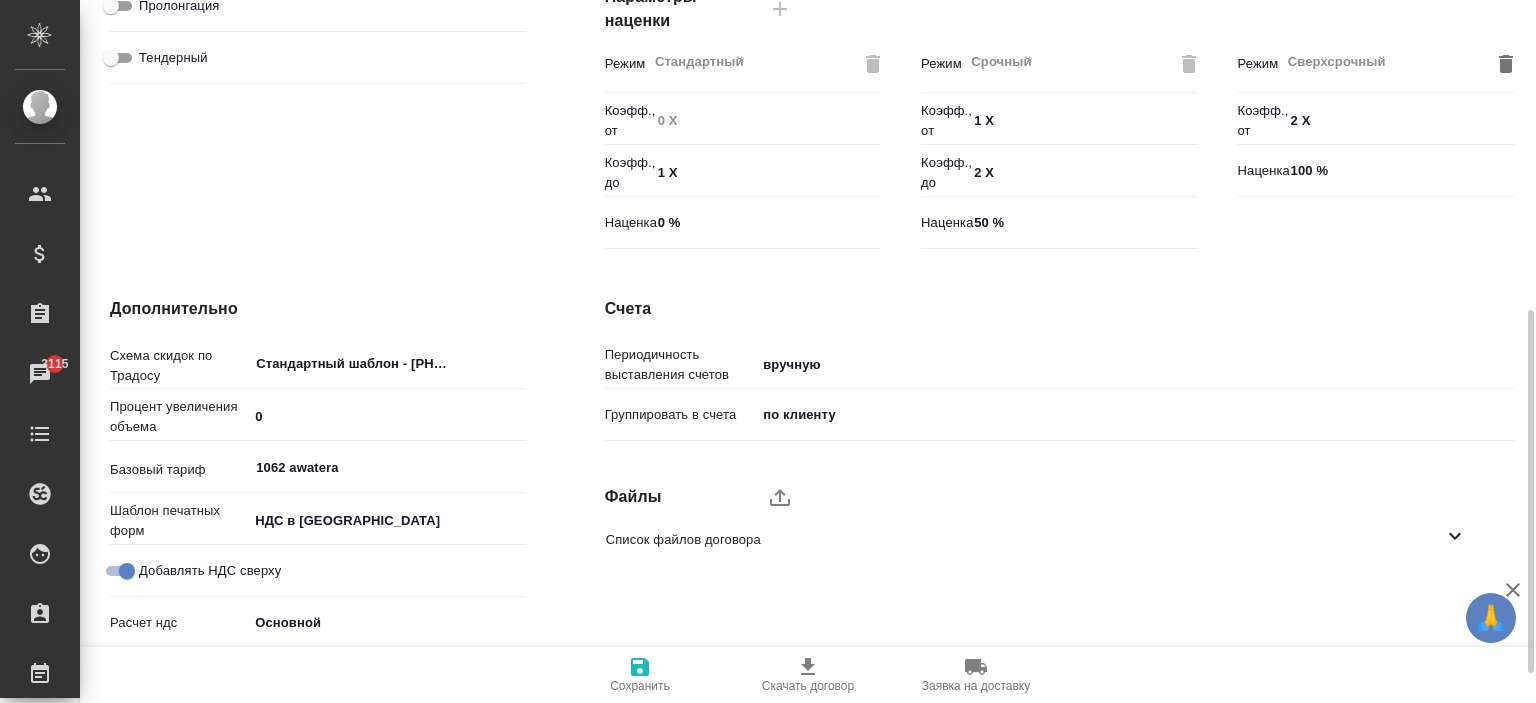 scroll, scrollTop: 657, scrollLeft: 0, axis: vertical 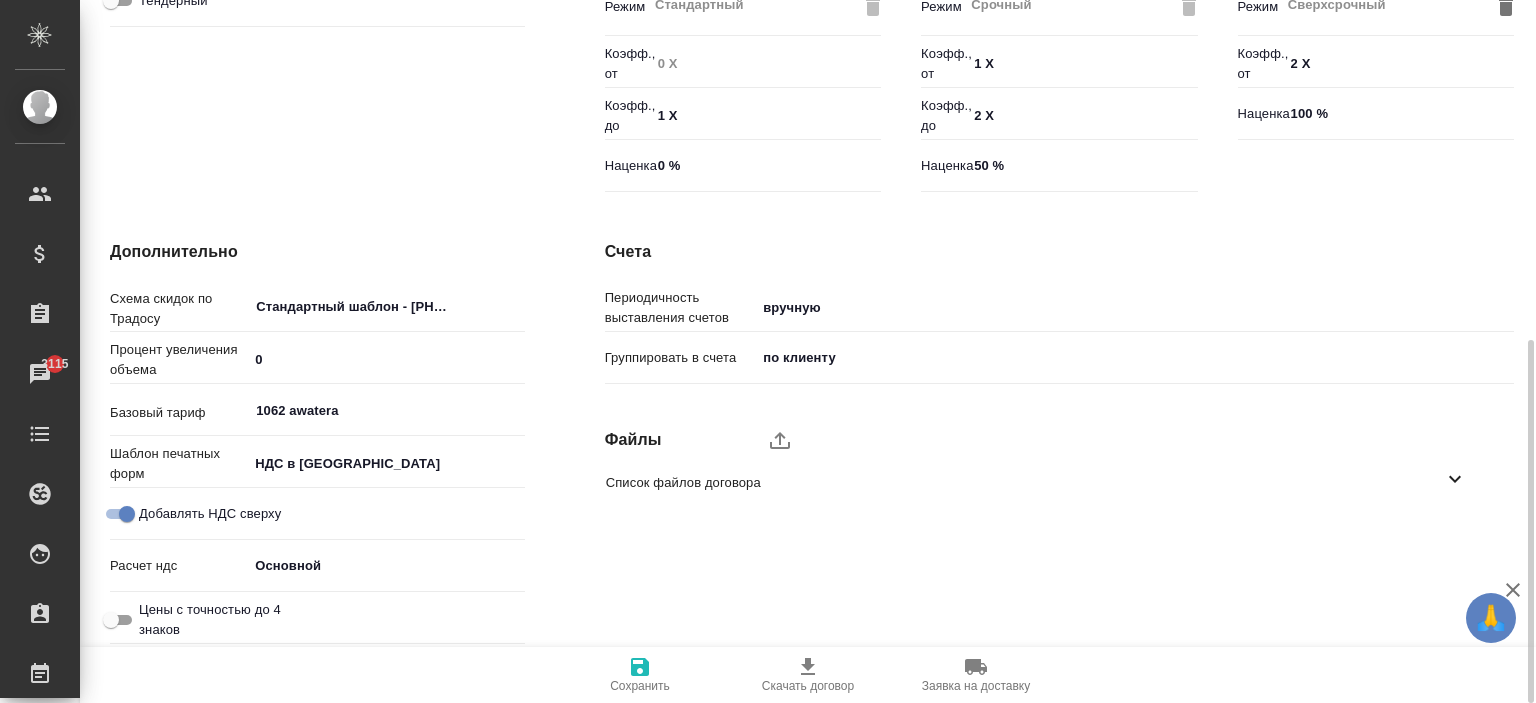 click on "Список файлов договора" at bounding box center (1024, 483) 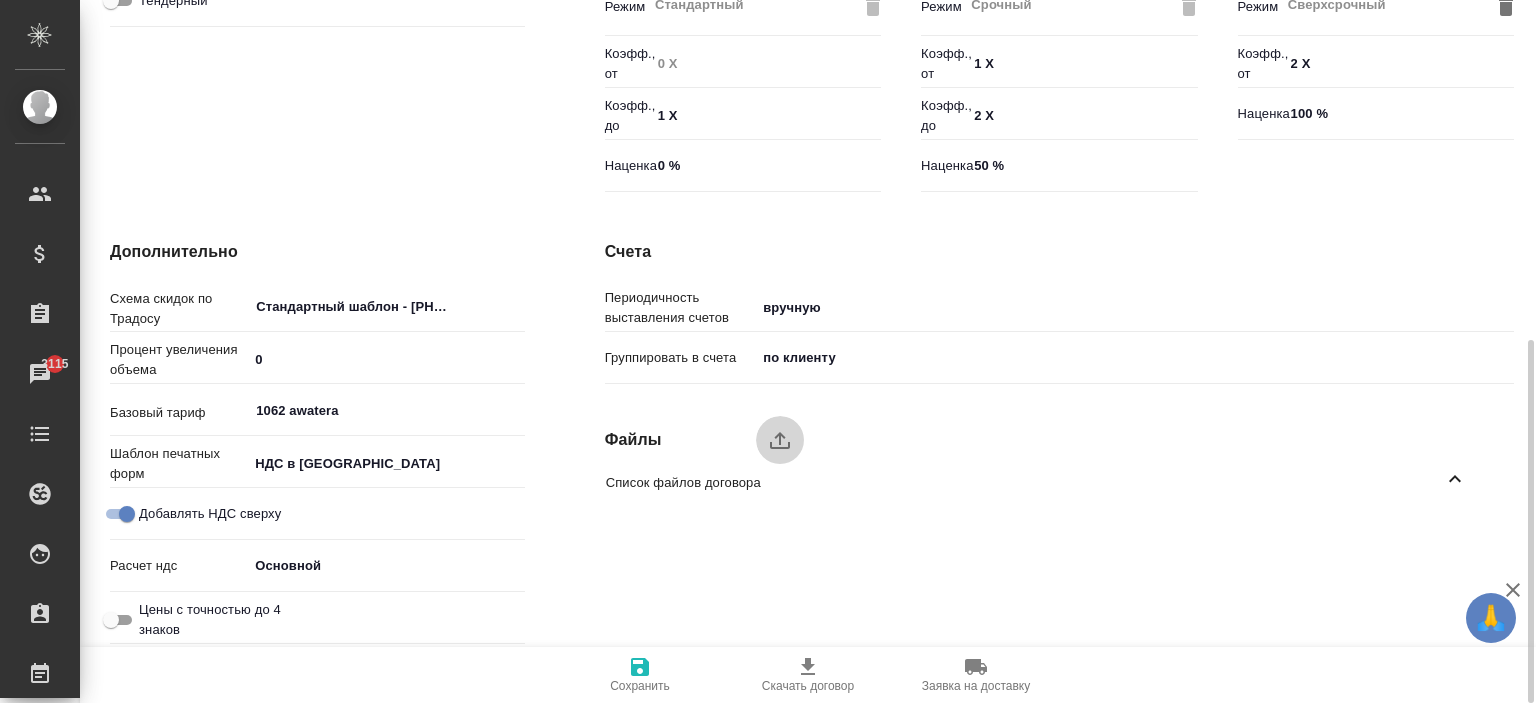 click 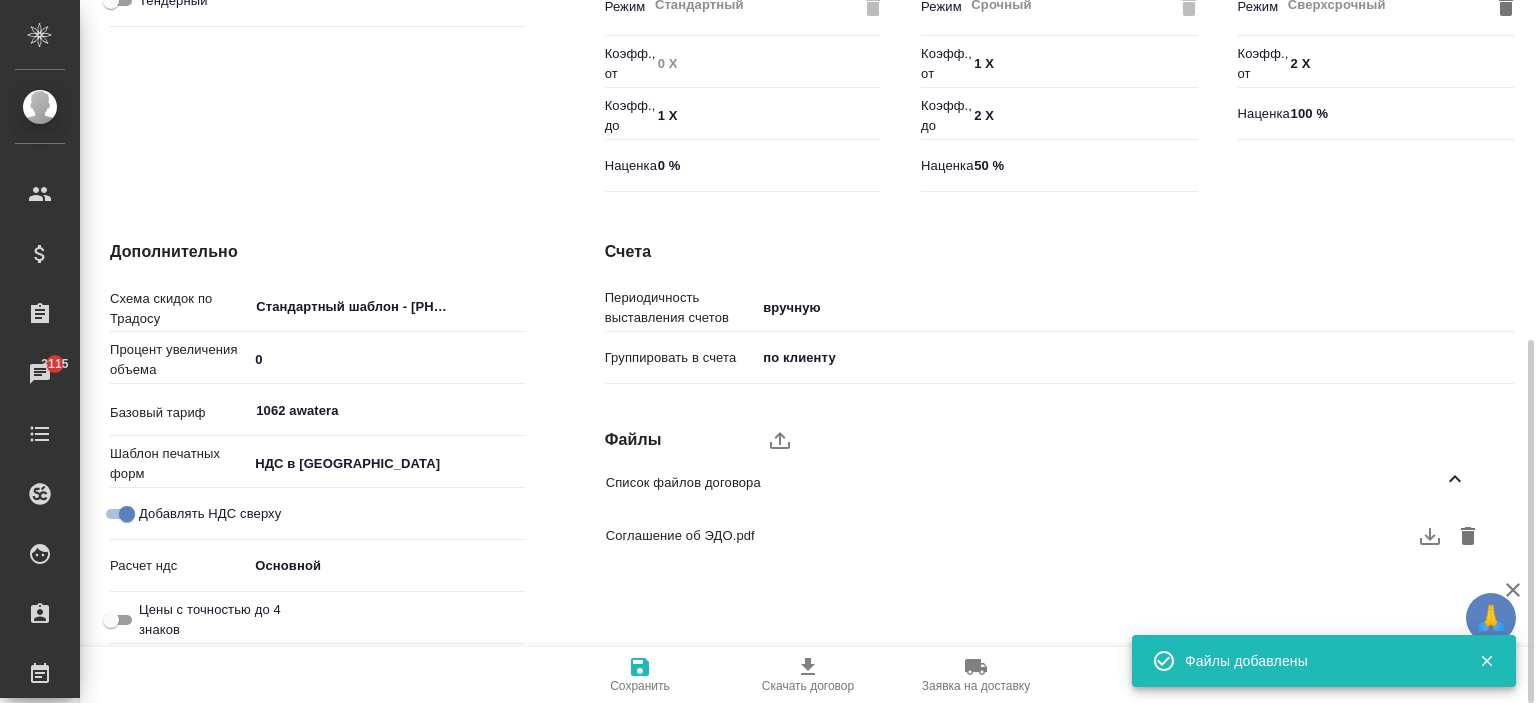 click 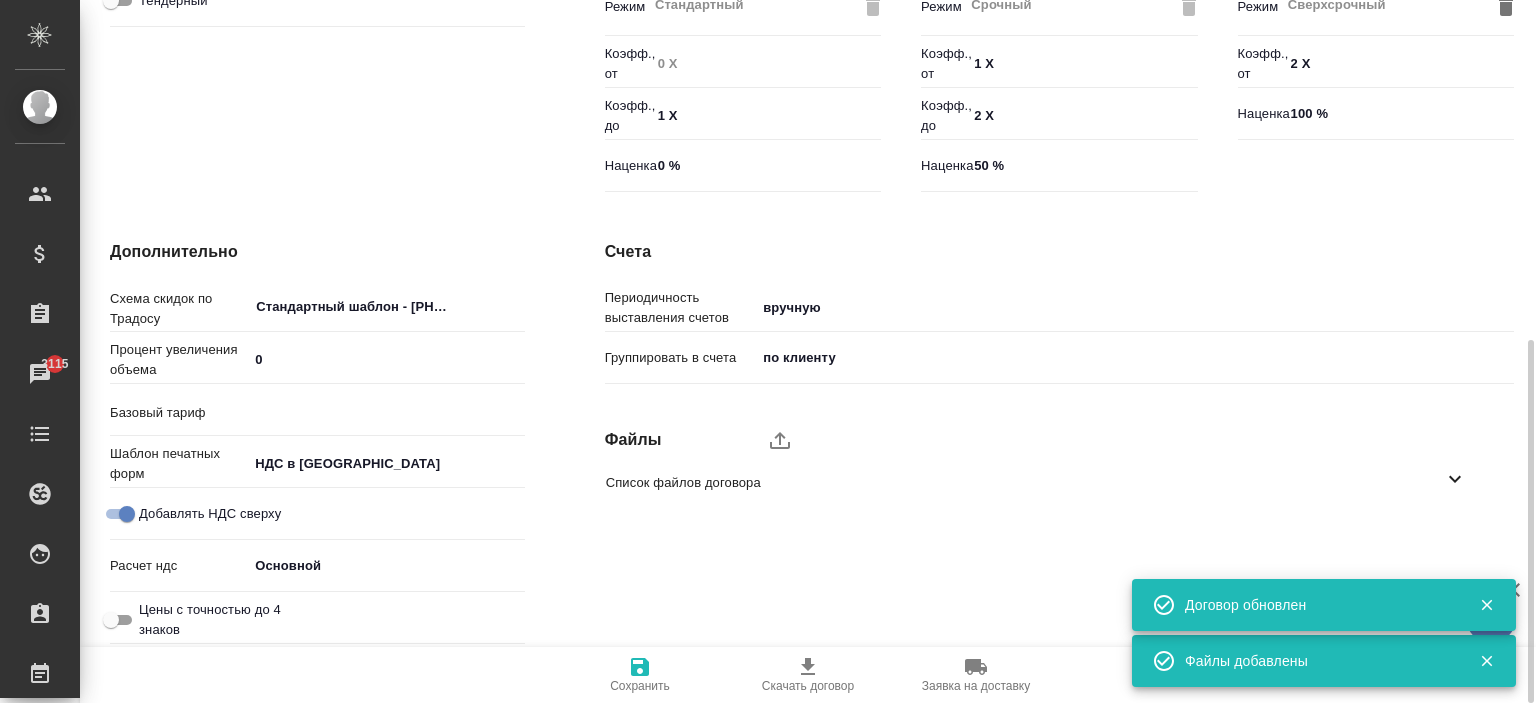 type on "1062 awatera" 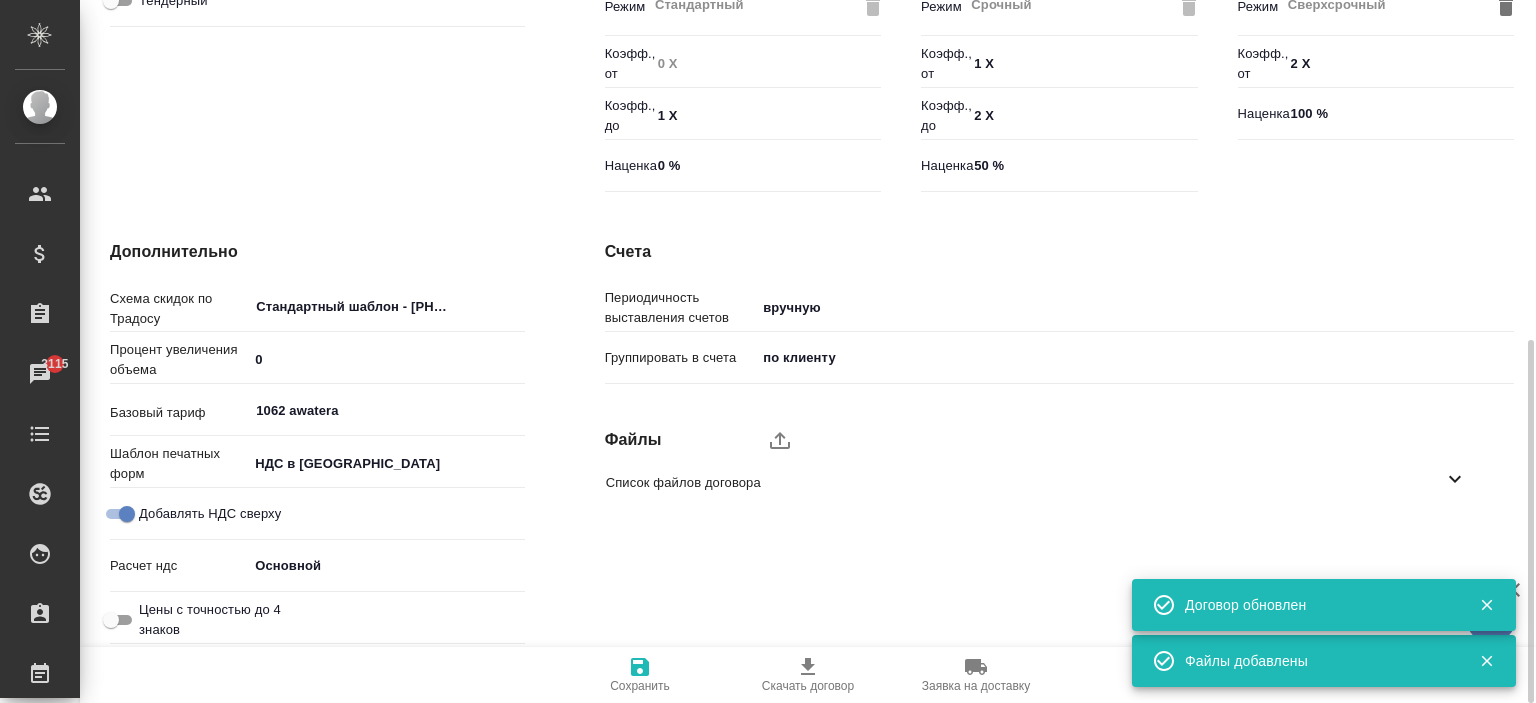 click 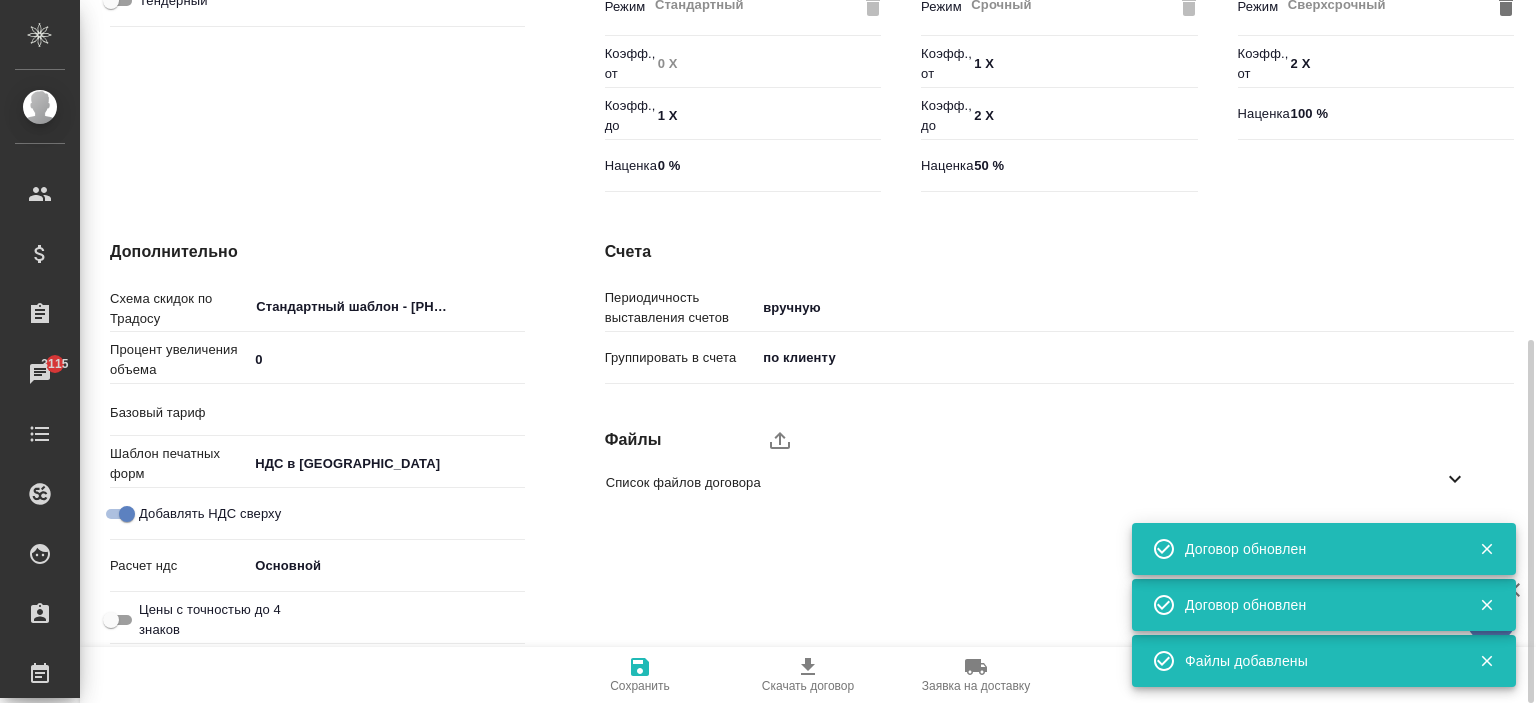 type on "1062 awatera" 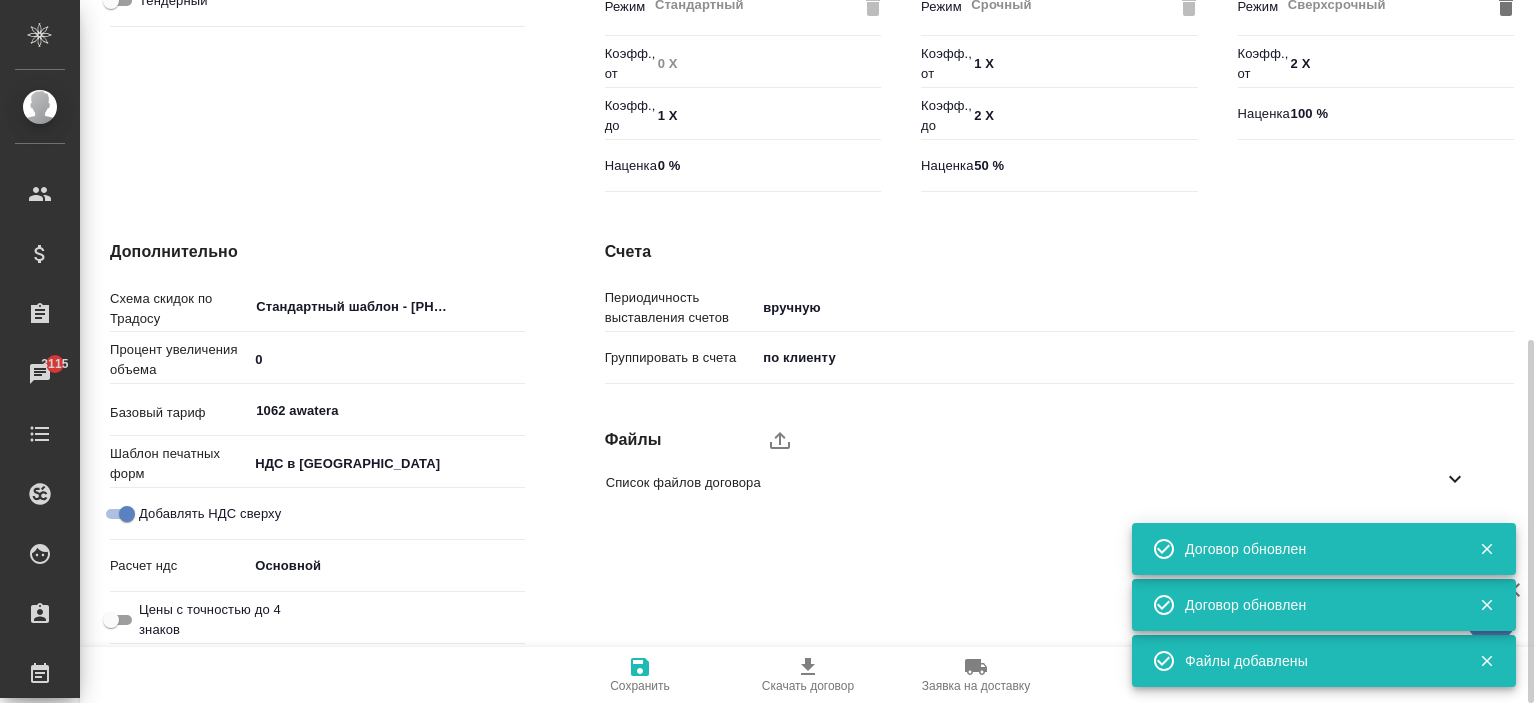 scroll, scrollTop: 0, scrollLeft: 0, axis: both 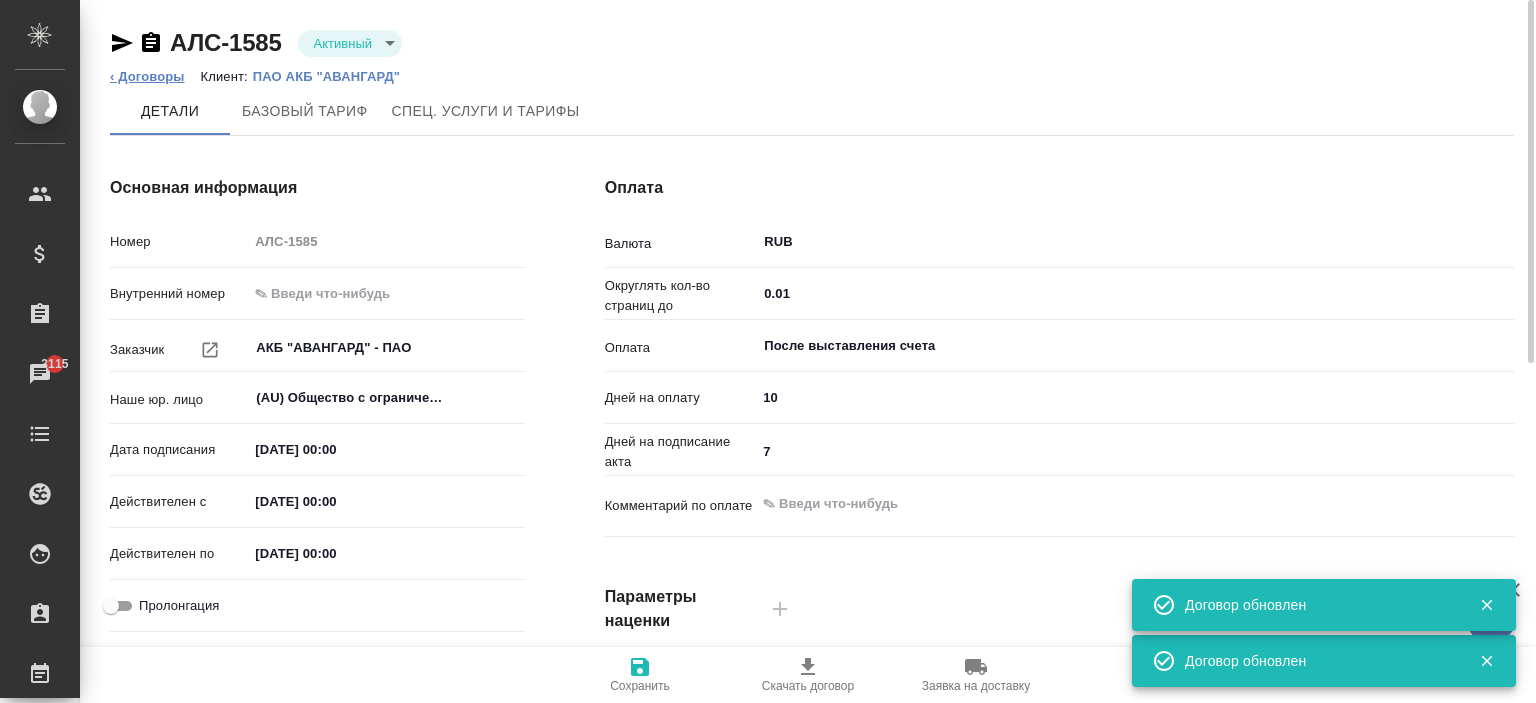 click on "‹ Договоры" at bounding box center [147, 76] 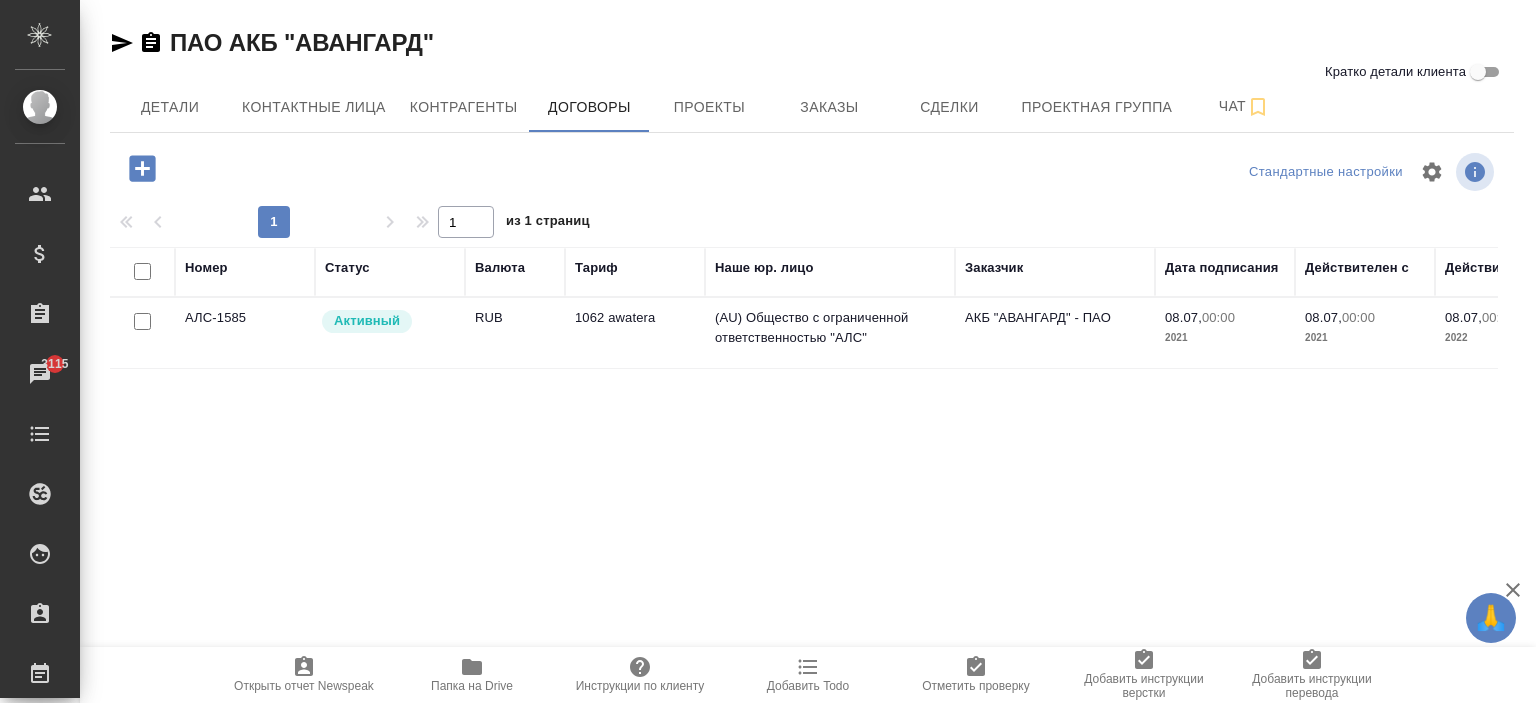scroll, scrollTop: 0, scrollLeft: 0, axis: both 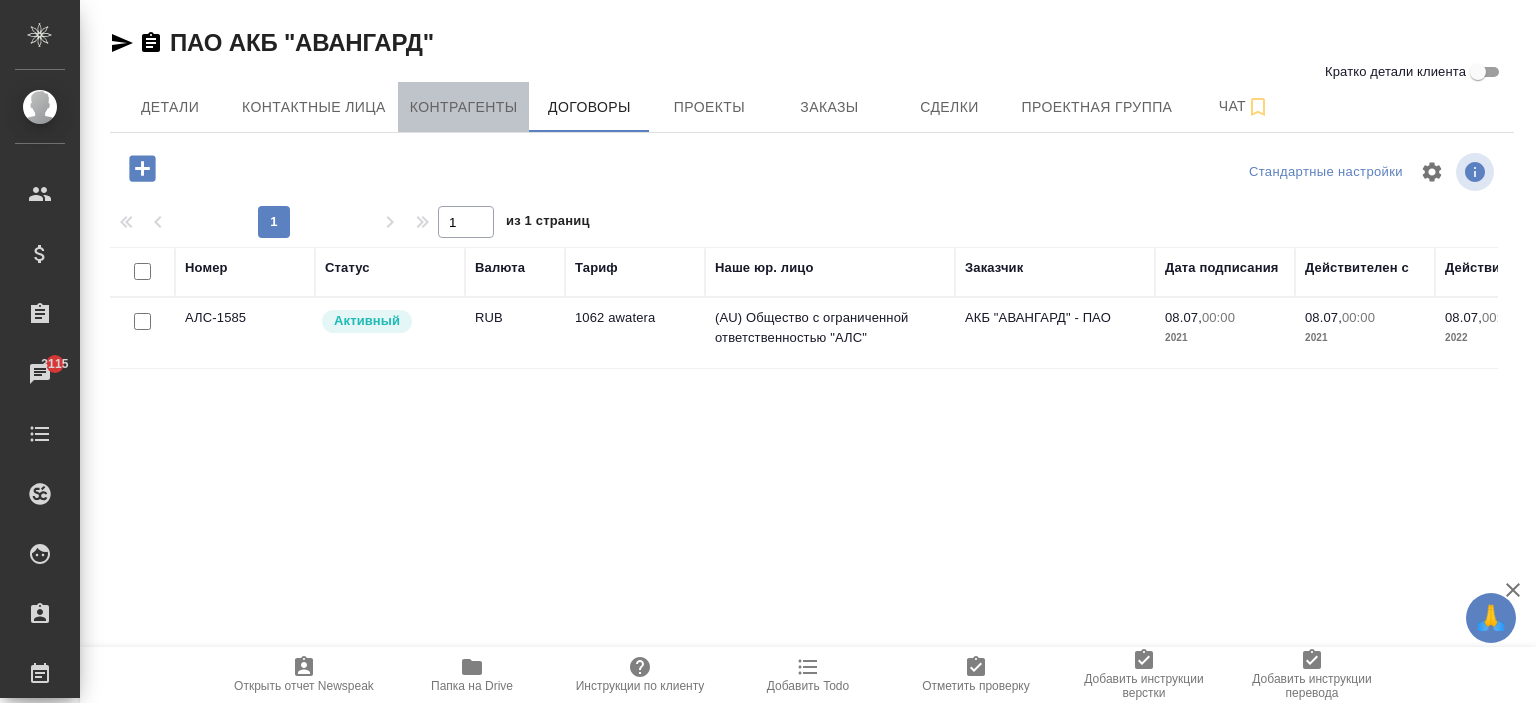 click on "Контрагенты" at bounding box center (464, 107) 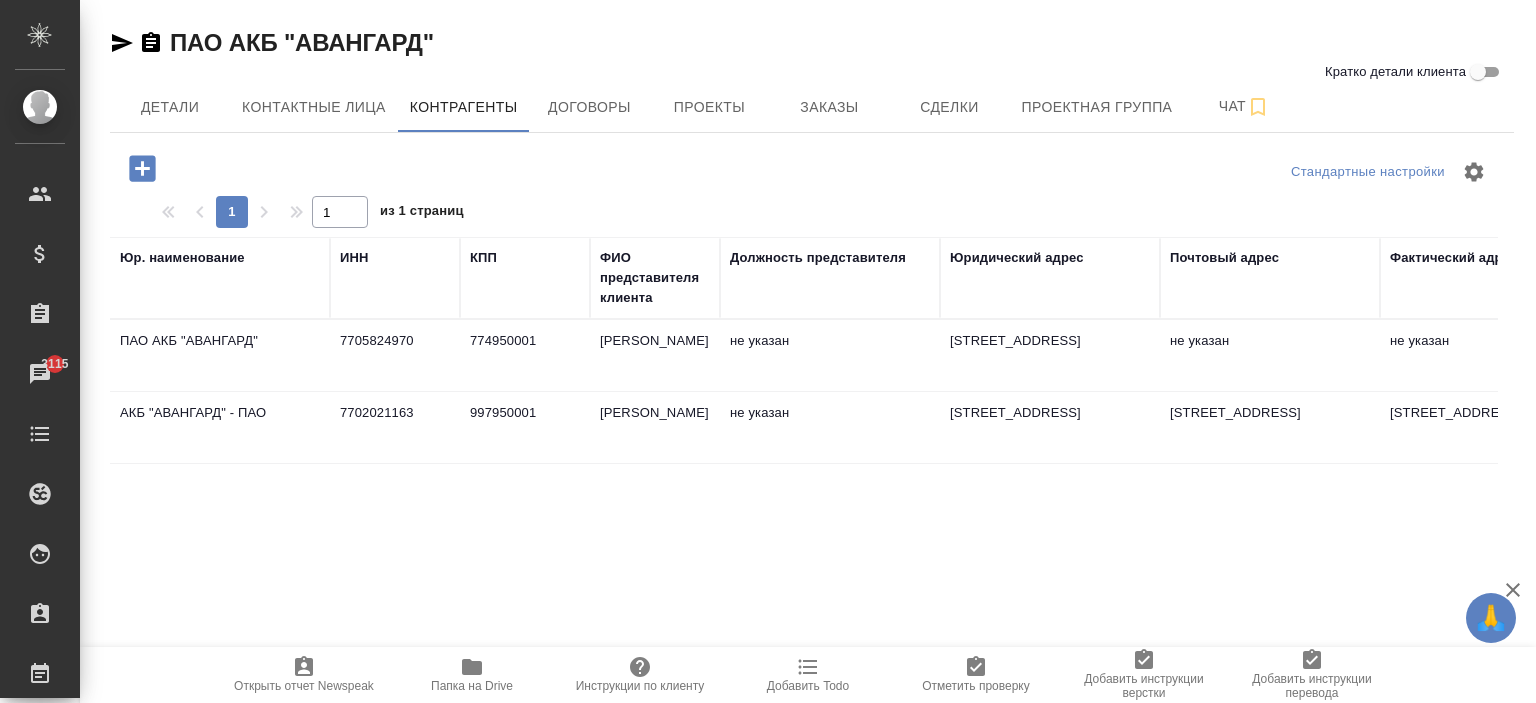 click on "7702021163" at bounding box center (395, 356) 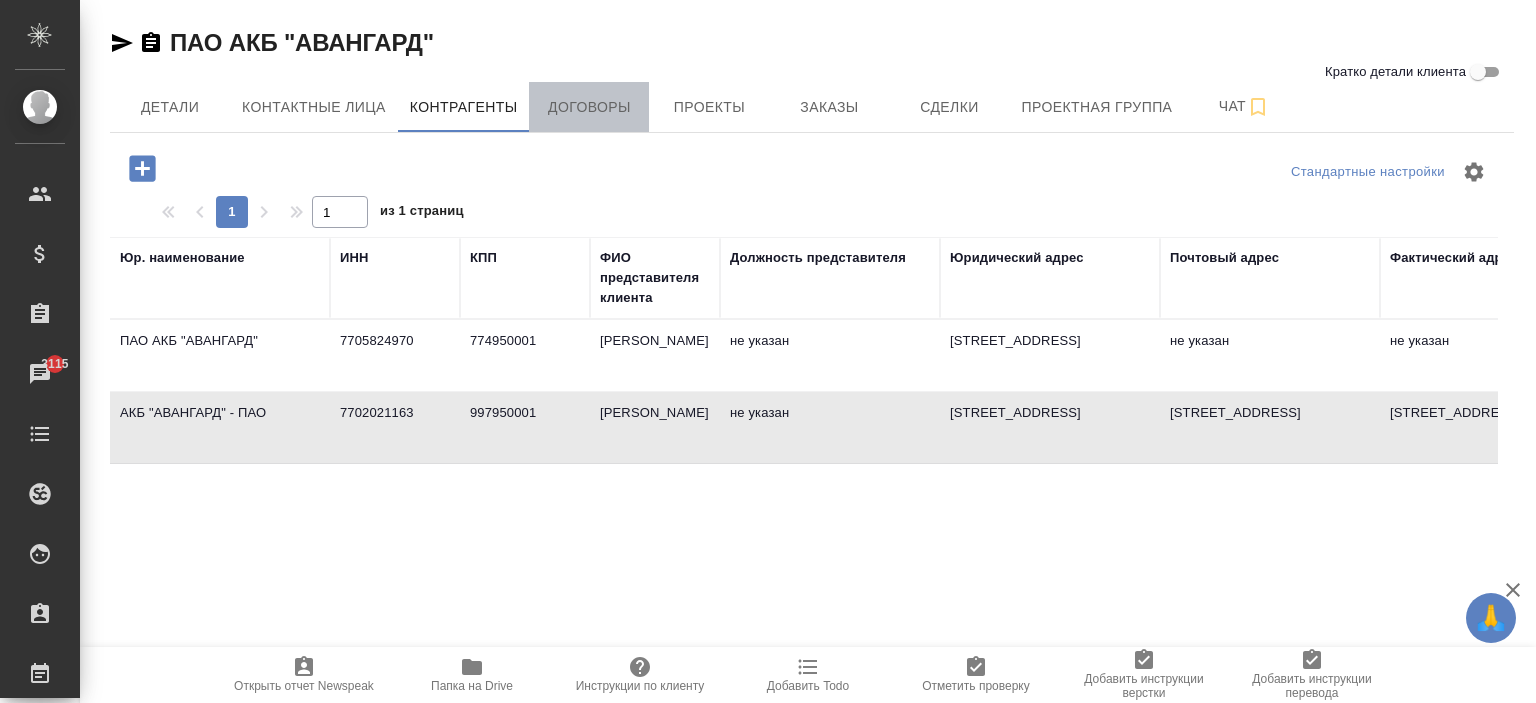 click on "Договоры" at bounding box center (589, 107) 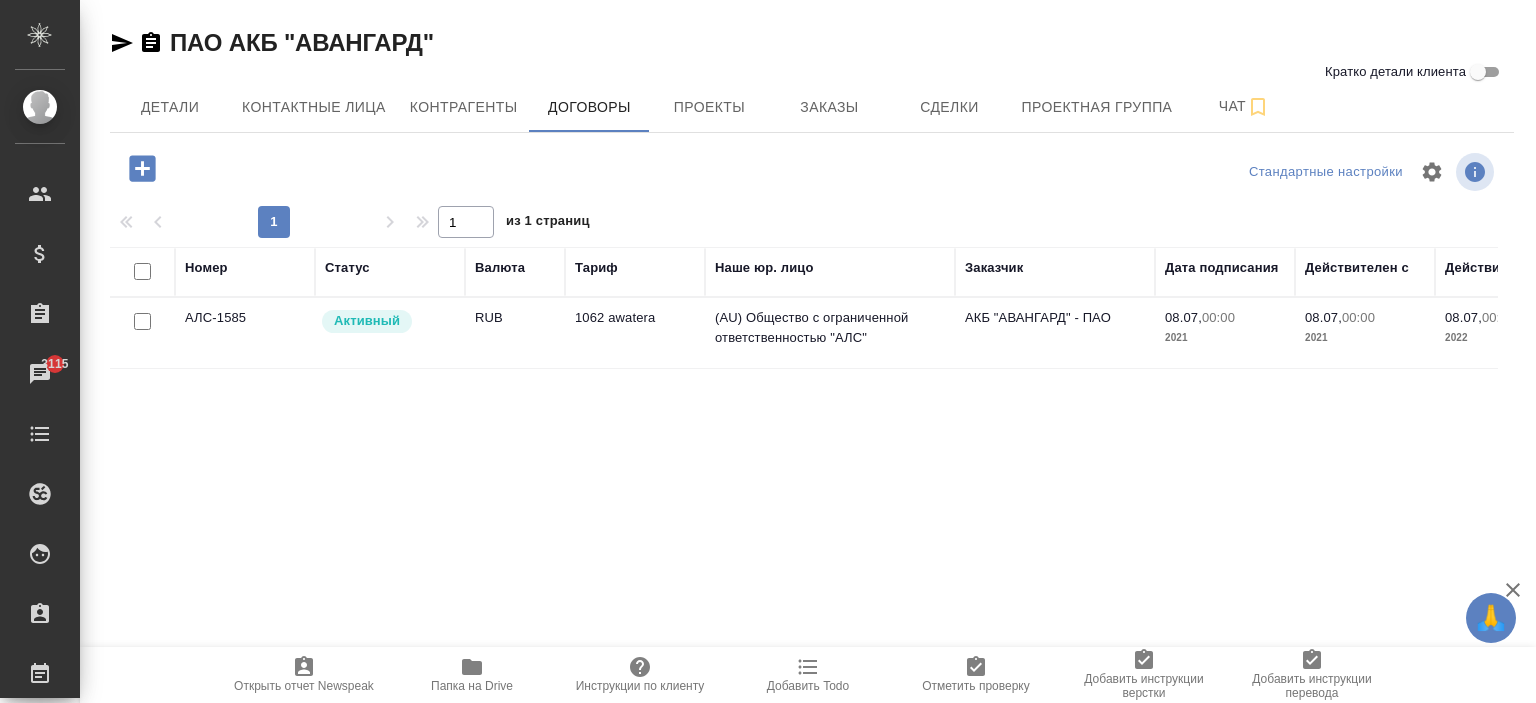 click on "АКБ "АВАНГАРД" - ПАО" at bounding box center (1055, 333) 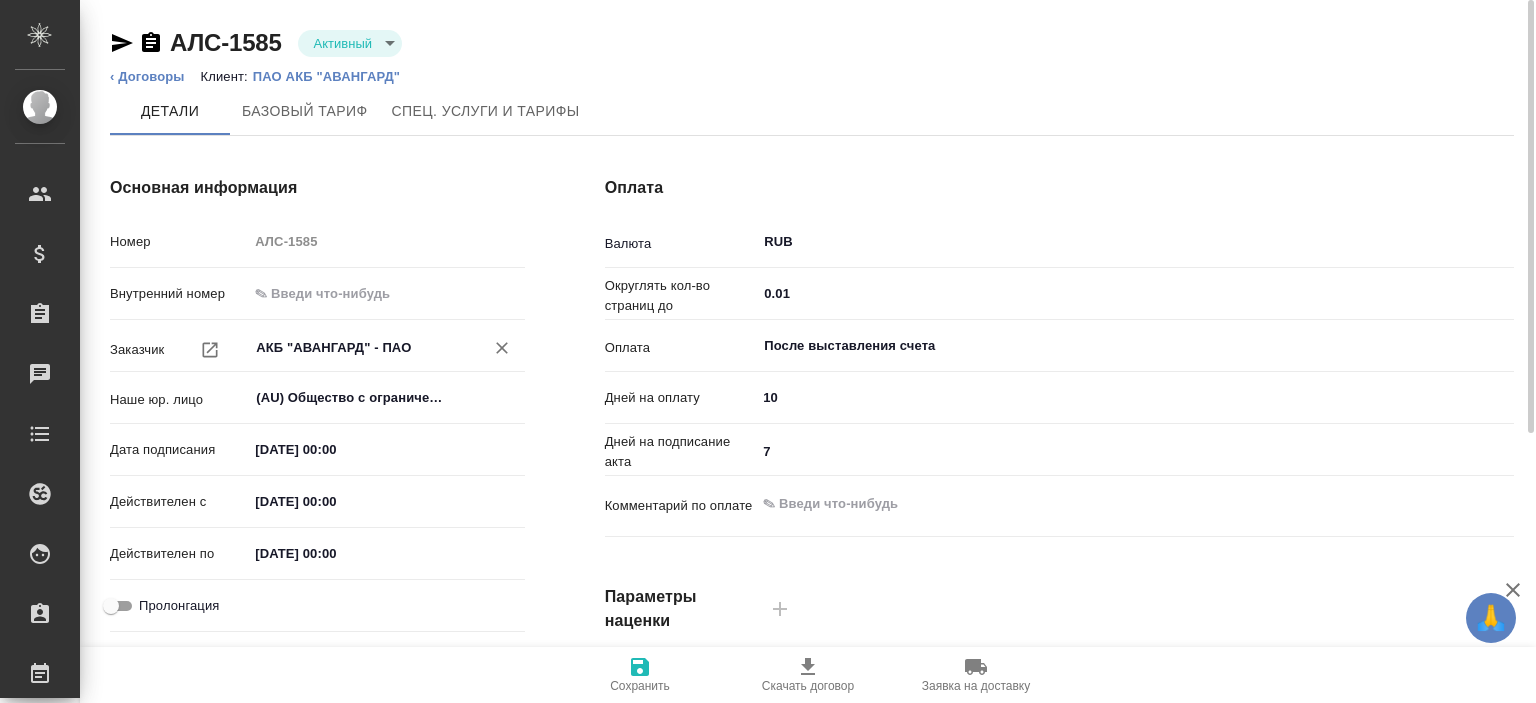 type on "1062 awatera" 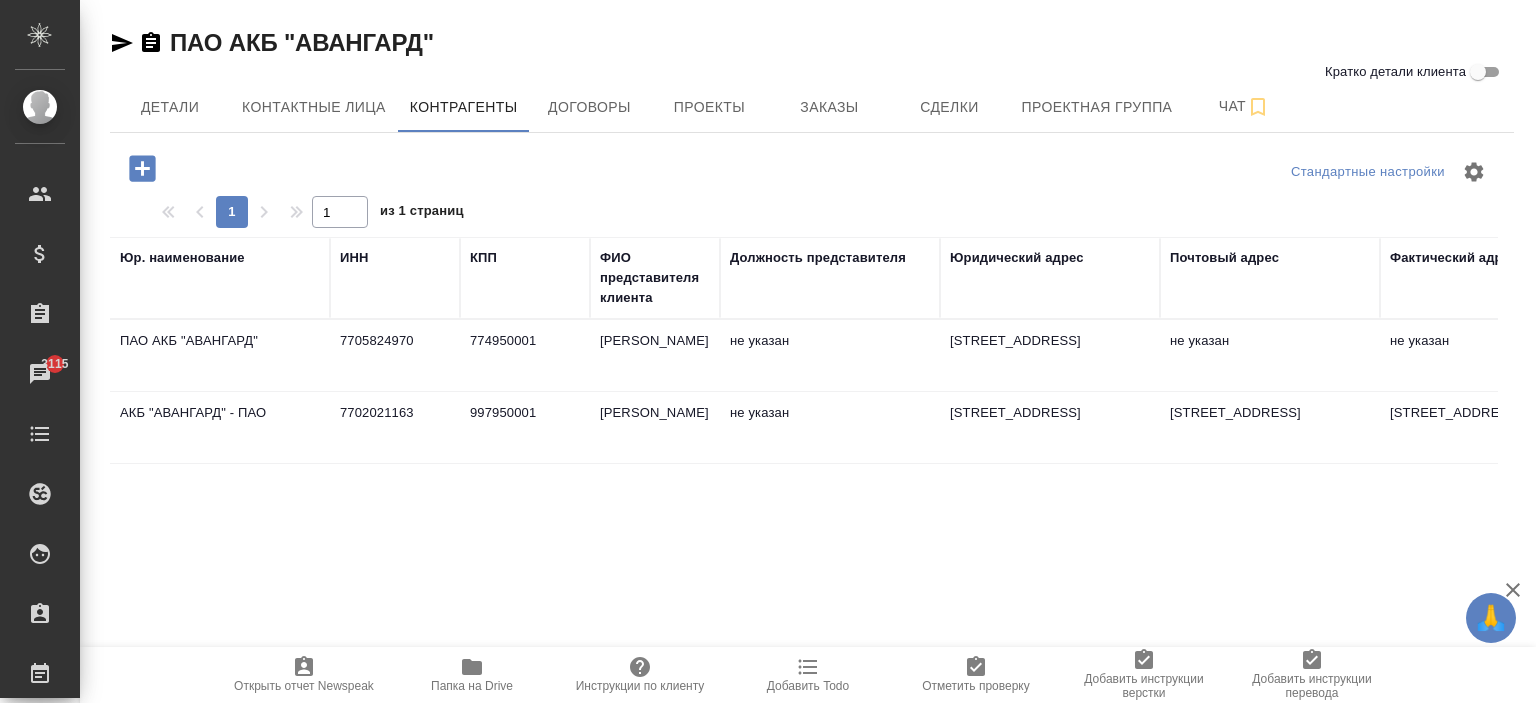 scroll, scrollTop: 0, scrollLeft: 0, axis: both 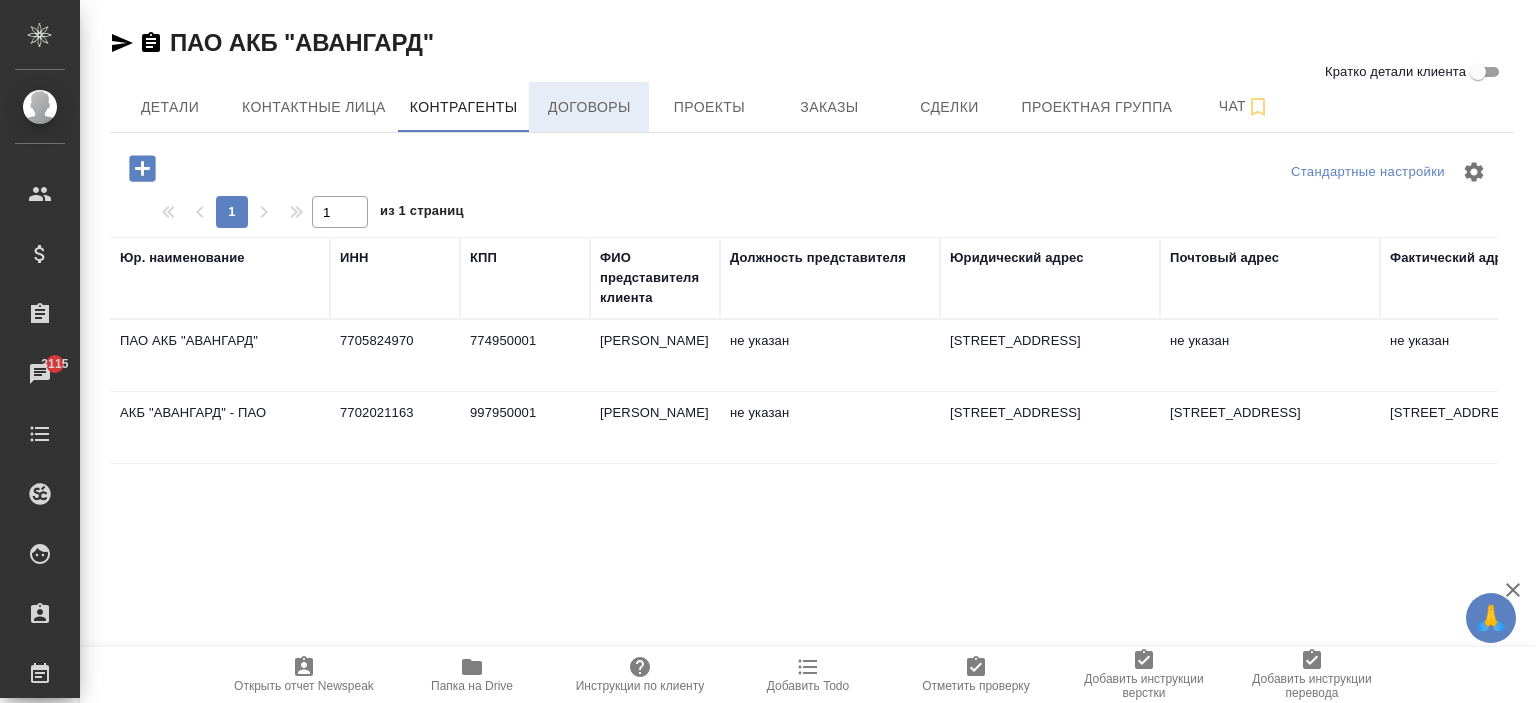 click on "Договоры" at bounding box center [589, 107] 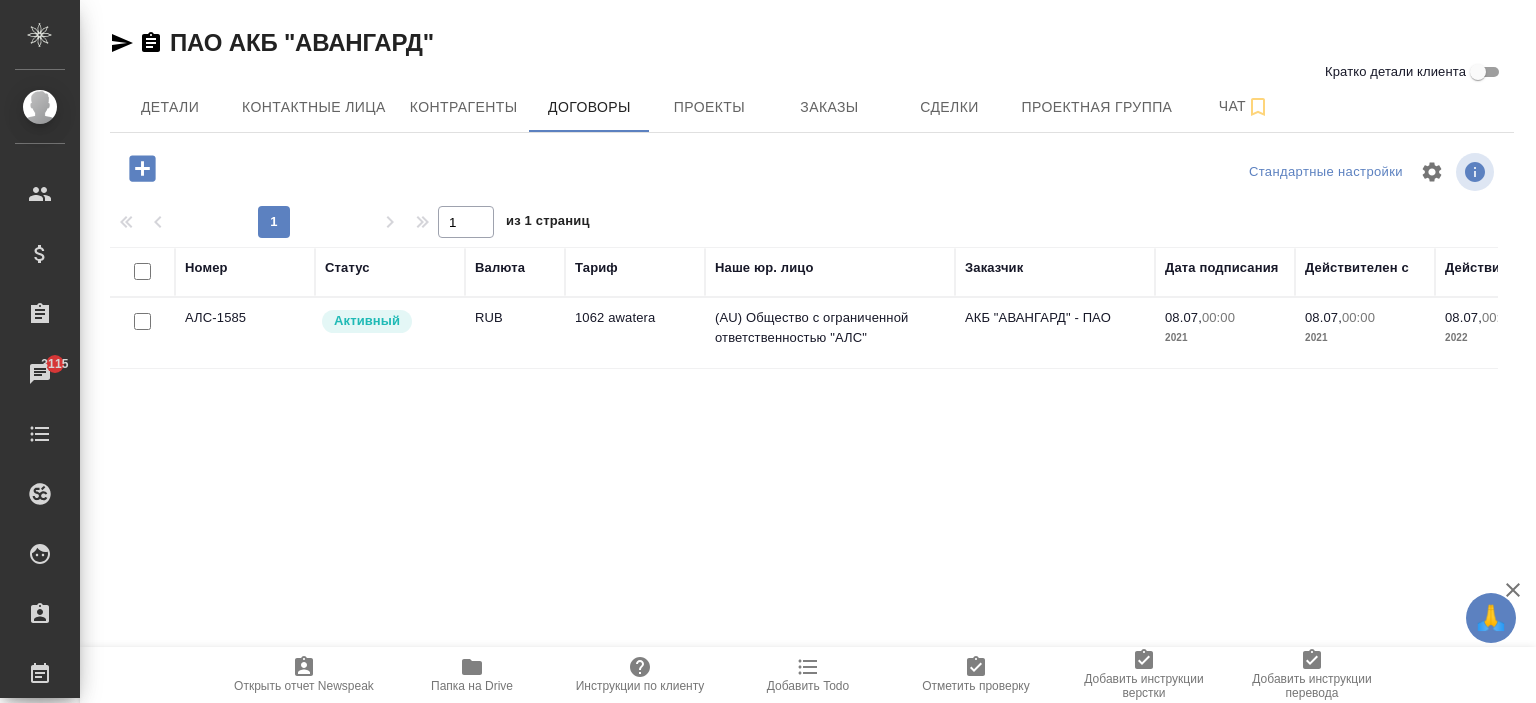 click on "(AU) Общество с ограниченной ответственностью "АЛС"" at bounding box center (830, 333) 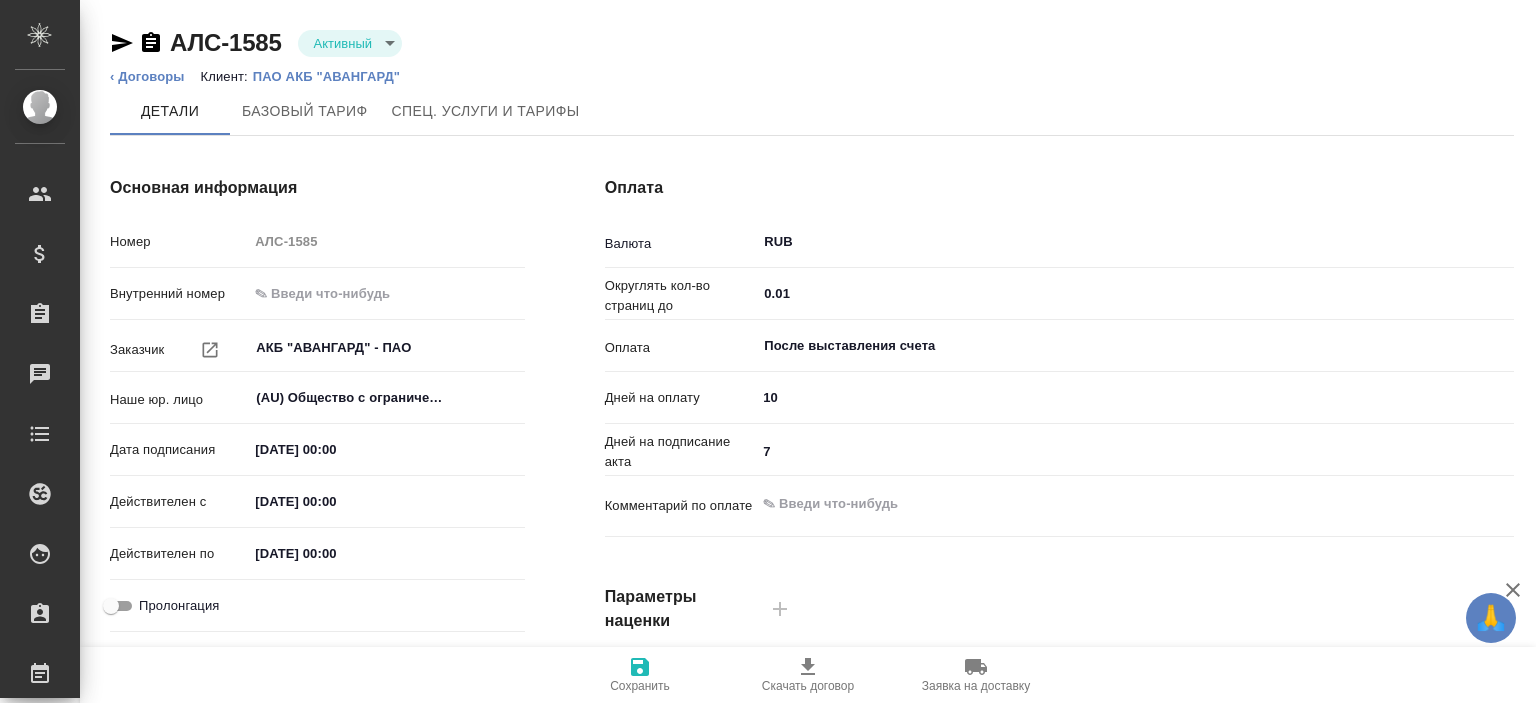 type on "1062 awatera" 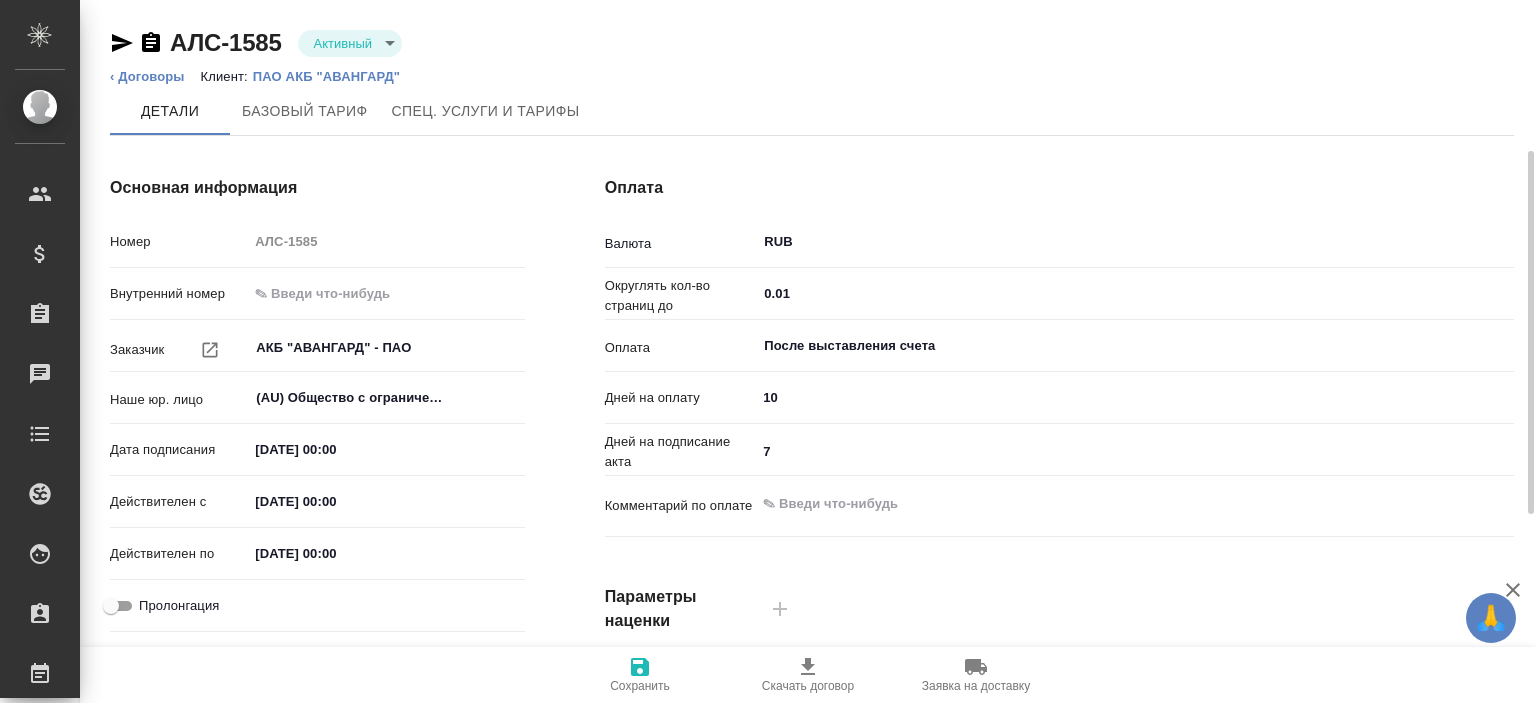 scroll, scrollTop: 657, scrollLeft: 0, axis: vertical 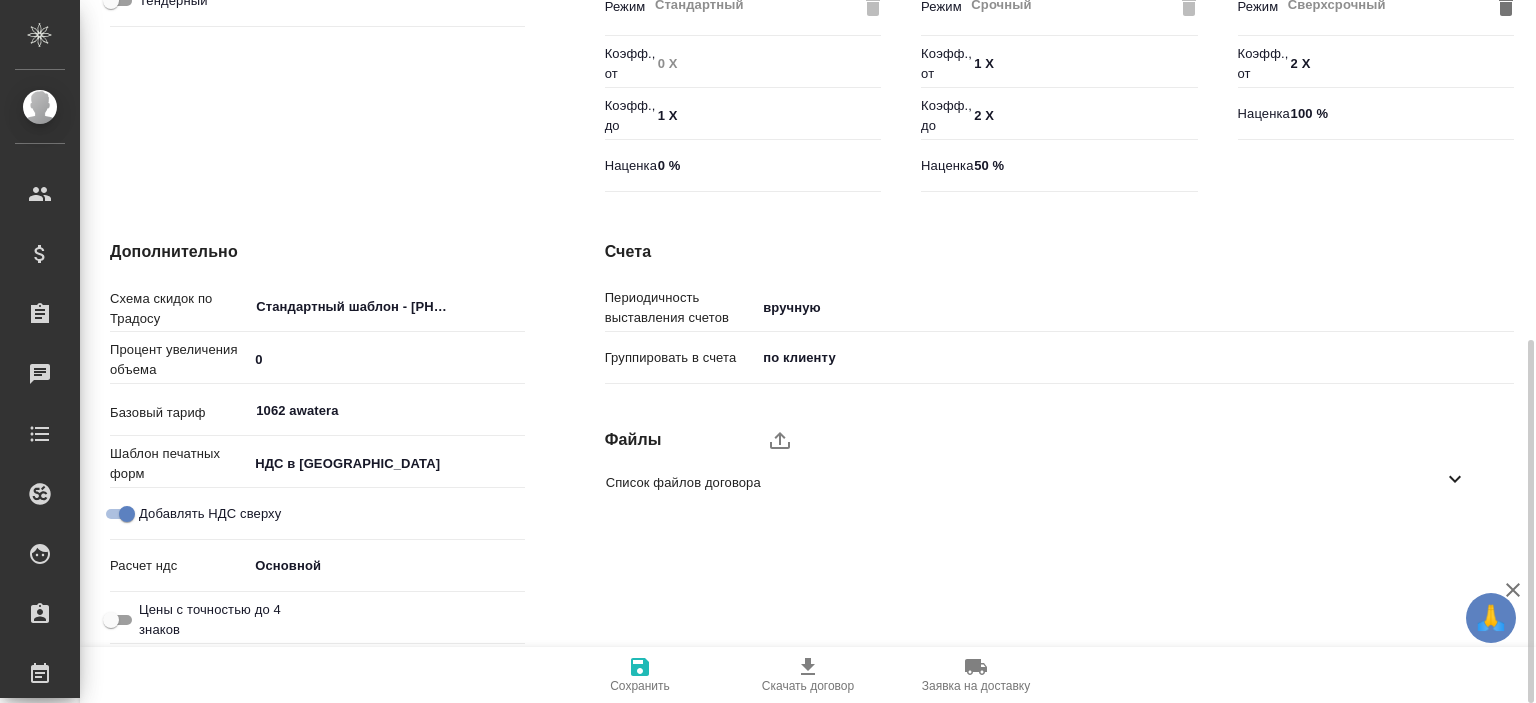 click on "Список файлов договора" at bounding box center (1024, 483) 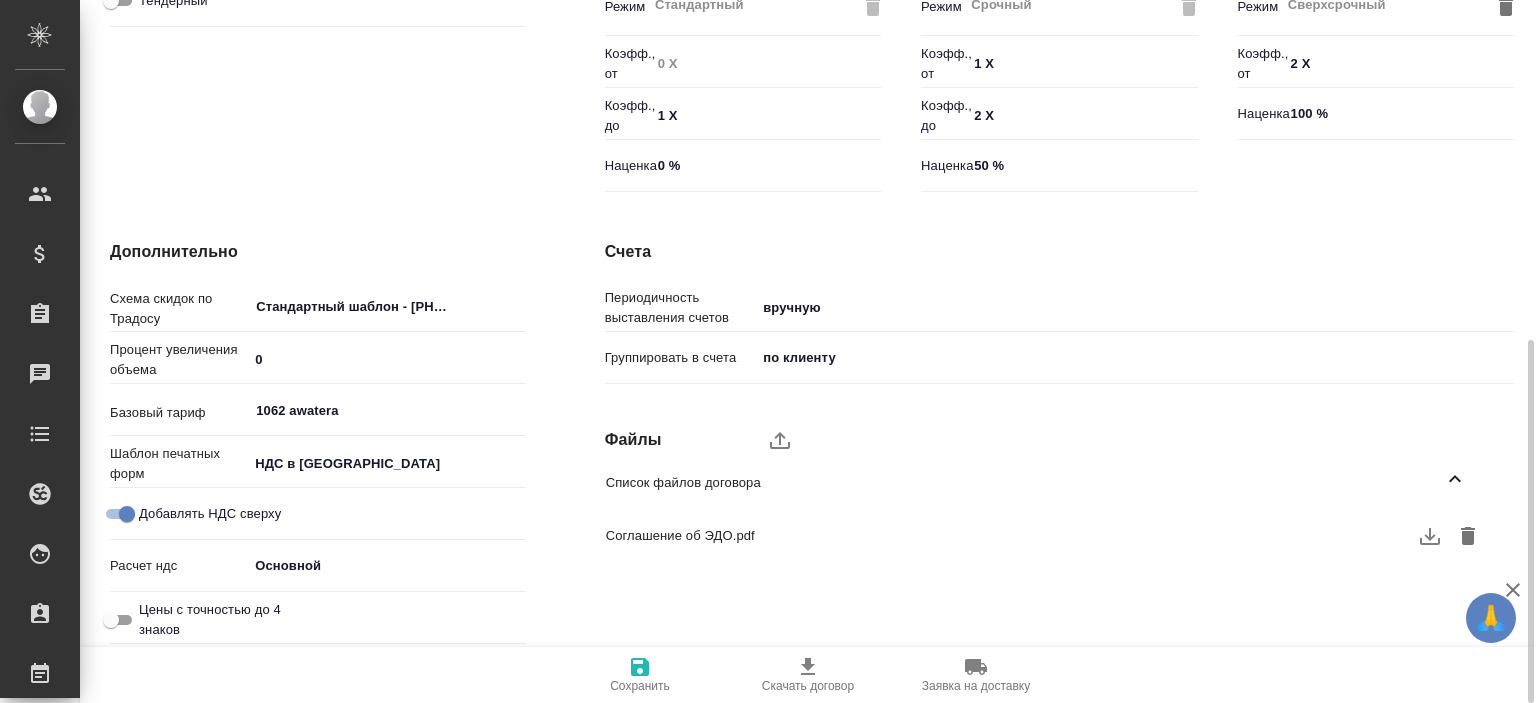 scroll, scrollTop: 0, scrollLeft: 0, axis: both 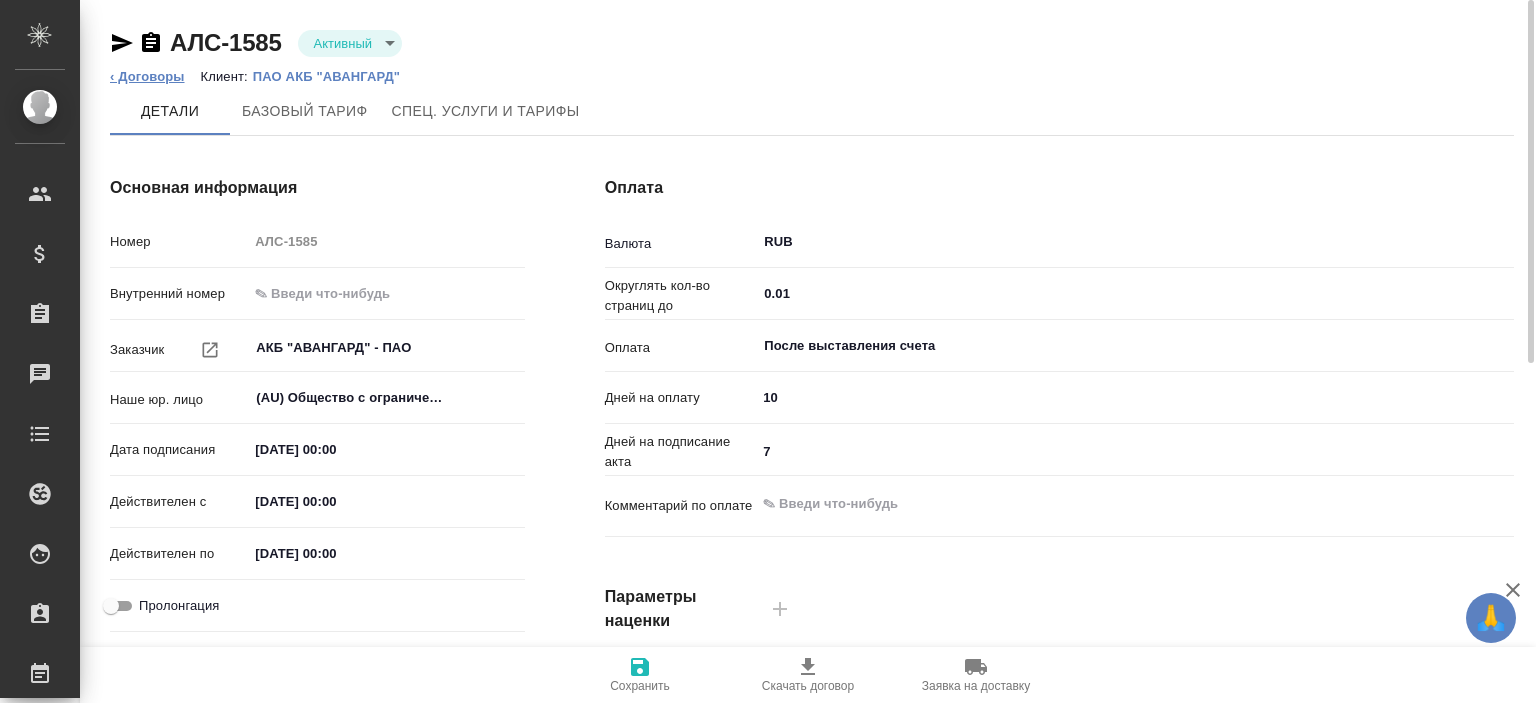 click on "‹ Договоры" at bounding box center [147, 76] 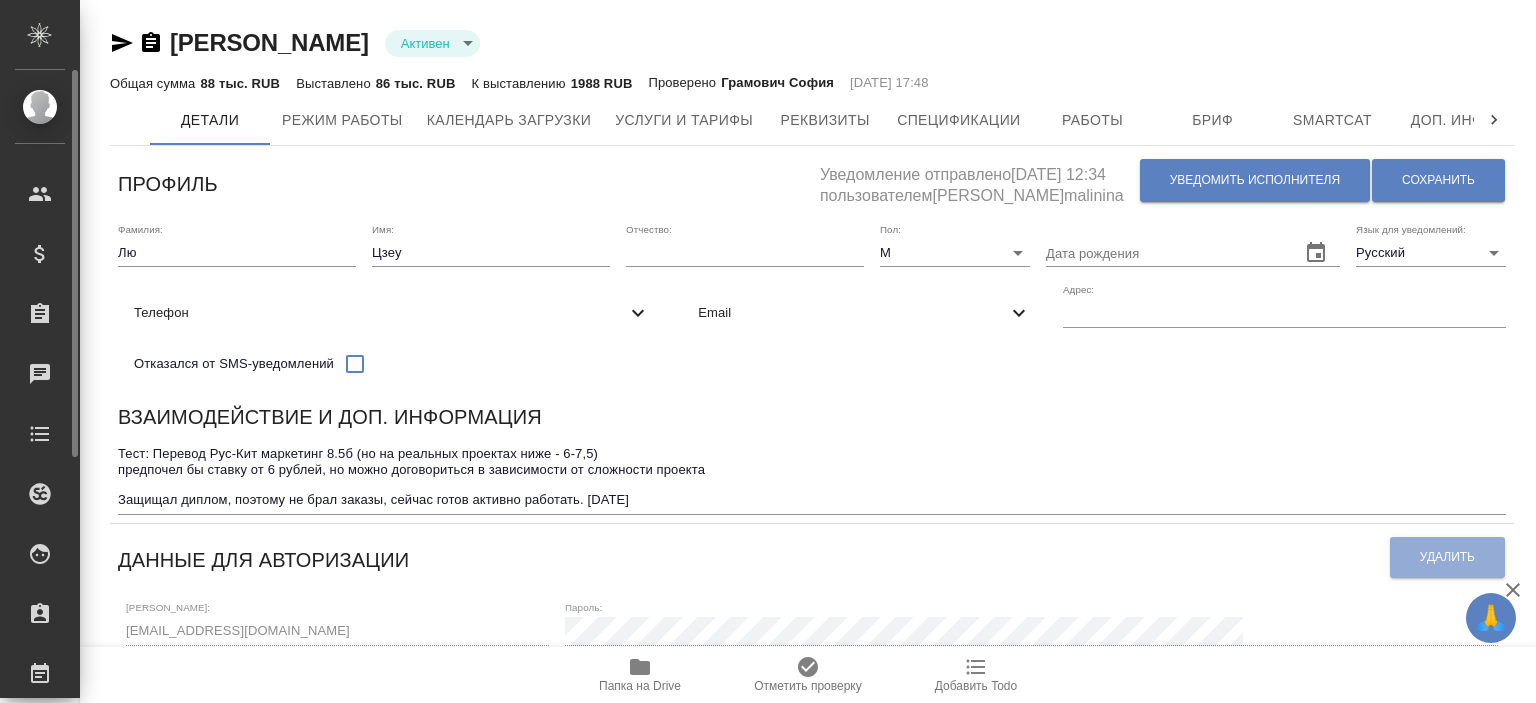 scroll, scrollTop: 0, scrollLeft: 0, axis: both 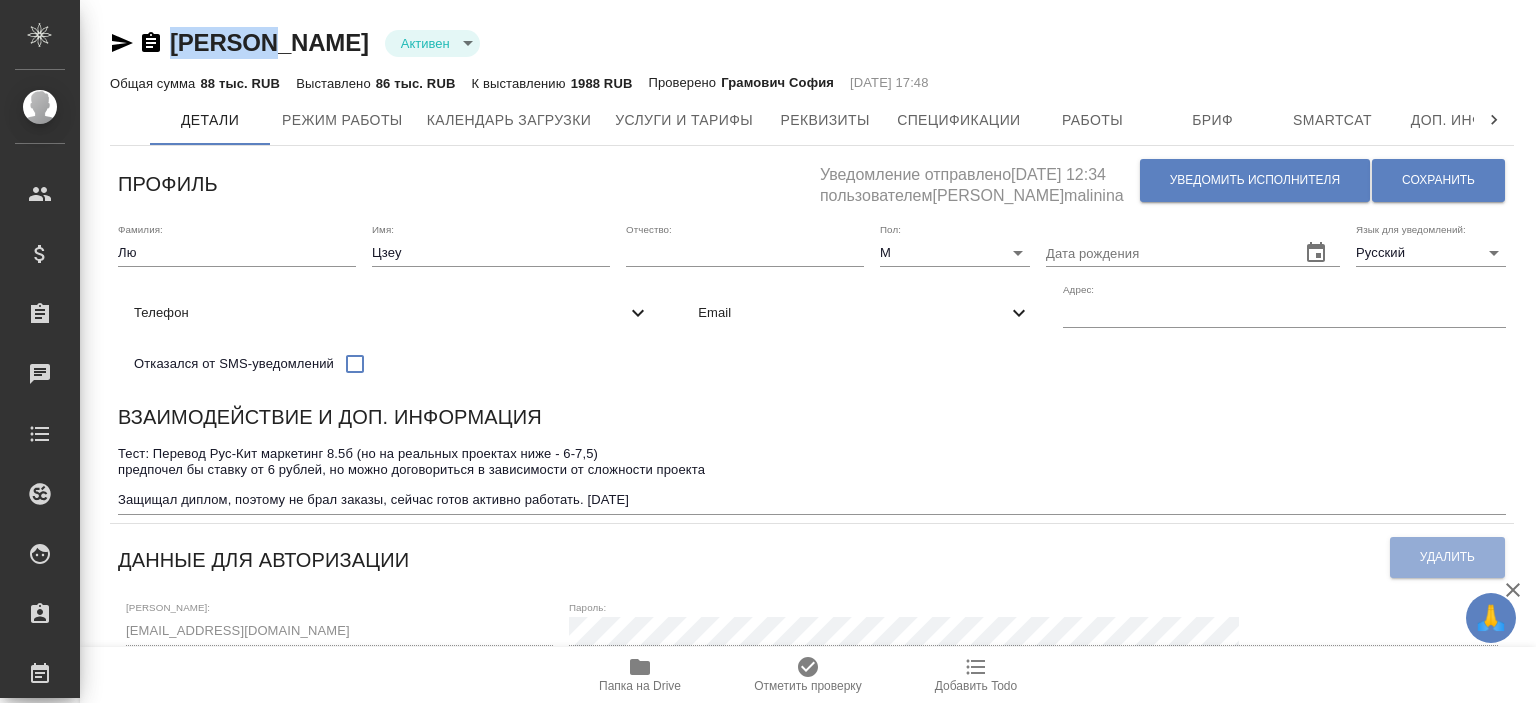 drag, startPoint x: 271, startPoint y: 32, endPoint x: 164, endPoint y: 35, distance: 107.042046 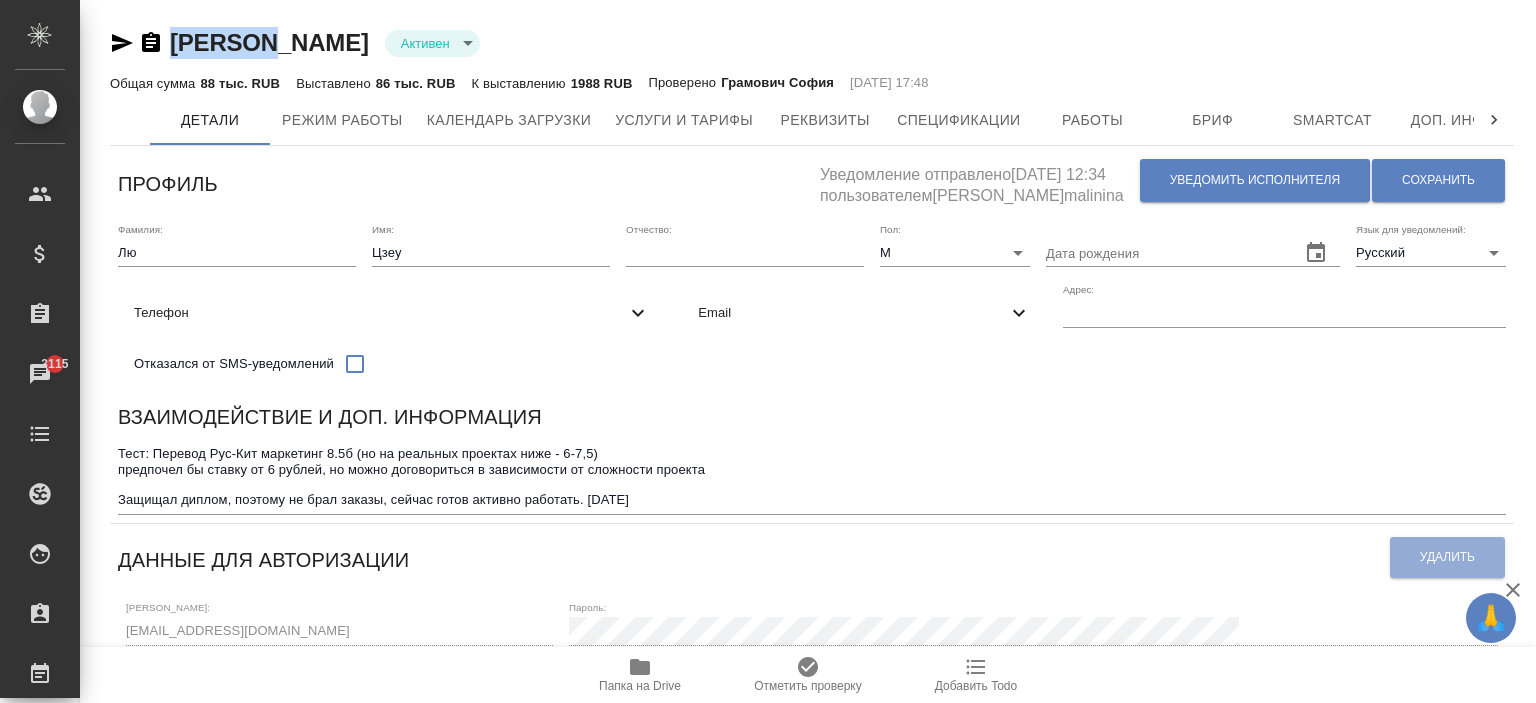 drag, startPoint x: 187, startPoint y: 22, endPoint x: 179, endPoint y: 36, distance: 16.124516 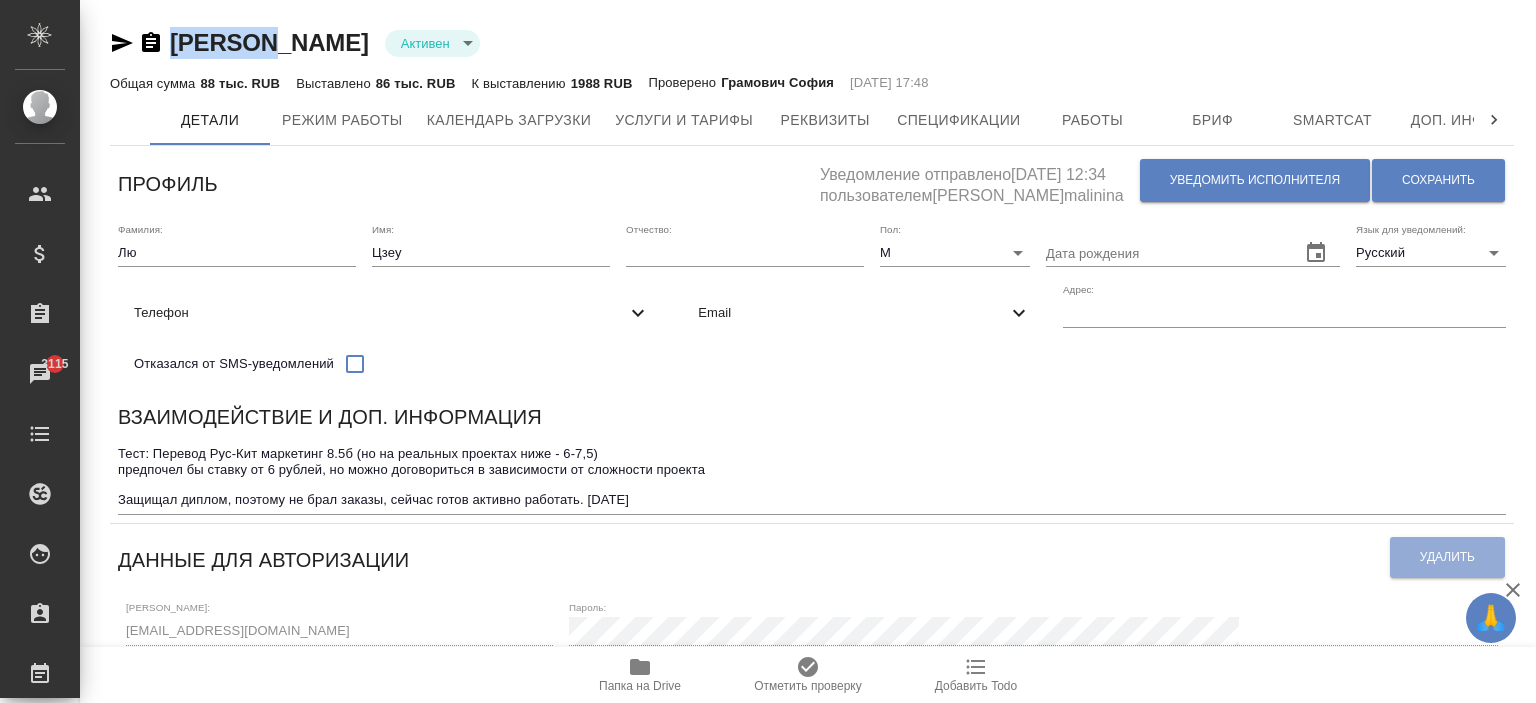 copy on "[PERSON_NAME]" 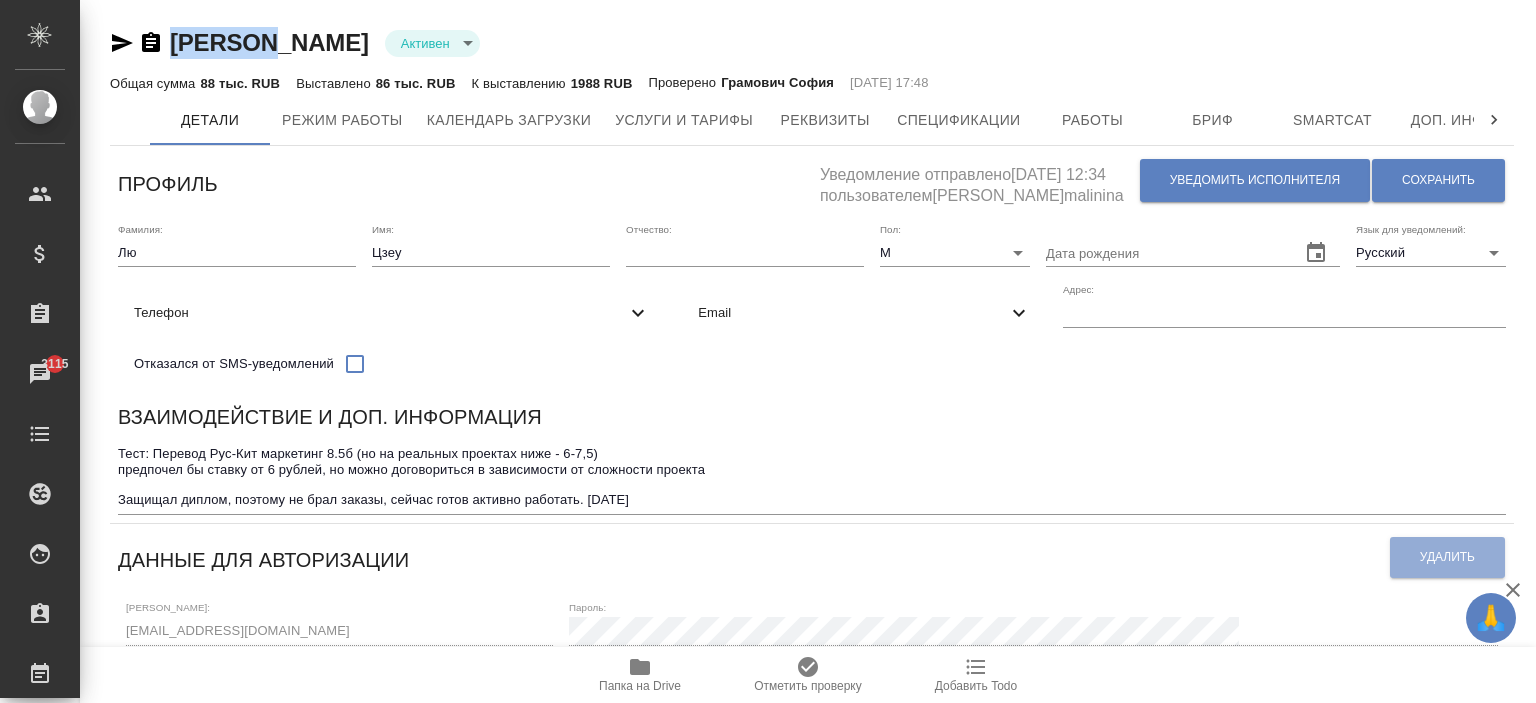 click on "Email" at bounding box center (864, 313) 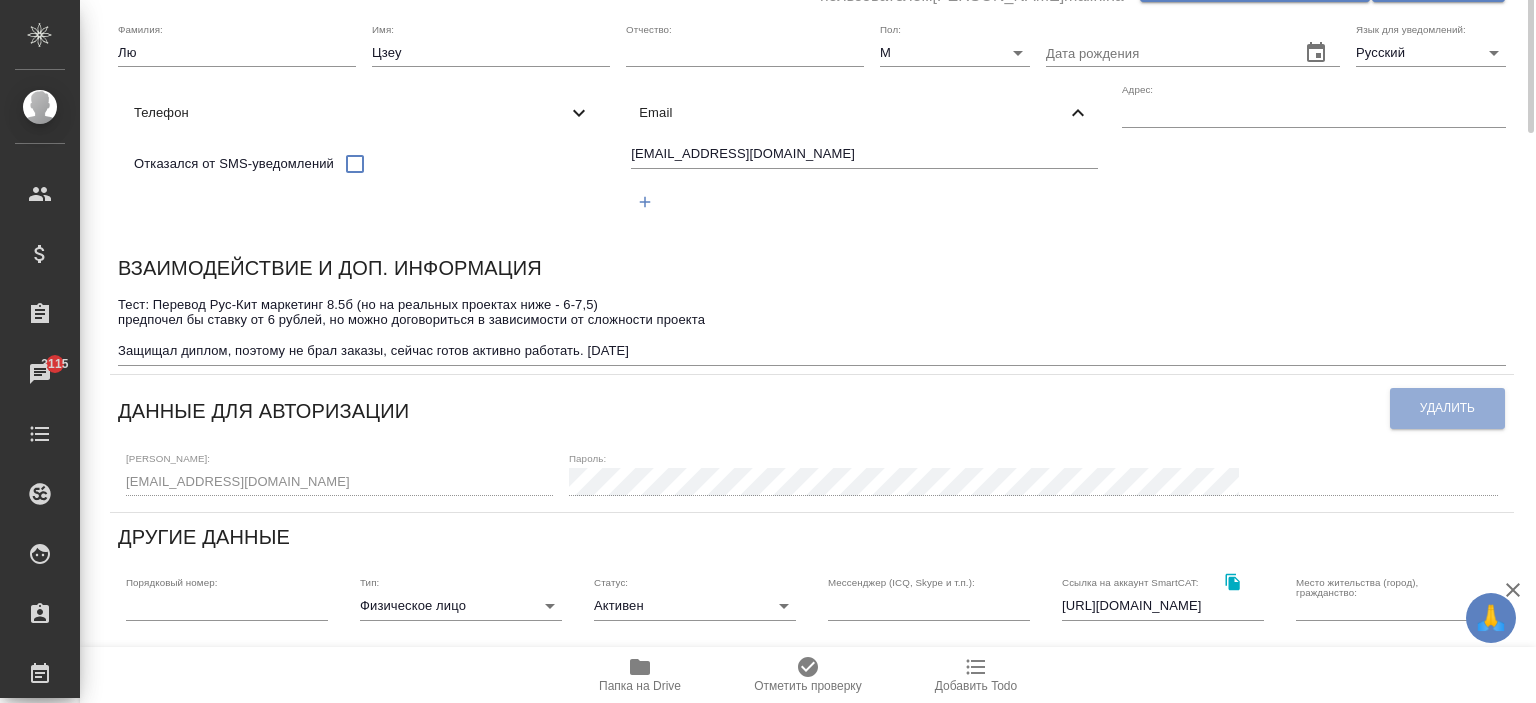 scroll, scrollTop: 0, scrollLeft: 0, axis: both 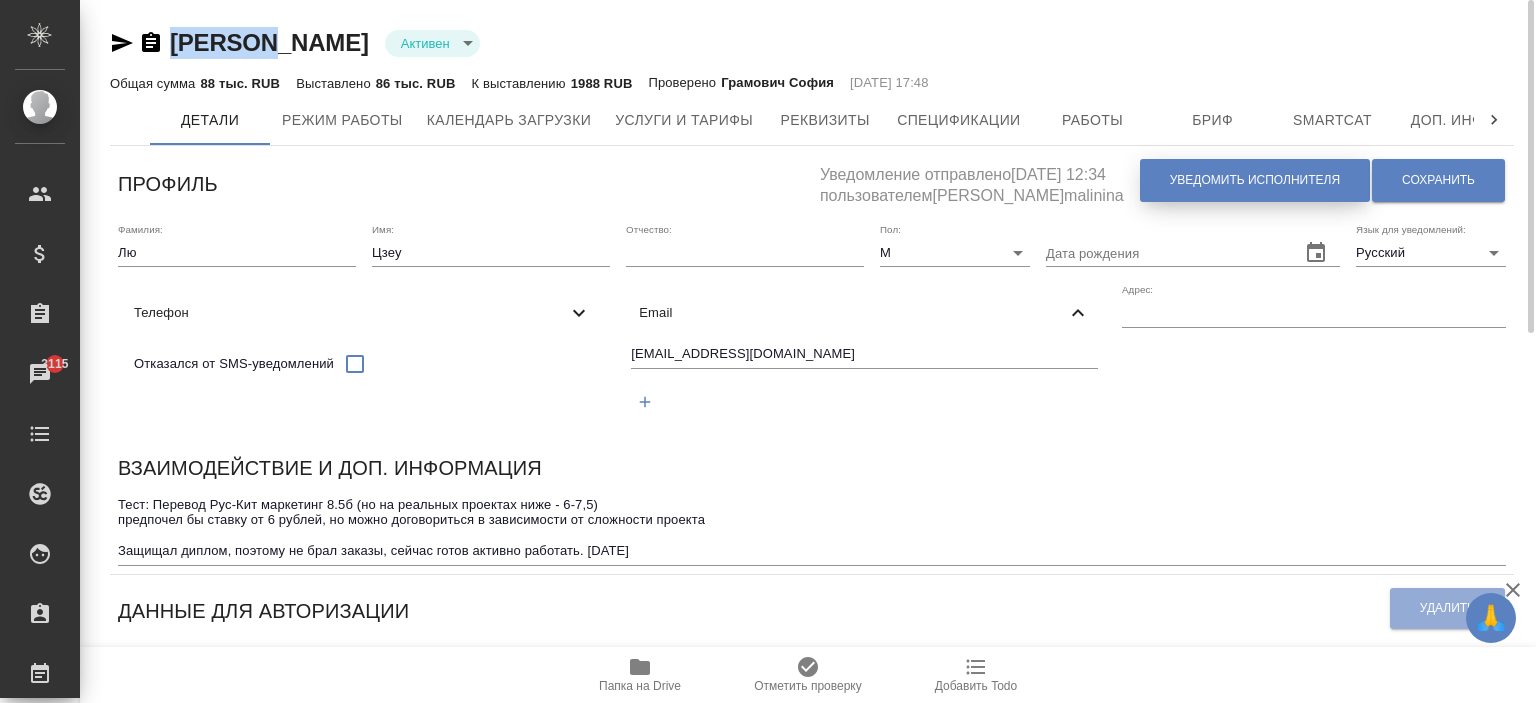 click on "Уведомить исполнителя" at bounding box center (1255, 180) 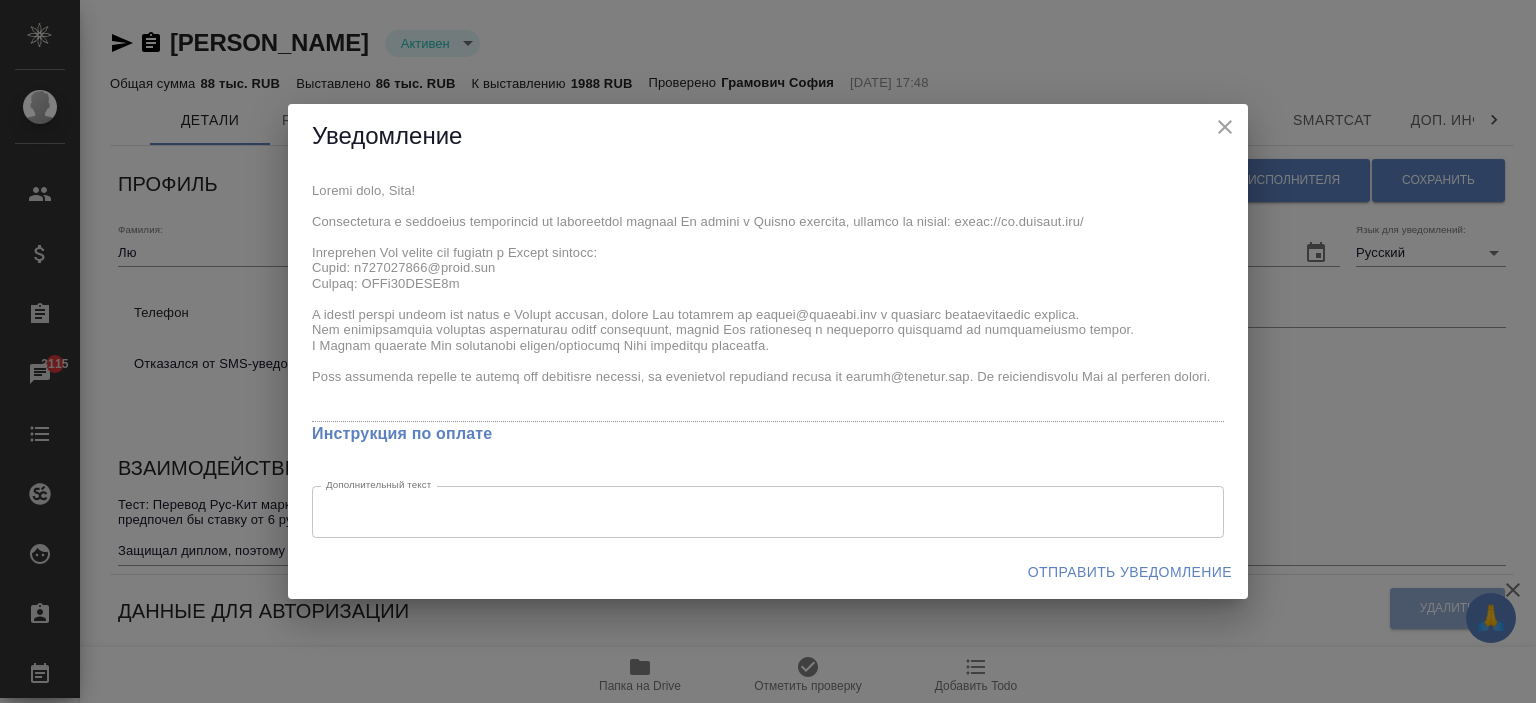 click on "x Инструкция по оплате Дополнительный текст x Дополнительный текст" at bounding box center [768, 357] 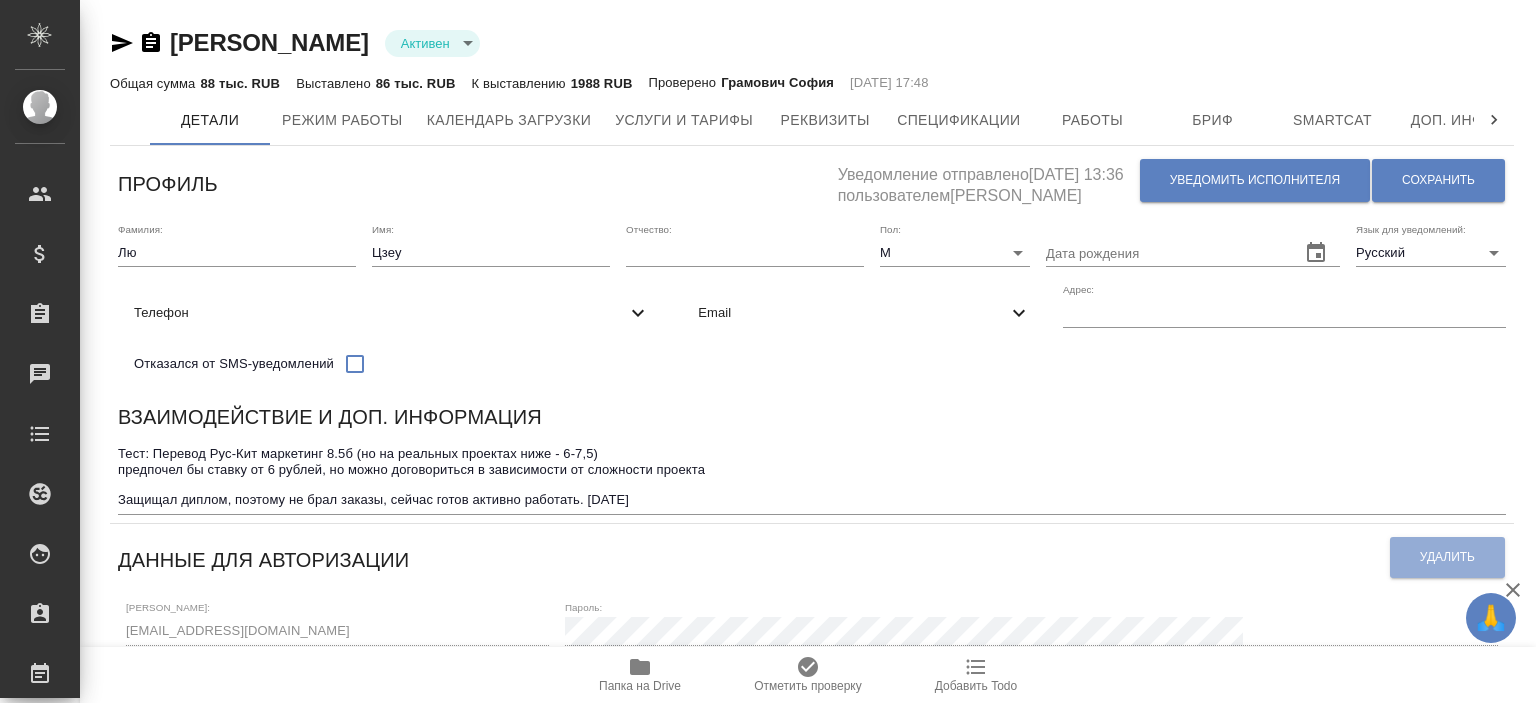 scroll, scrollTop: 0, scrollLeft: 0, axis: both 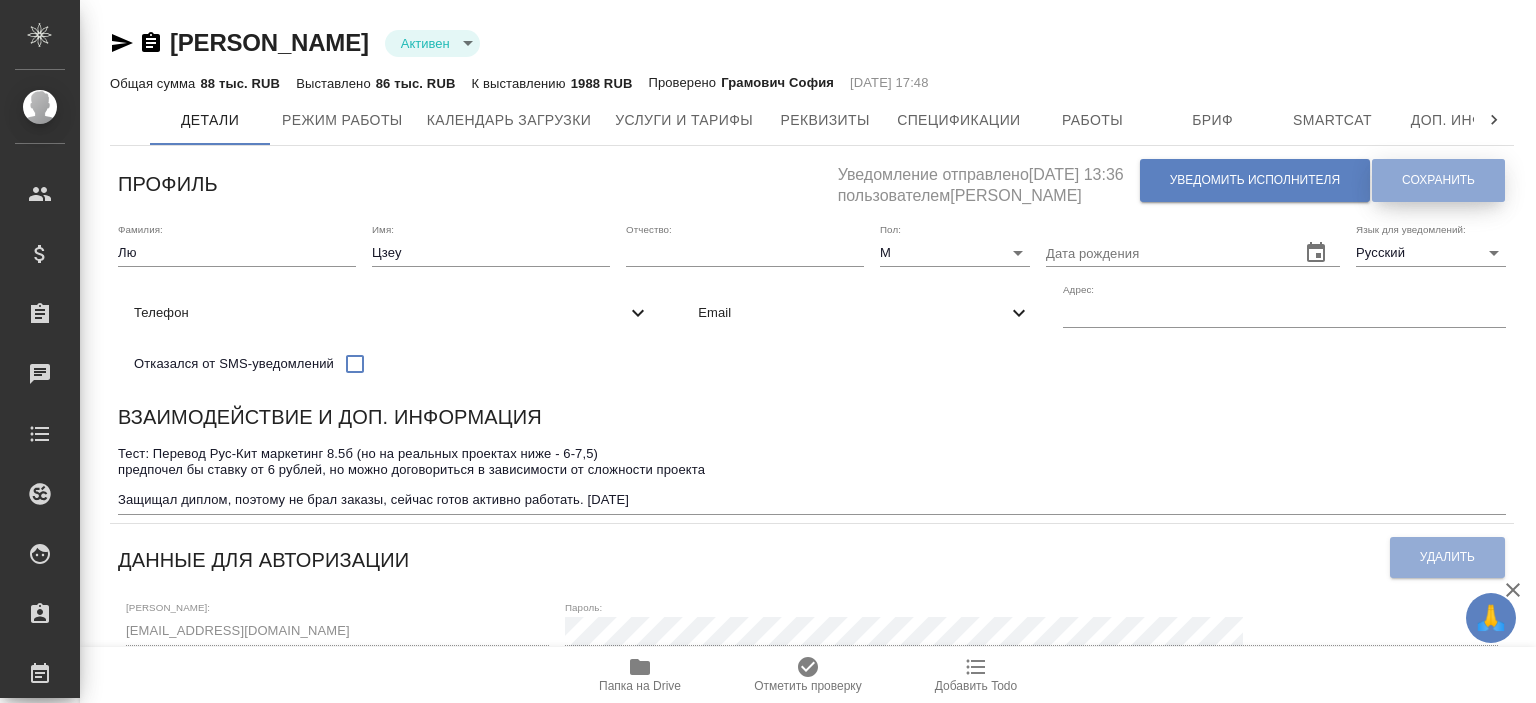 click on "Сохранить" at bounding box center [1438, 180] 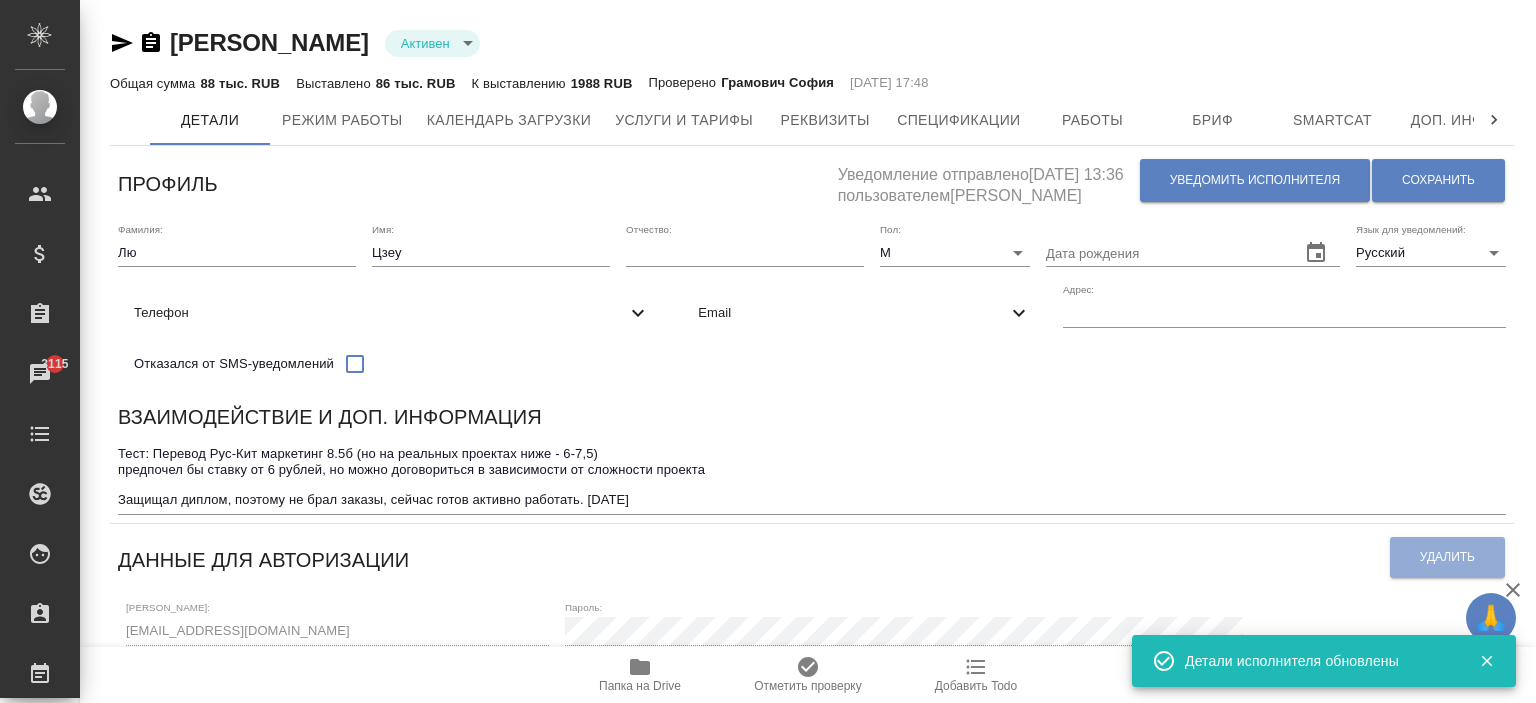 click 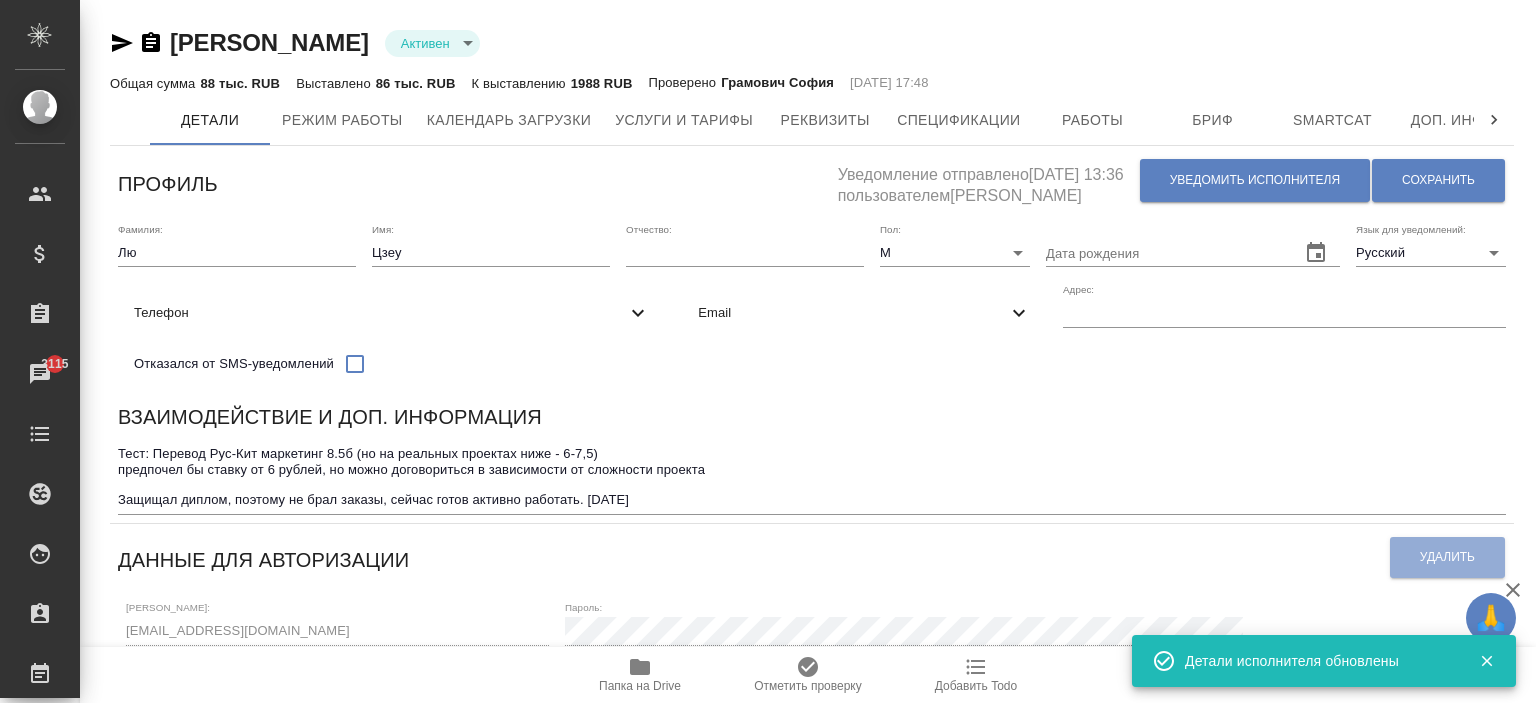 click on "Папка на Drive" at bounding box center [640, 686] 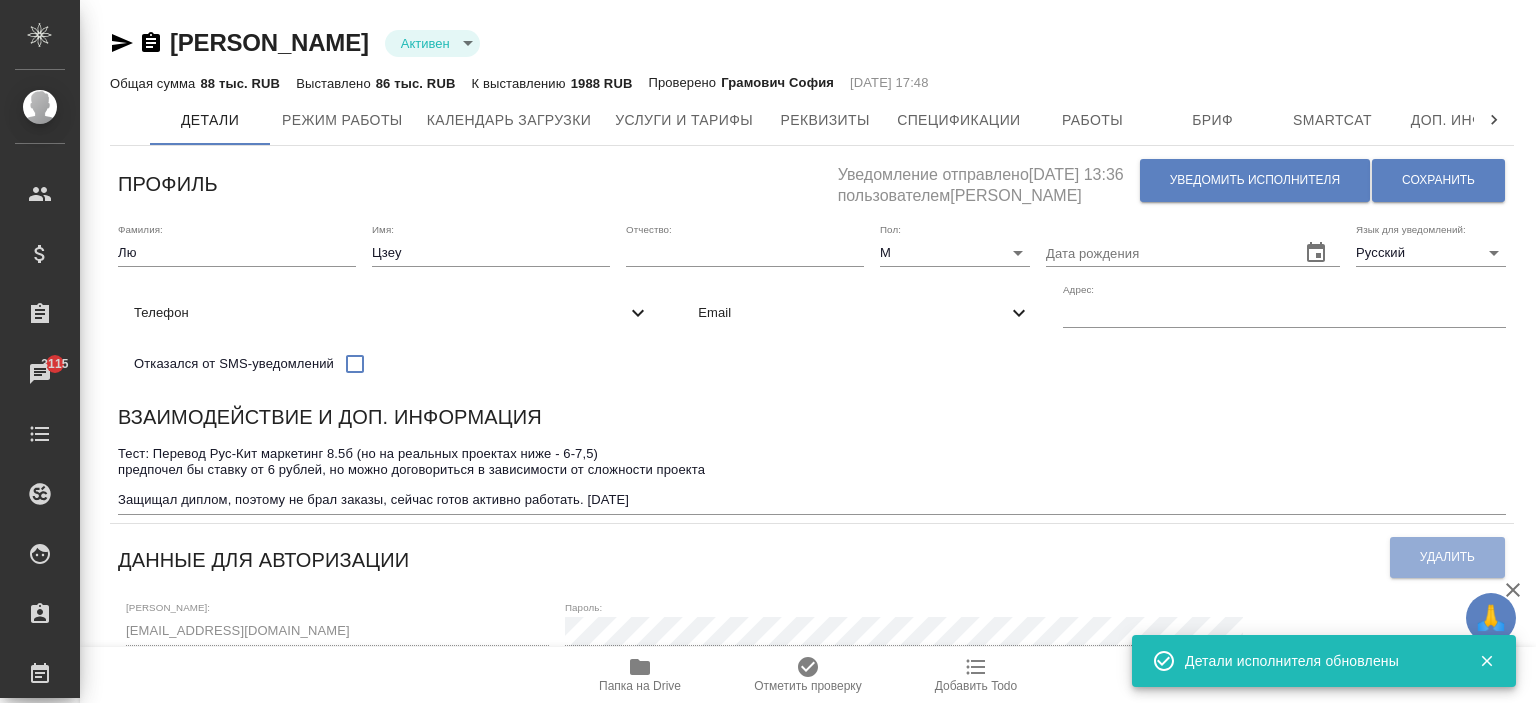 click 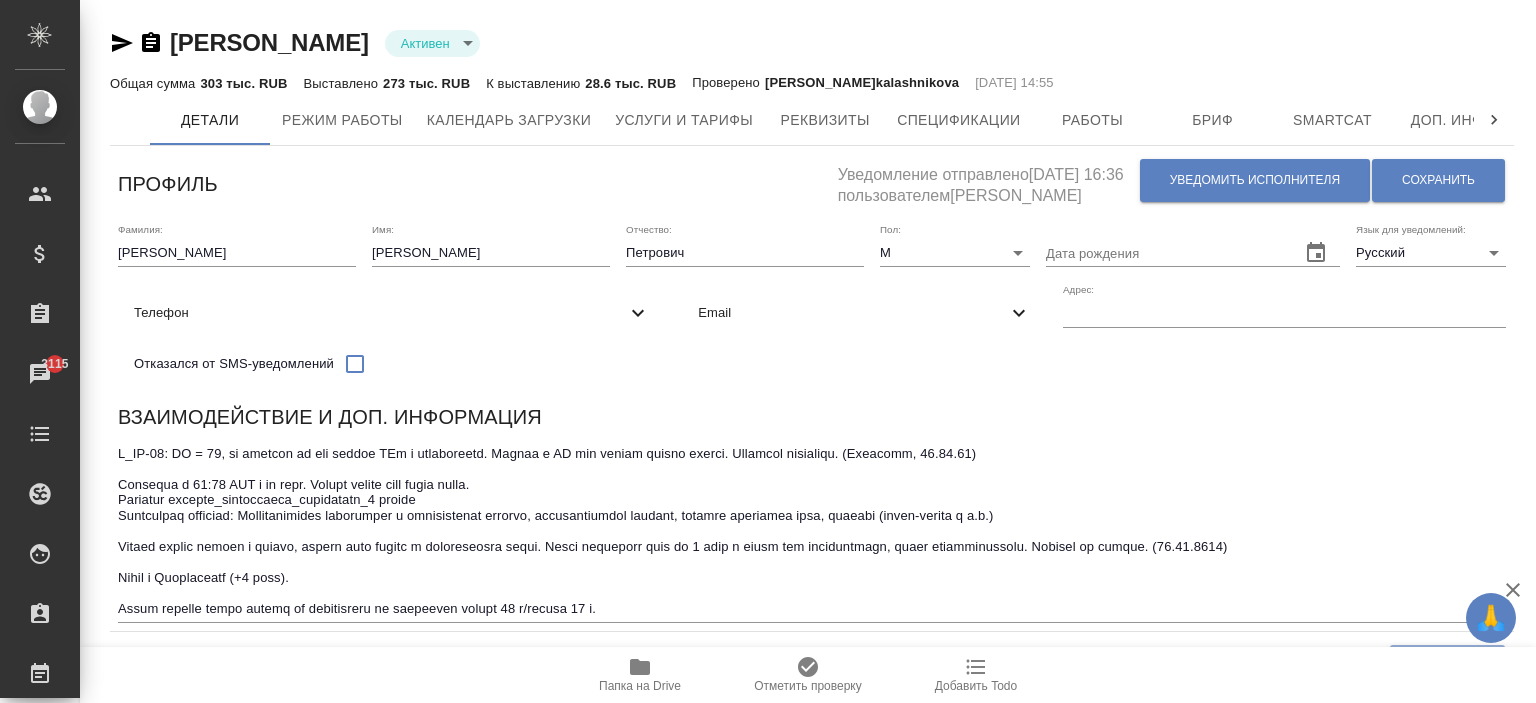 scroll, scrollTop: 0, scrollLeft: 0, axis: both 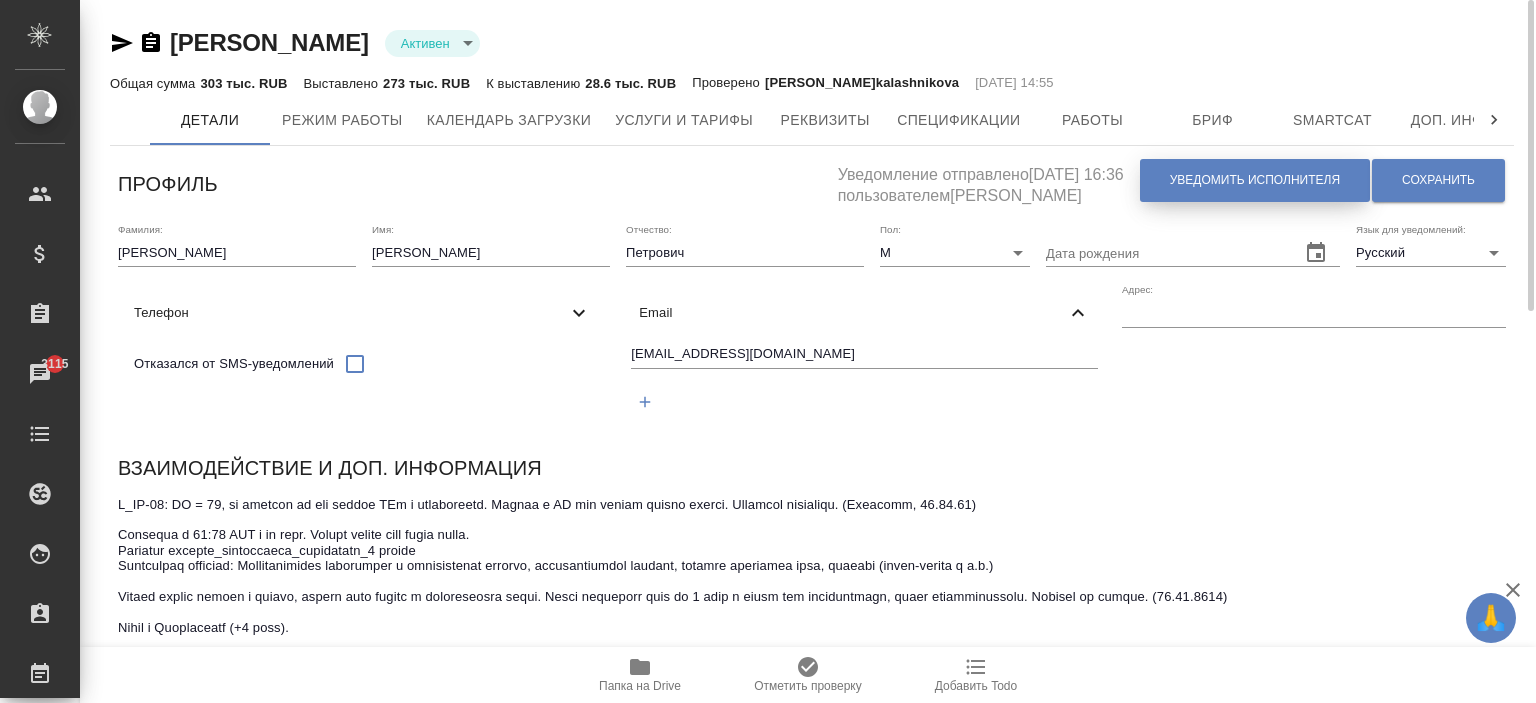 click on "Уведомить исполнителя" at bounding box center (1255, 180) 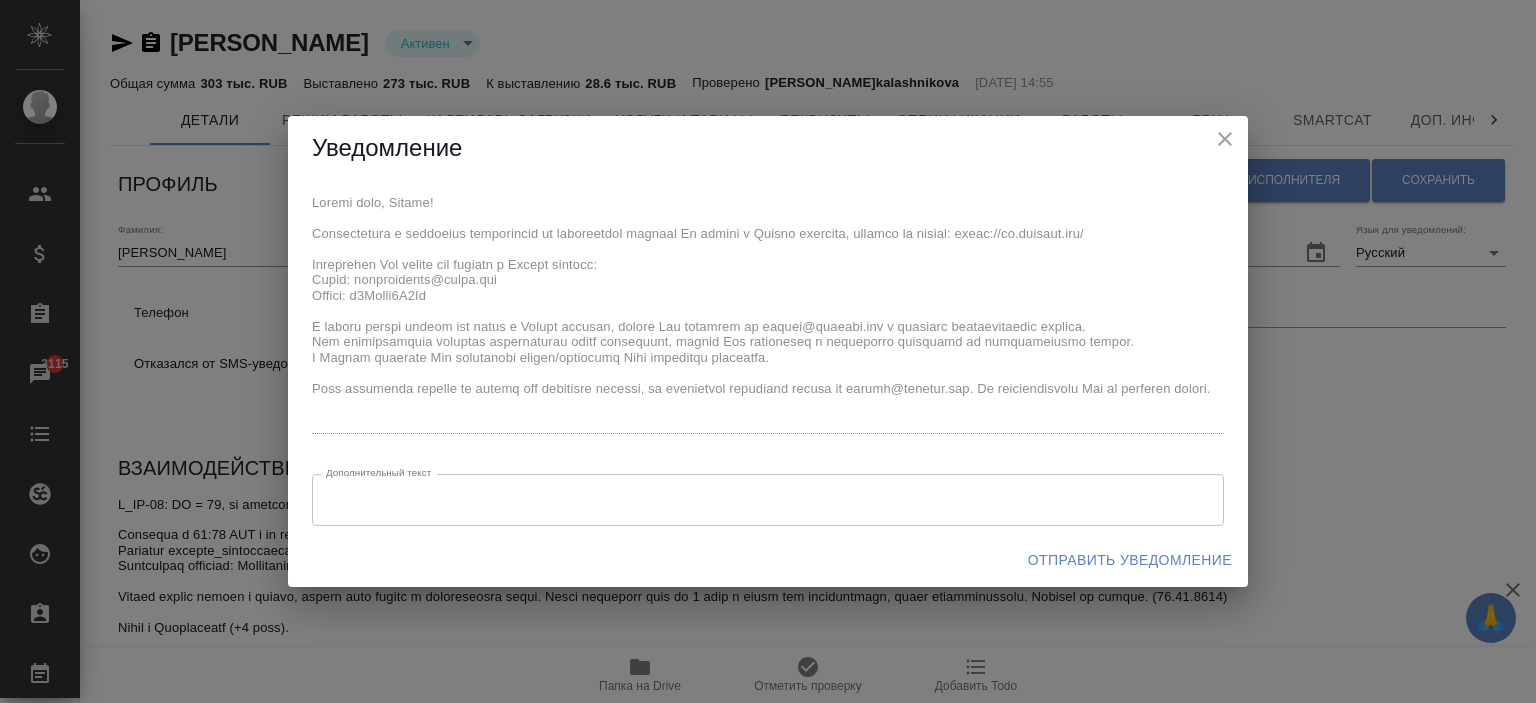 click on "Уведомление x Дополнительный текст x Дополнительный текст Отправить уведомление" at bounding box center [768, 351] 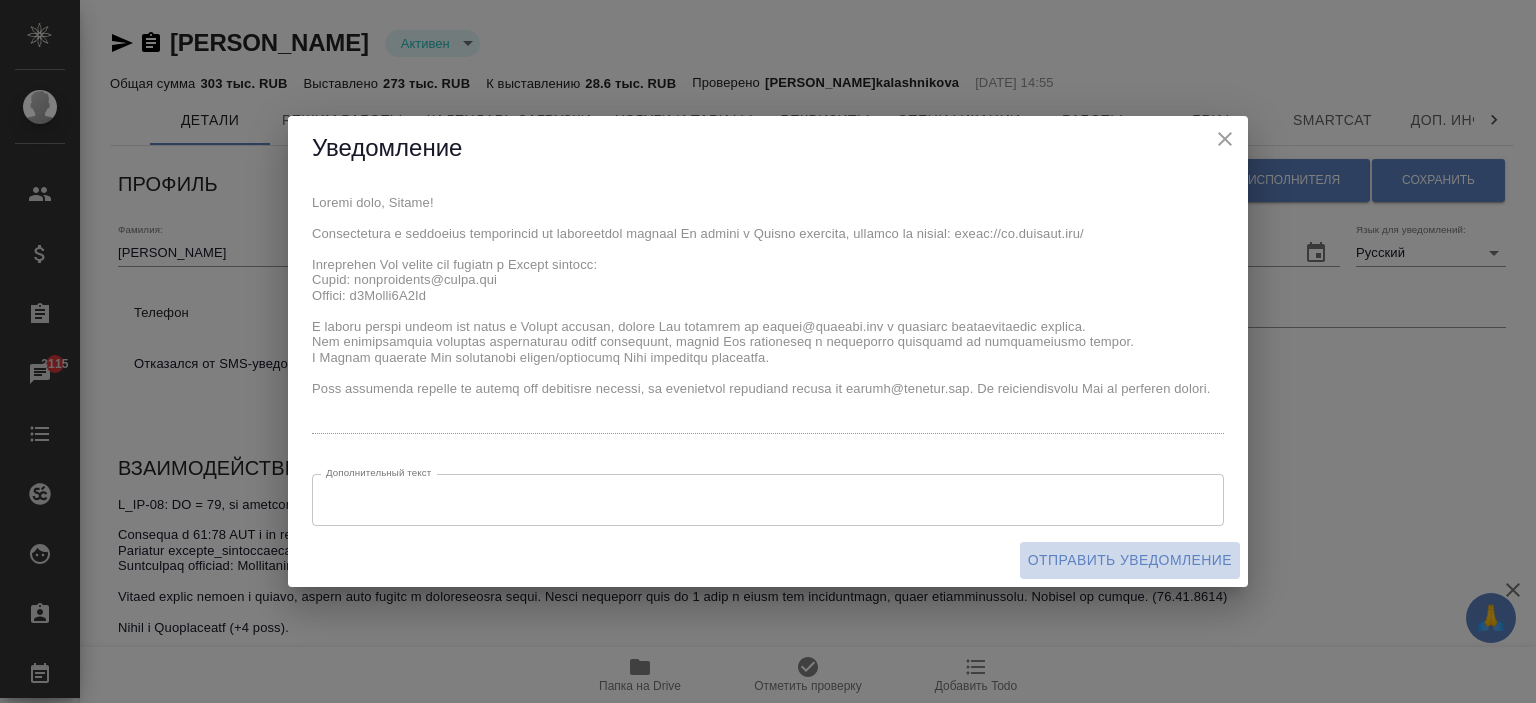 click on "Отправить уведомление" at bounding box center [1130, 560] 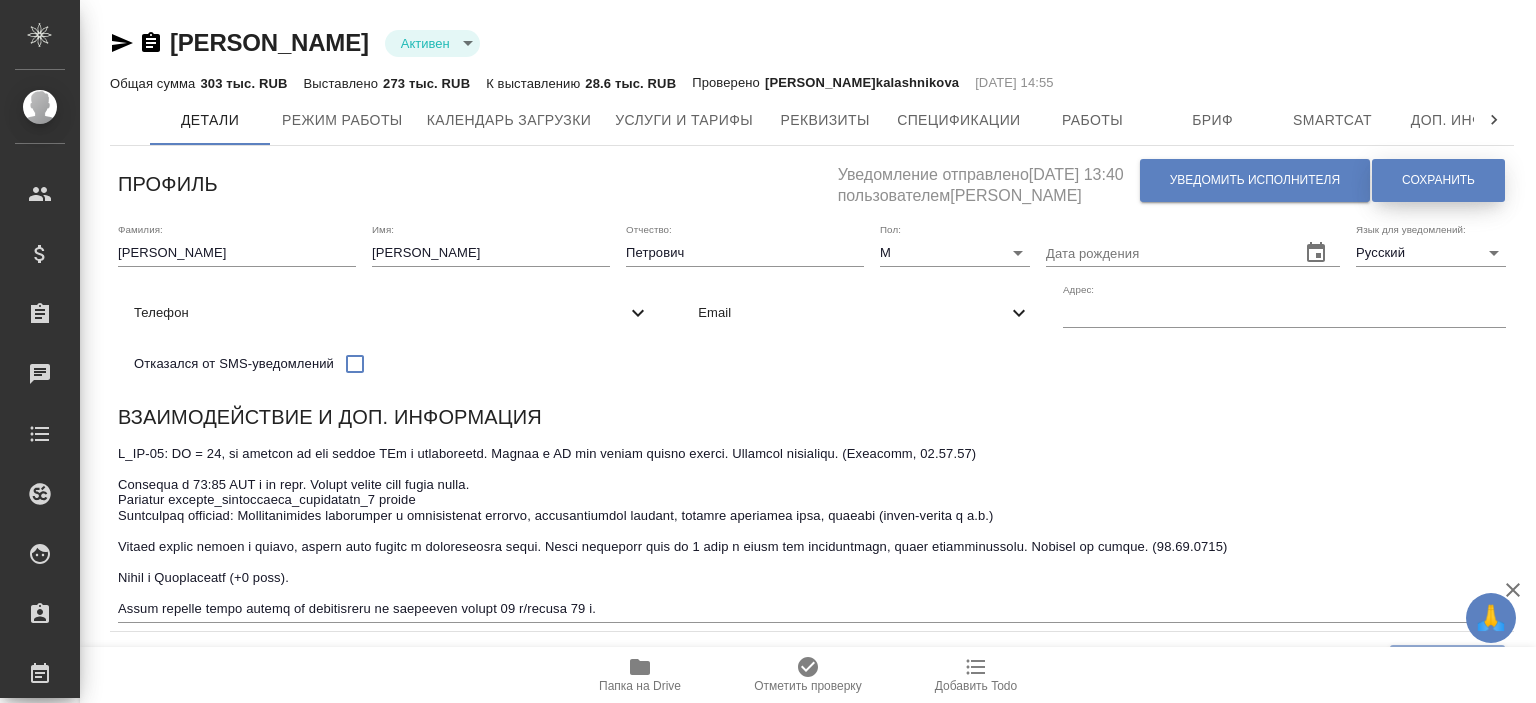 scroll, scrollTop: 0, scrollLeft: 0, axis: both 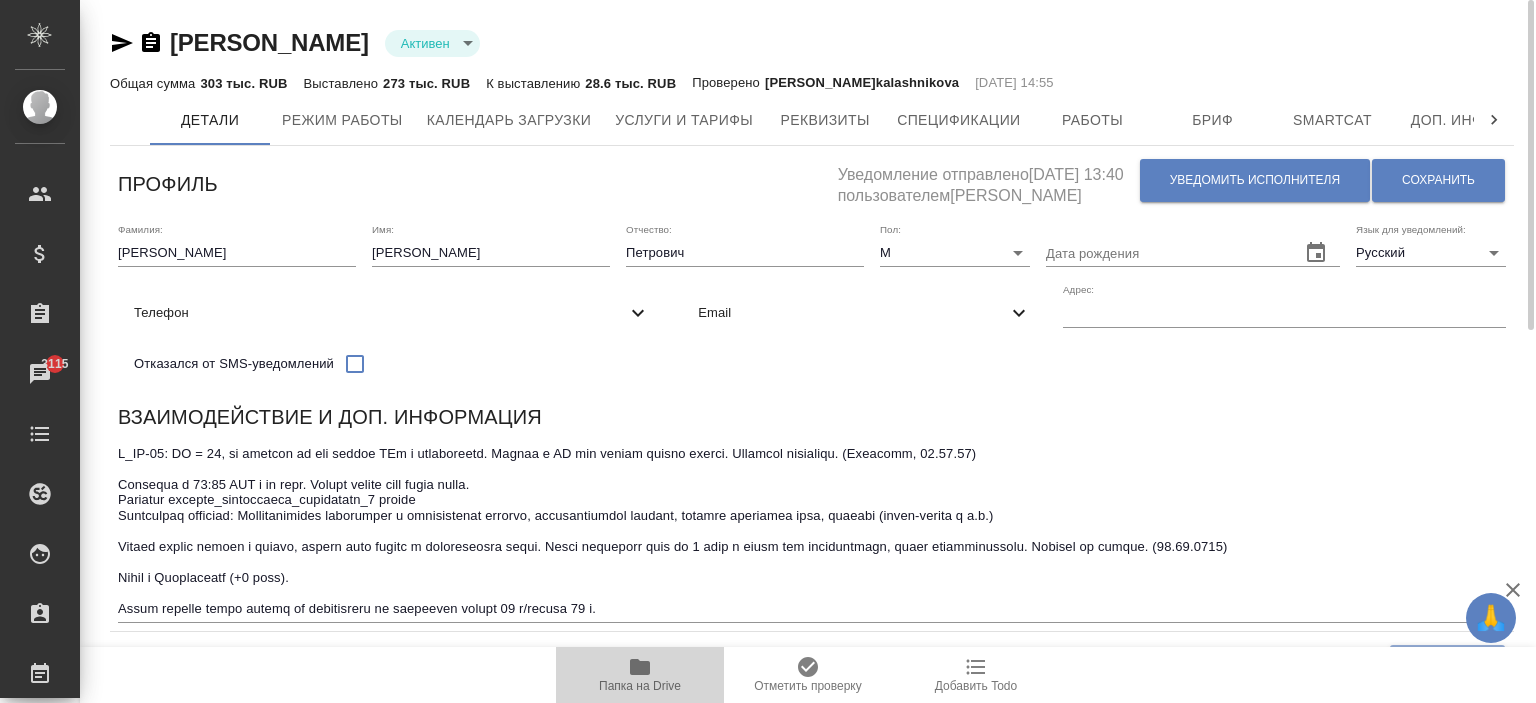click on "Папка на Drive" at bounding box center (640, 675) 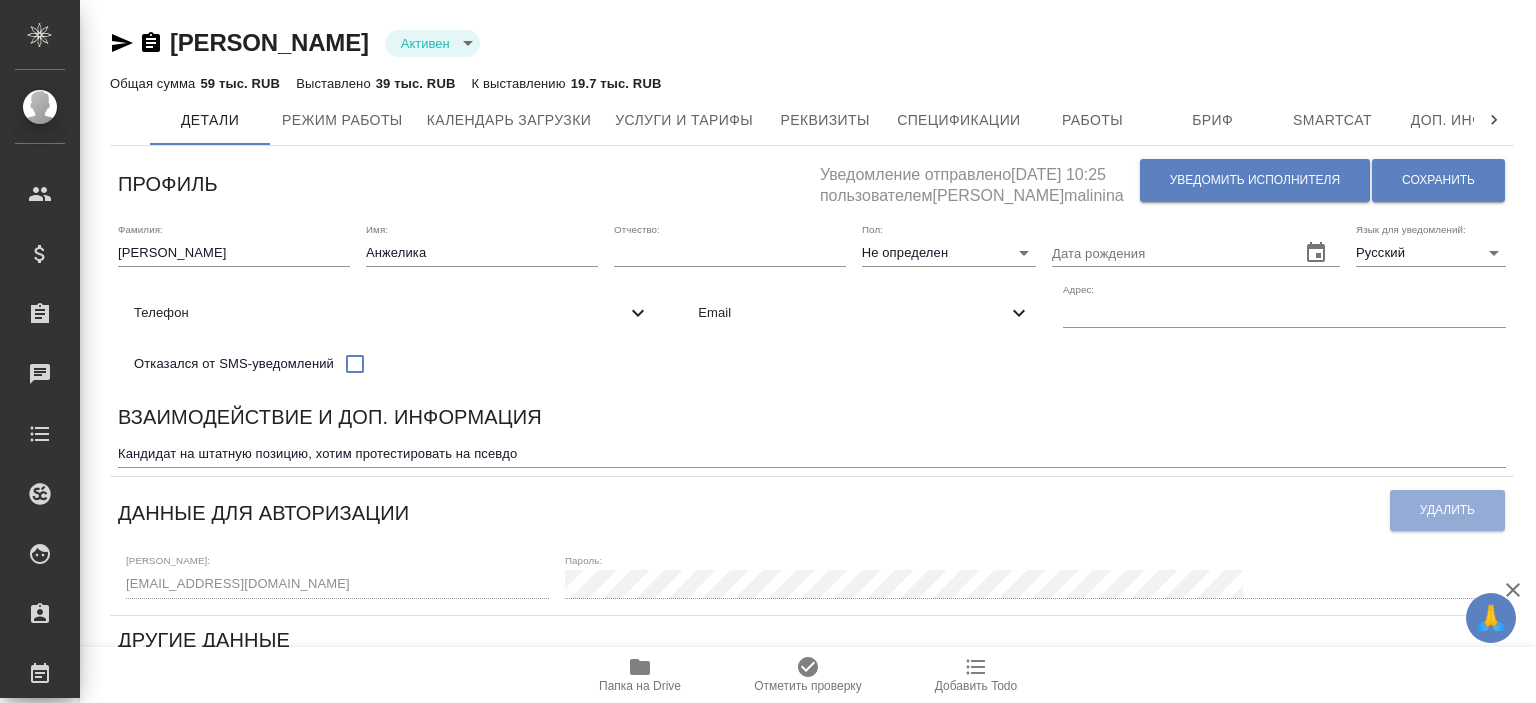 scroll, scrollTop: 0, scrollLeft: 0, axis: both 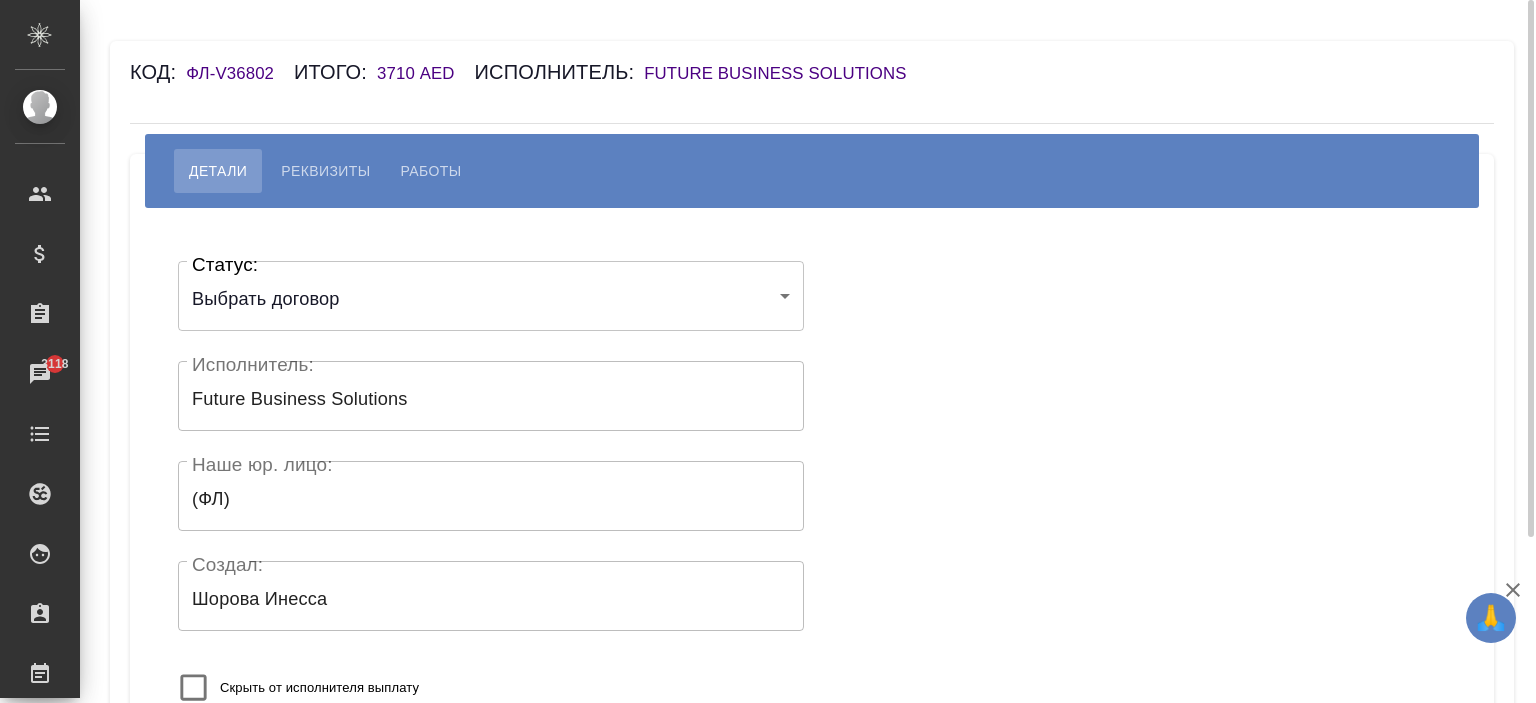 click on "🙏 .cls-1
fill:#fff;
AWATERA [PERSON_NAME] Спецификации Заказы 3118 Чаты Todo Проекты SC Исполнители Кандидаты Работы Входящие заявки Заявки на доставку Рекламации Проекты процессинга Конференции Выйти Код: ФЛ-V36802 Итого: 3710 AED Исполнитель: Future Business Solutions [PERSON_NAME] Работы Статус: Выбрать договор chooseContract Статус: Исполнитель: Future Business Solutions Исполнитель: Наше юр. лицо: (ФЛ) Наше юр. лицо: Создал: [PERSON_NAME]: Скрыть от исполнителя выплату Сохранить .cls-1
fill:#fff;
AWATERA [PERSON_NAME] Спецификации Заказы Чаты Todo Проекты SC Исполнители x" at bounding box center [768, 351] 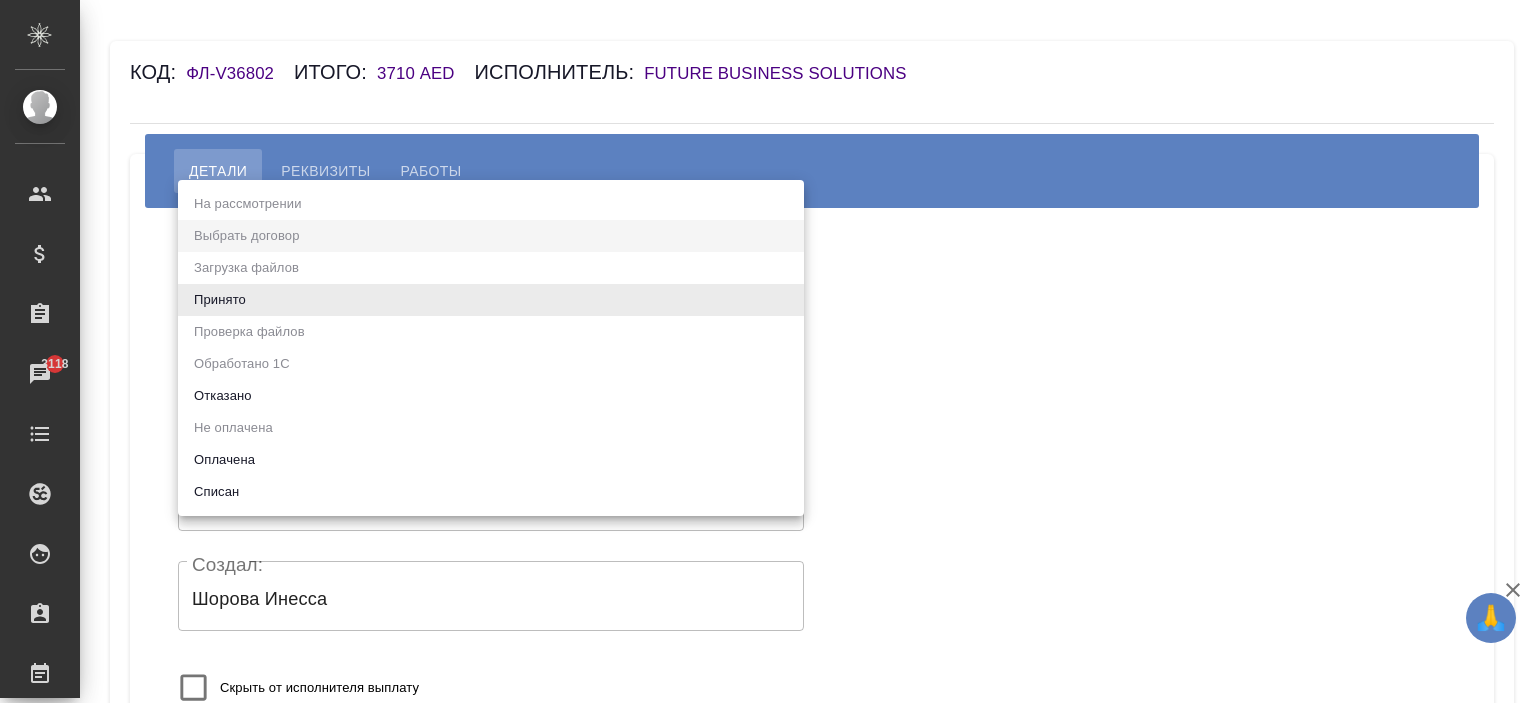 click on "Оплачена" at bounding box center (491, 460) 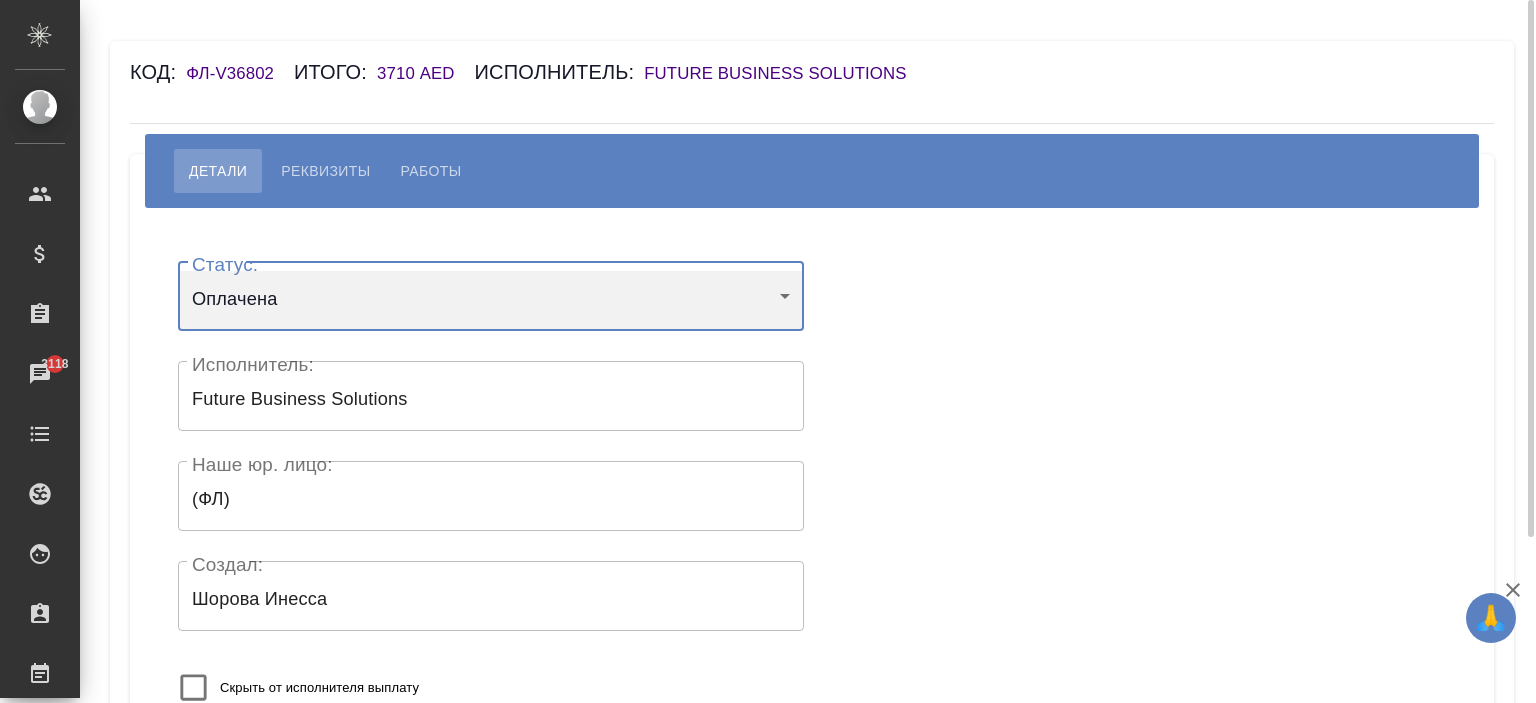 scroll, scrollTop: 216, scrollLeft: 0, axis: vertical 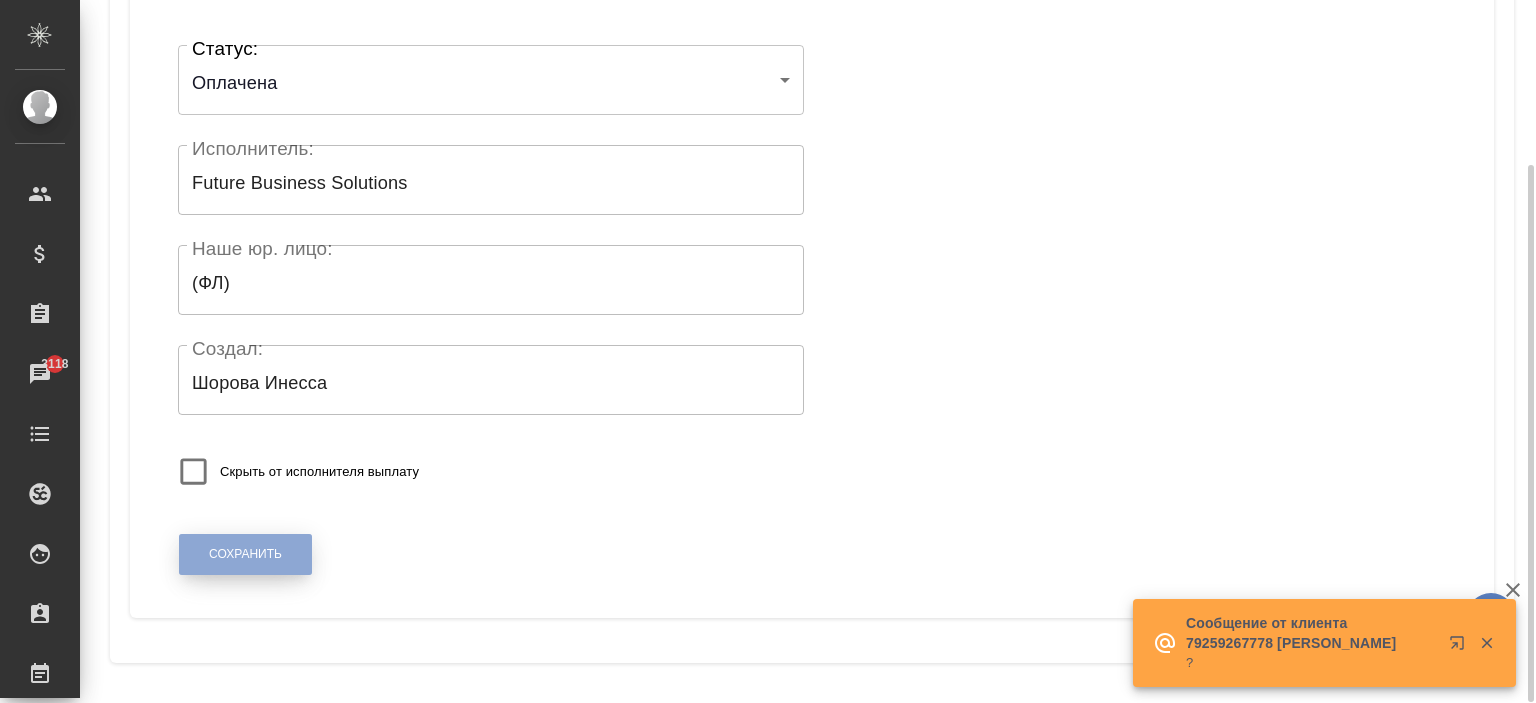 click on "Сохранить" at bounding box center [245, 554] 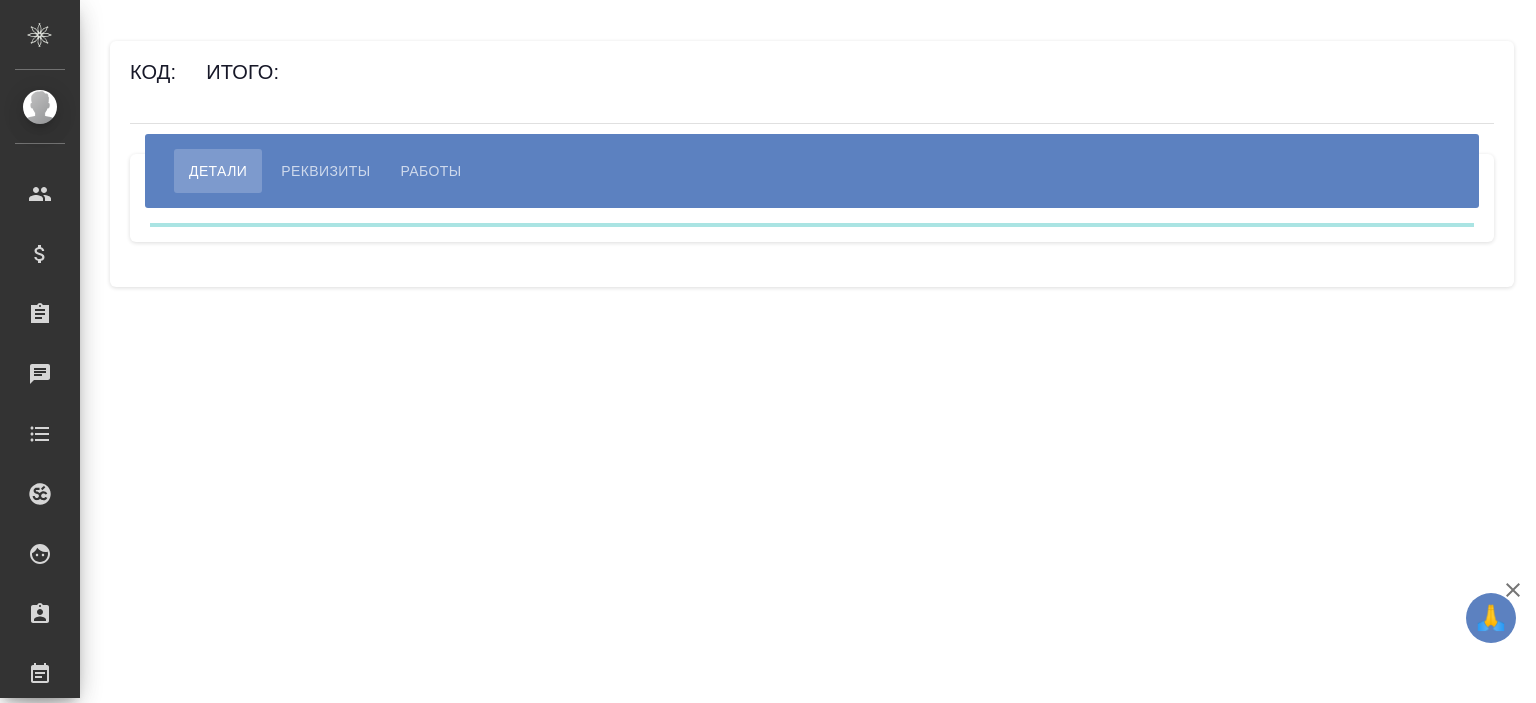 scroll, scrollTop: 0, scrollLeft: 0, axis: both 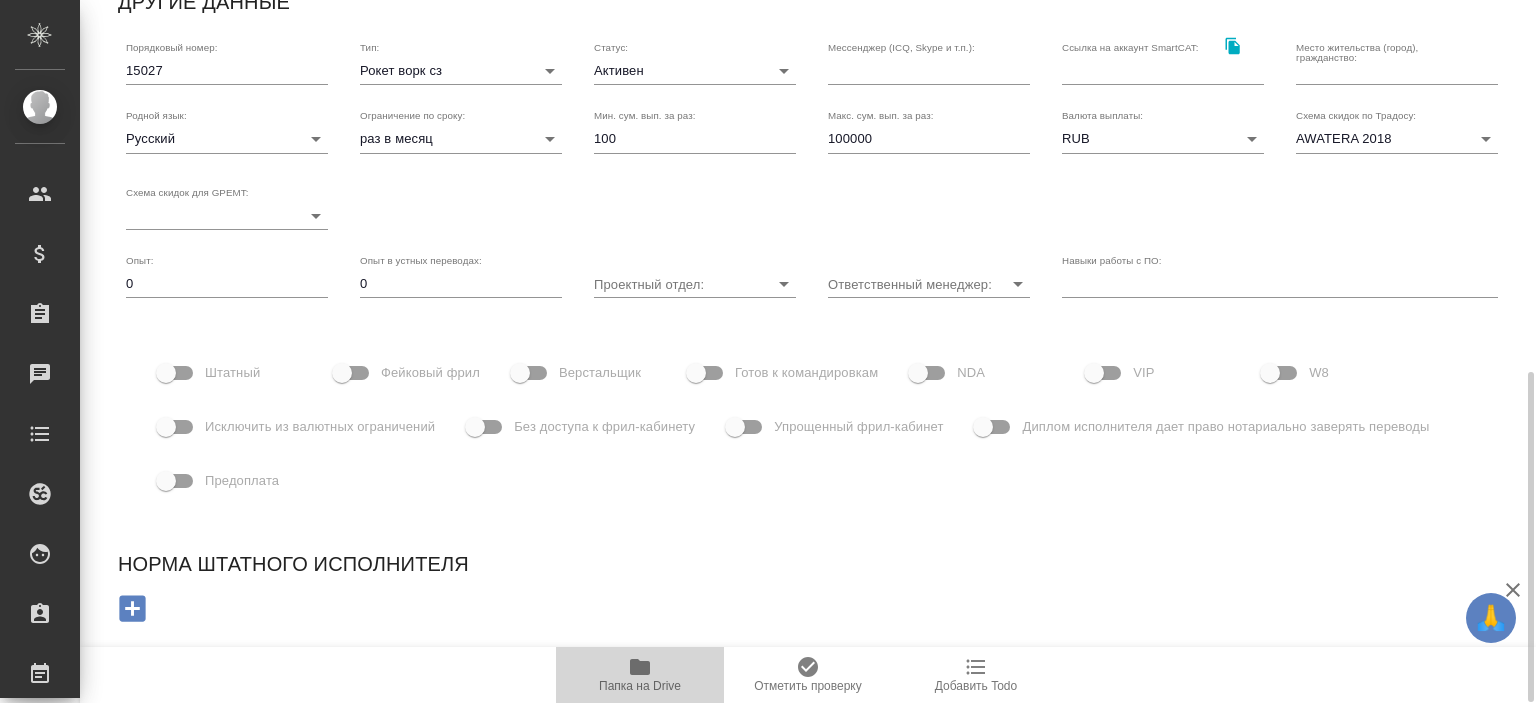 click on "Папка на Drive" at bounding box center (640, 675) 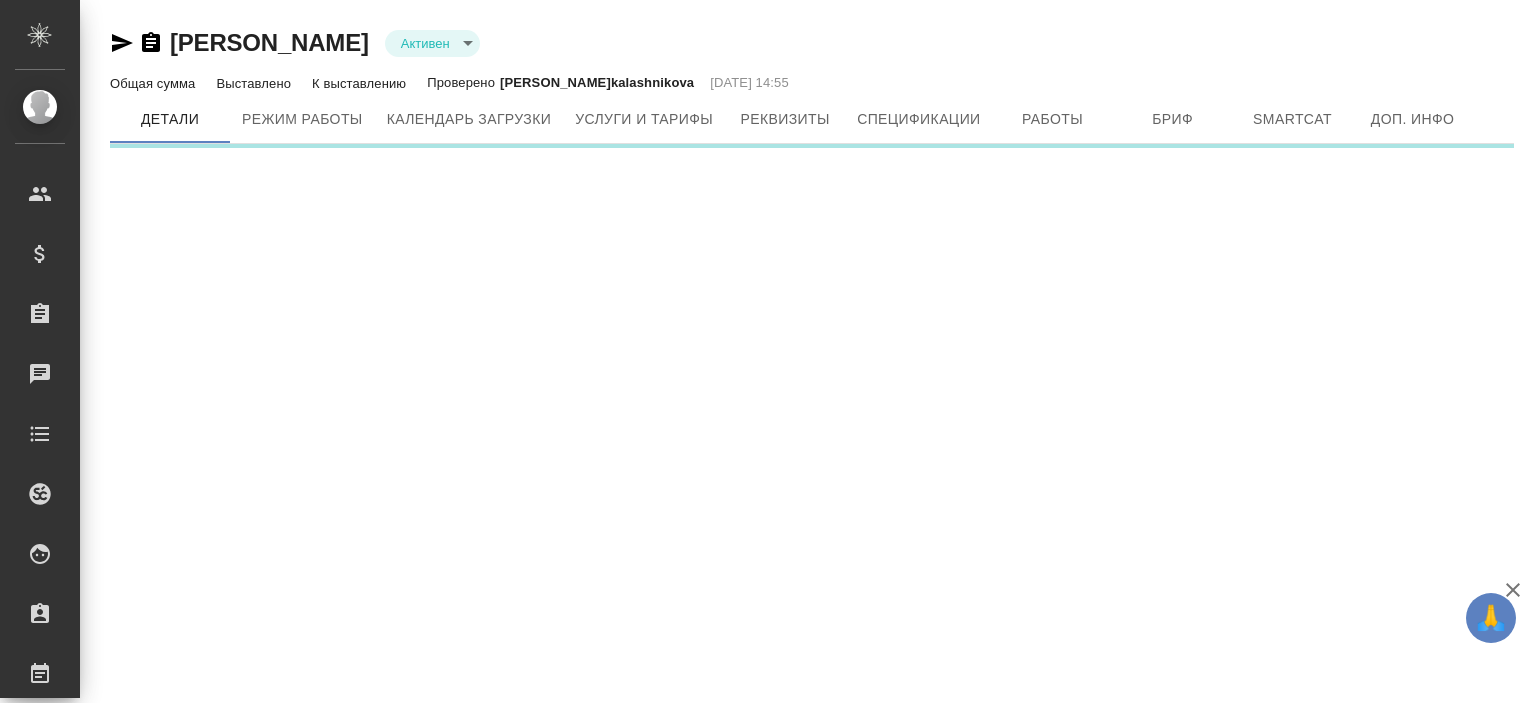scroll, scrollTop: 0, scrollLeft: 0, axis: both 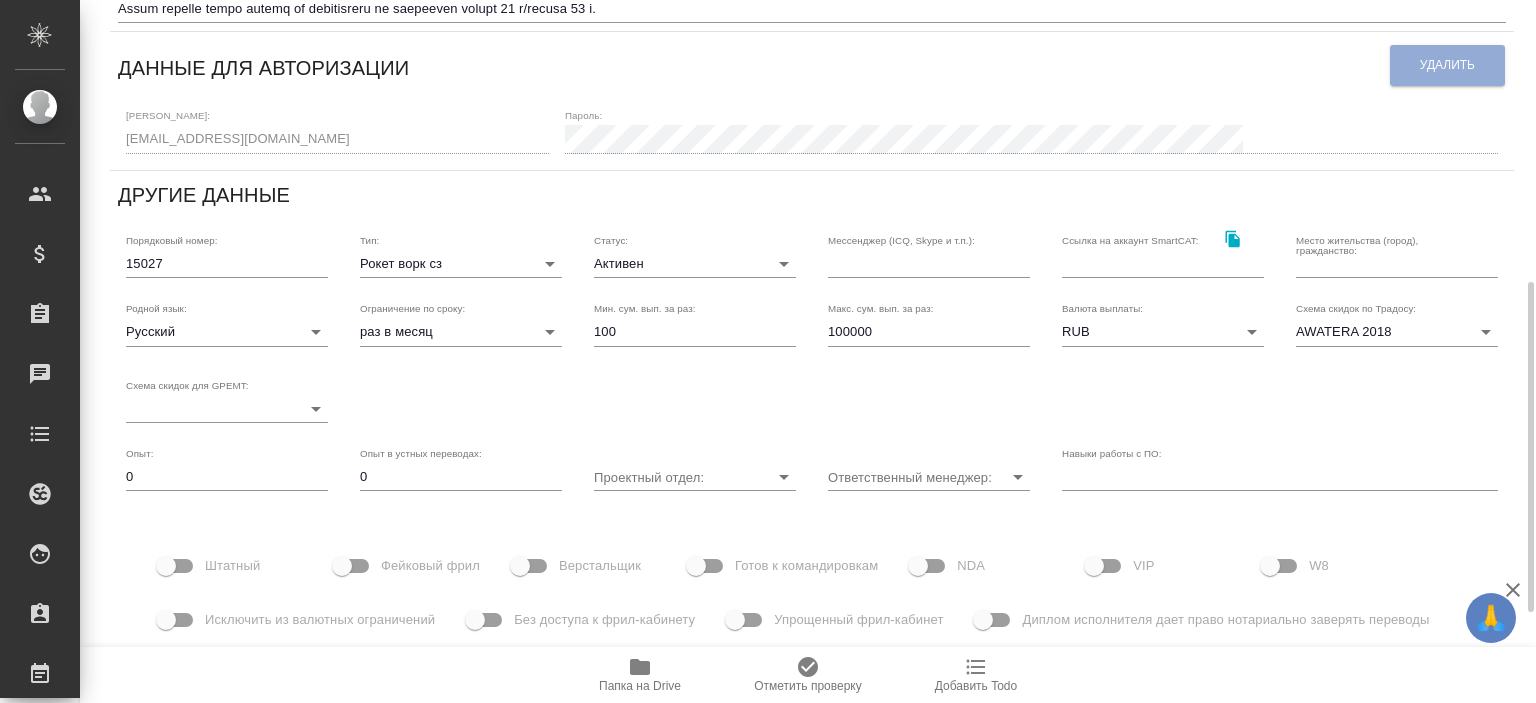 click 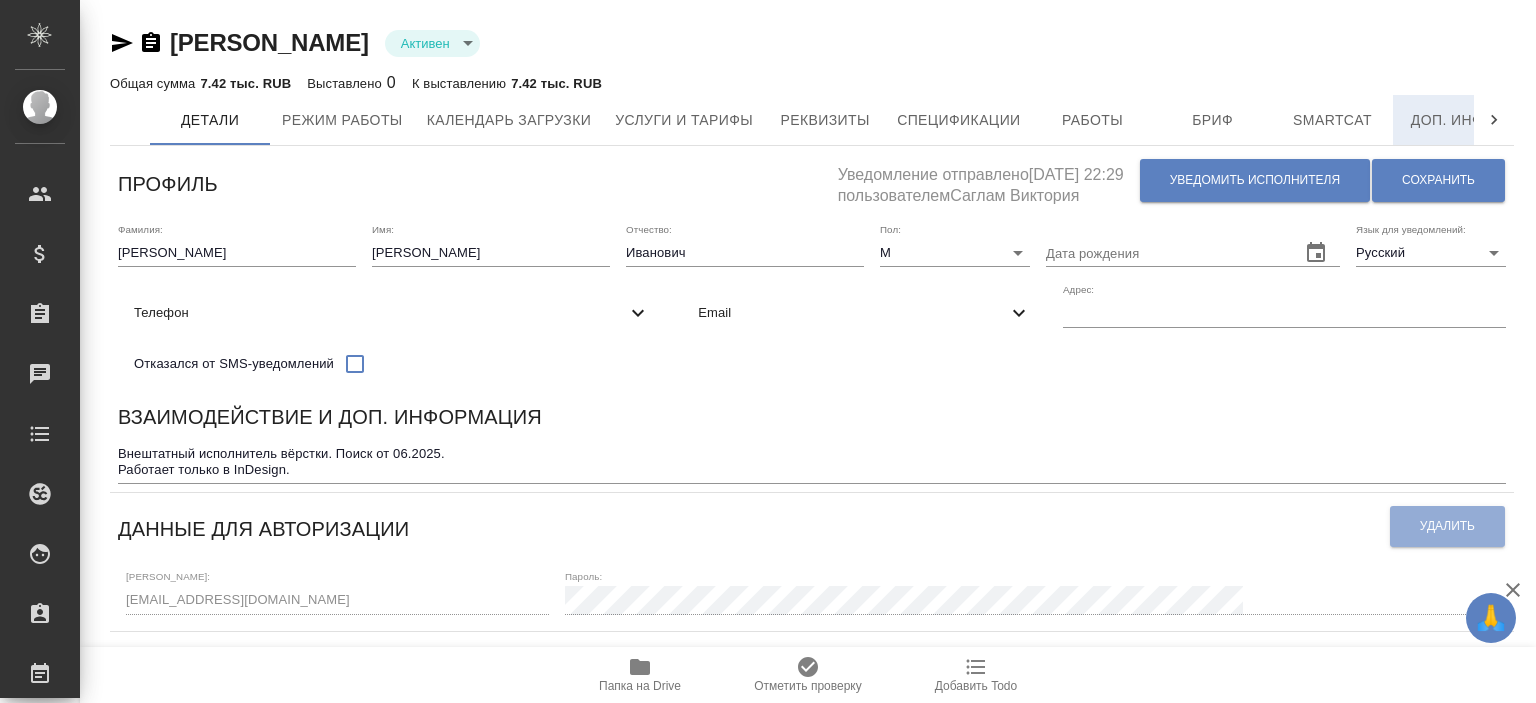 scroll, scrollTop: 0, scrollLeft: 0, axis: both 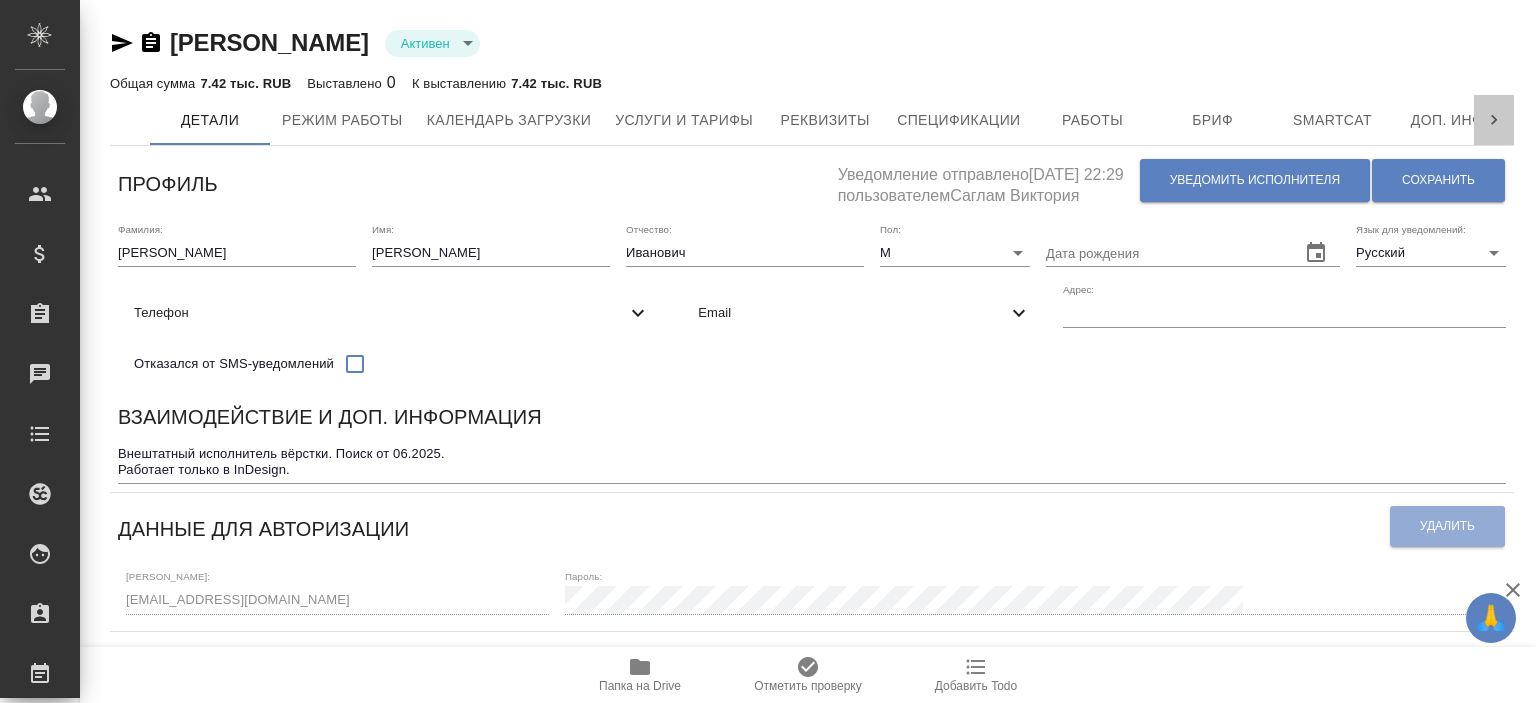 click at bounding box center [1494, 120] 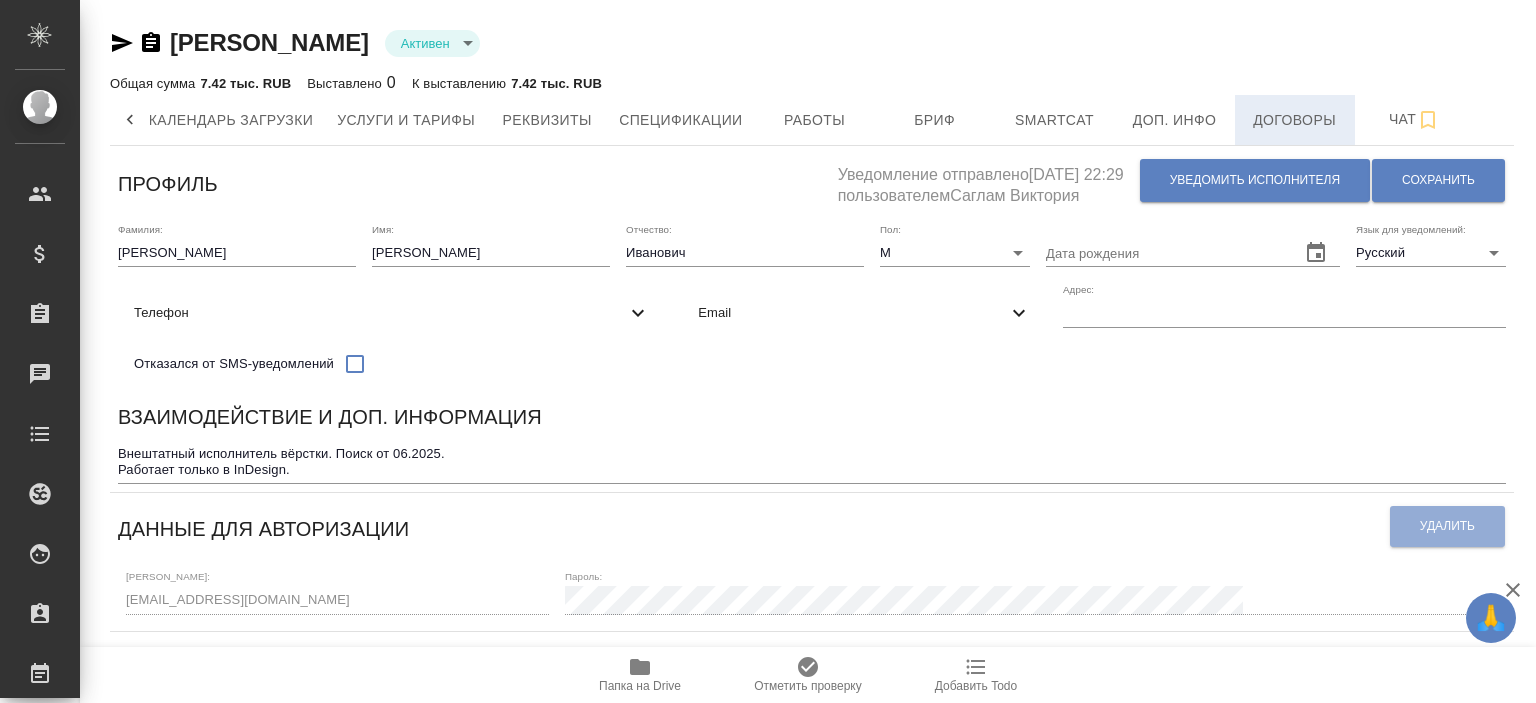 click on "Договоры" at bounding box center (1295, 120) 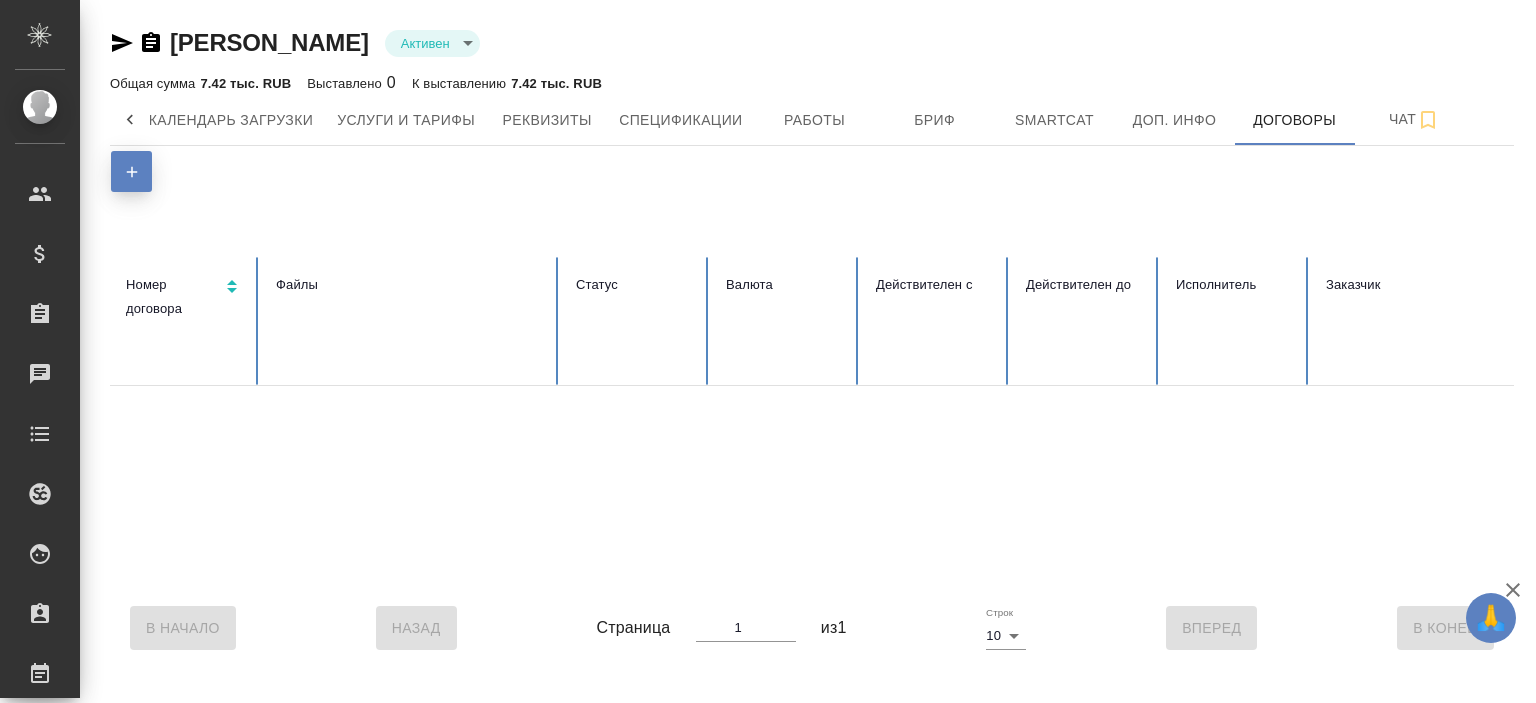 click 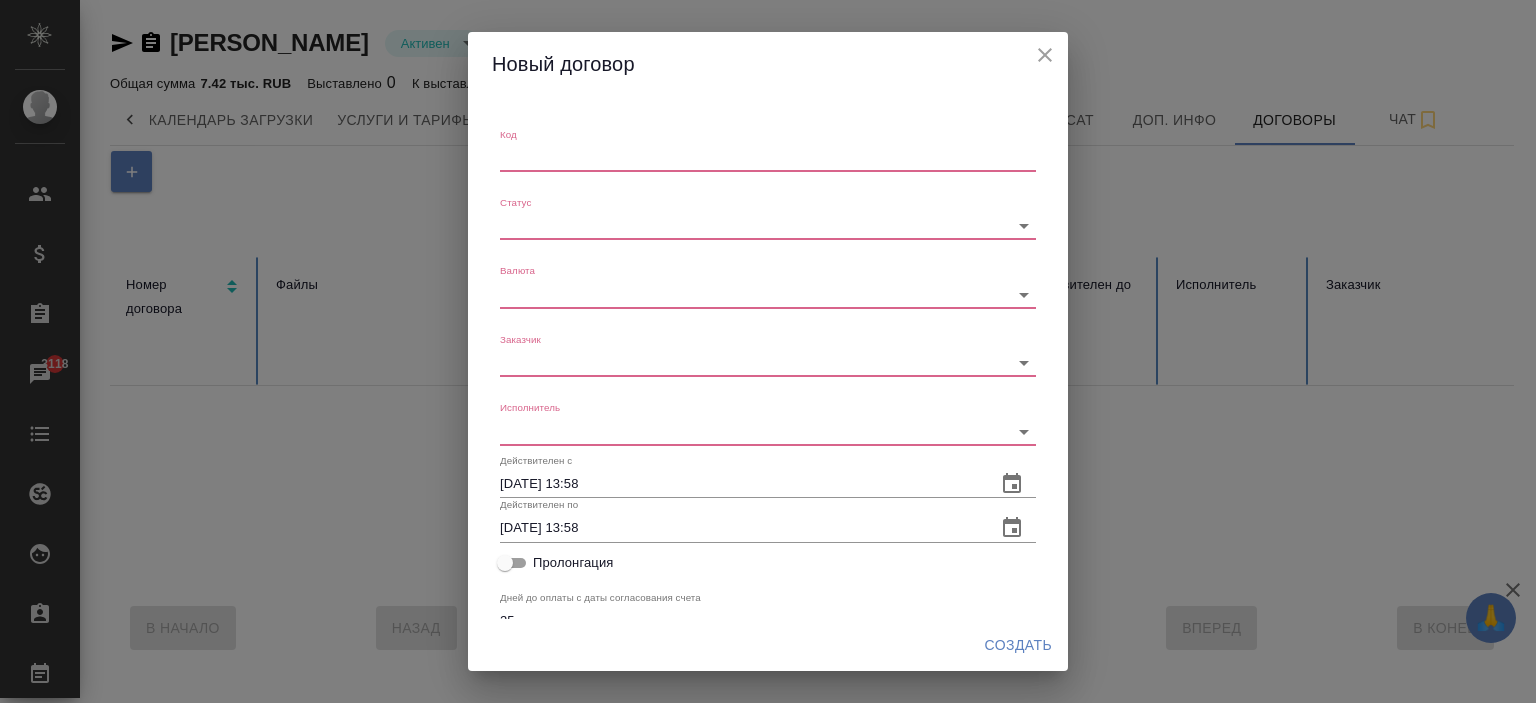 click on "Код" at bounding box center (768, 157) 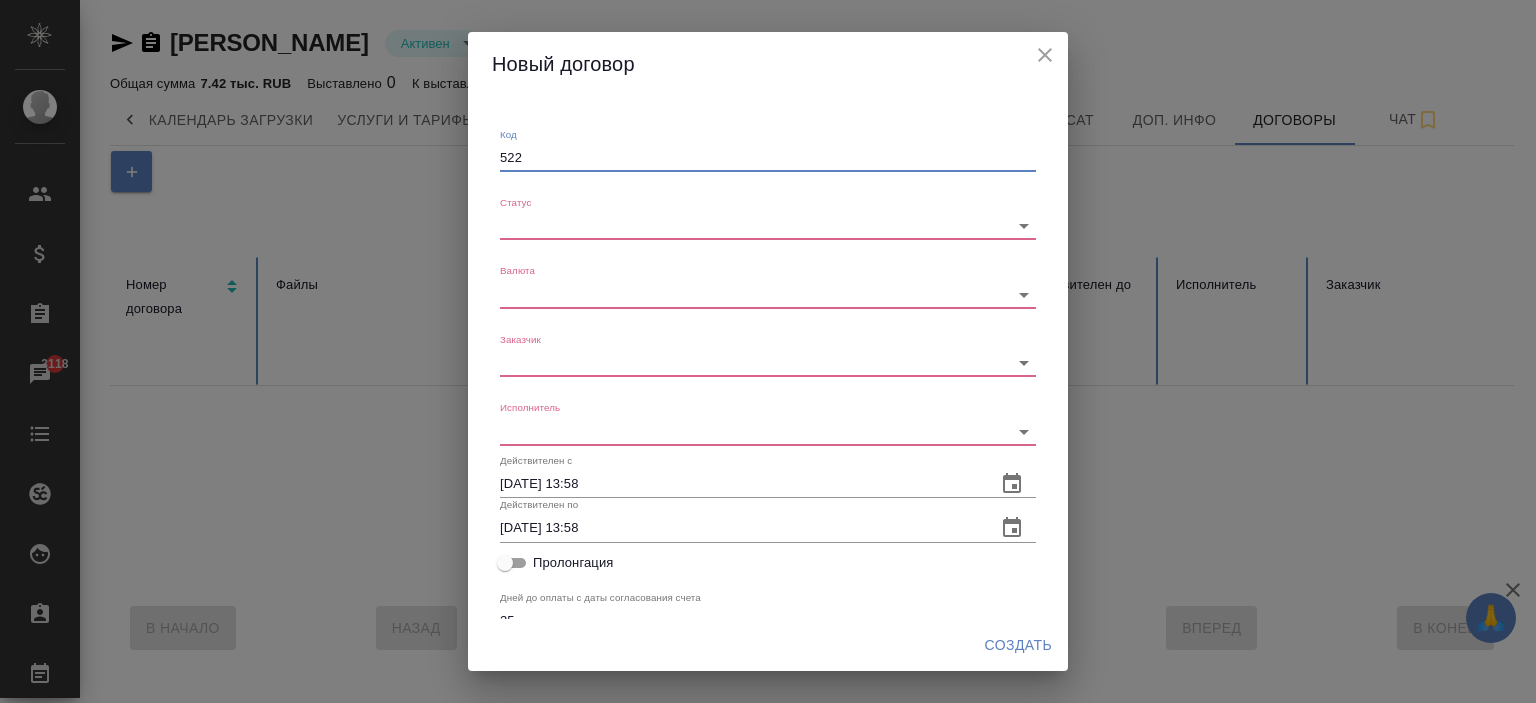 type on "522" 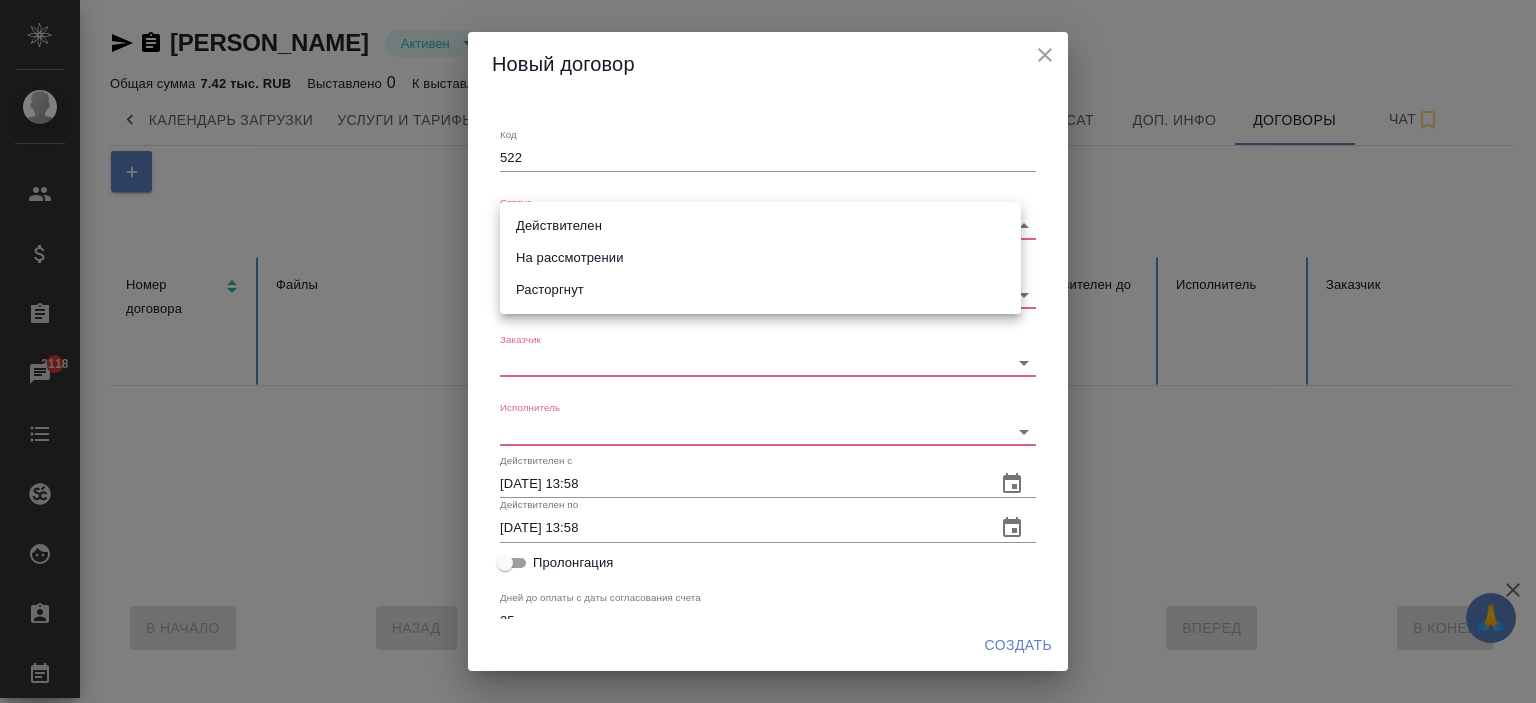 click on "Действителен" at bounding box center (760, 226) 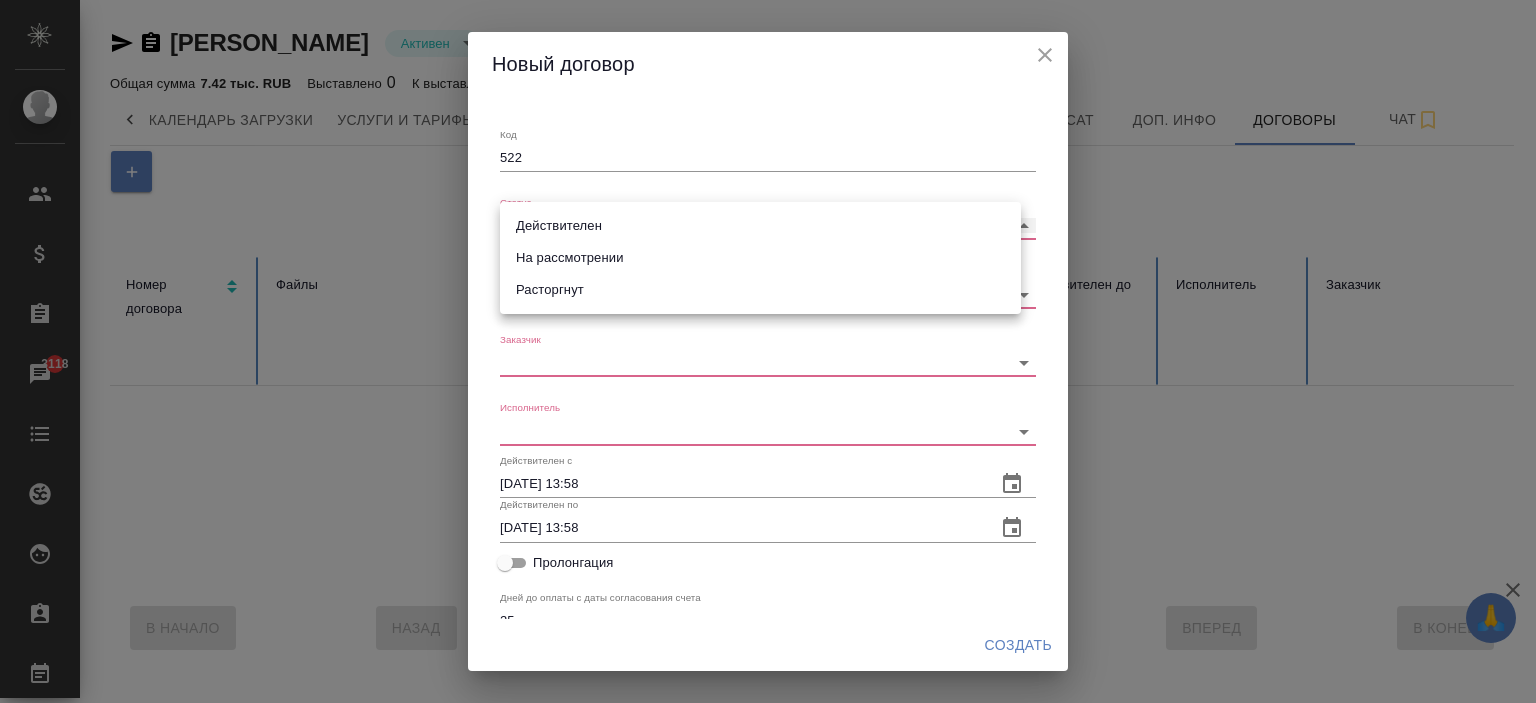 type on "valid" 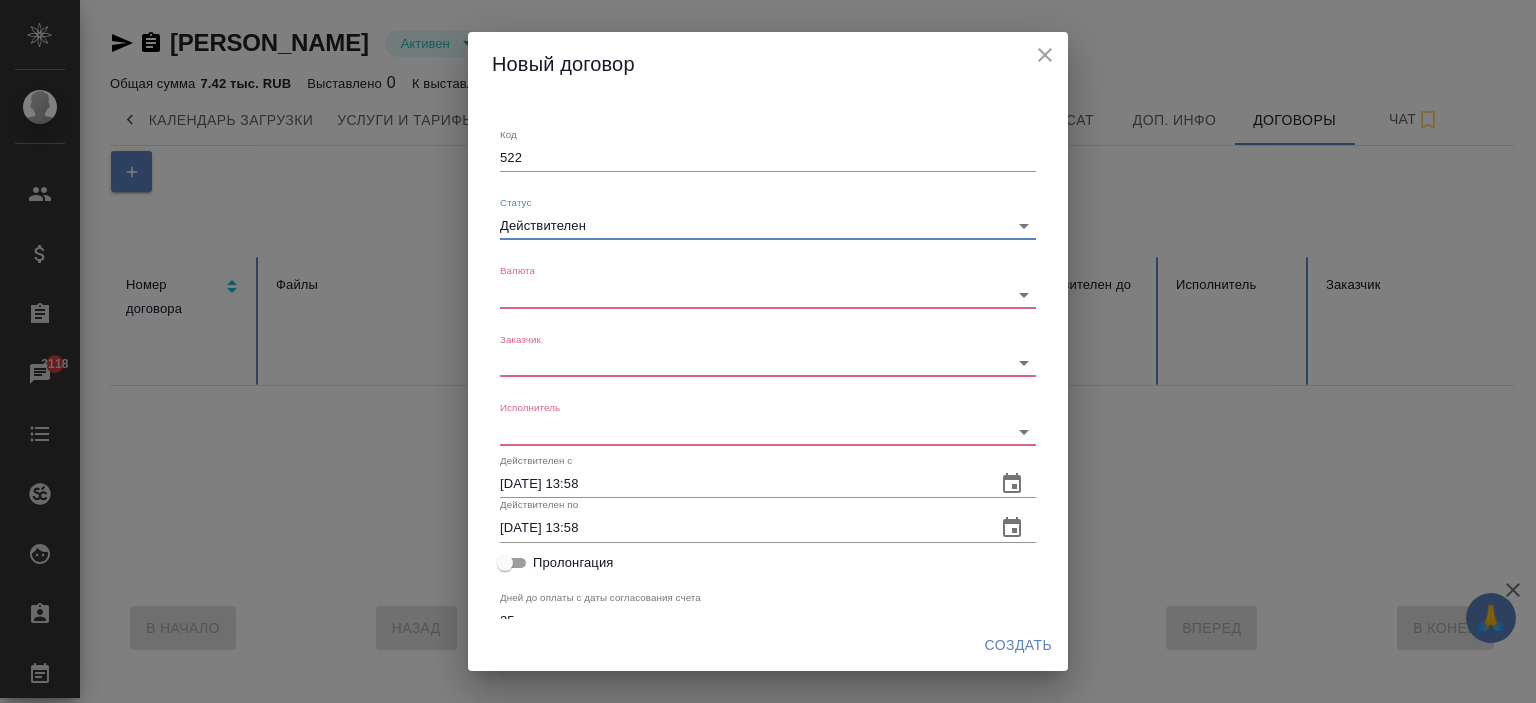 click on "​" at bounding box center (768, 294) 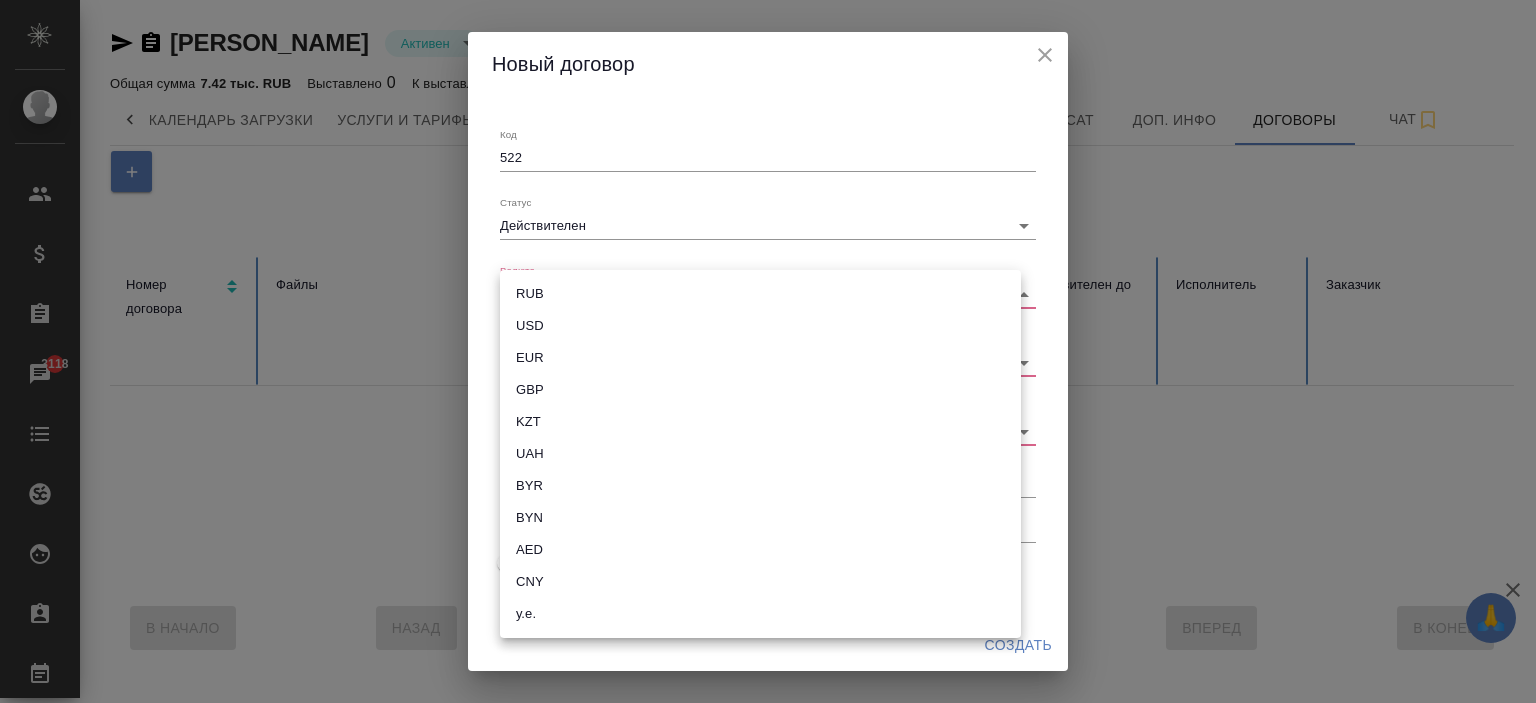 click on "🙏 .cls-1
fill:#fff;
AWATERA Ishkova Yuliya Клиенты Спецификации Заказы 3118 Чаты Todo Проекты SC Исполнители Кандидаты Работы Входящие заявки Заявки на доставку Рекламации Проекты процессинга Конференции Выйти Труфанов Владимир Иванович Активен active Общая сумма 7.42 тыс. RUB   Выставлено 0 К выставлению 7.42 тыс. RUB   Детали Режим работы Календарь загрузки Услуги и тарифы Реквизиты Спецификации Работы Бриф Smartcat Доп. инфо Договоры Чат Номер договора Файлы Статус Валюта Действителен с Действителен до Исполнитель Заказчик Дней до оплаты с даты согласования счета Назад" at bounding box center (768, 351) 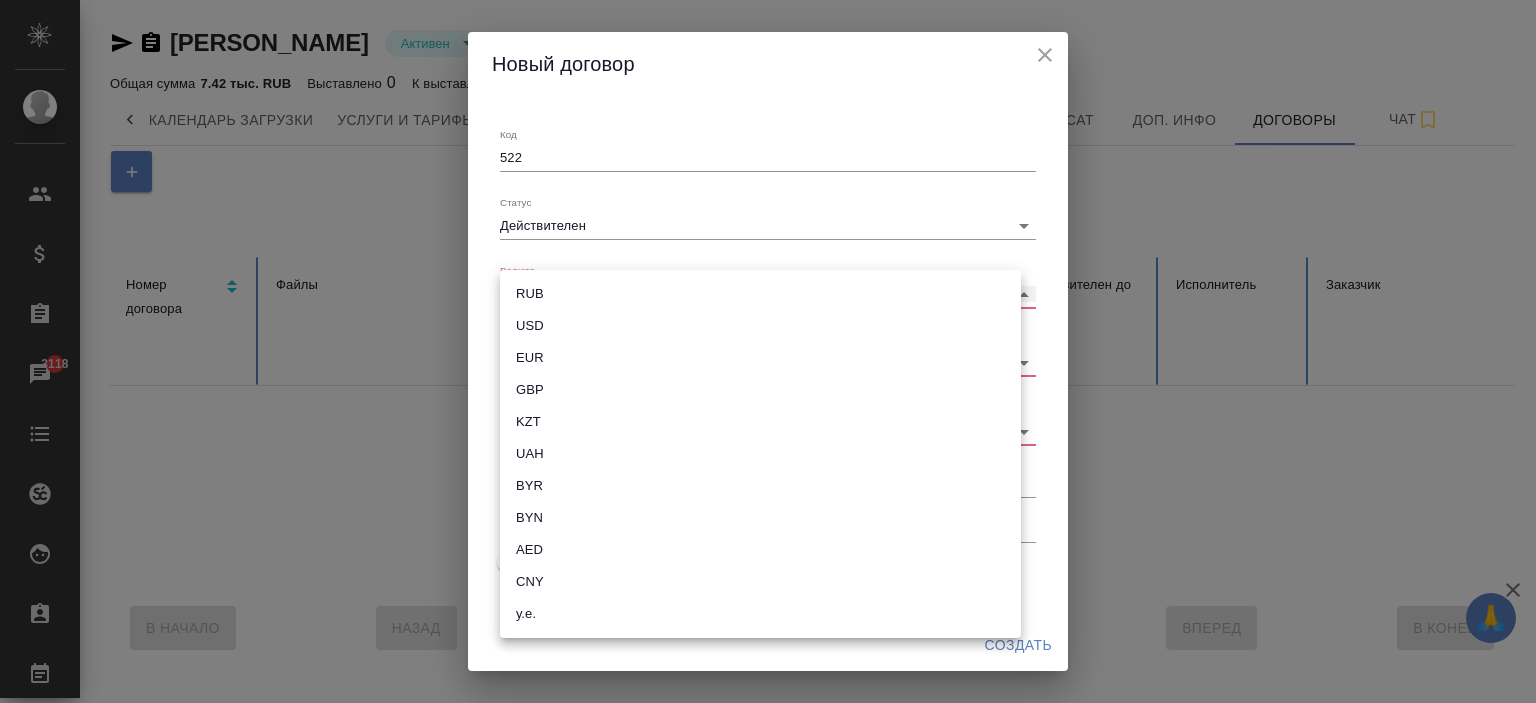 type on "RUB" 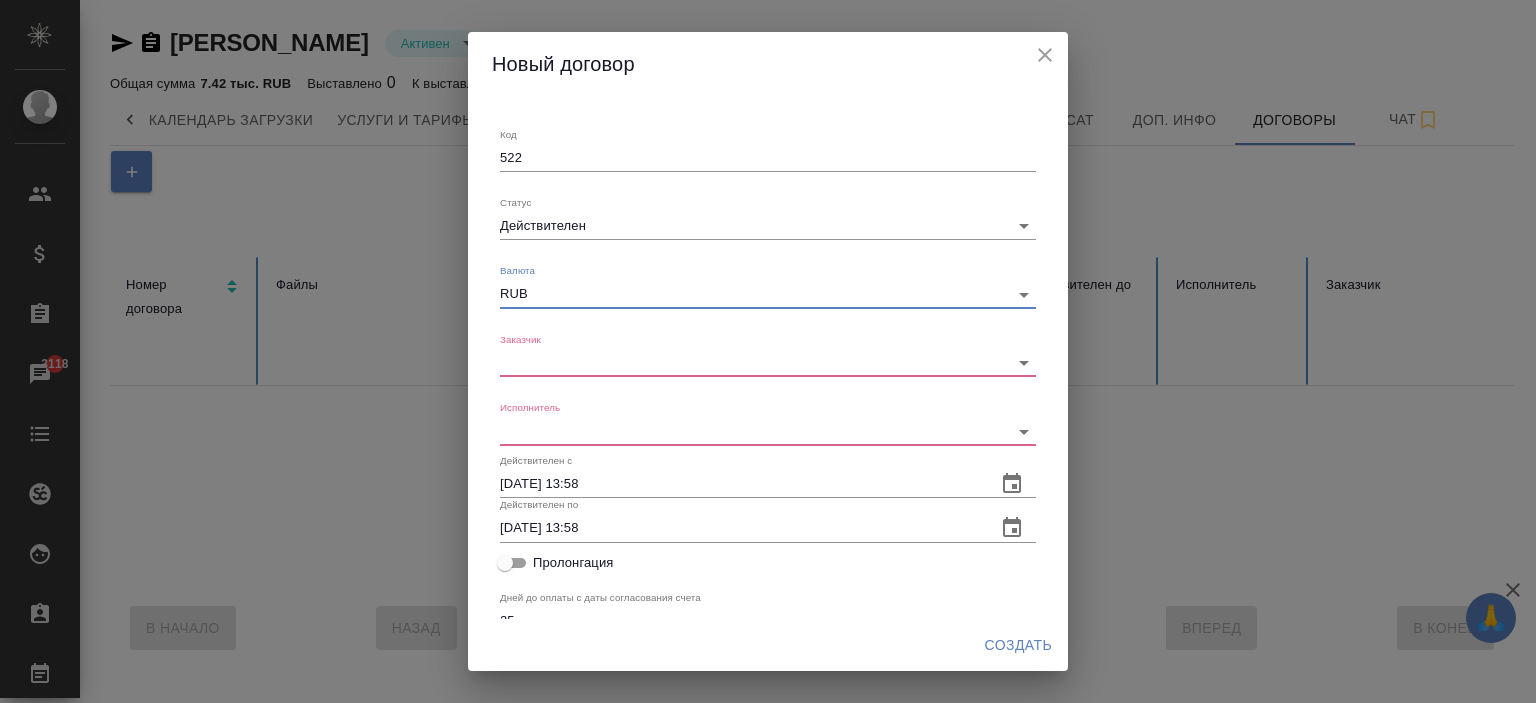click on "🙏 .cls-1
fill:#fff;
AWATERA Ishkova Yuliya Клиенты Спецификации Заказы 3118 Чаты Todo Проекты SC Исполнители Кандидаты Работы Входящие заявки Заявки на доставку Рекламации Проекты процессинга Конференции Выйти Труфанов Владимир Иванович Активен active Общая сумма 7.42 тыс. RUB   Выставлено 0 К выставлению 7.42 тыс. RUB   Детали Режим работы Календарь загрузки Услуги и тарифы Реквизиты Спецификации Работы Бриф Smartcat Доп. инфо Договоры Чат Номер договора Файлы Статус Валюта Действителен с Действителен до Исполнитель Заказчик Дней до оплаты с даты согласования счета Назад" at bounding box center (768, 351) 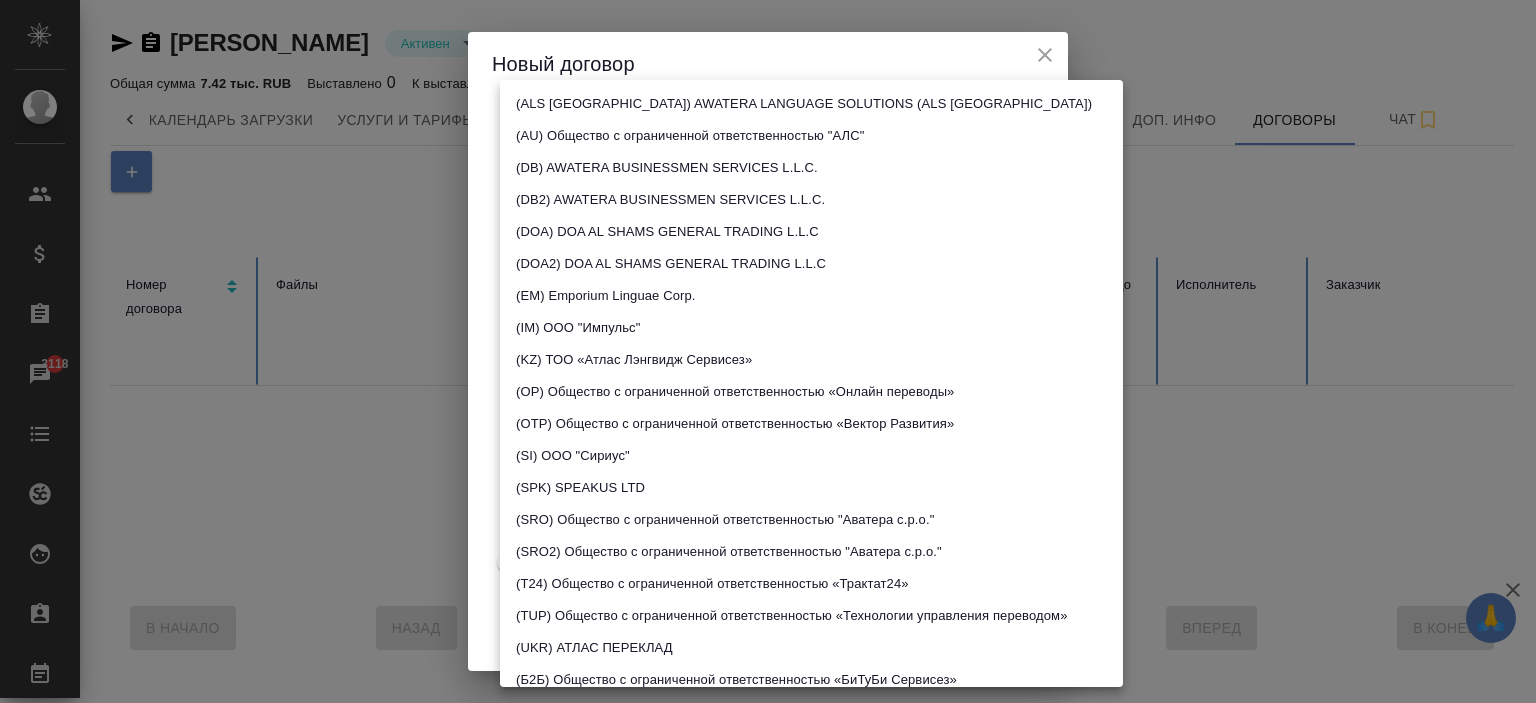 type 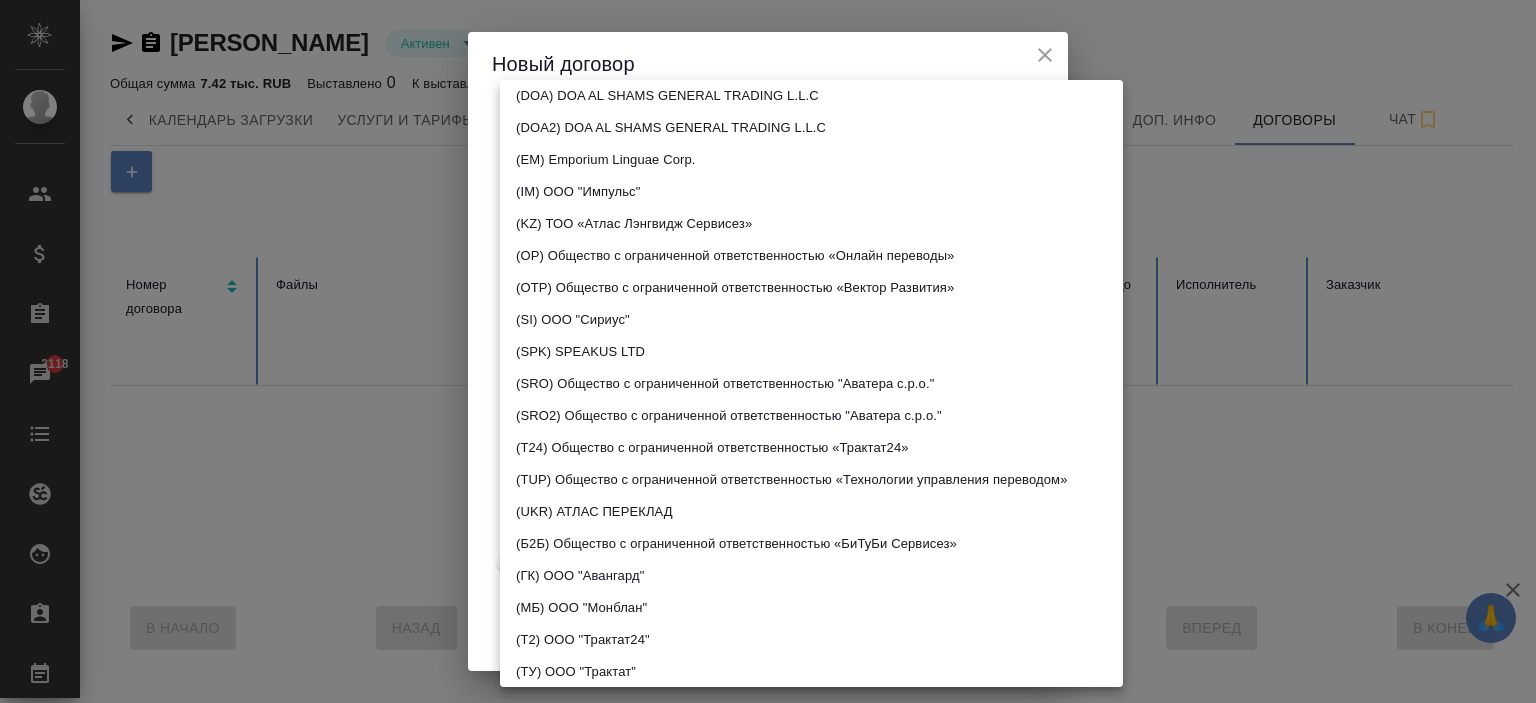 scroll, scrollTop: 240, scrollLeft: 0, axis: vertical 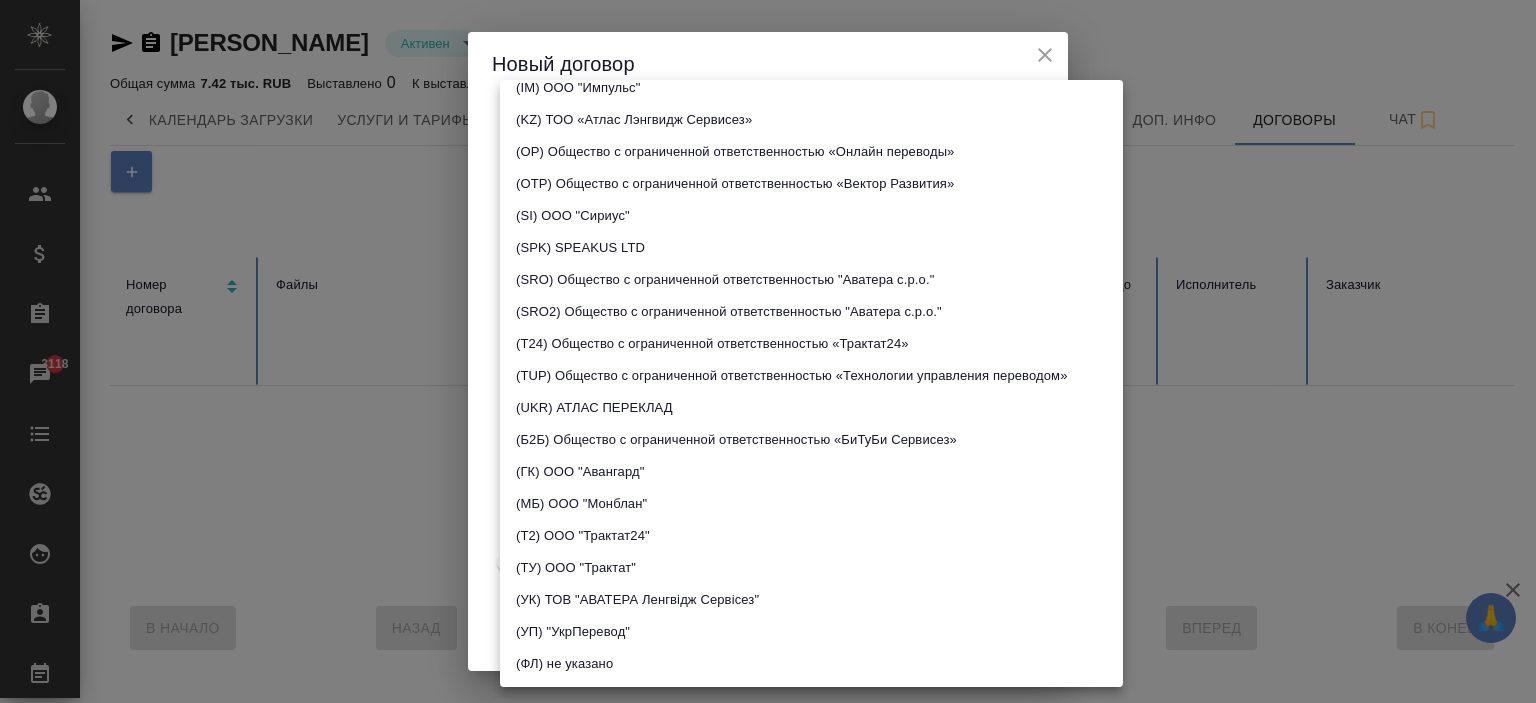 click on "(МБ) ООО "Монблан"" at bounding box center (811, 504) 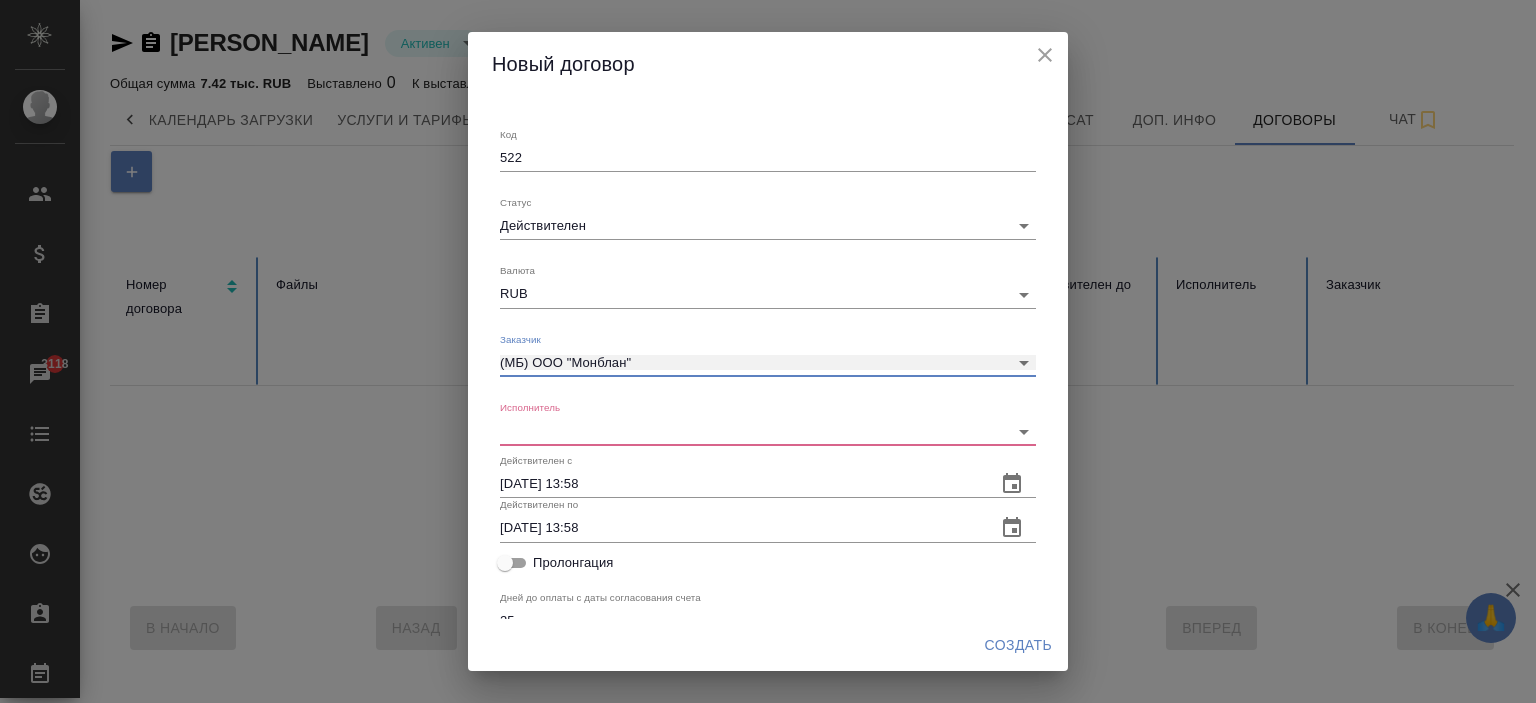 type on "5a8b8b956a9677013d343cfa" 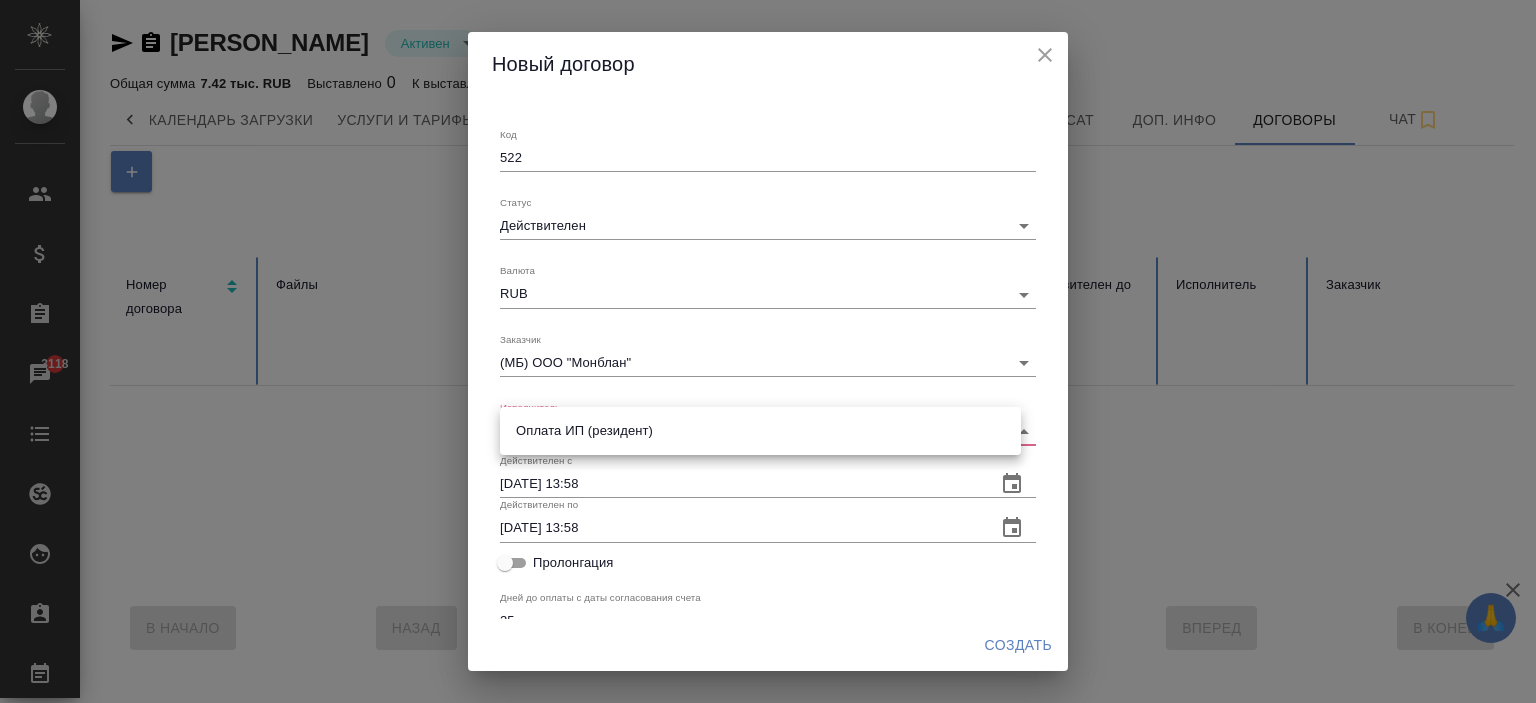 click on "🙏 .cls-1
fill:#fff;
AWATERA Ishkova Yuliya Клиенты Спецификации Заказы 3118 Чаты Todo Проекты SC Исполнители Кандидаты Работы Входящие заявки Заявки на доставку Рекламации Проекты процессинга Конференции Выйти Труфанов Владимир Иванович Активен active Общая сумма 7.42 тыс. RUB   Выставлено 0 К выставлению 7.42 тыс. RUB   Детали Режим работы Календарь загрузки Услуги и тарифы Реквизиты Спецификации Работы Бриф Smartcat Доп. инфо Договоры Чат Номер договора Файлы Статус Валюта Действителен с Действителен до Исполнитель Заказчик Дней до оплаты с даты согласования счета Назад" at bounding box center (768, 351) 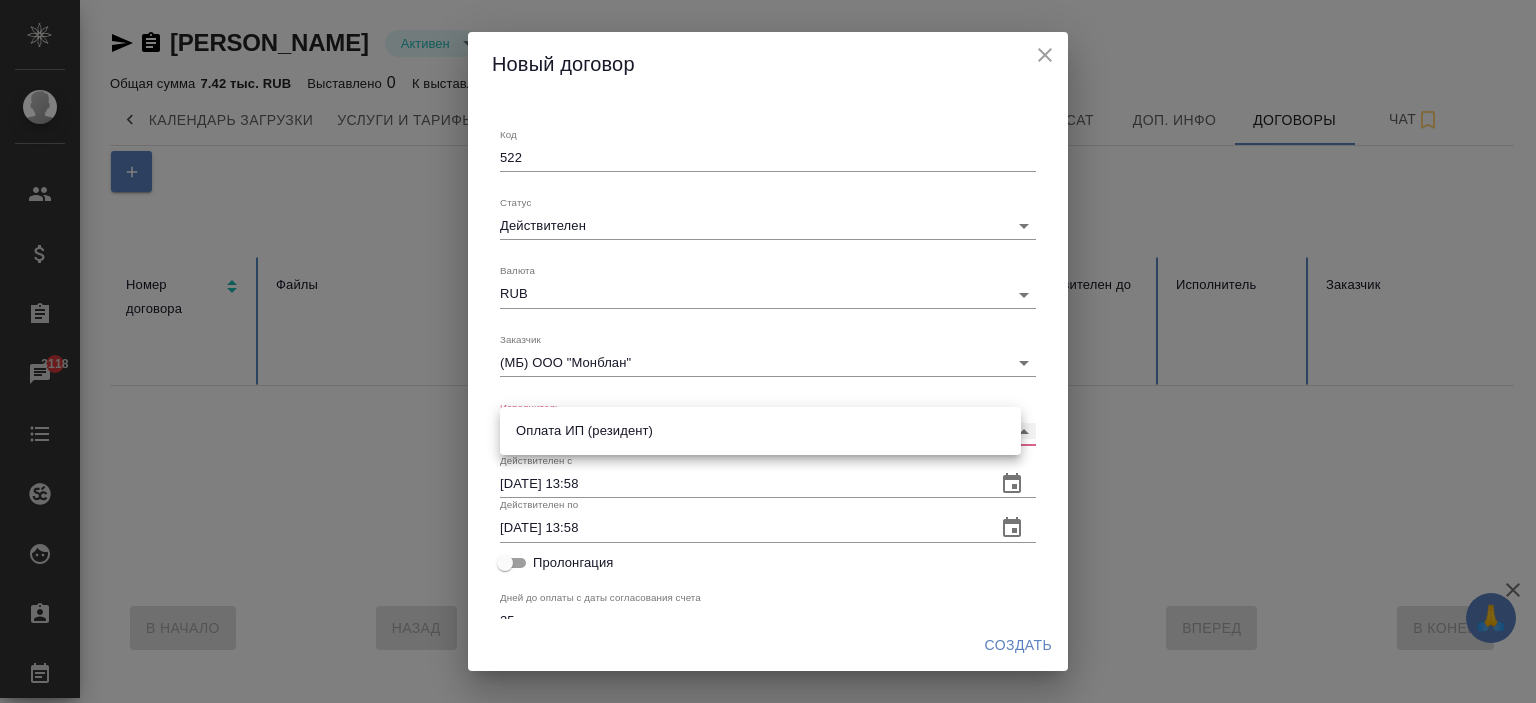 type on "687f68cae0438b2263334111" 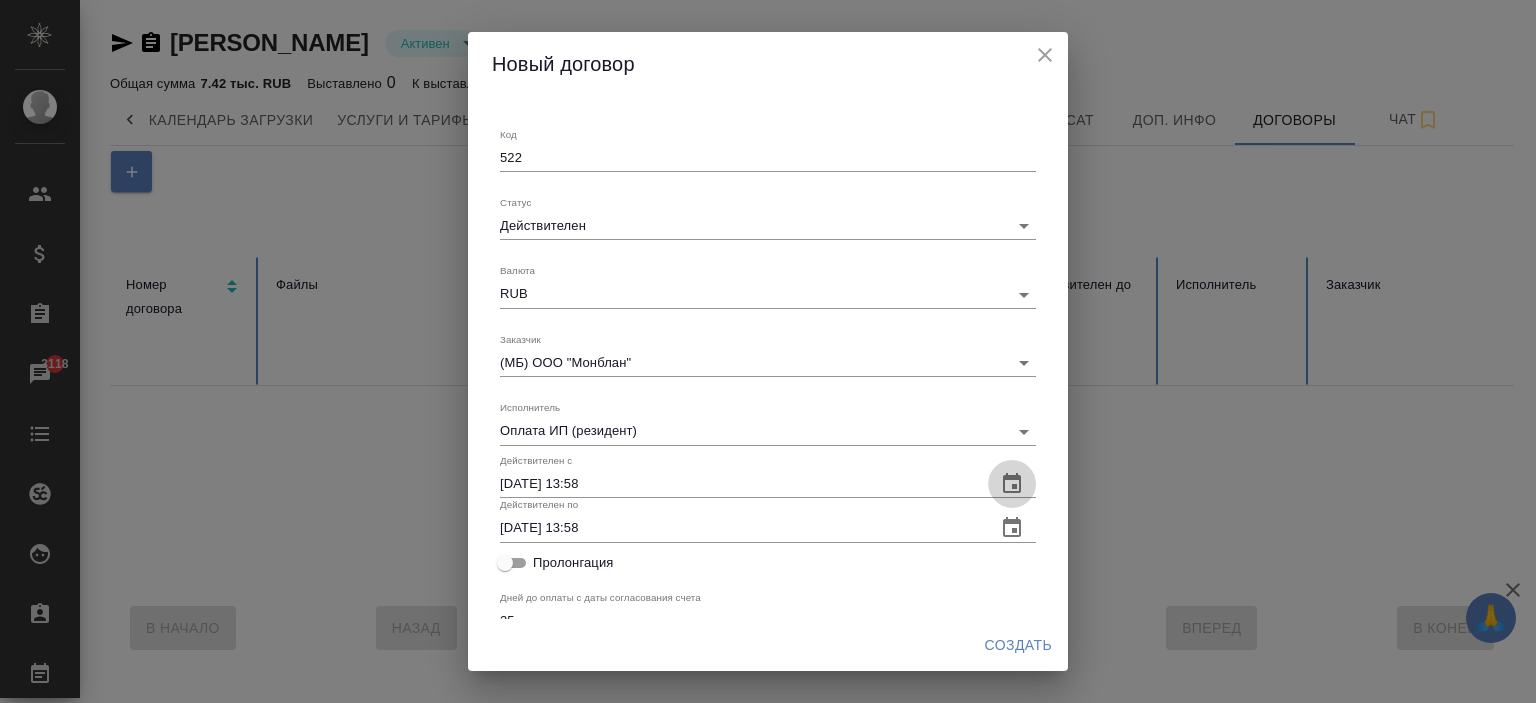 click 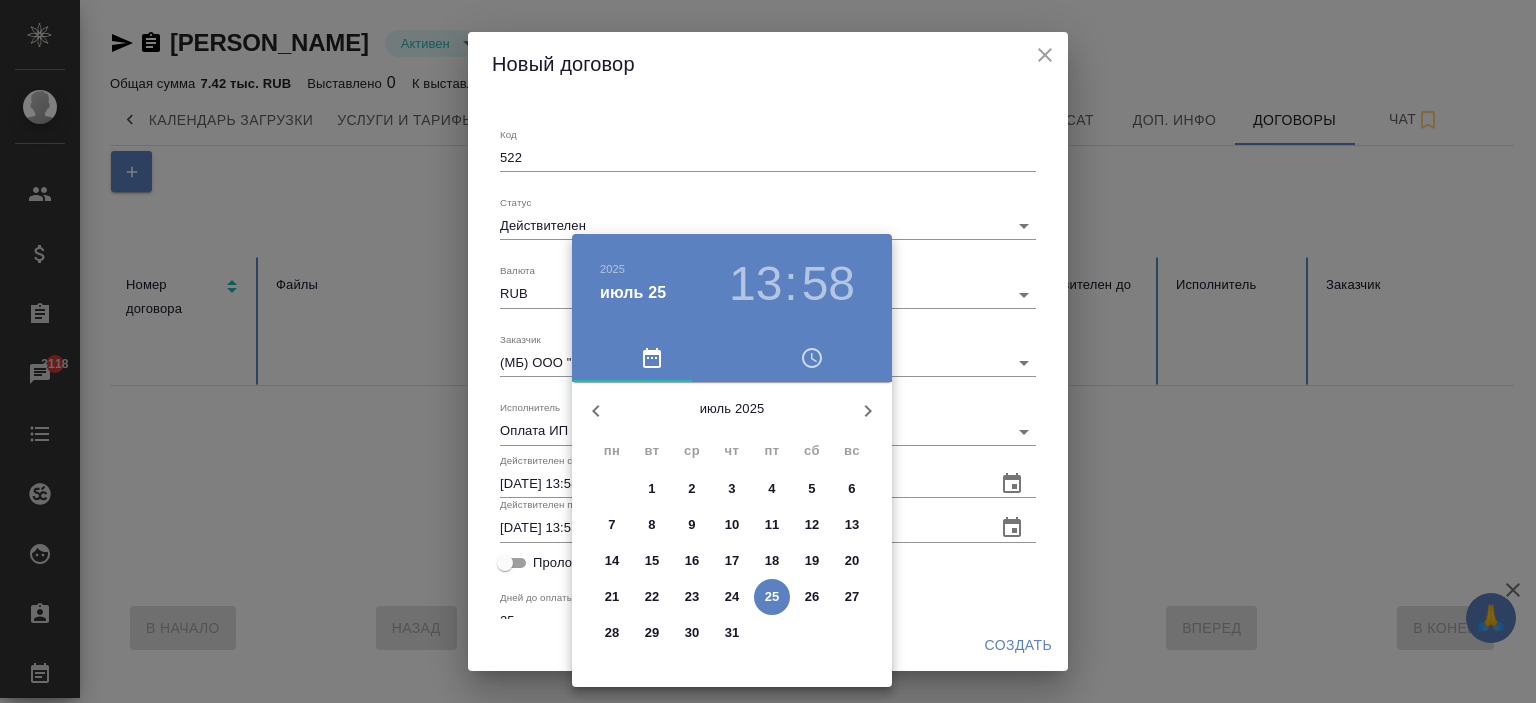 click on "22" at bounding box center [652, 597] 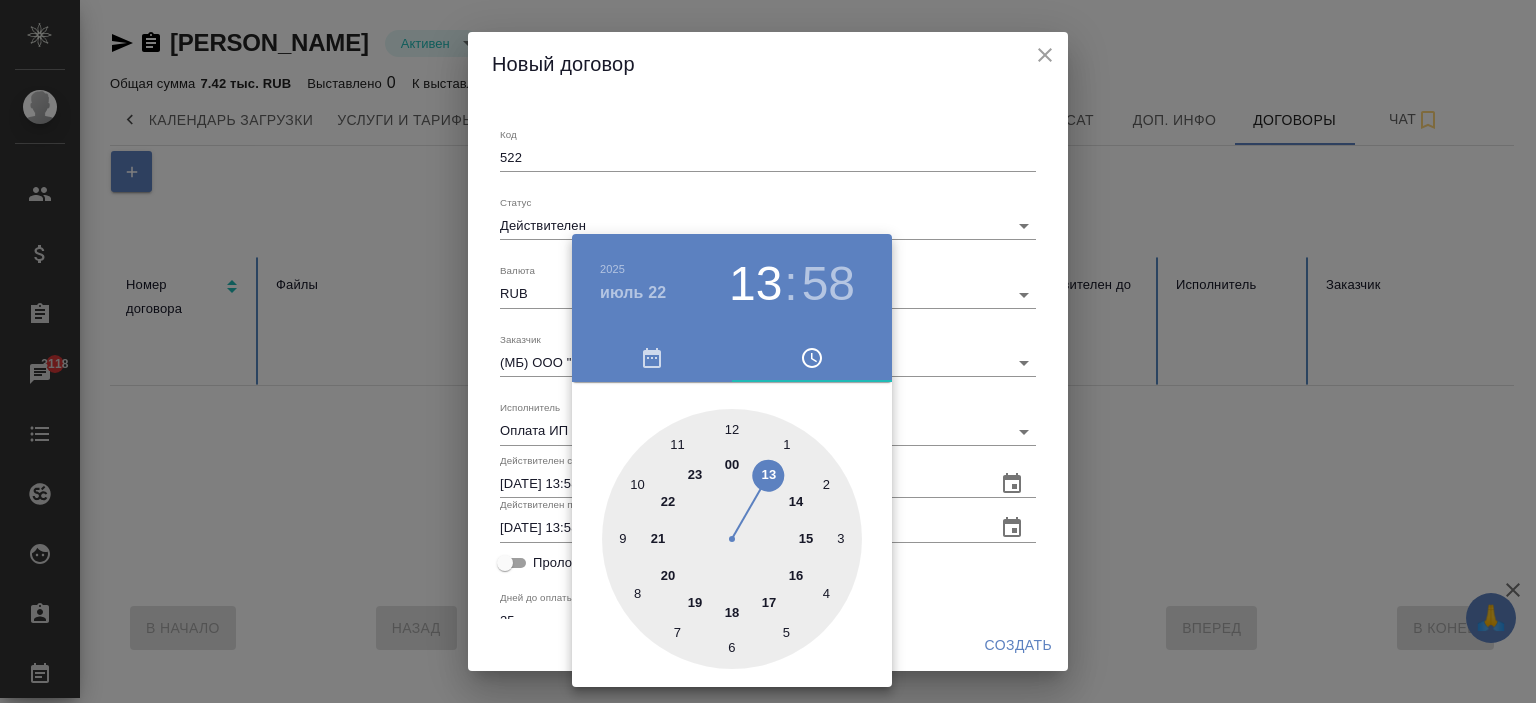 click at bounding box center [768, 351] 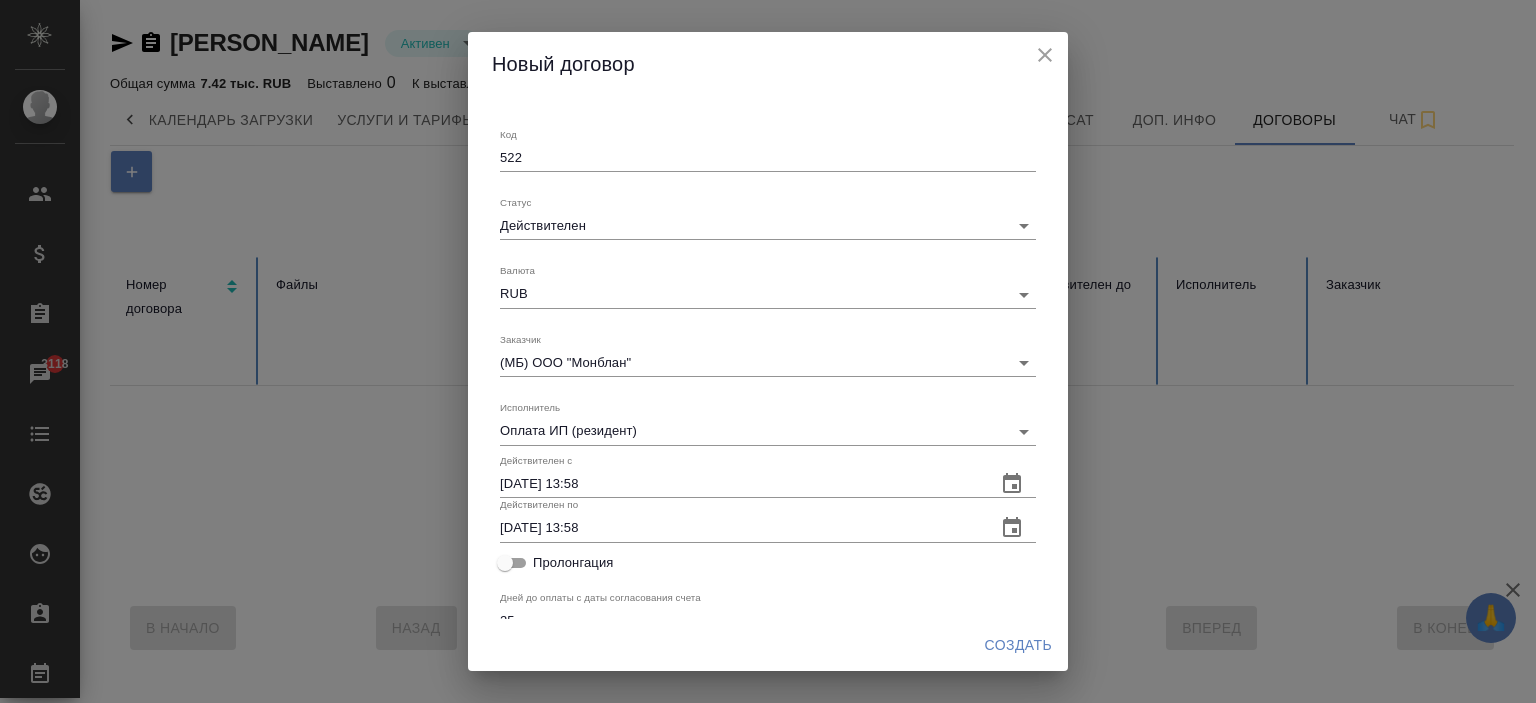 click on "Пролонгация" at bounding box center [573, 563] 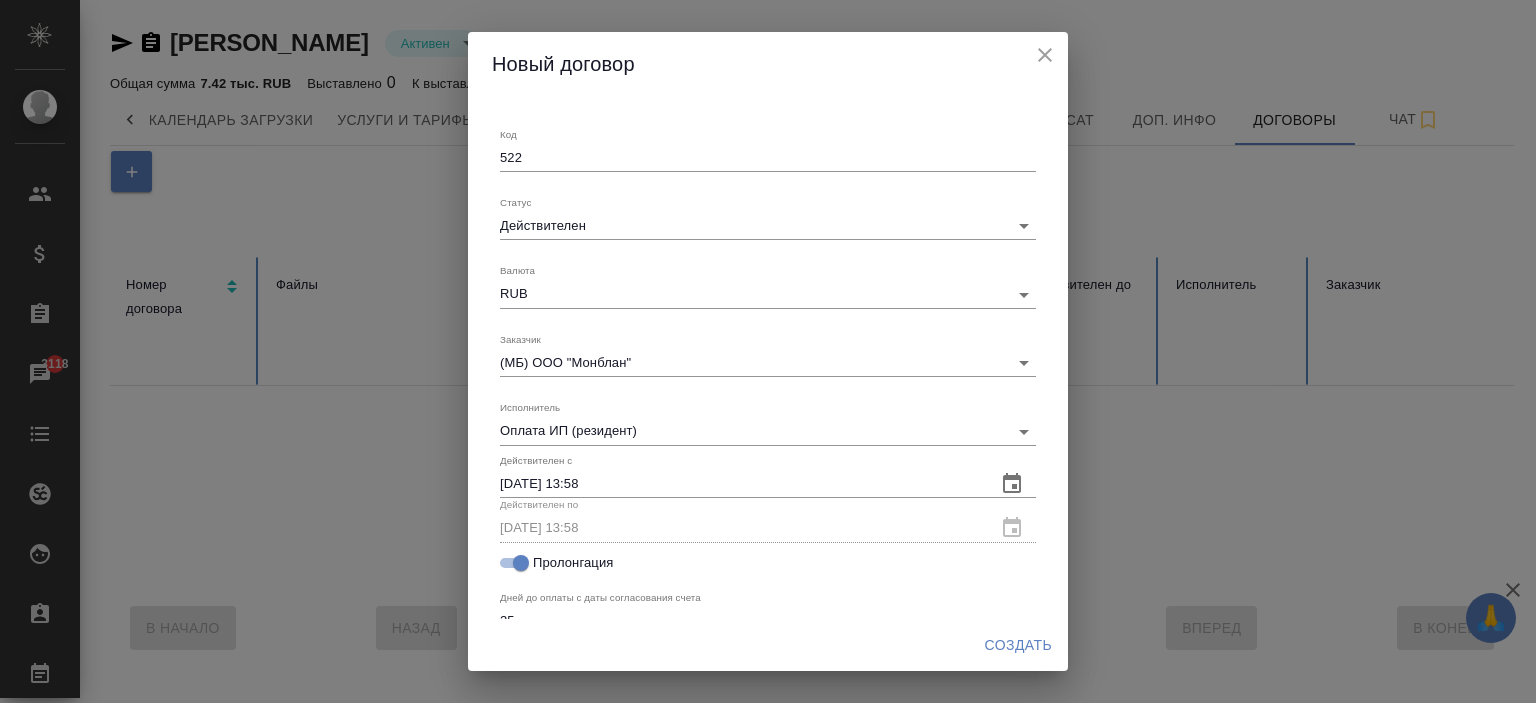 scroll, scrollTop: 41, scrollLeft: 0, axis: vertical 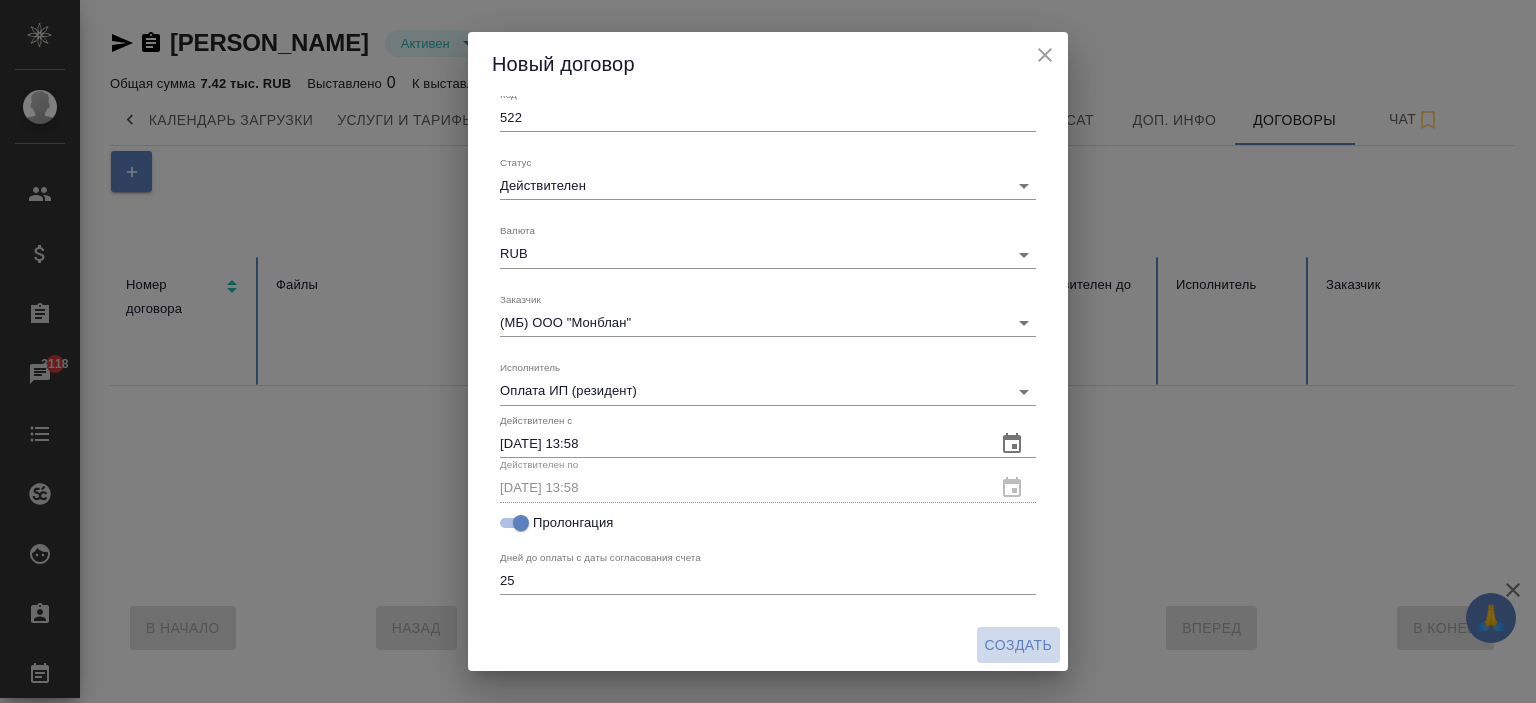 click on "Создать" at bounding box center [1018, 645] 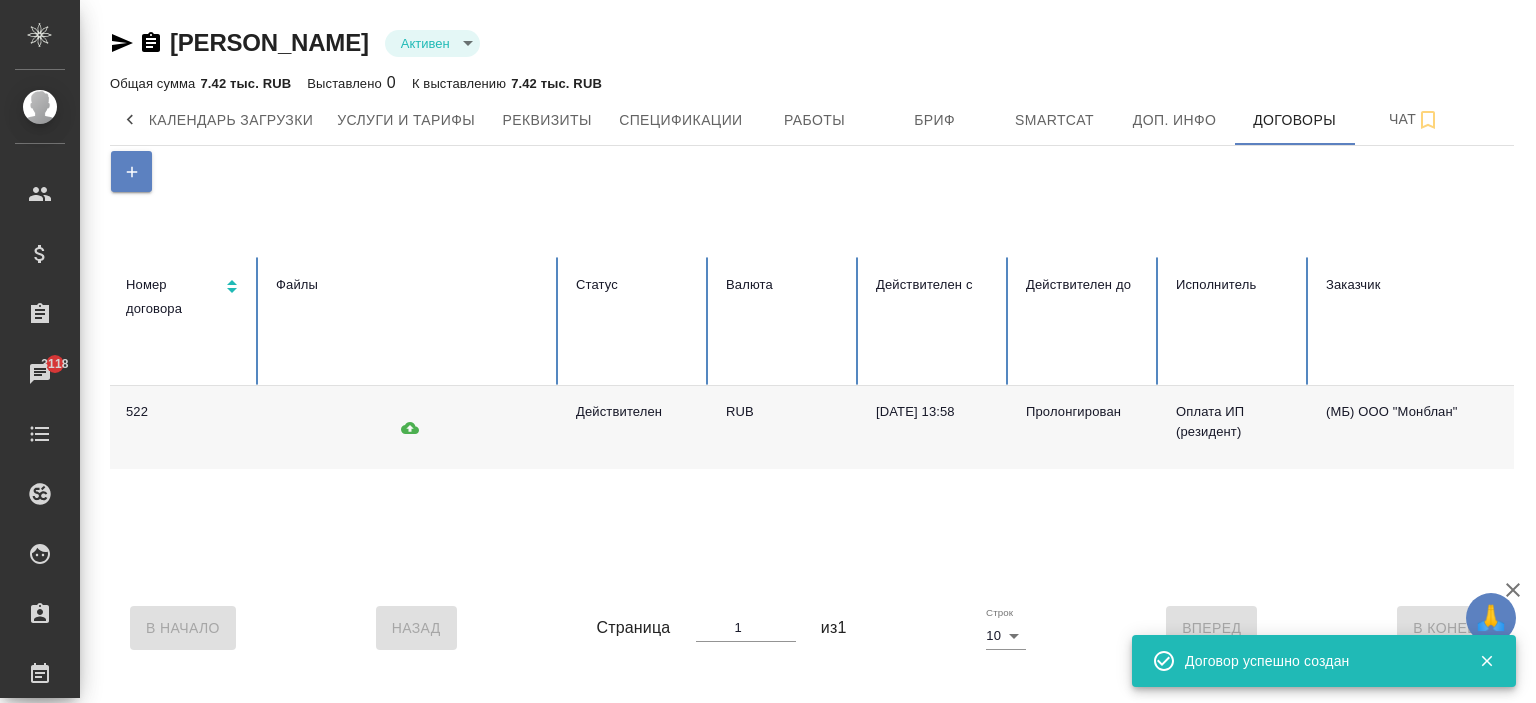 click 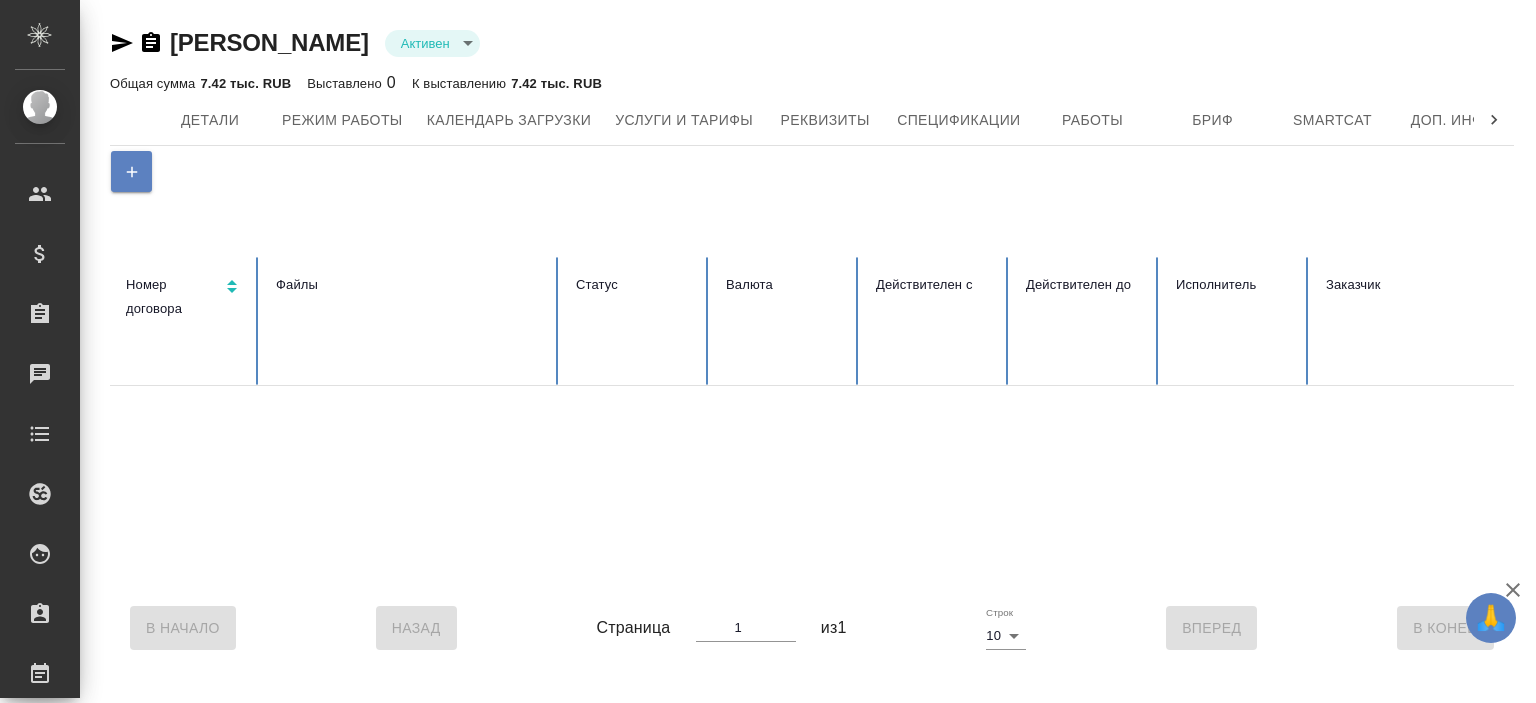 scroll, scrollTop: 0, scrollLeft: 0, axis: both 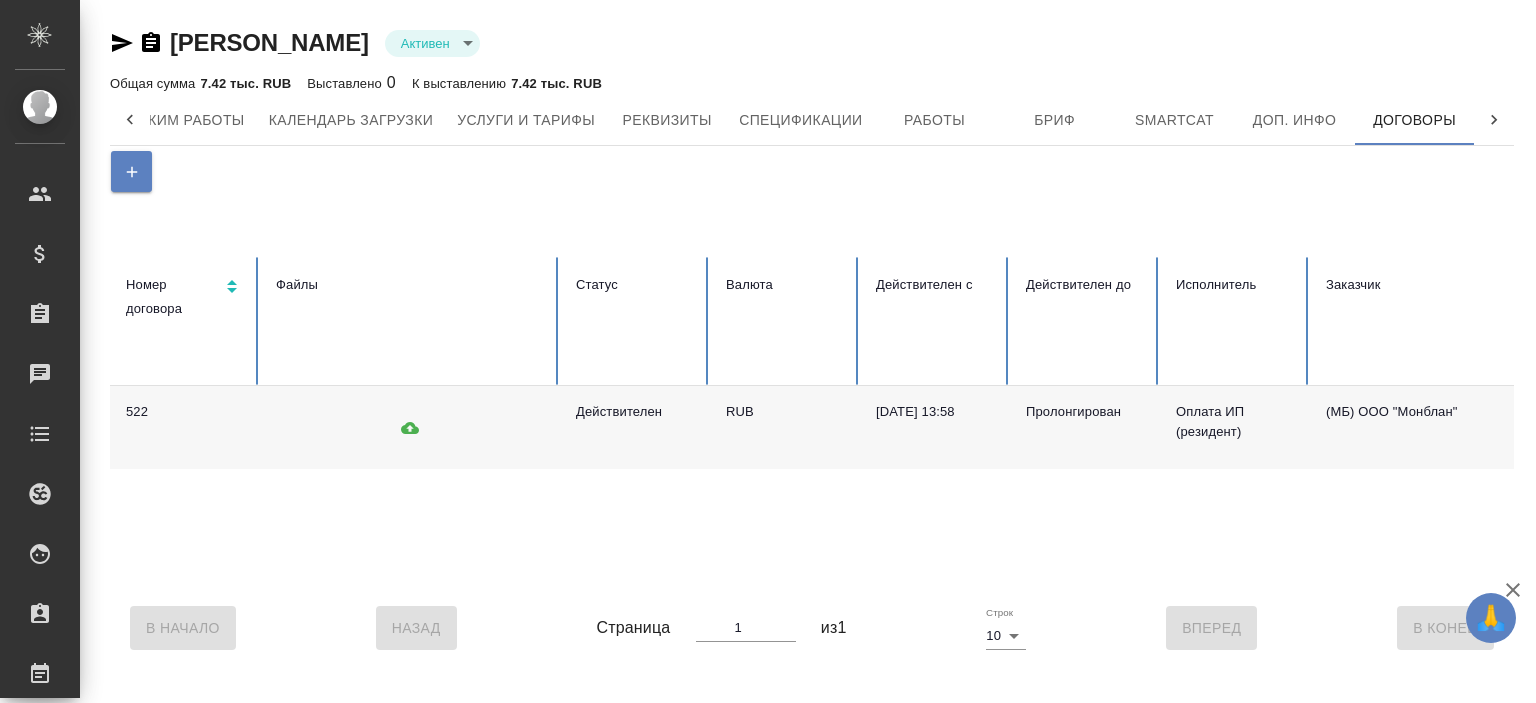 click 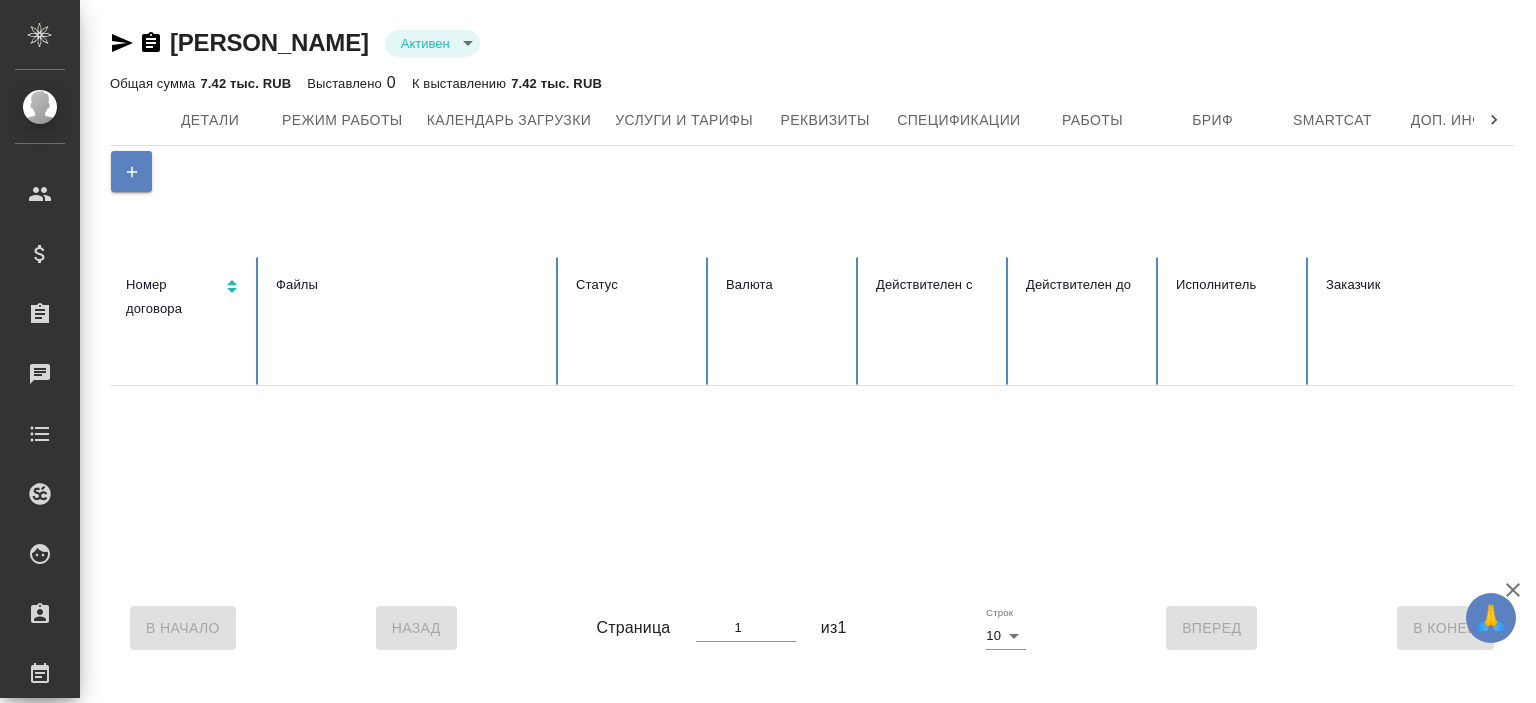 scroll, scrollTop: 0, scrollLeft: 0, axis: both 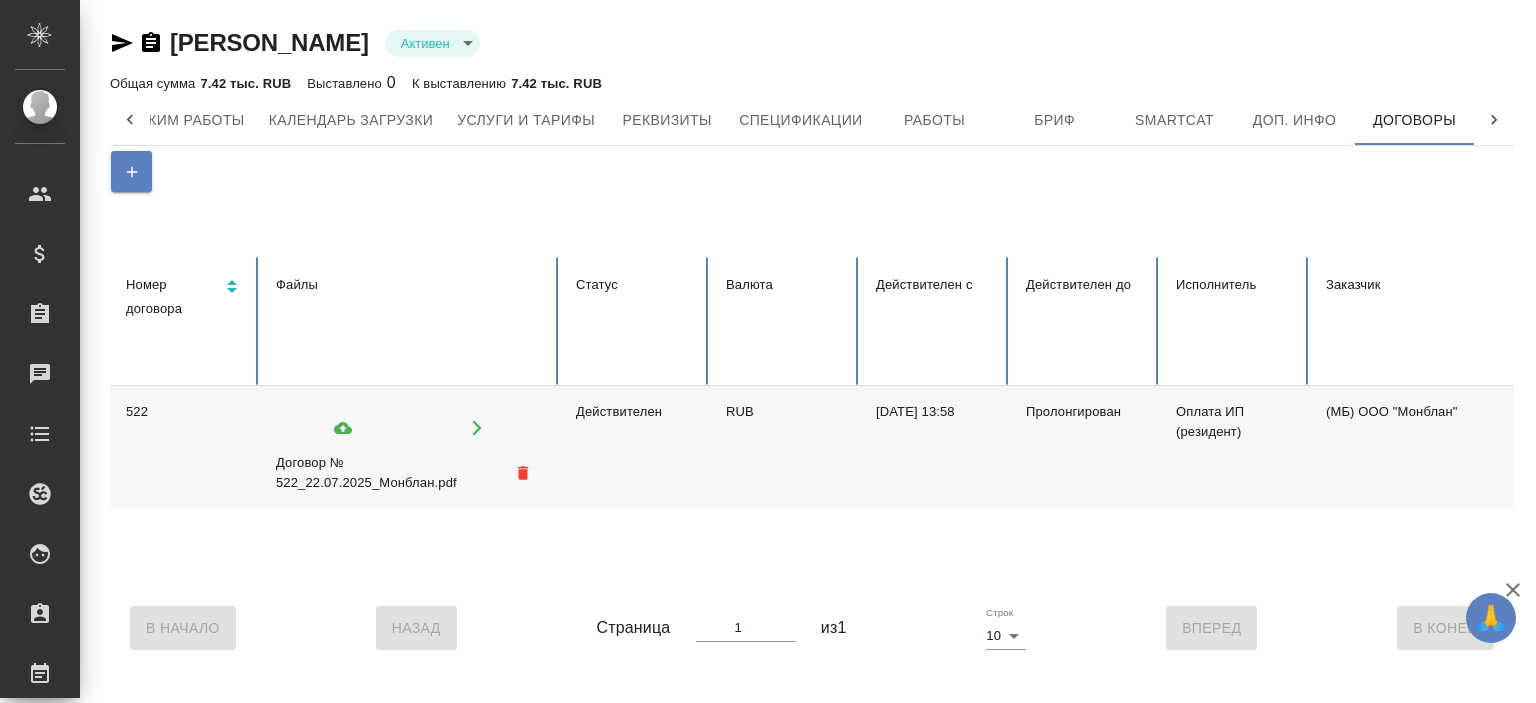 click 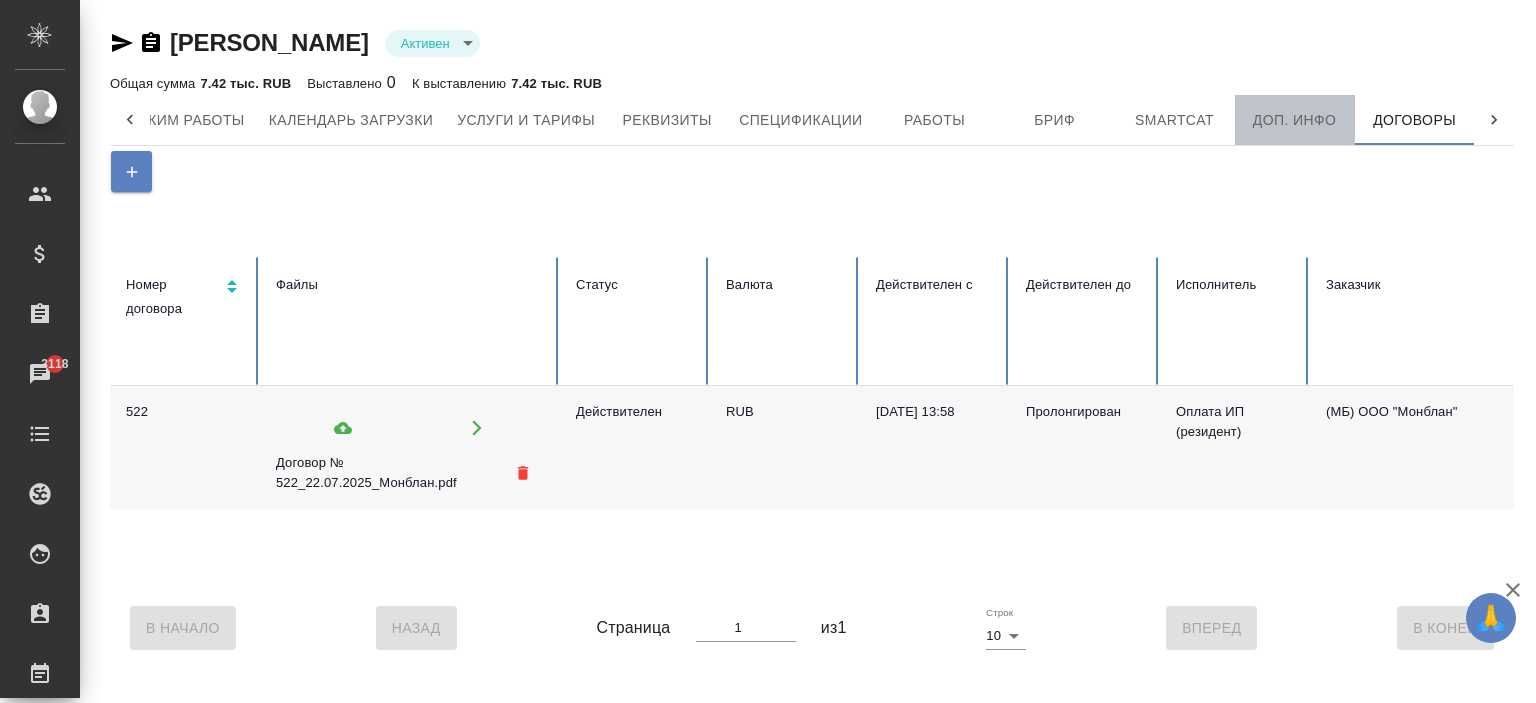 click on "Доп. инфо" at bounding box center [1295, 120] 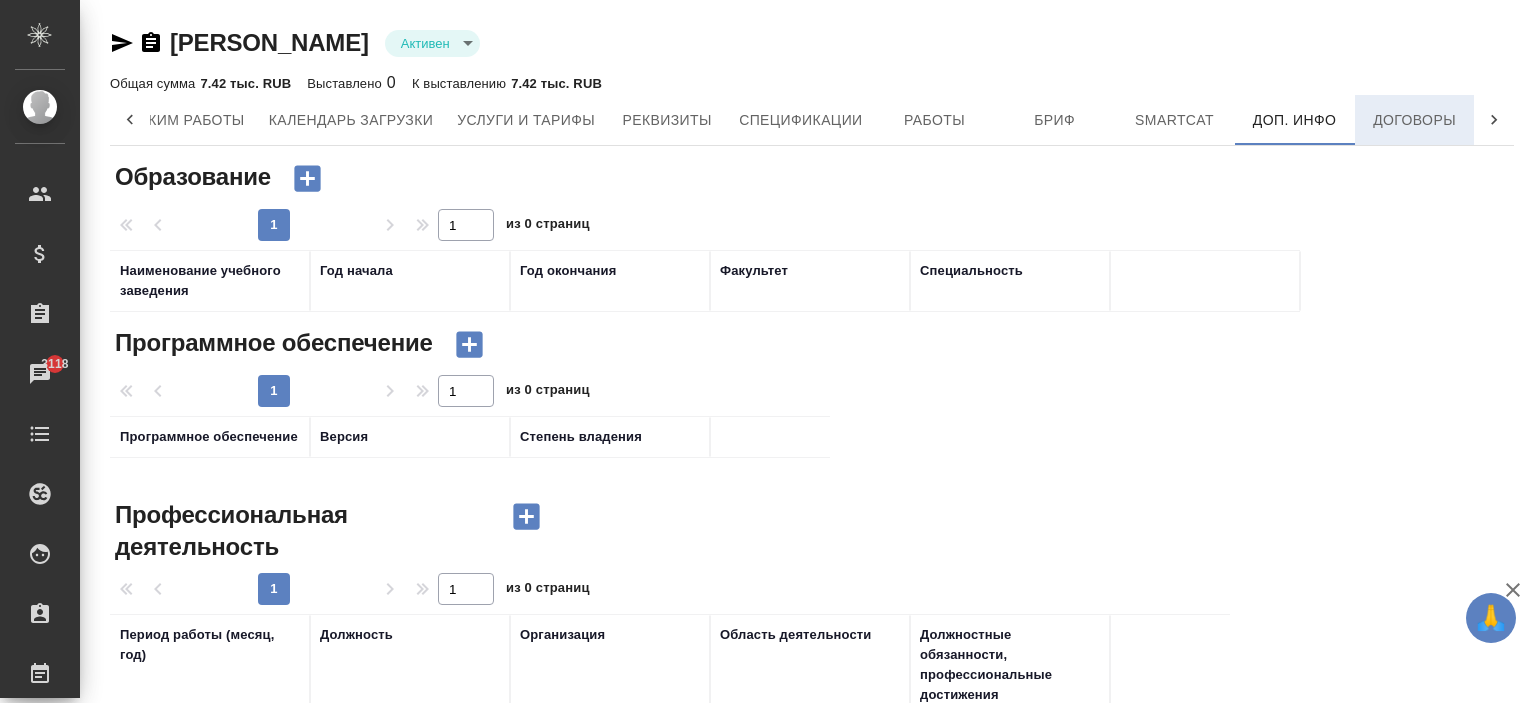 click on "Договоры" at bounding box center [1415, 120] 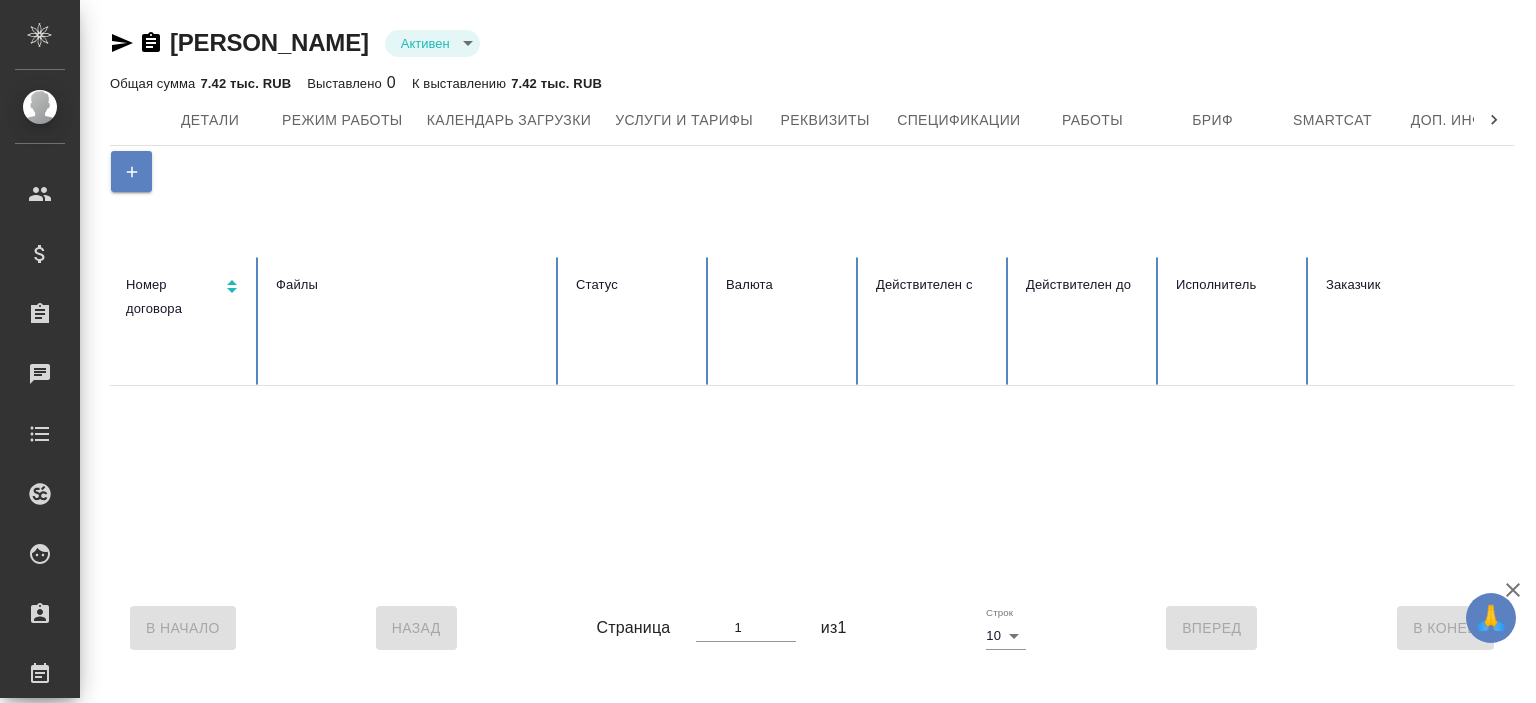 scroll, scrollTop: 0, scrollLeft: 0, axis: both 